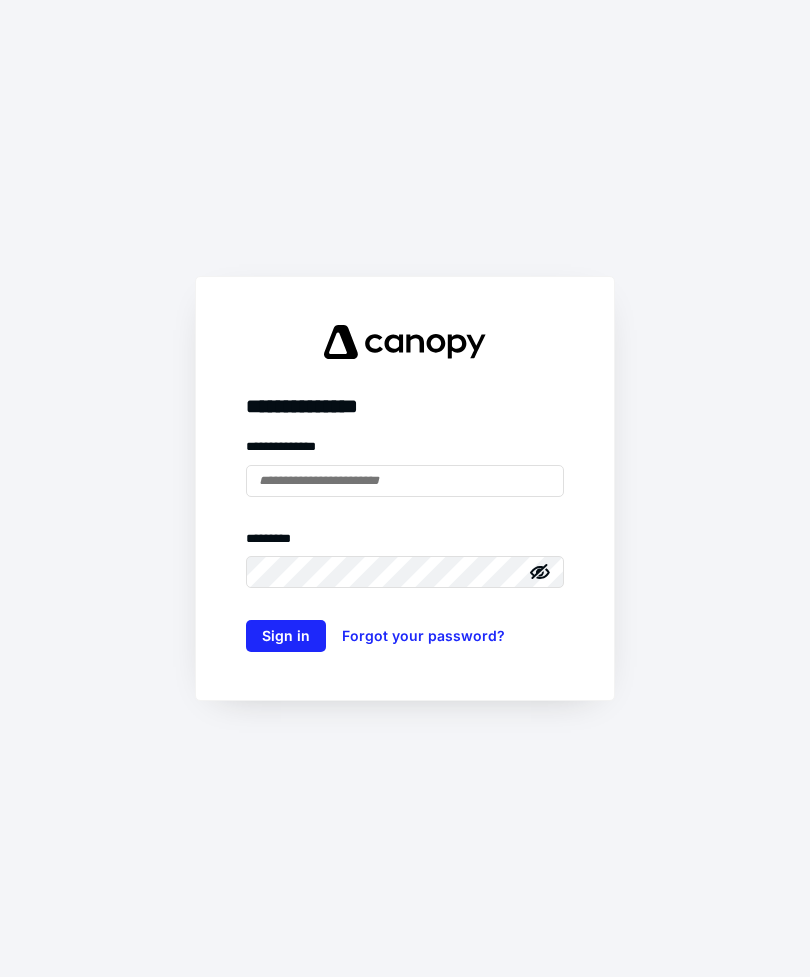 scroll, scrollTop: 0, scrollLeft: 0, axis: both 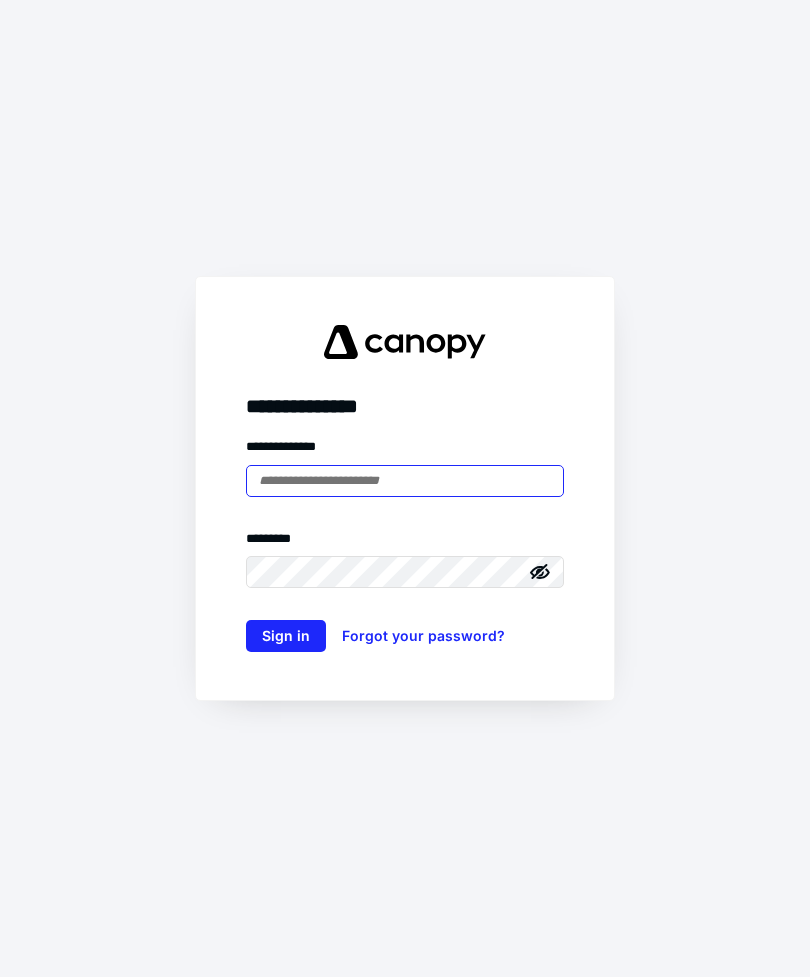type on "**********" 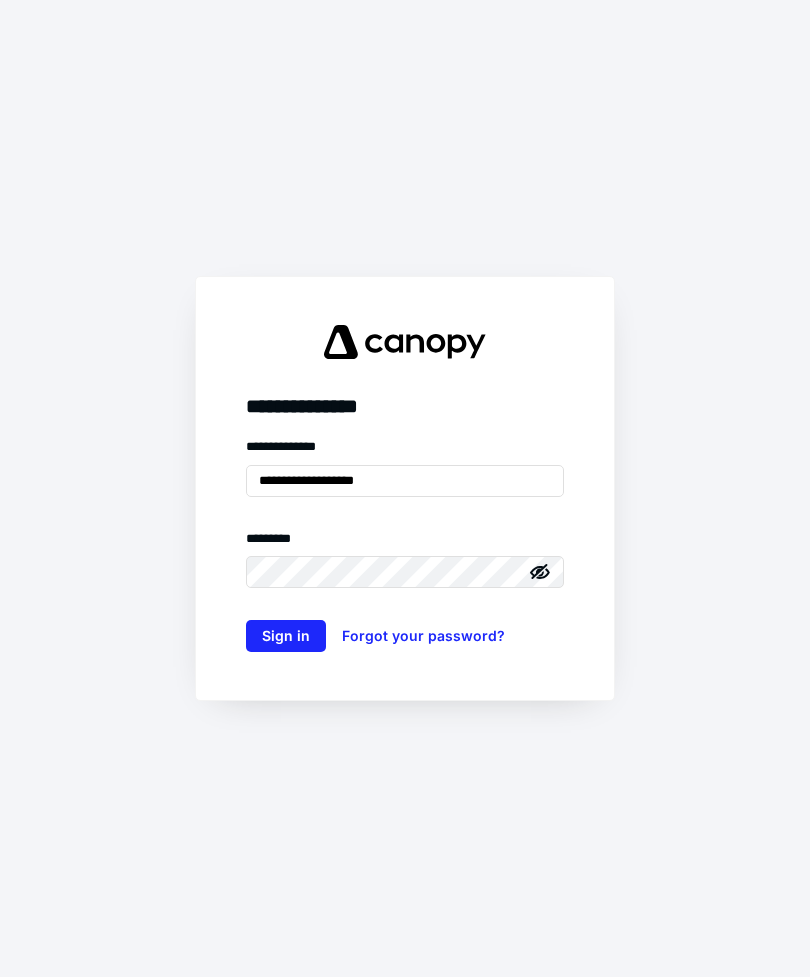 click on "Sign in" at bounding box center [286, 636] 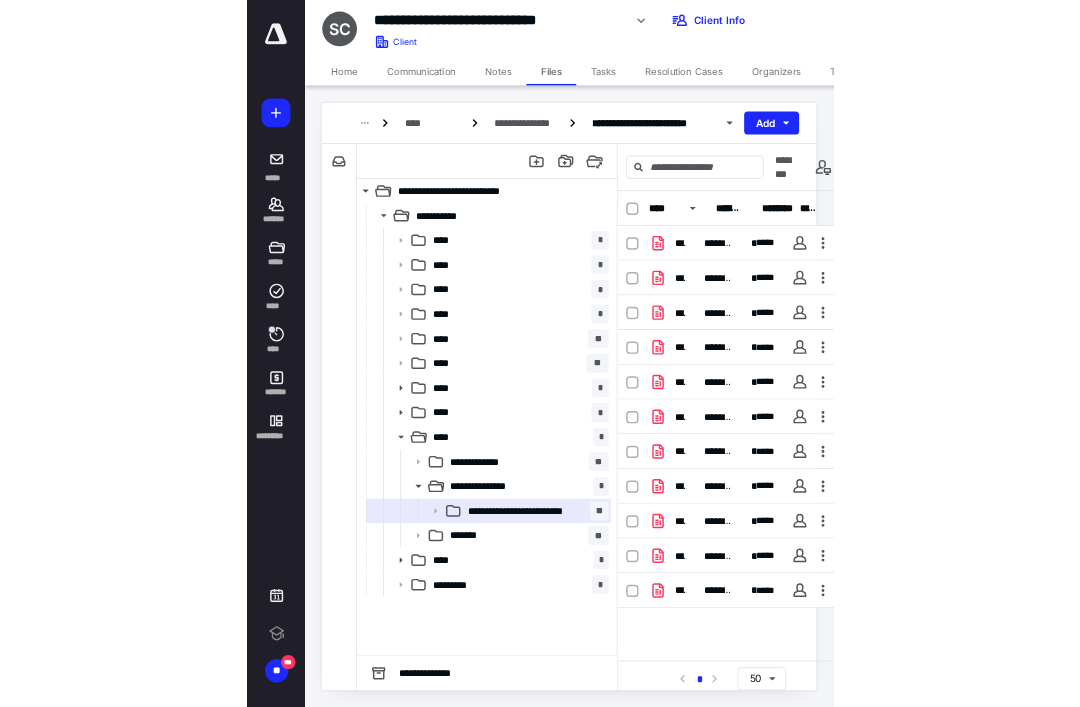 scroll, scrollTop: 0, scrollLeft: 0, axis: both 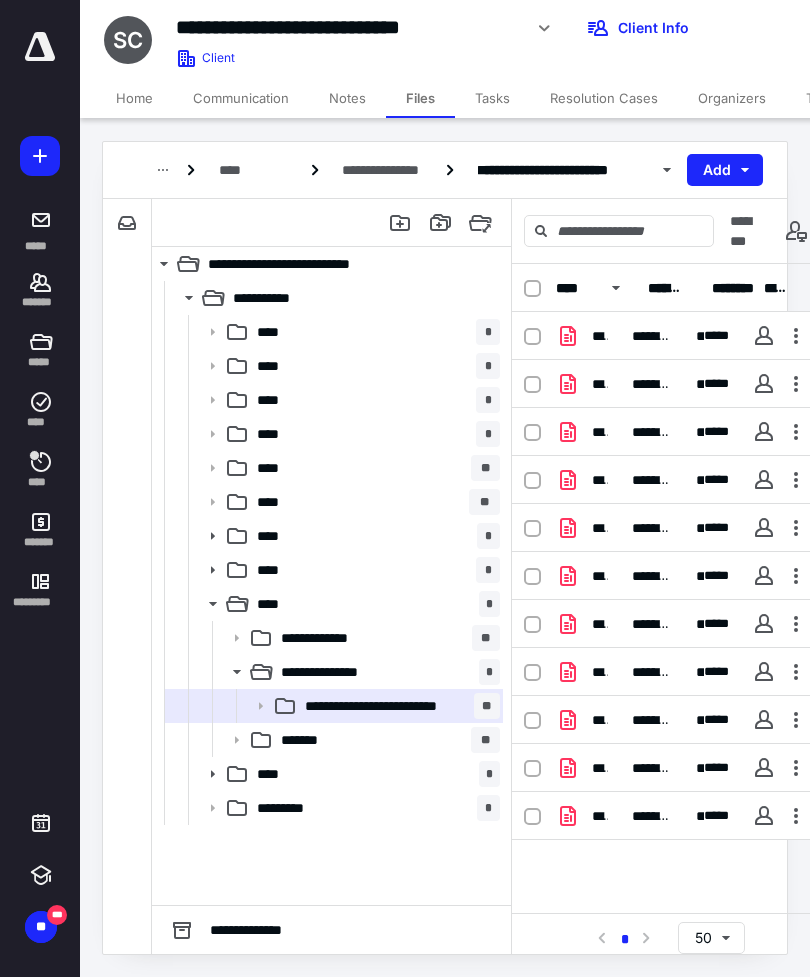 click 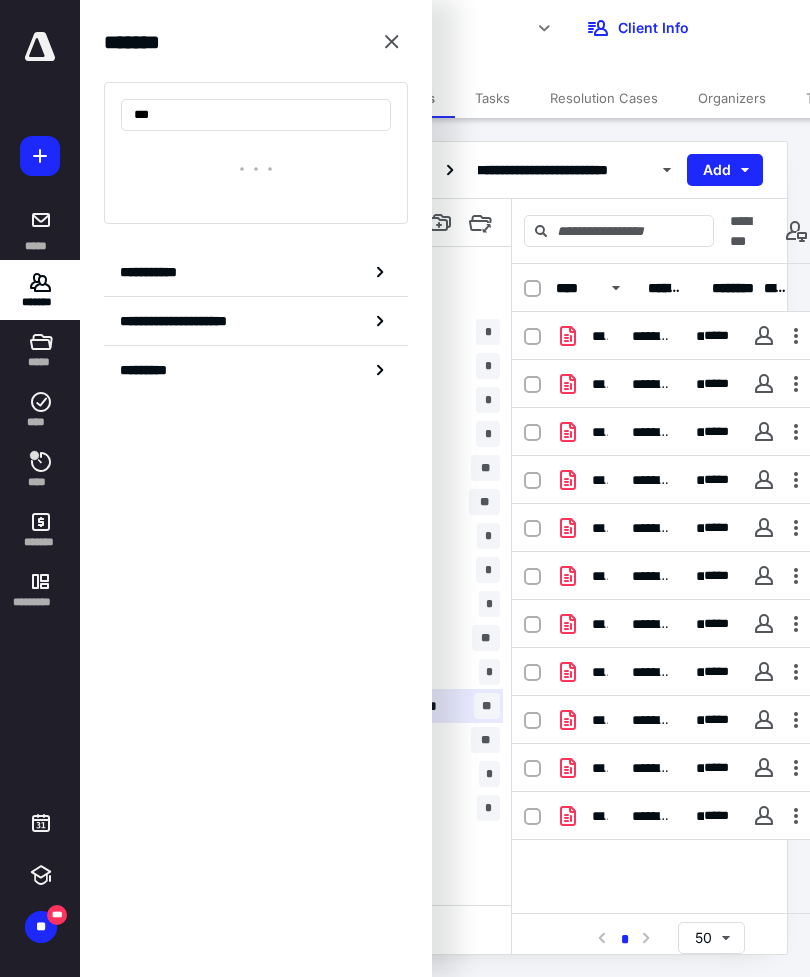 type on "****" 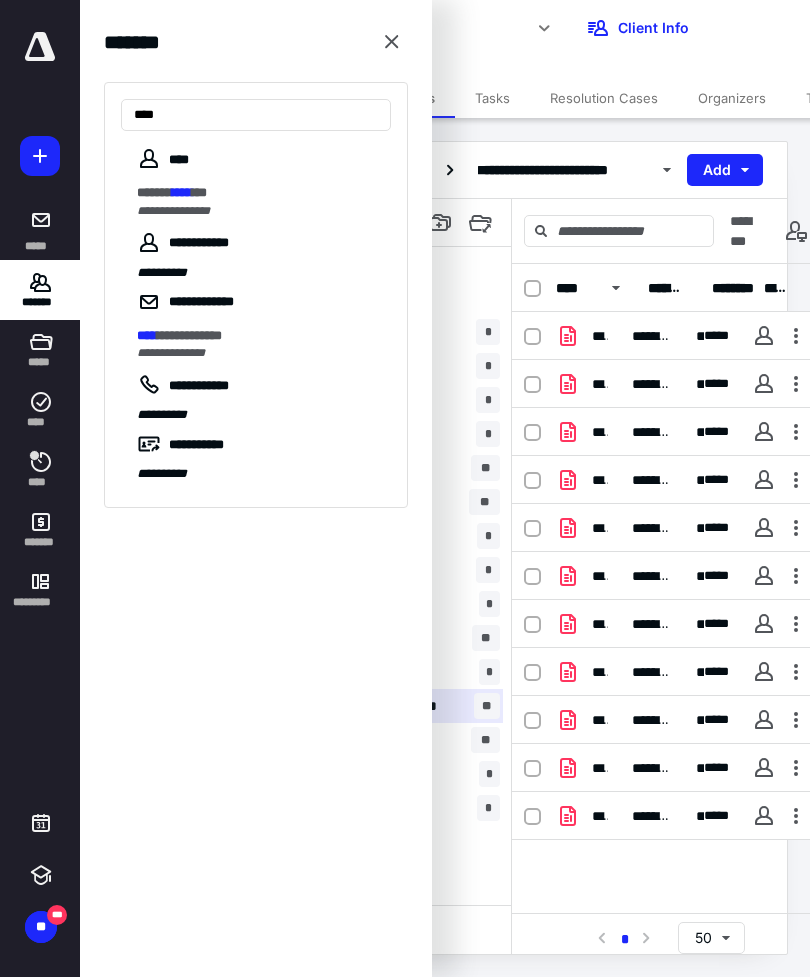 click on "******" at bounding box center [154, 192] 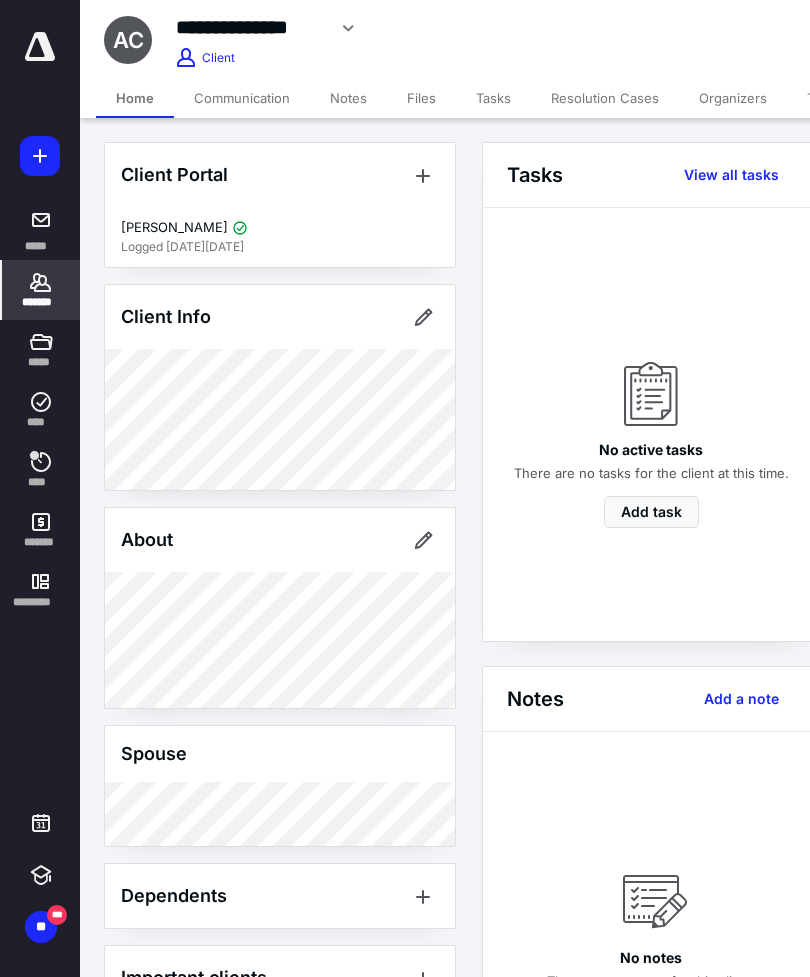 click on "Files" at bounding box center (421, 98) 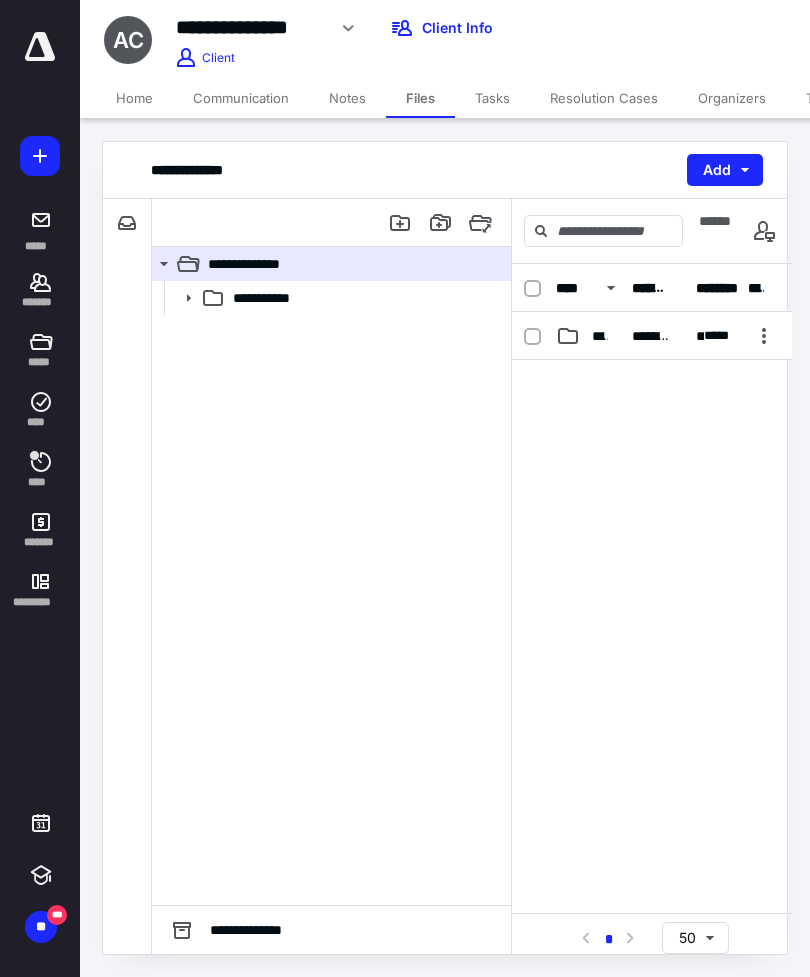 click on "**********" at bounding box center [600, 336] 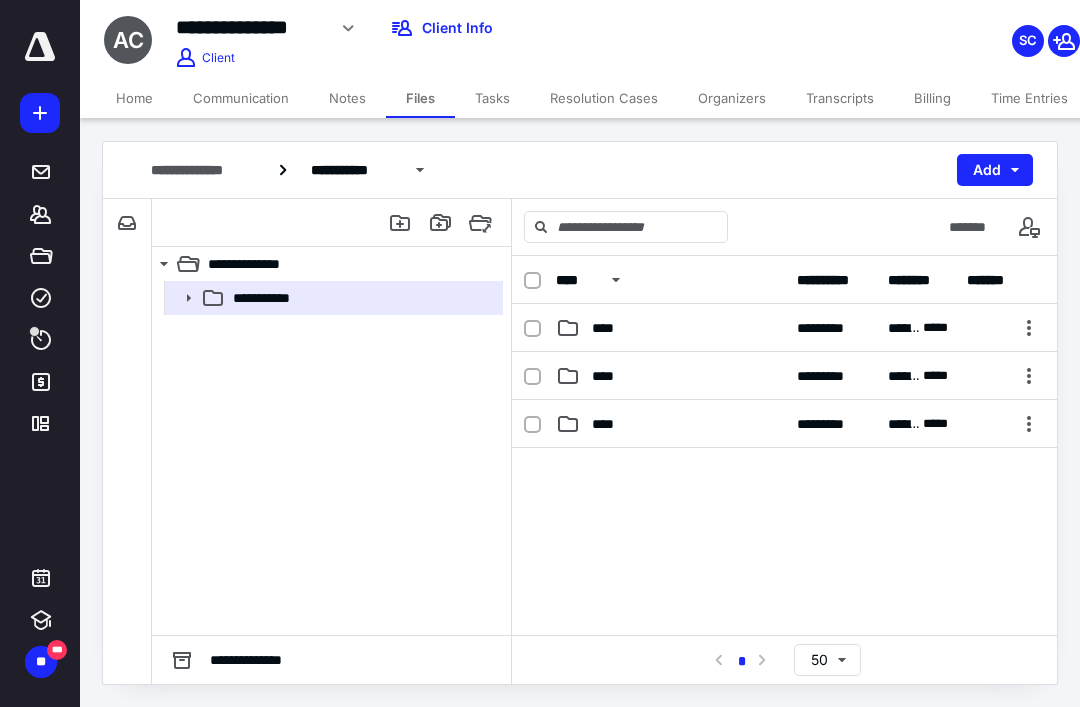 click on "**********" at bounding box center (921, 376) 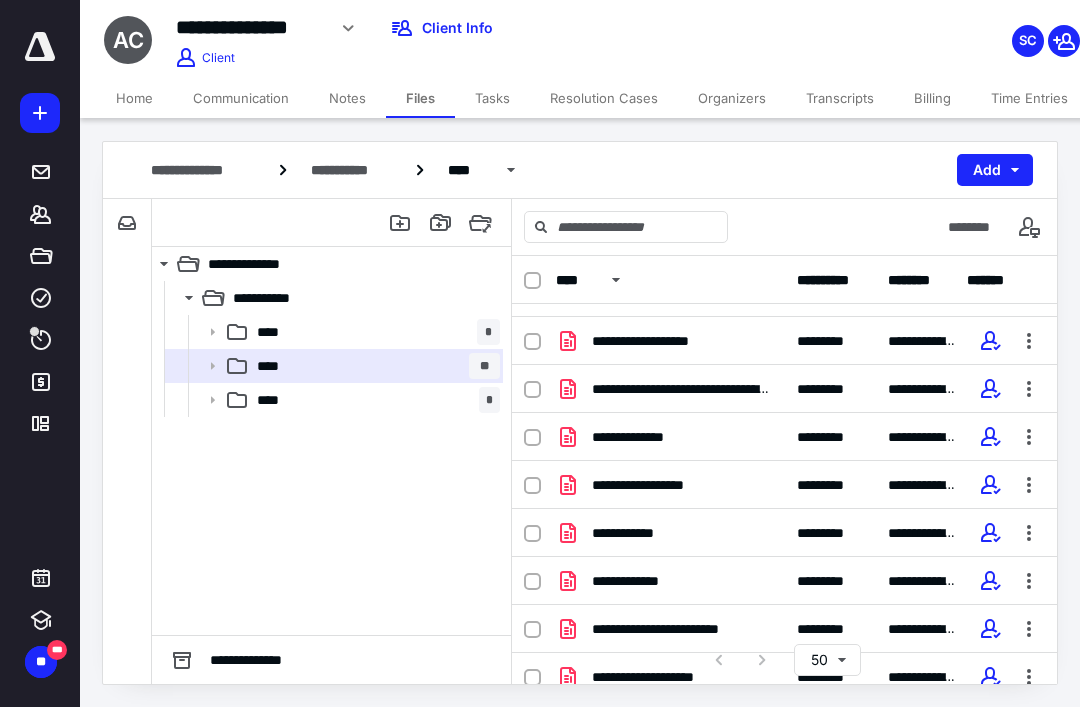 scroll, scrollTop: 707, scrollLeft: 0, axis: vertical 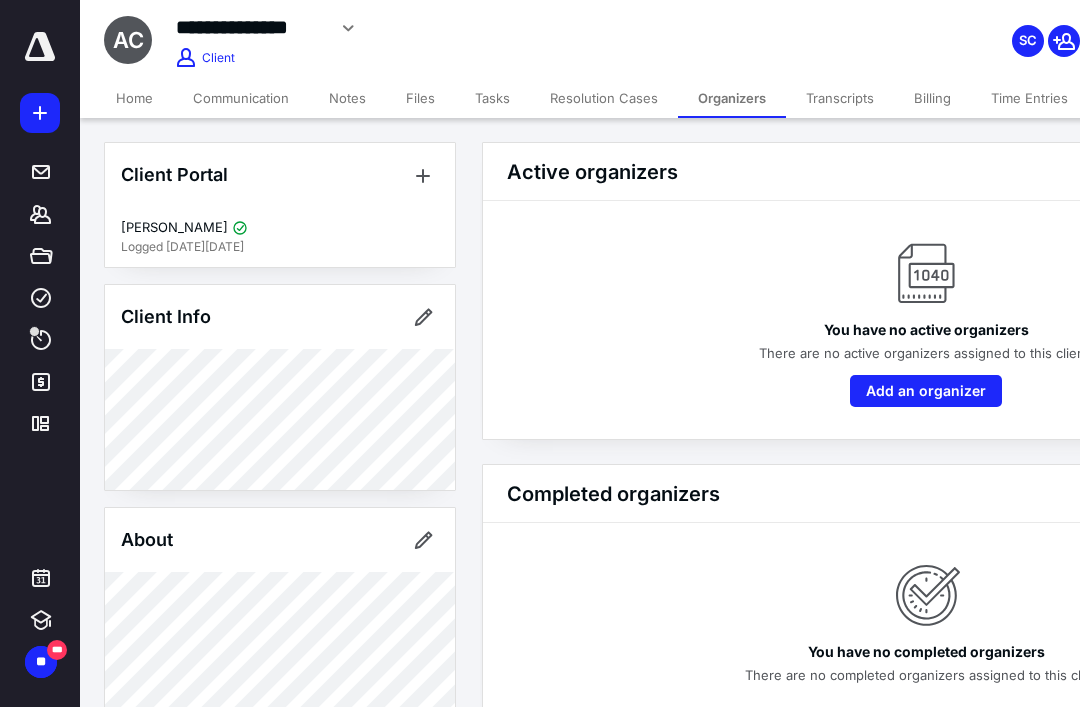 click on "Files" at bounding box center (420, 98) 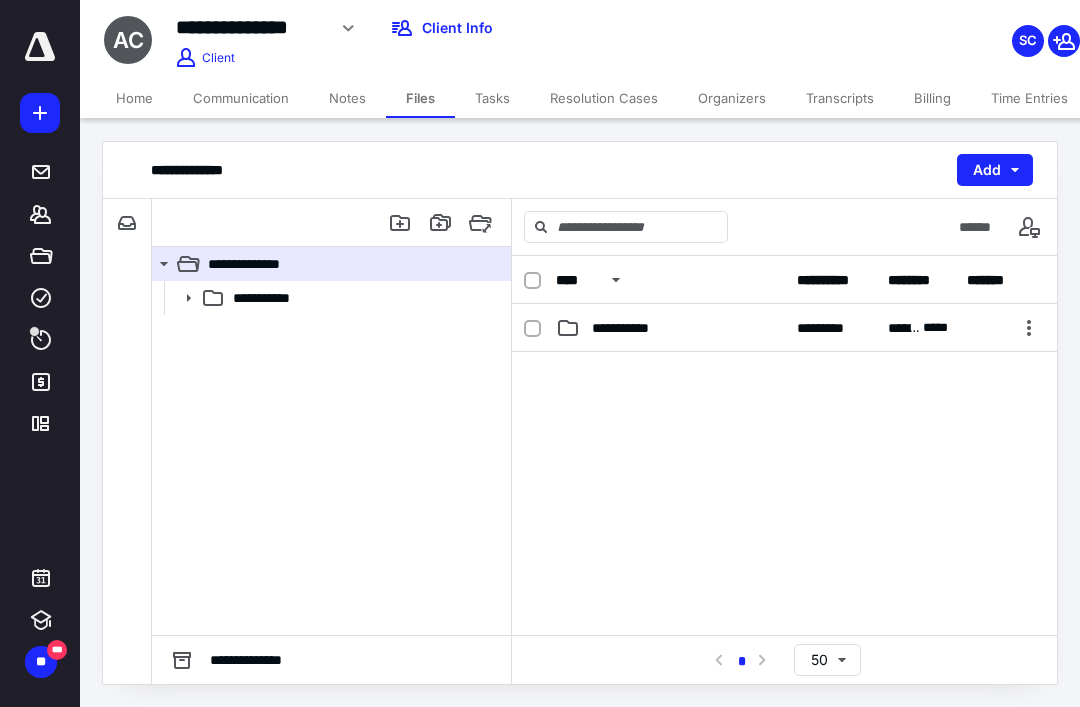 click on "**********" at bounding box center (631, 328) 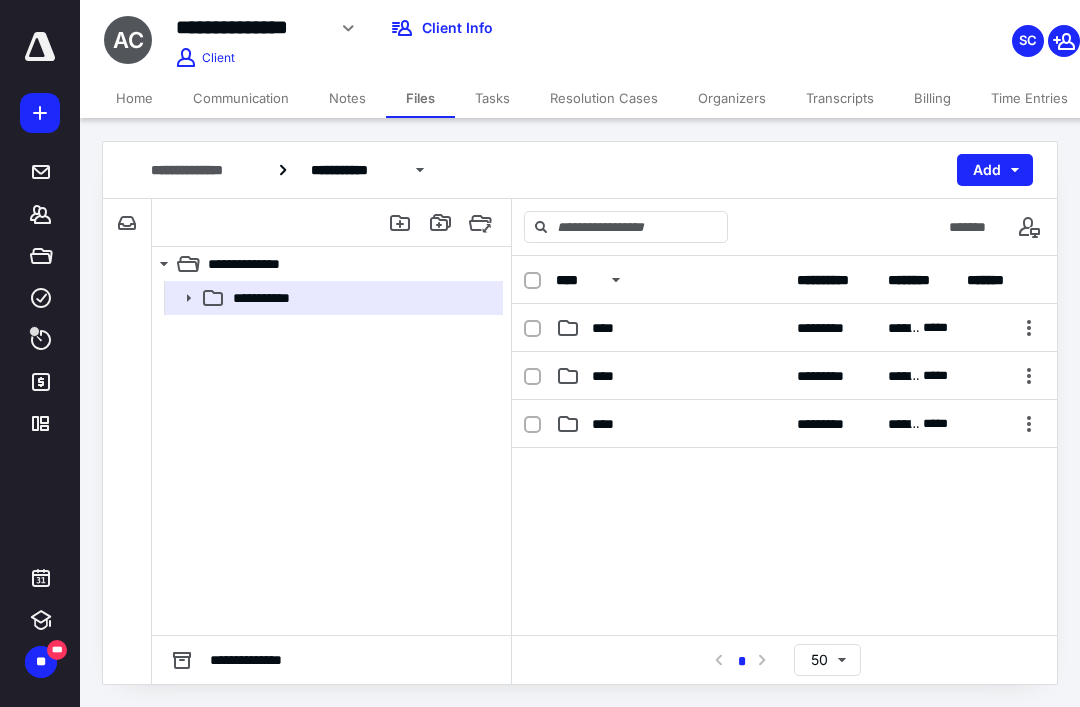 click 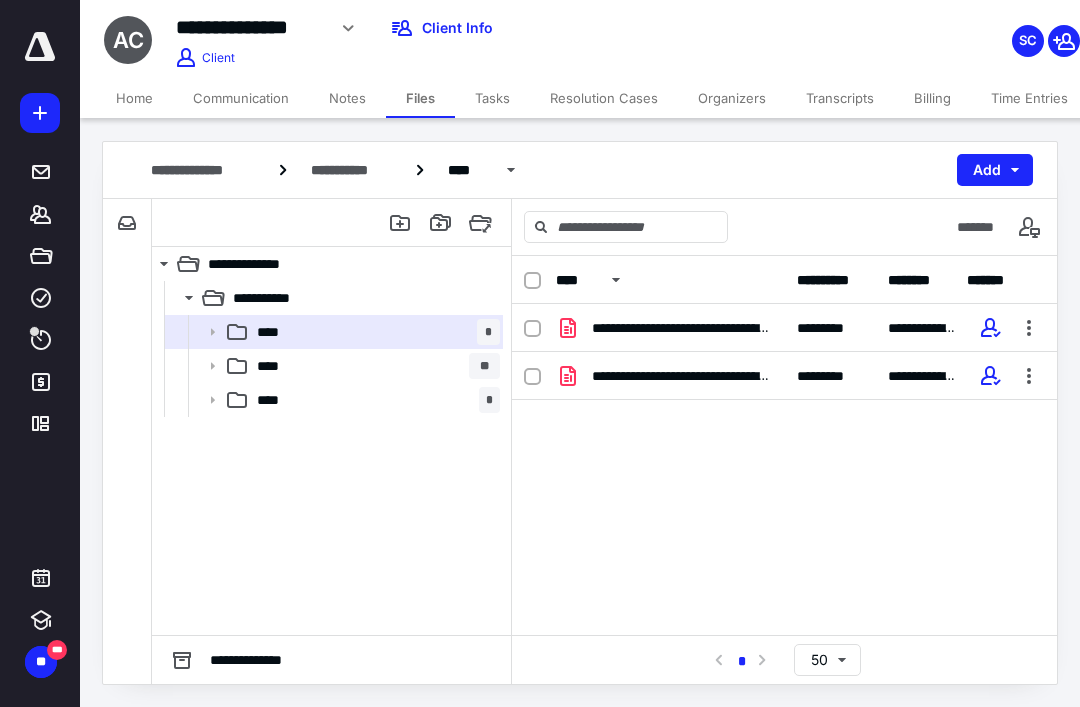 click on "**********" at bounding box center (682, 376) 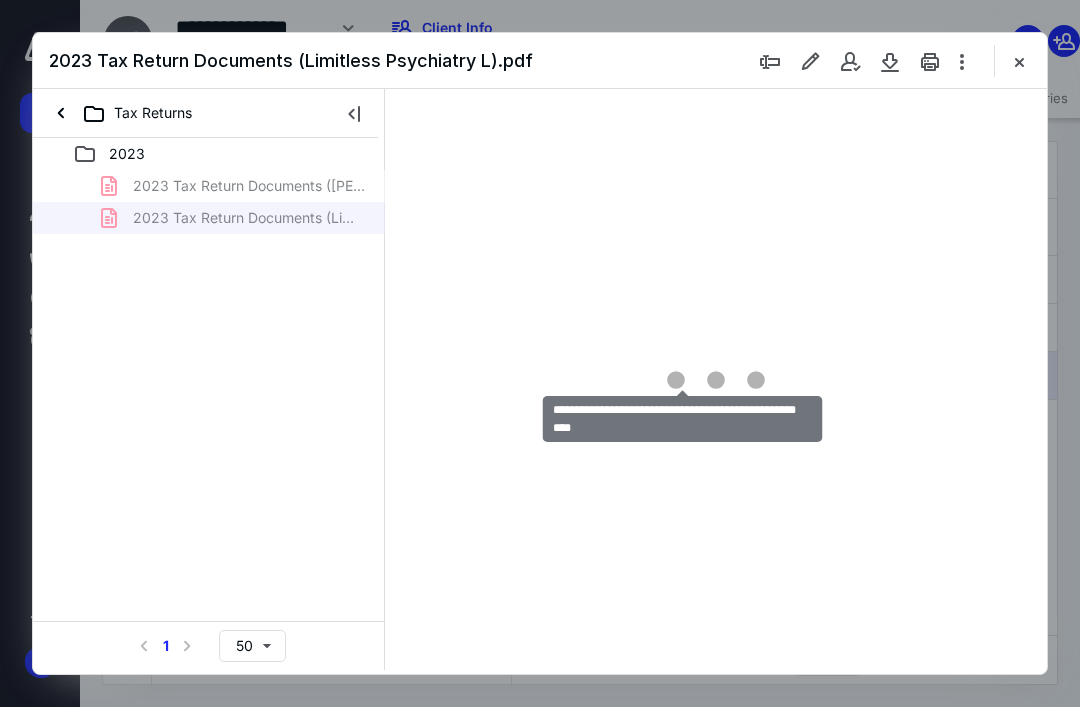 scroll, scrollTop: 0, scrollLeft: 0, axis: both 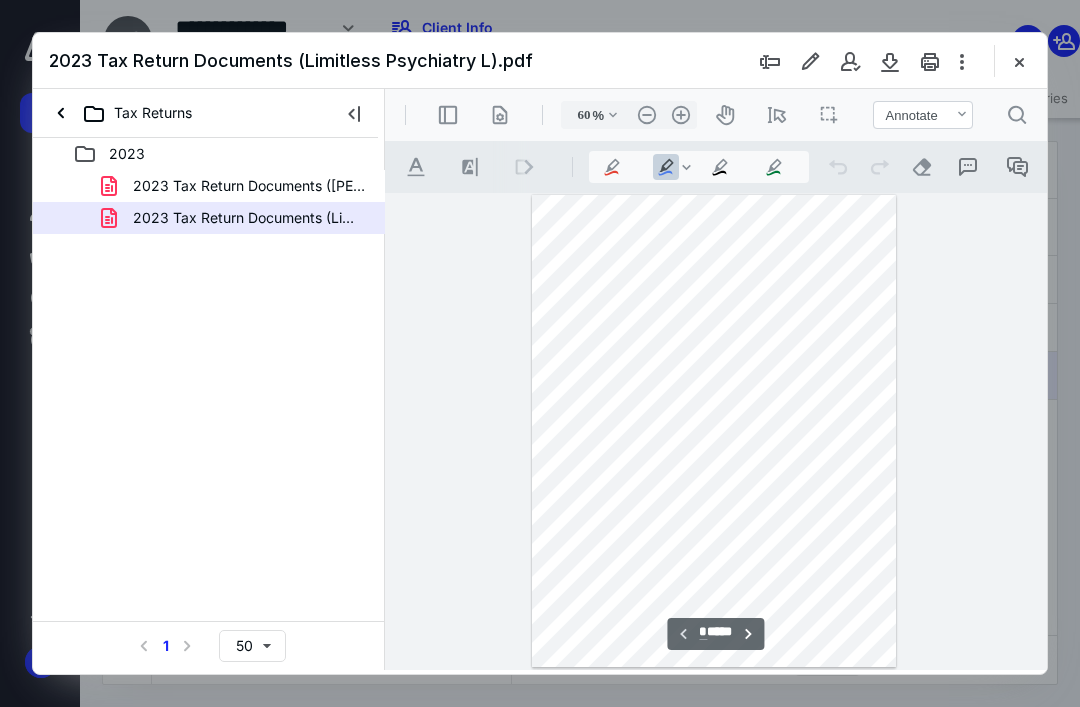 click on "2023 Tax Return Documents (Chorath, Ashley).pdf" at bounding box center [249, 186] 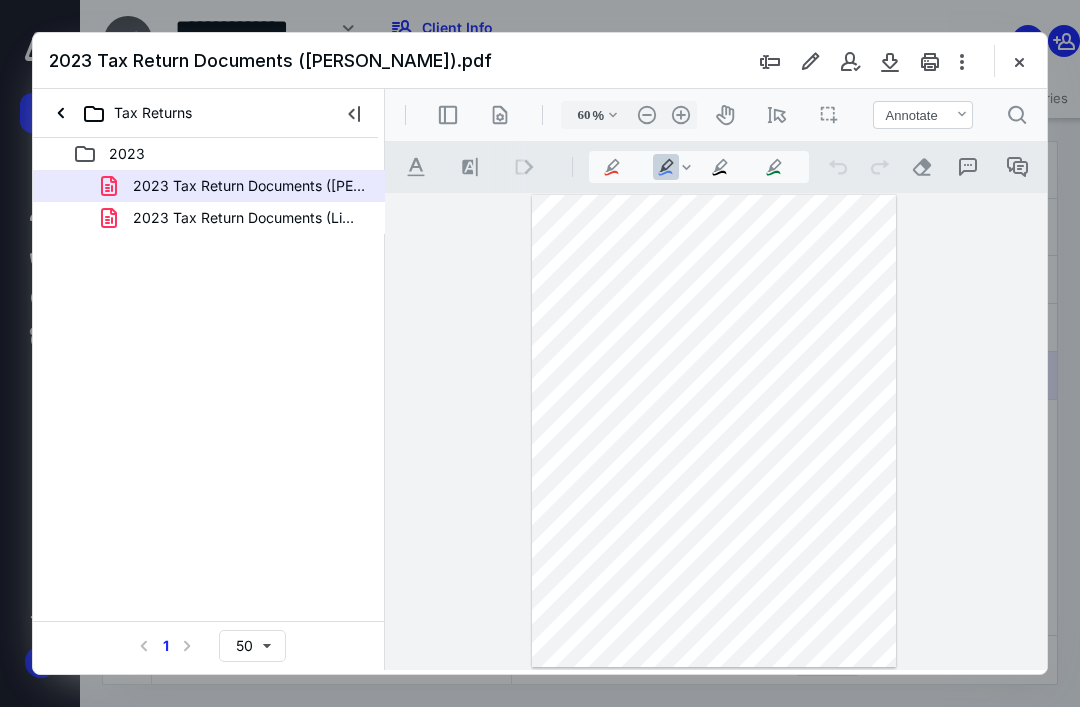 click on "Tax Returns" at bounding box center (181, 113) 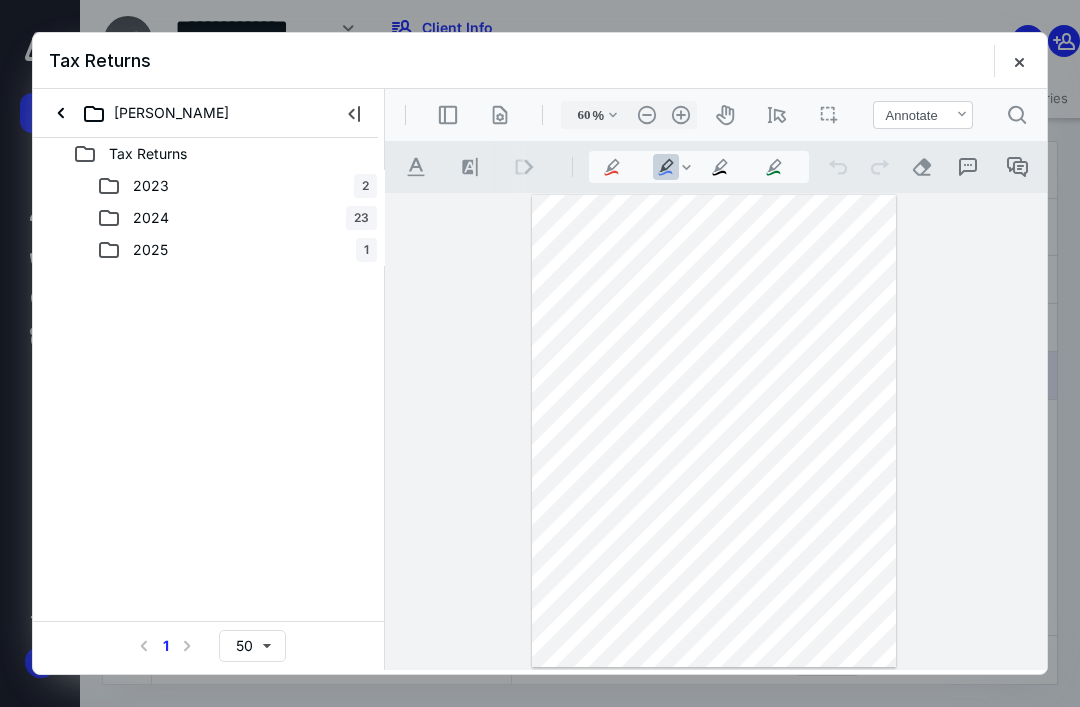 click on "2024" at bounding box center (151, 218) 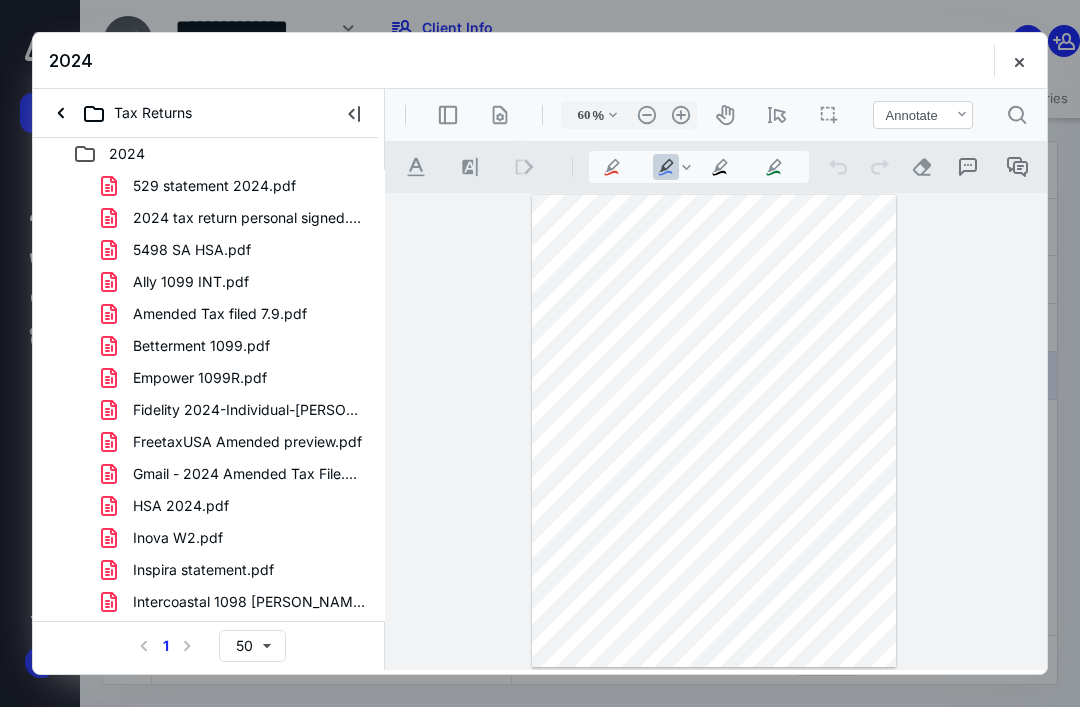 click on "Tax Returns" at bounding box center [124, 113] 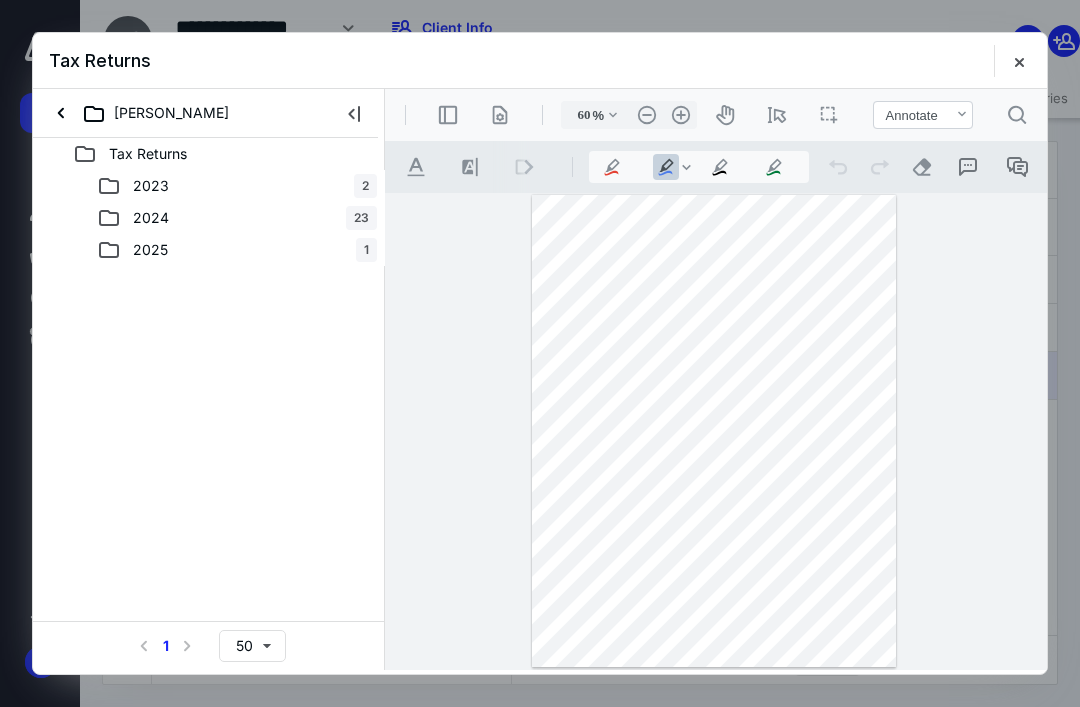 click on "2024" at bounding box center [151, 218] 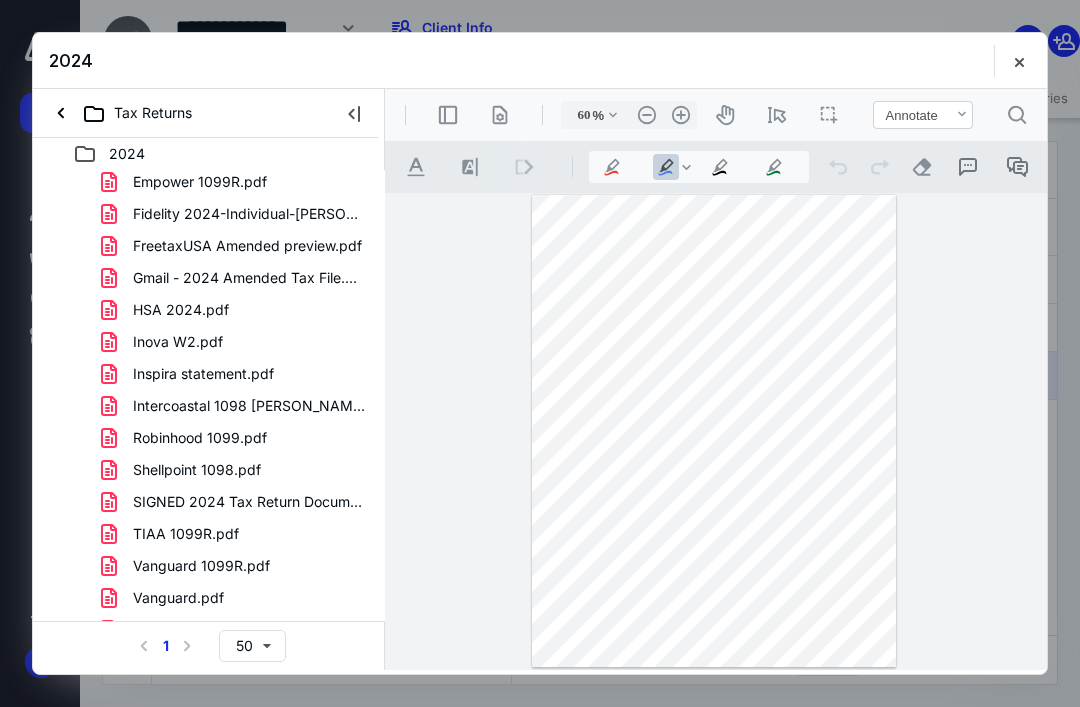 scroll, scrollTop: 226, scrollLeft: 0, axis: vertical 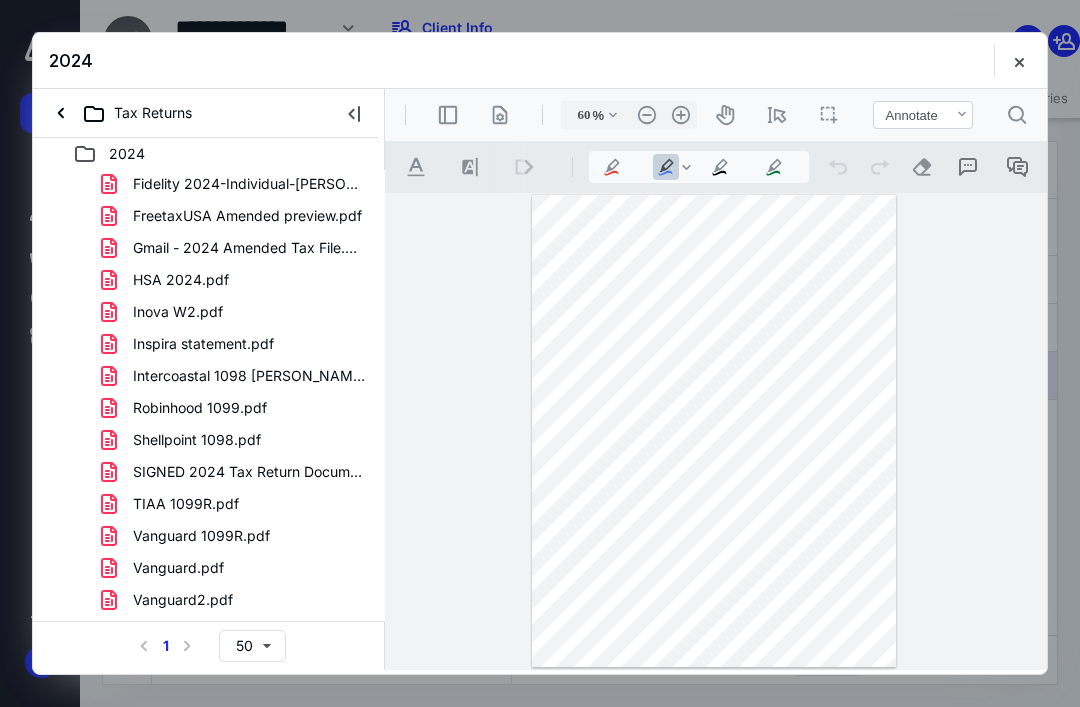 click on "Tax Returns" at bounding box center [124, 113] 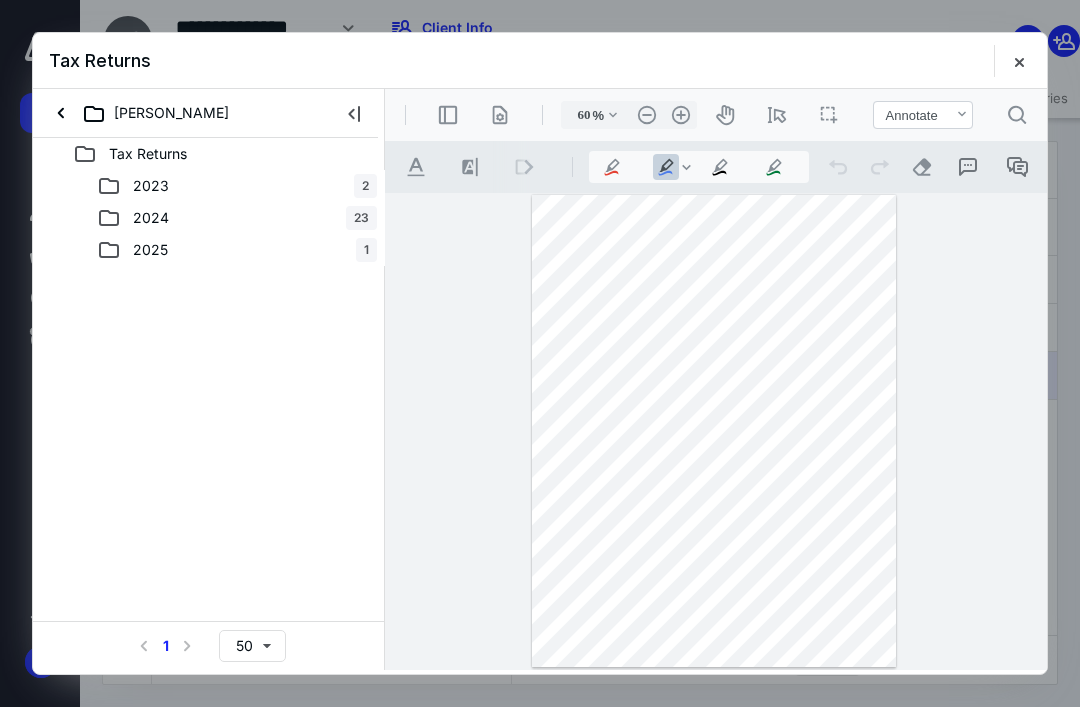 click on "2025 1" at bounding box center (209, 250) 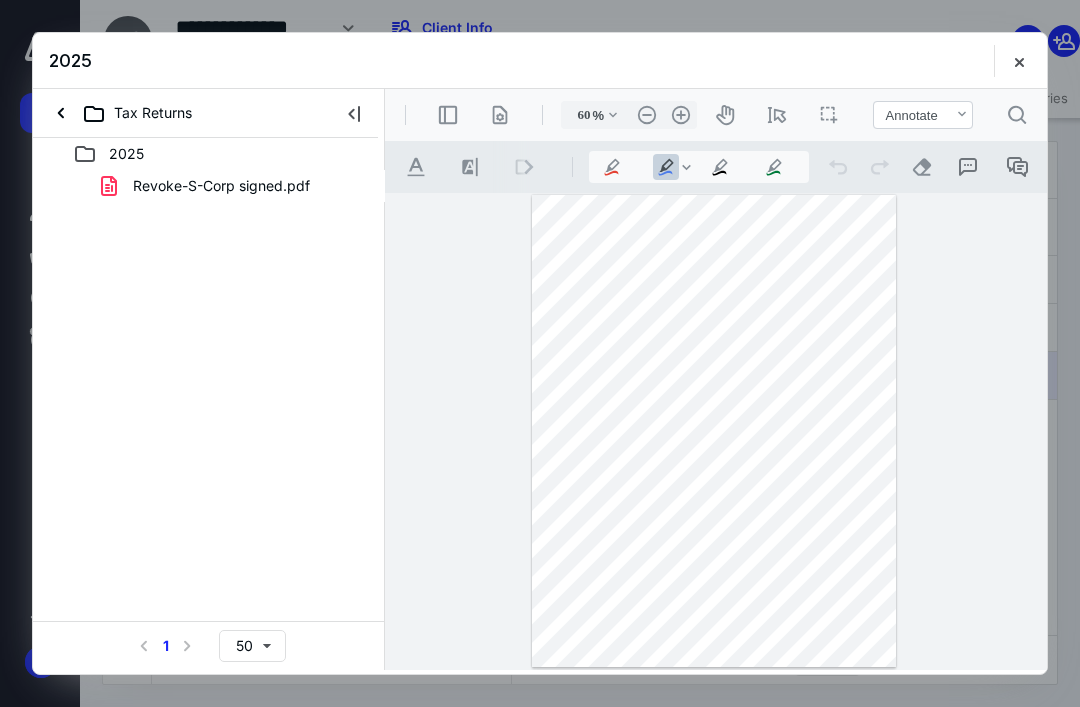 click 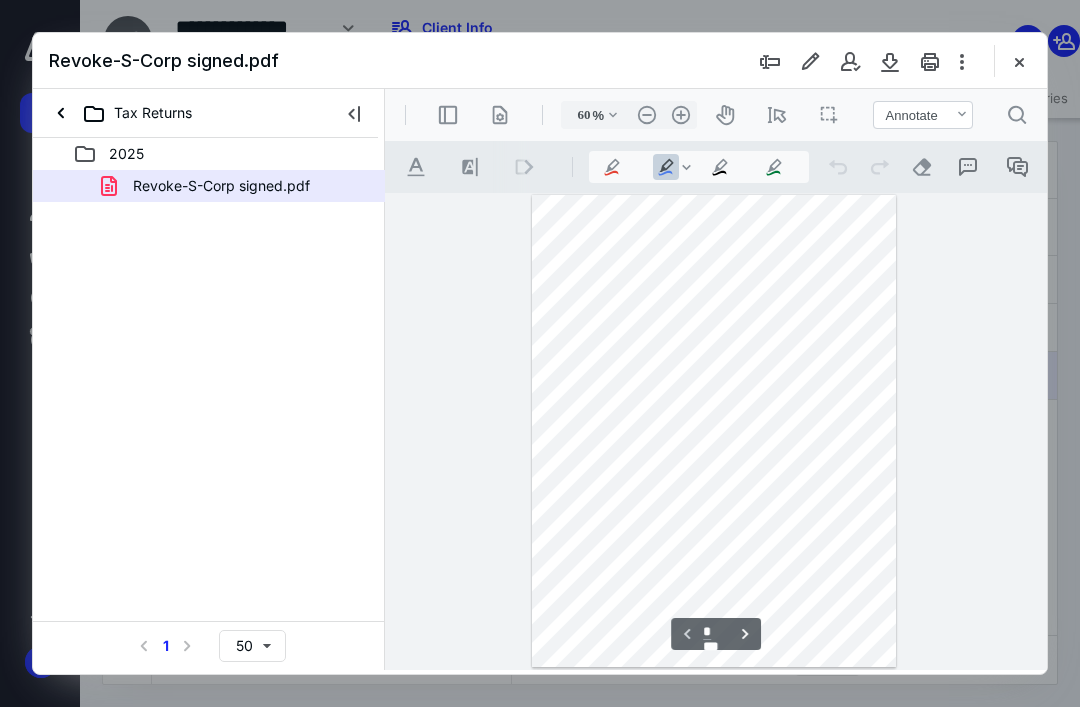 click on "Tax Returns" at bounding box center [124, 113] 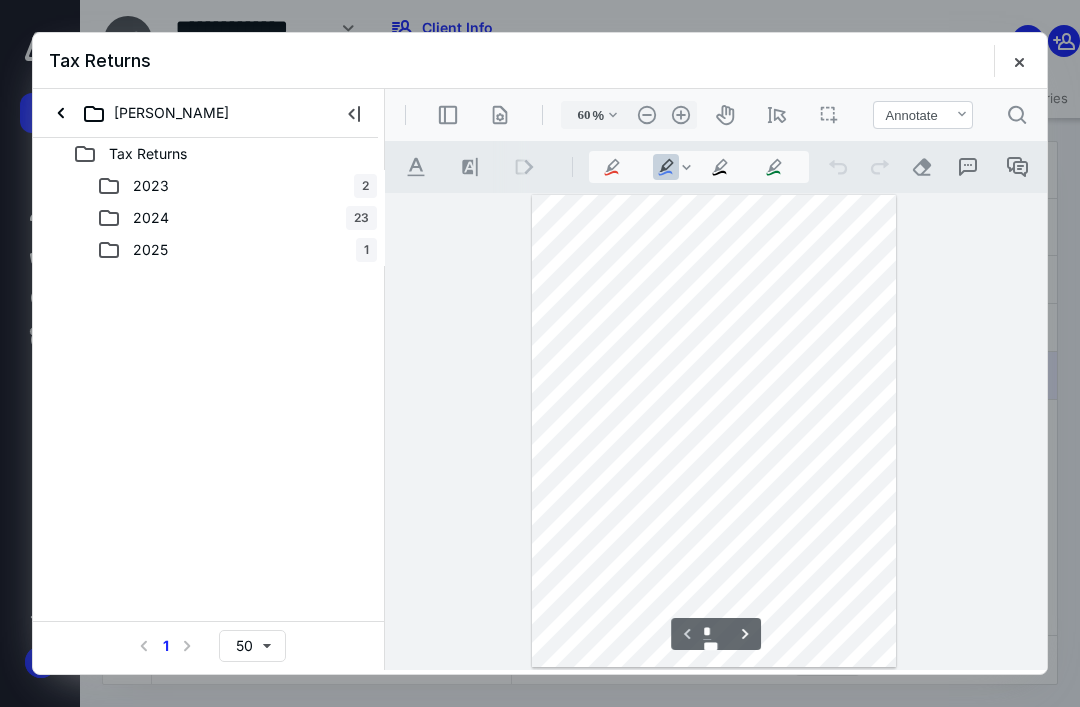 click on "2024" at bounding box center [151, 218] 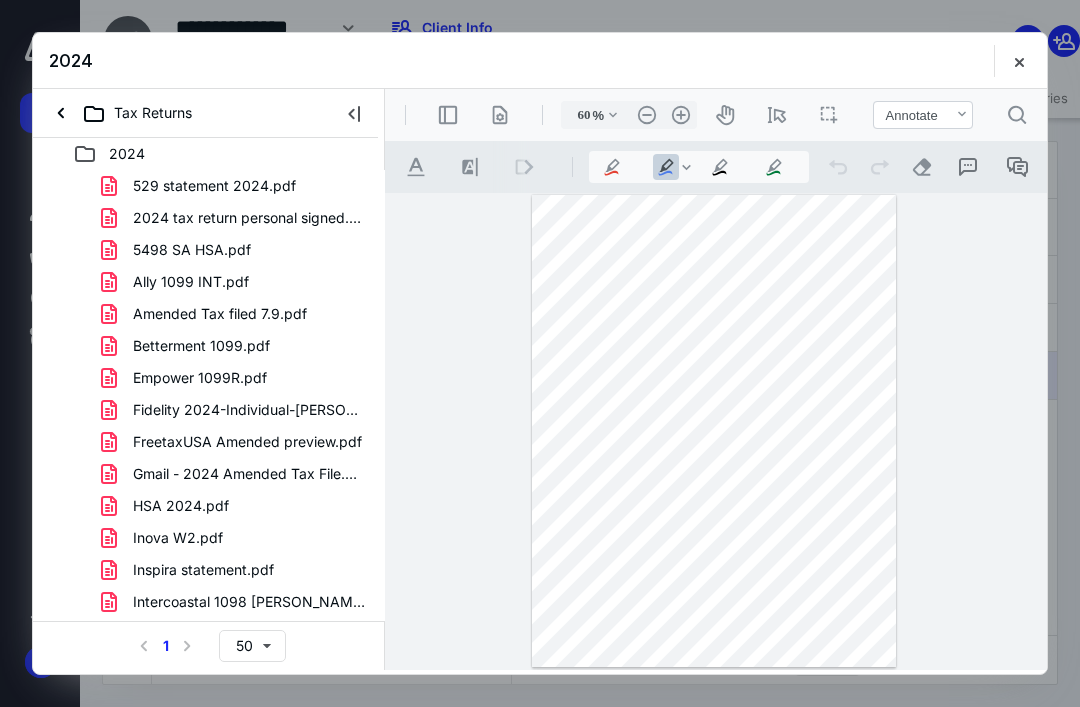 scroll, scrollTop: 0, scrollLeft: 0, axis: both 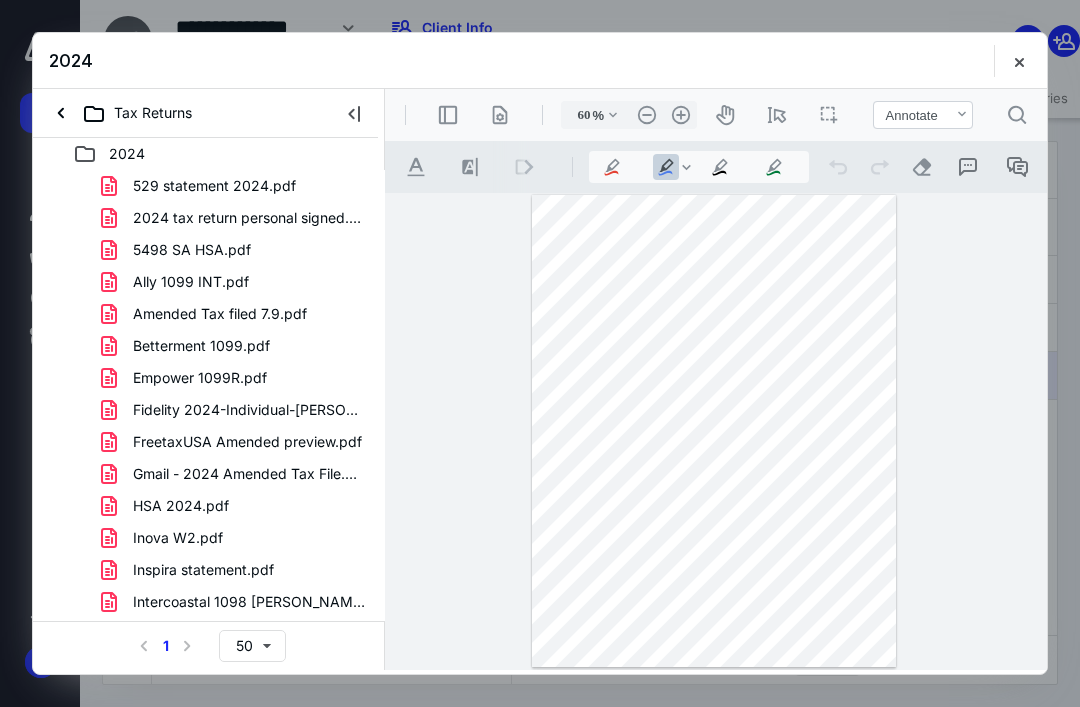 click on "Tax Returns" at bounding box center (124, 113) 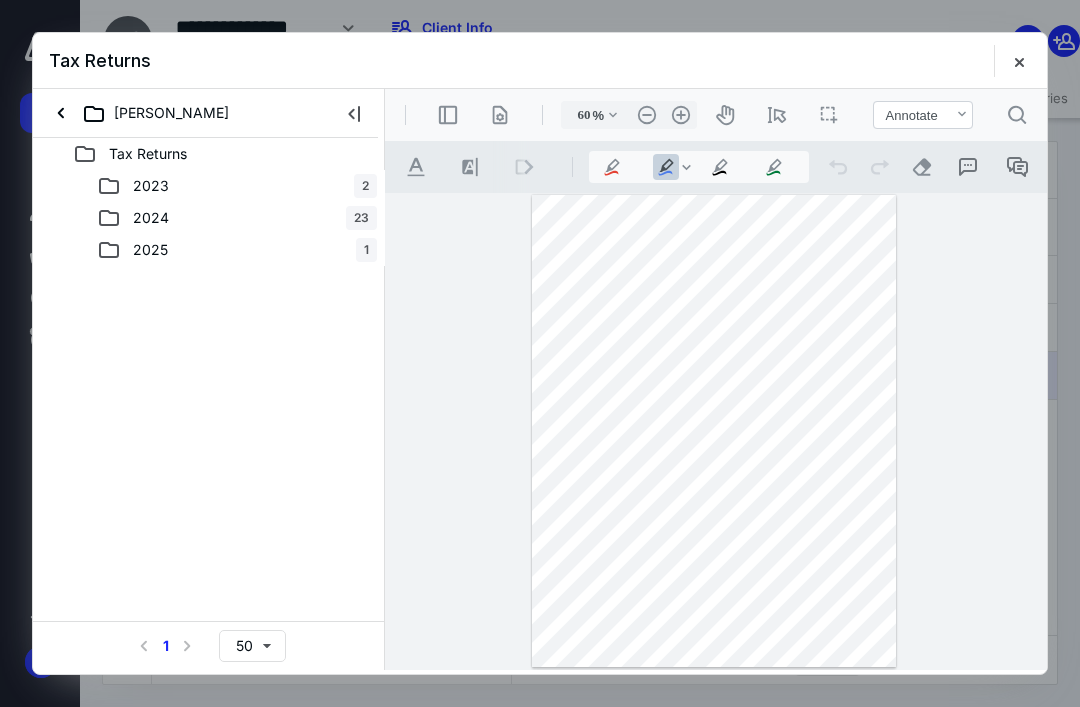 click on "2023" at bounding box center (151, 186) 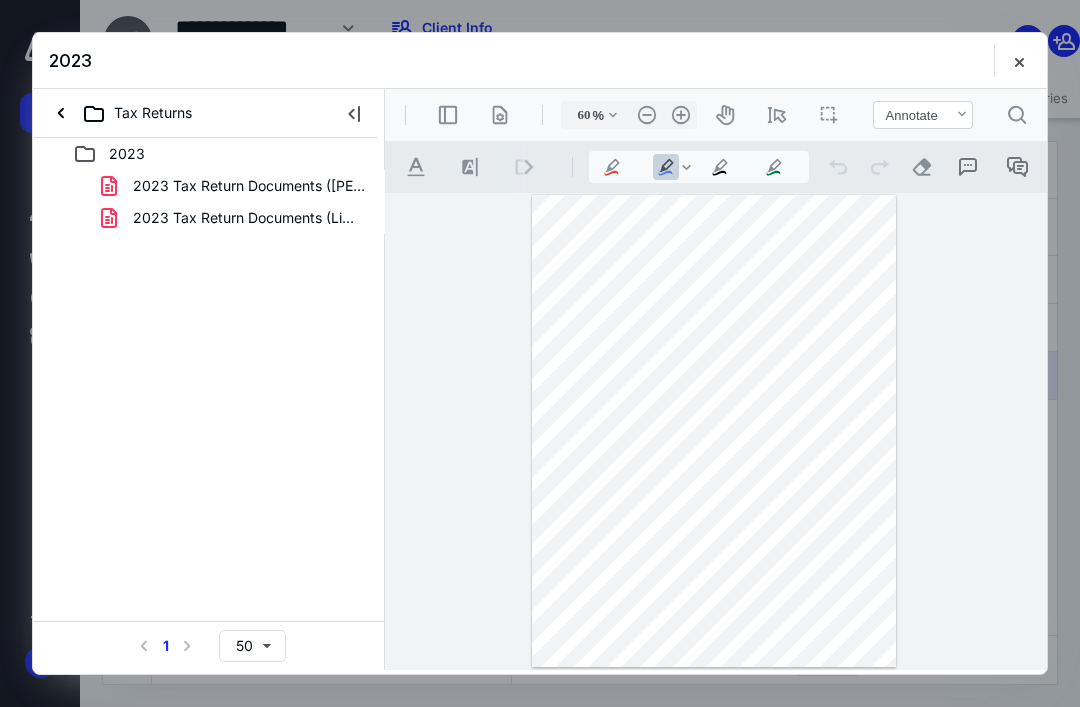 click on "2023 Tax Return Documents (Chorath, Ashley).pdf" at bounding box center [249, 186] 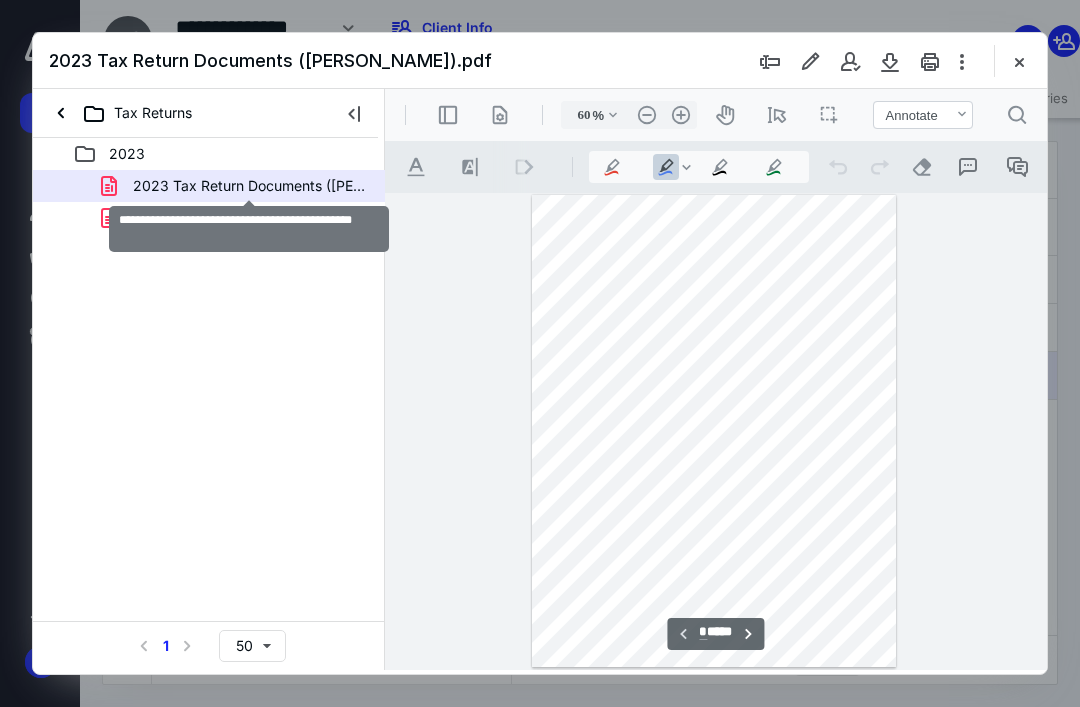 click on ".cls-1{fill:#abb0c4;} icon - header - zoom - in - line" at bounding box center [681, 115] 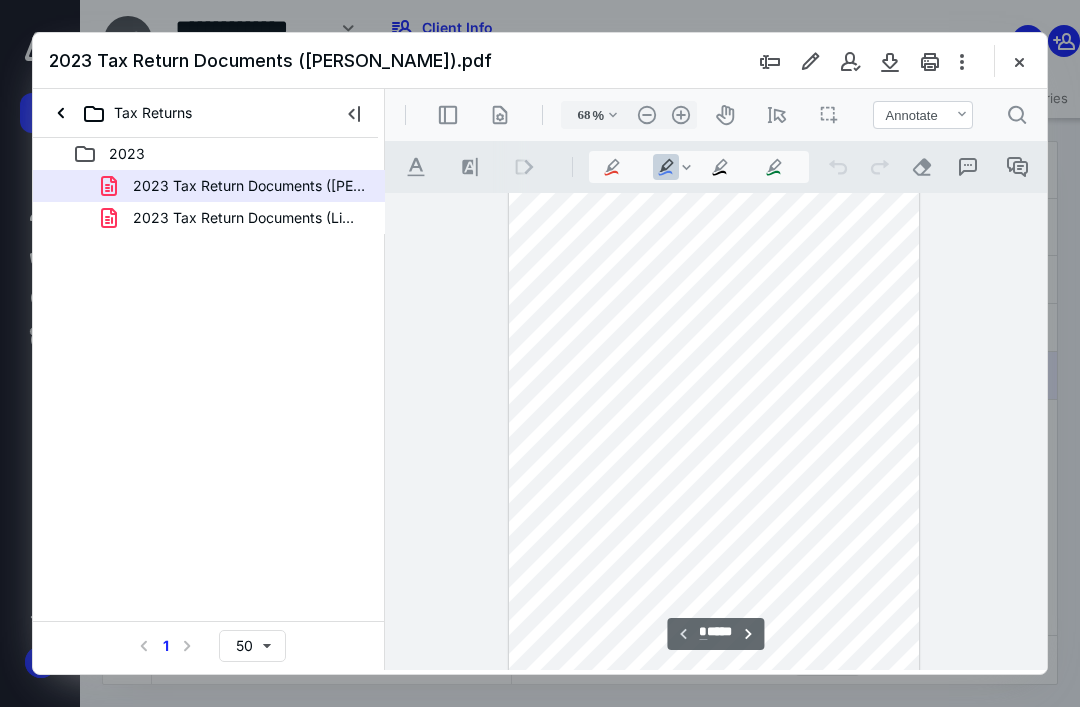 click on ".cls-1{fill:#abb0c4;} icon - header - zoom - in - line" at bounding box center (681, 115) 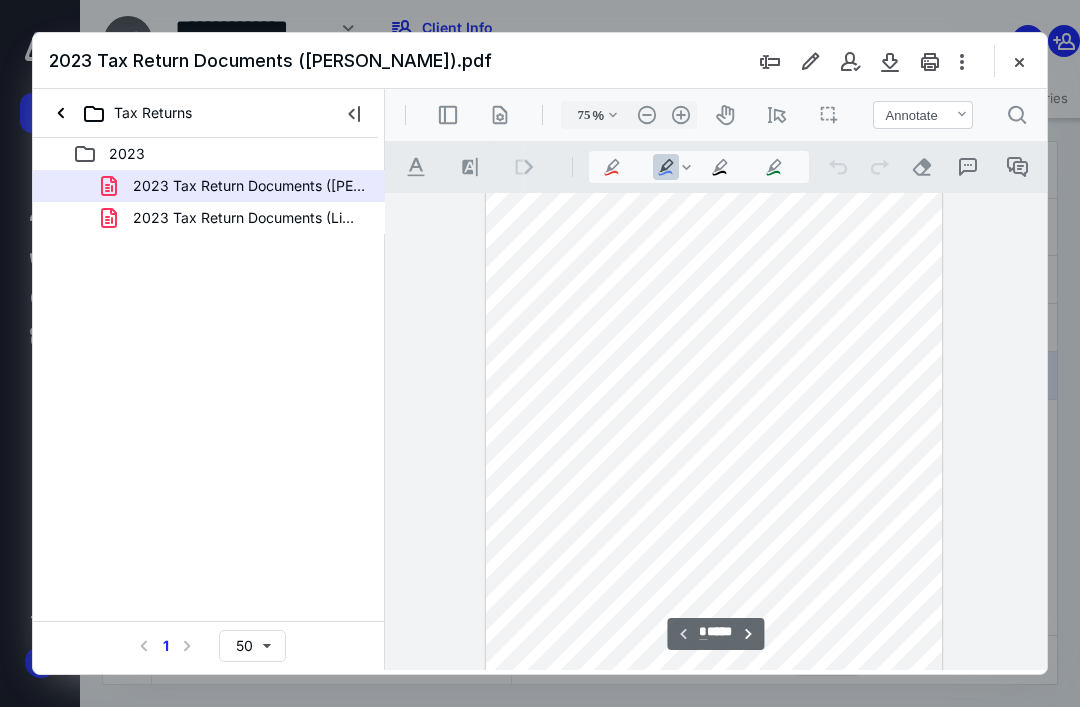 click on ".cls-1{fill:#abb0c4;} icon - header - zoom - in - line" at bounding box center (681, 115) 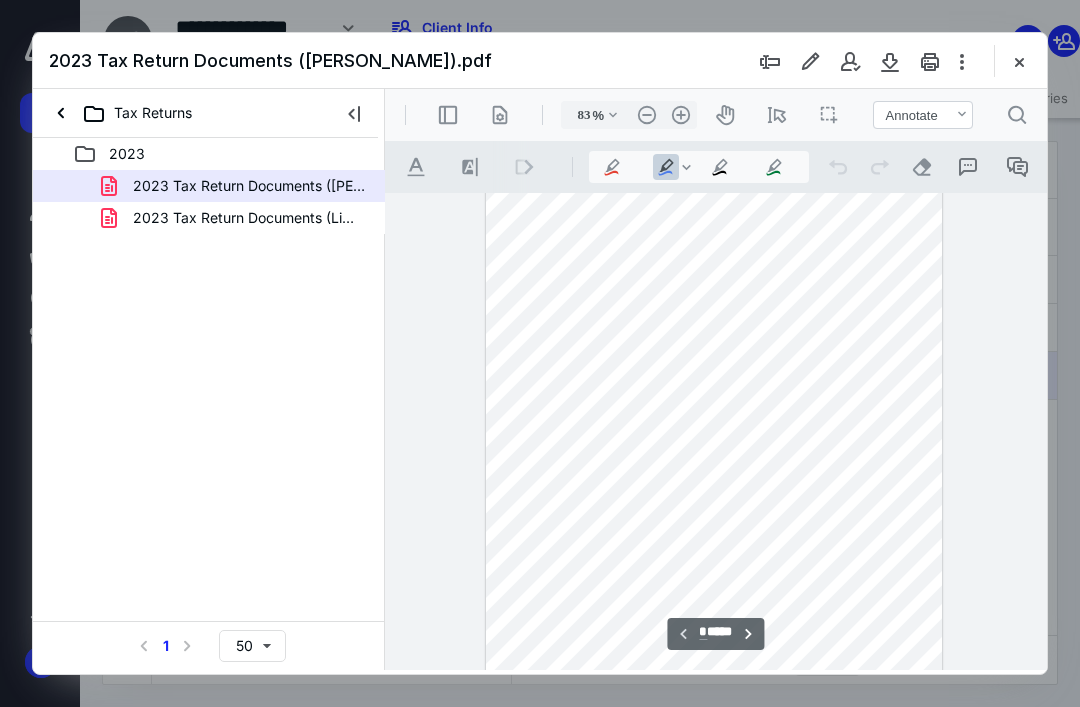 scroll, scrollTop: 69, scrollLeft: 0, axis: vertical 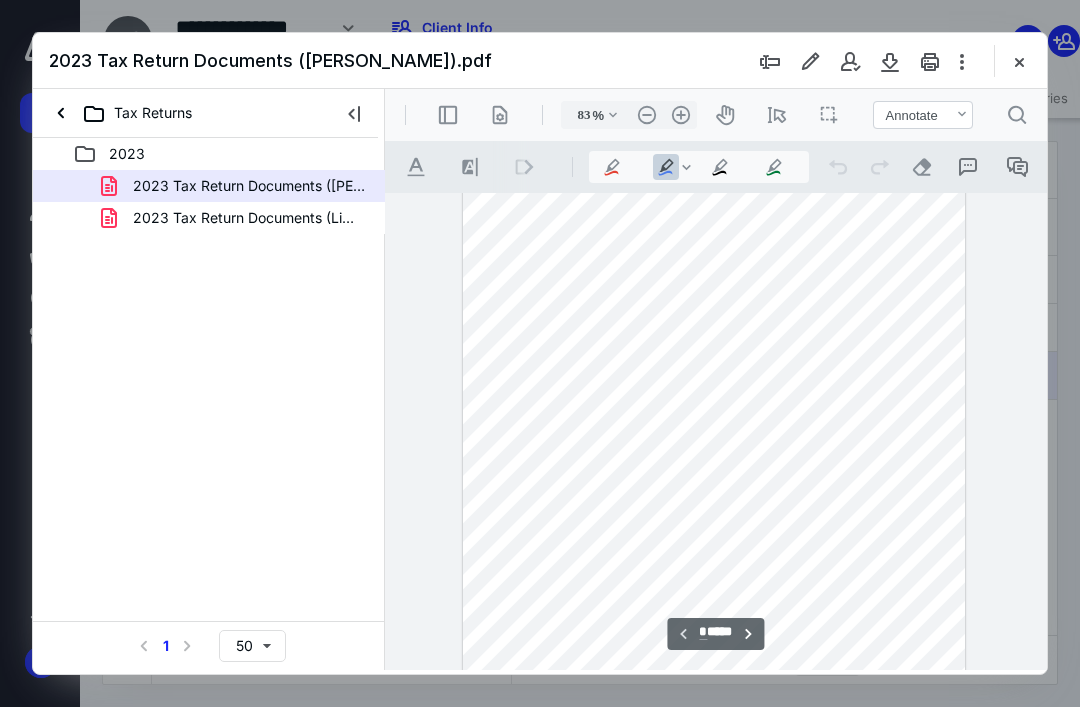 click on ".cls-1{fill:#abb0c4;} icon - header - zoom - in - line" at bounding box center [681, 115] 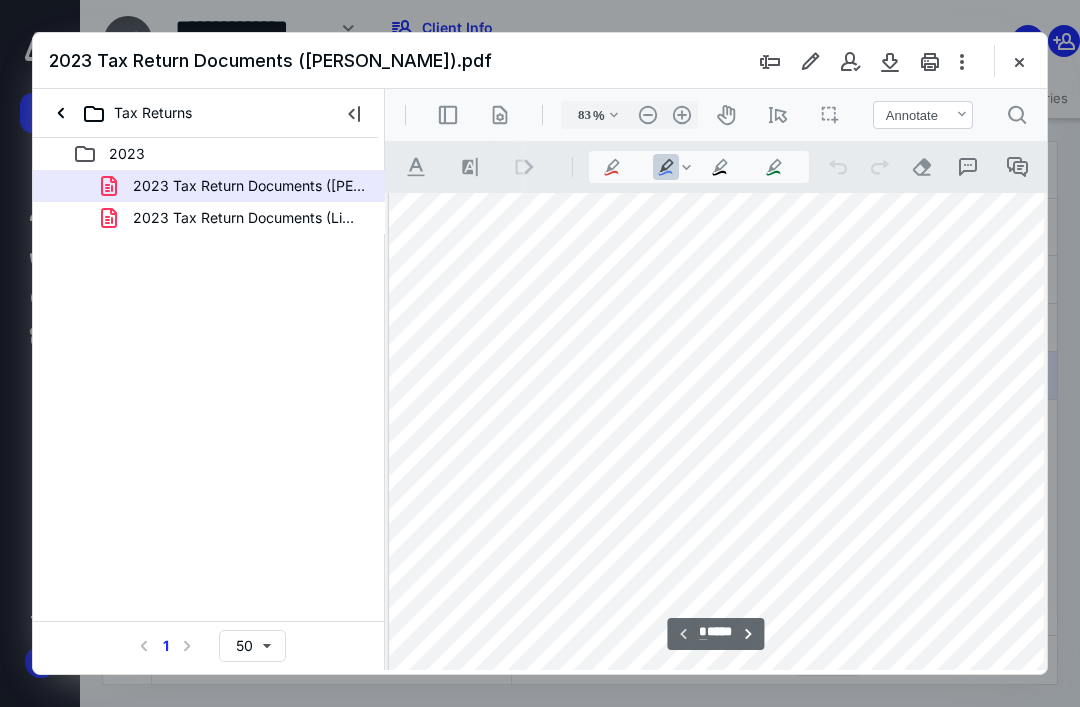 type on "108" 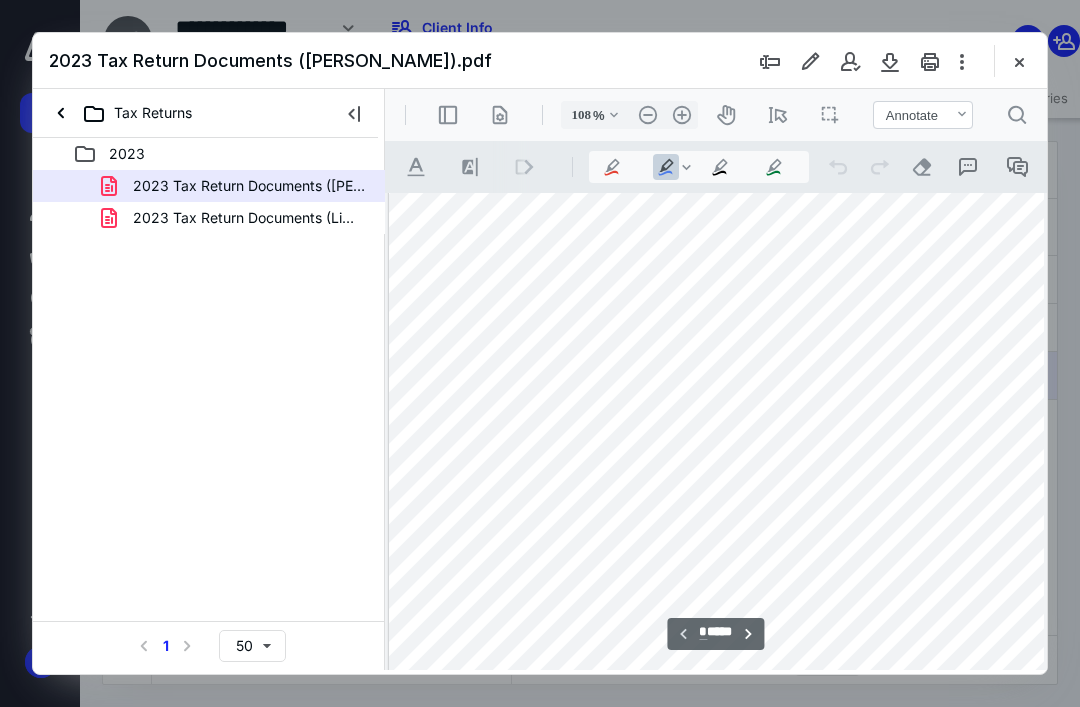 scroll, scrollTop: 146, scrollLeft: 2, axis: both 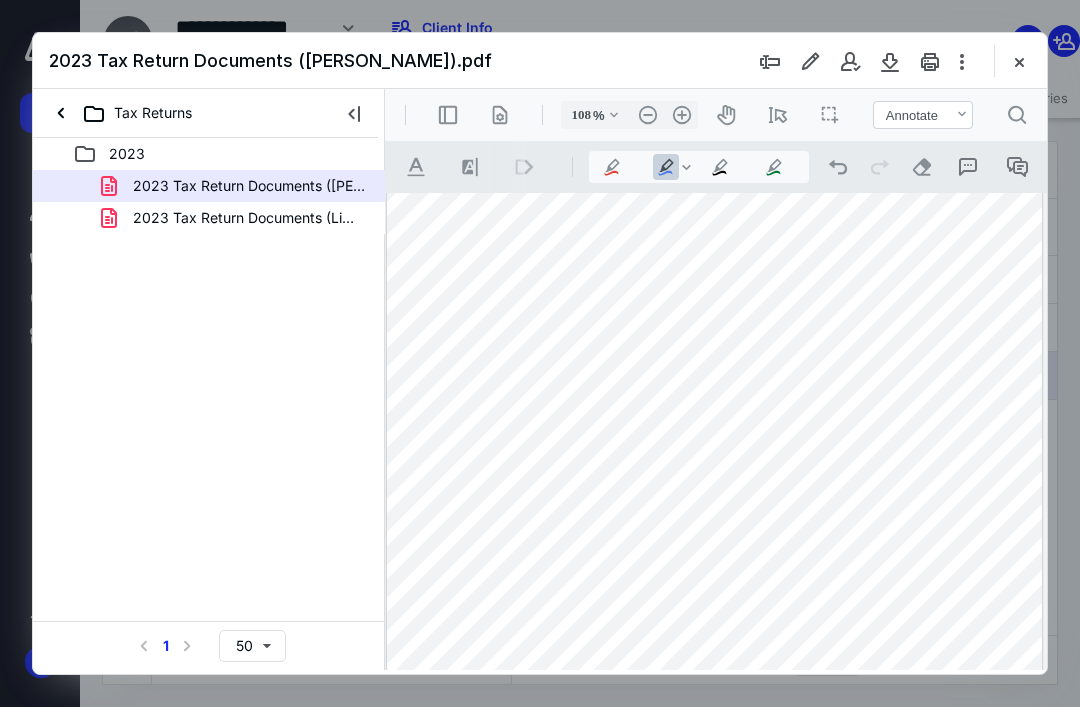 click on ".cls-1{fill:#abb0c4;} icon - operation - undo" at bounding box center (838, 167) 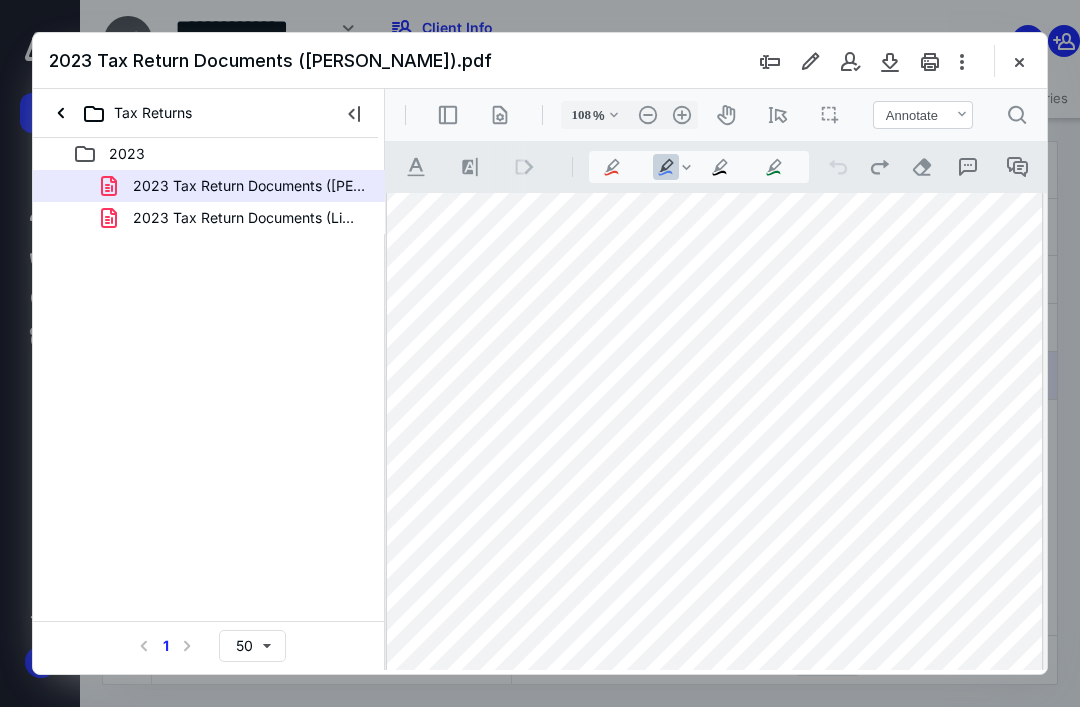 click at bounding box center [354, 113] 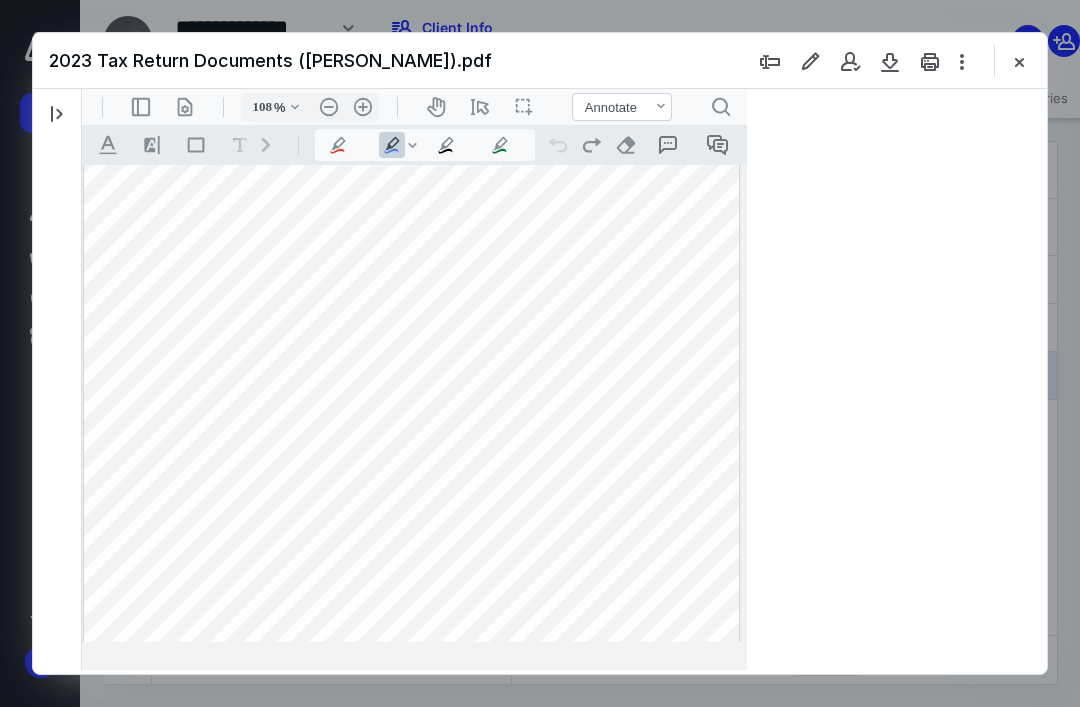 scroll, scrollTop: 146, scrollLeft: 0, axis: vertical 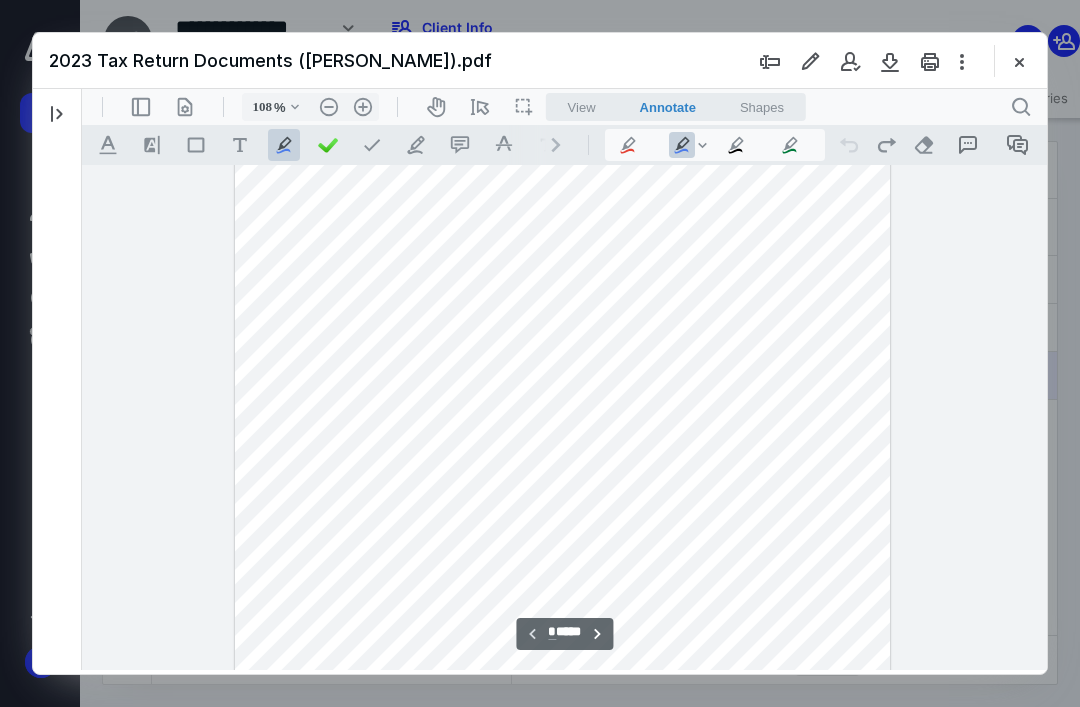 click on "View Annotate Shapes" at bounding box center (676, 107) 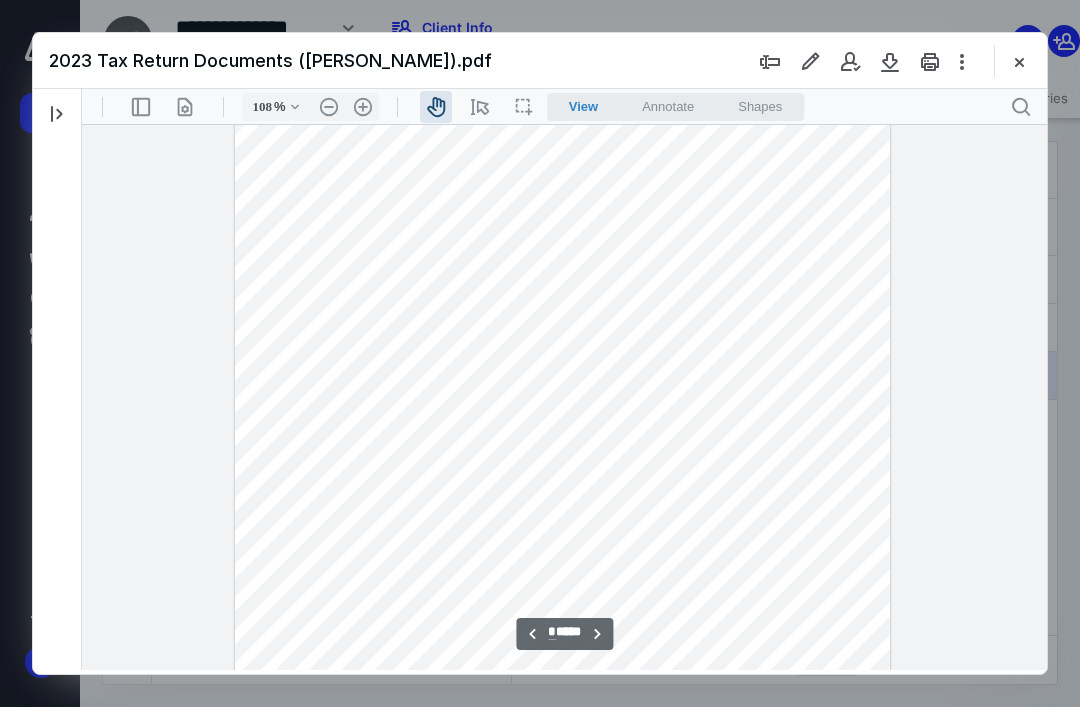 scroll, scrollTop: 876, scrollLeft: 0, axis: vertical 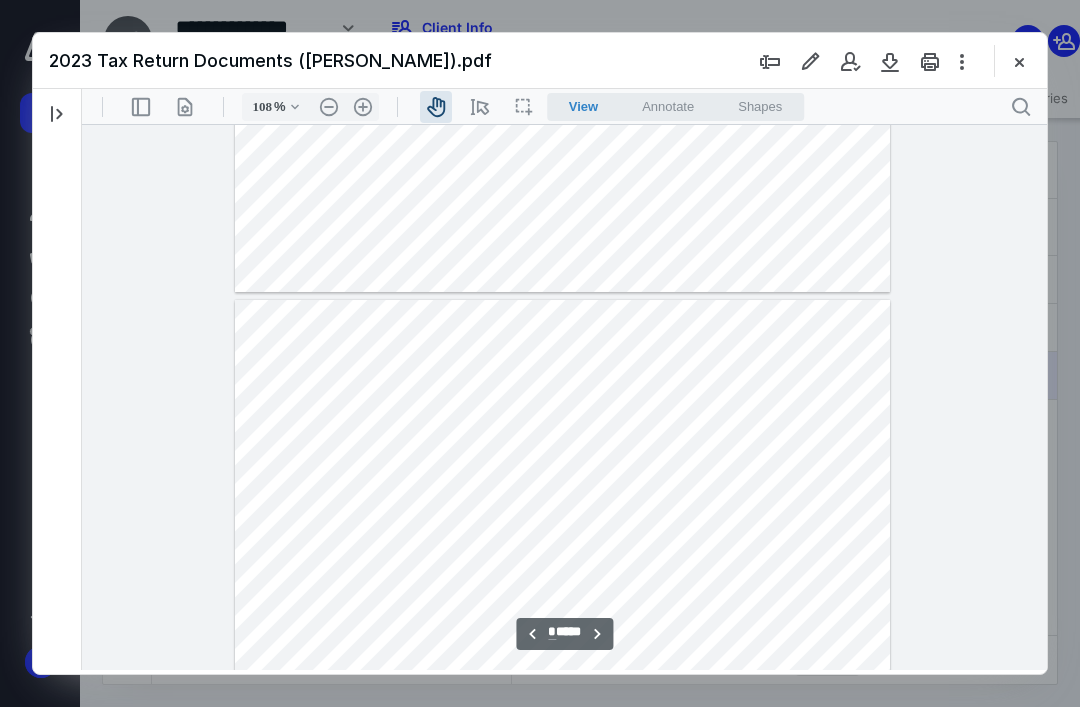 type on "*" 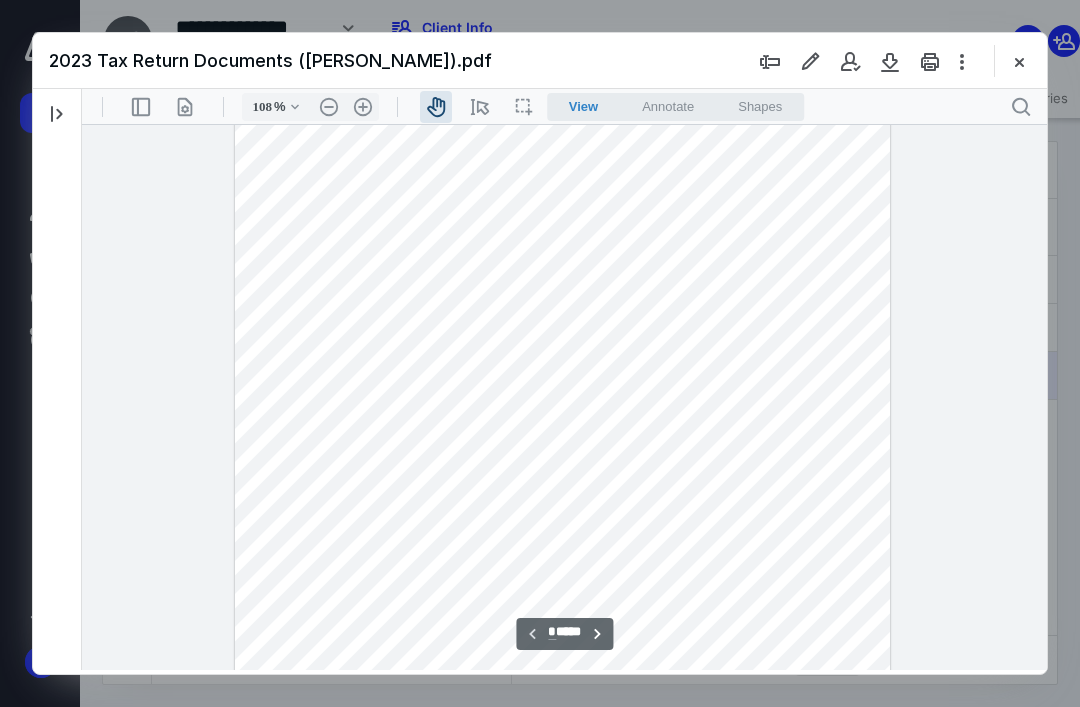 scroll, scrollTop: 114, scrollLeft: 0, axis: vertical 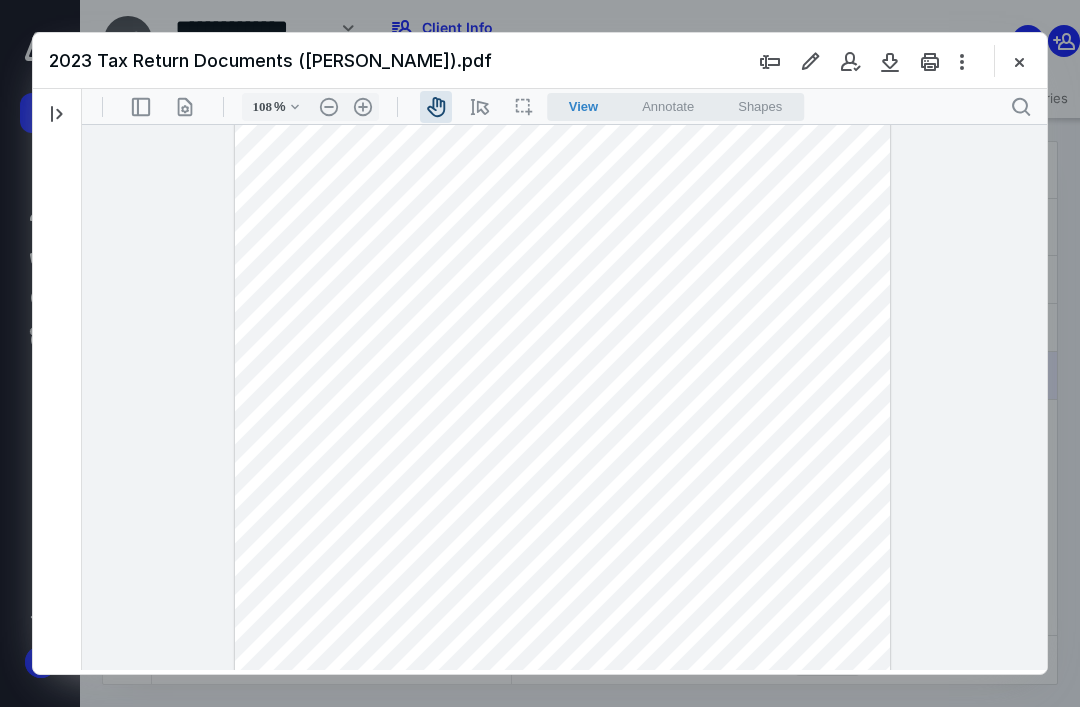 click at bounding box center (1019, 61) 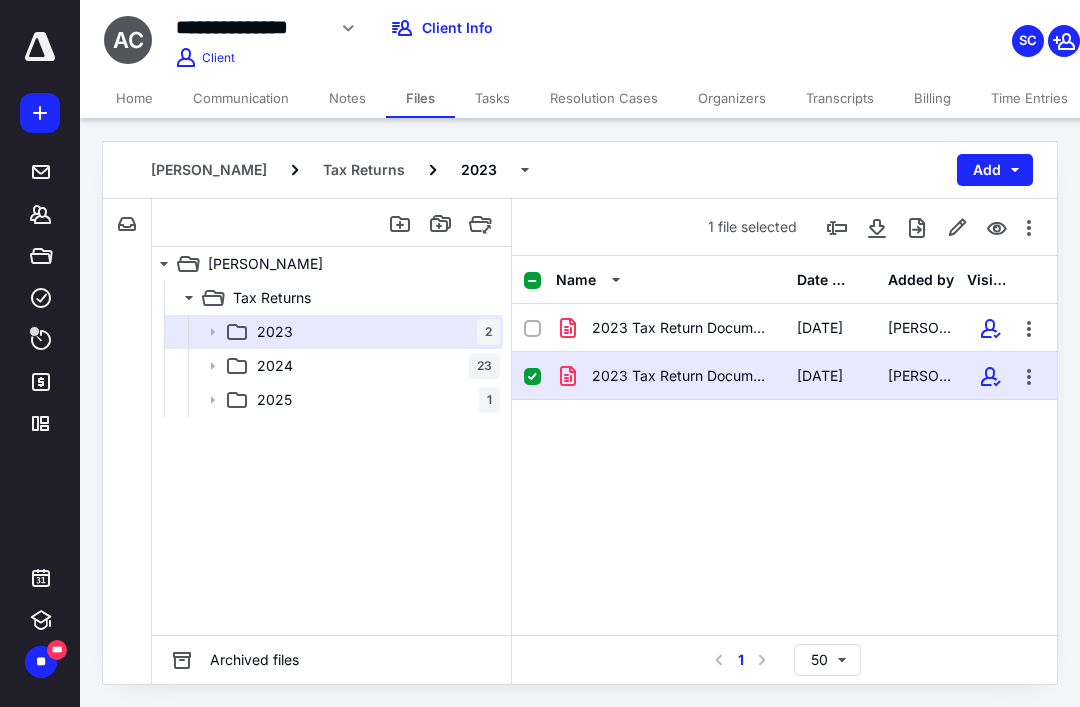 click on "2024 23" at bounding box center [374, 366] 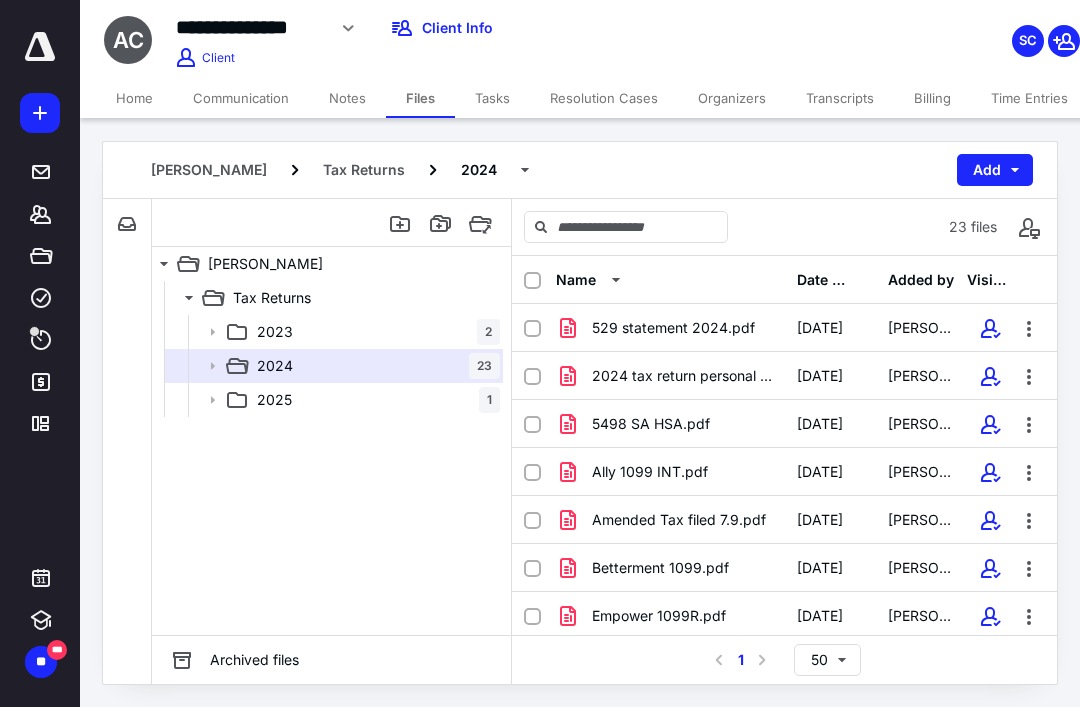 click 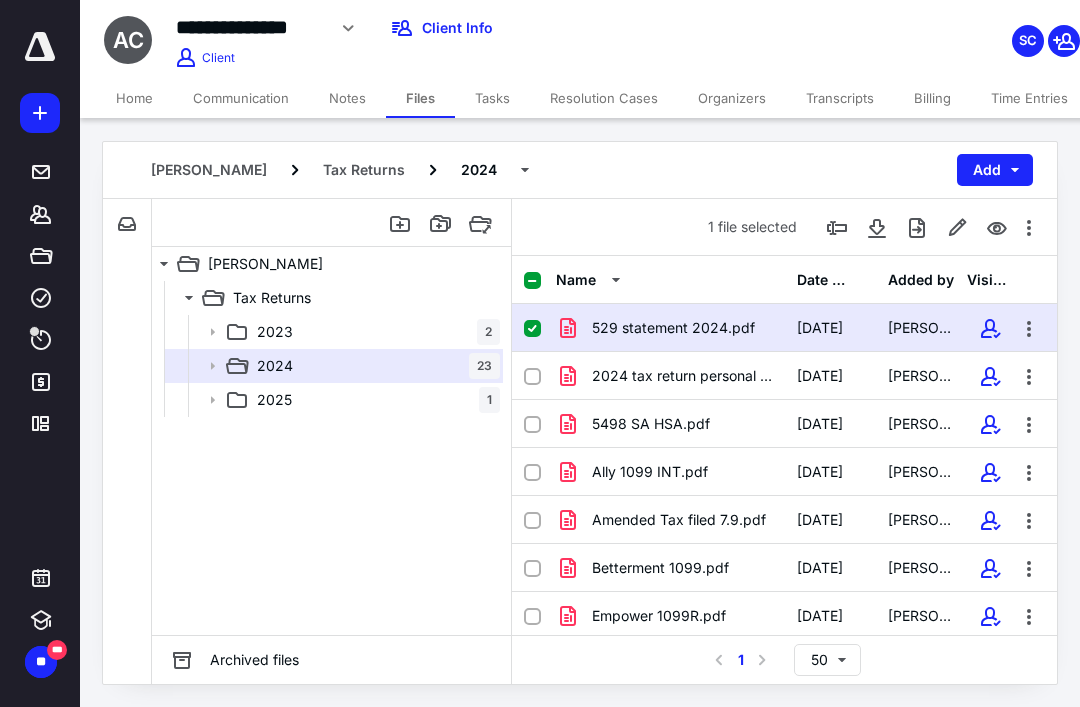checkbox on "true" 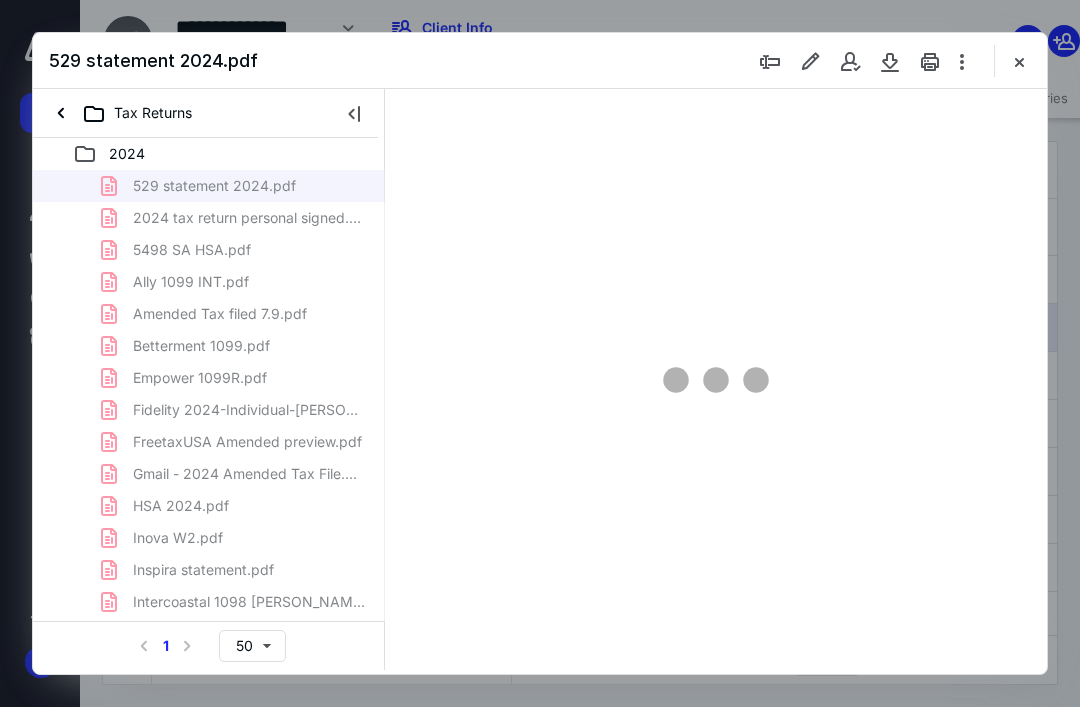 scroll, scrollTop: 0, scrollLeft: 0, axis: both 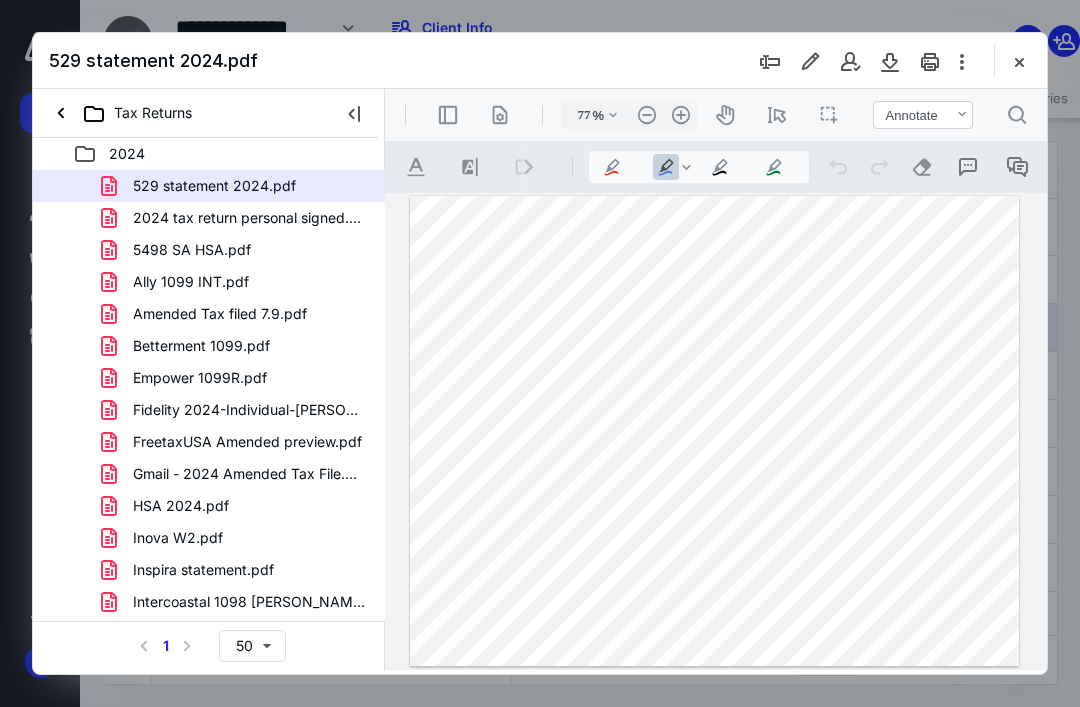 click on ".cls-1{fill:#abb0c4;} icon - operation - undo" at bounding box center (838, 167) 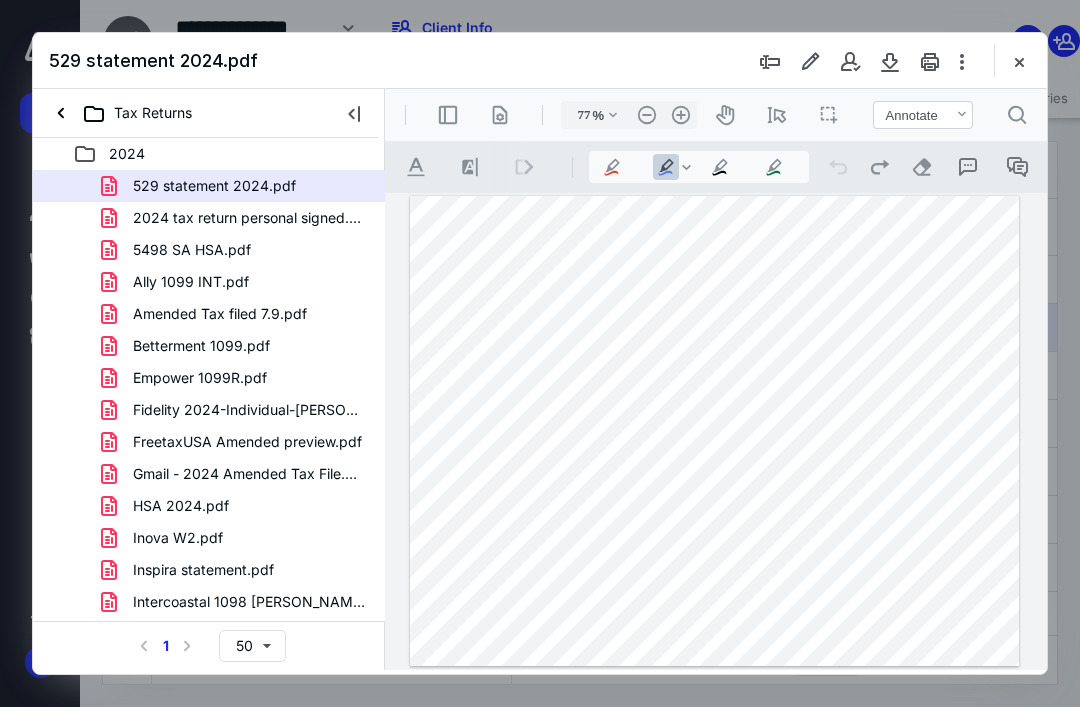 click on "529 statement 2024.pdf" at bounding box center (214, 186) 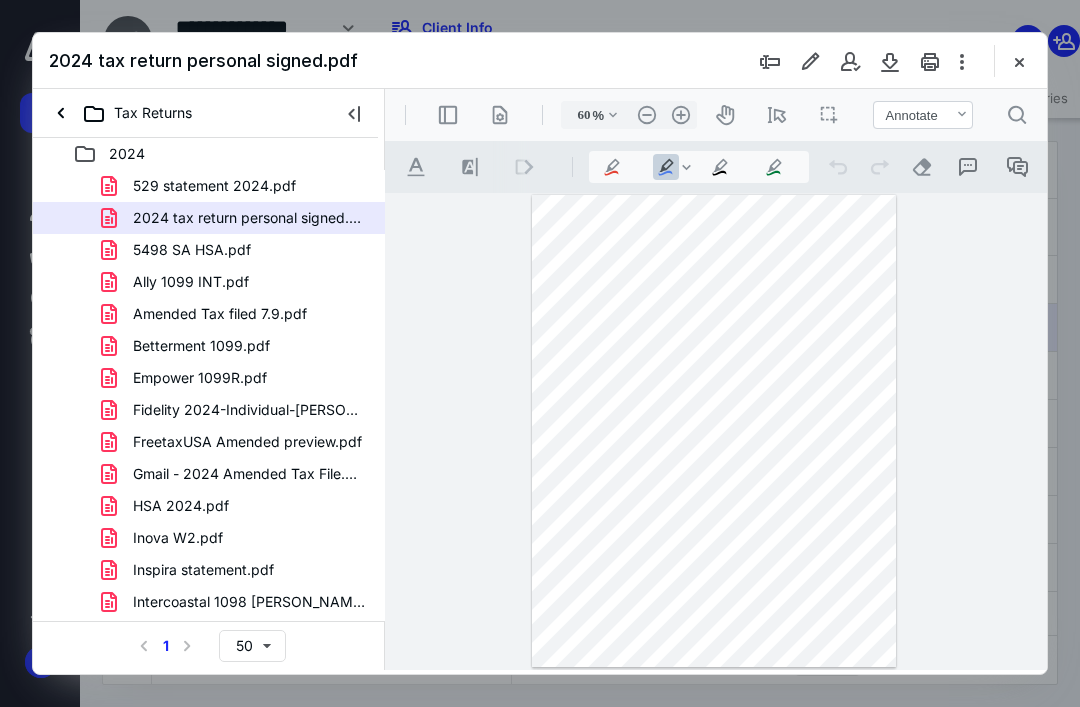 click at bounding box center [540, 353] 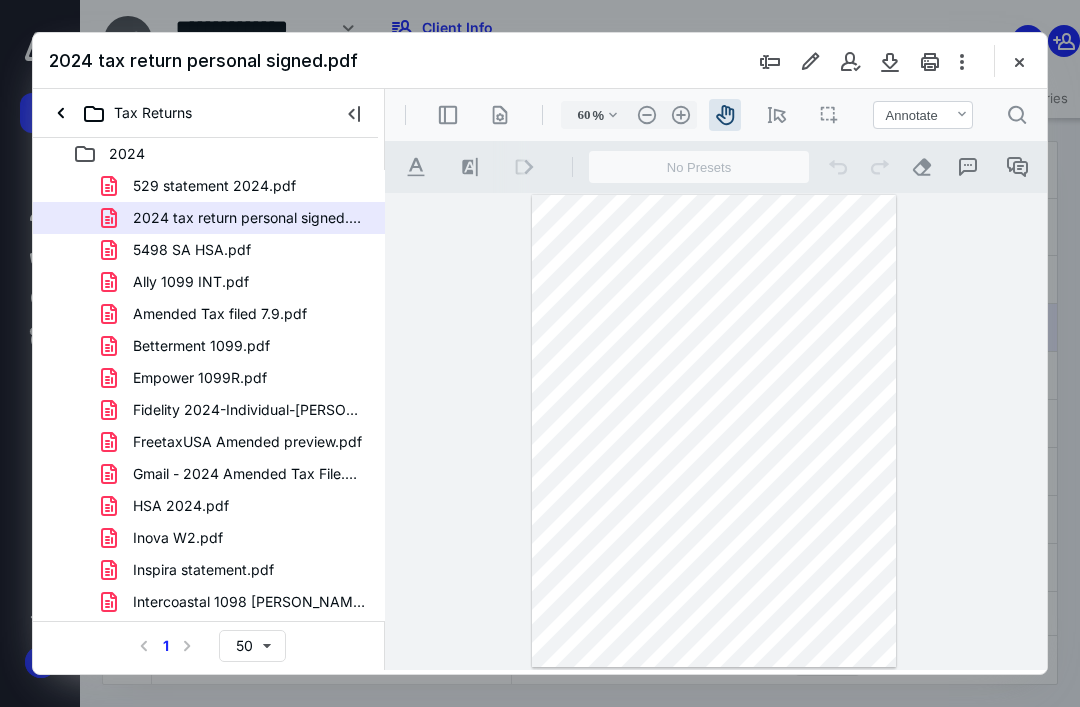 click on "icon-header-pan20" at bounding box center [725, 115] 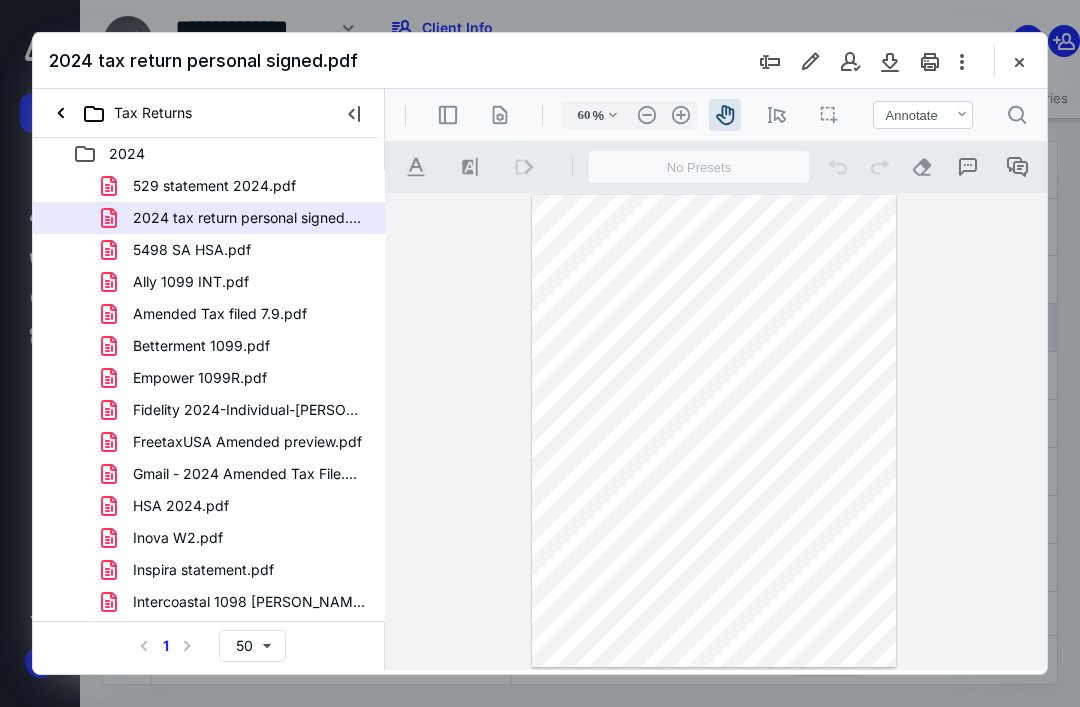 click on ".cls-1{fill:#abb0c4;} icon - header - zoom - in - line" at bounding box center [681, 115] 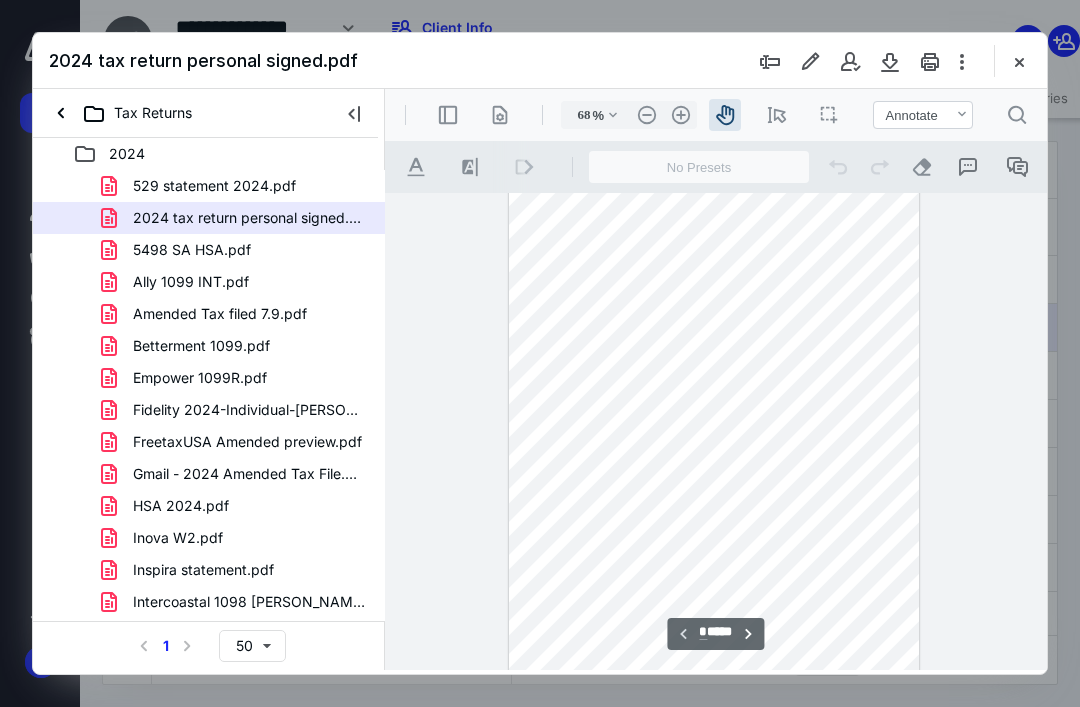 click on ".cls-1{fill:#abb0c4;} icon - header - zoom - in - line" at bounding box center (681, 115) 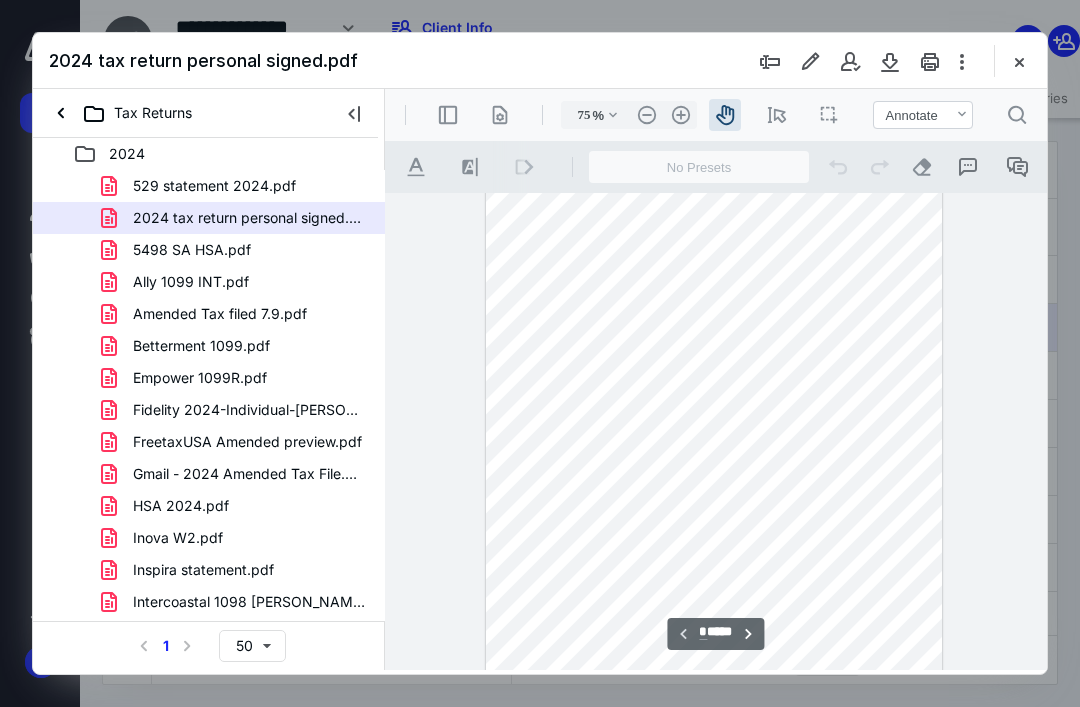 click on ".cls-1{fill:#abb0c4;} icon - header - zoom - in - line" at bounding box center (681, 115) 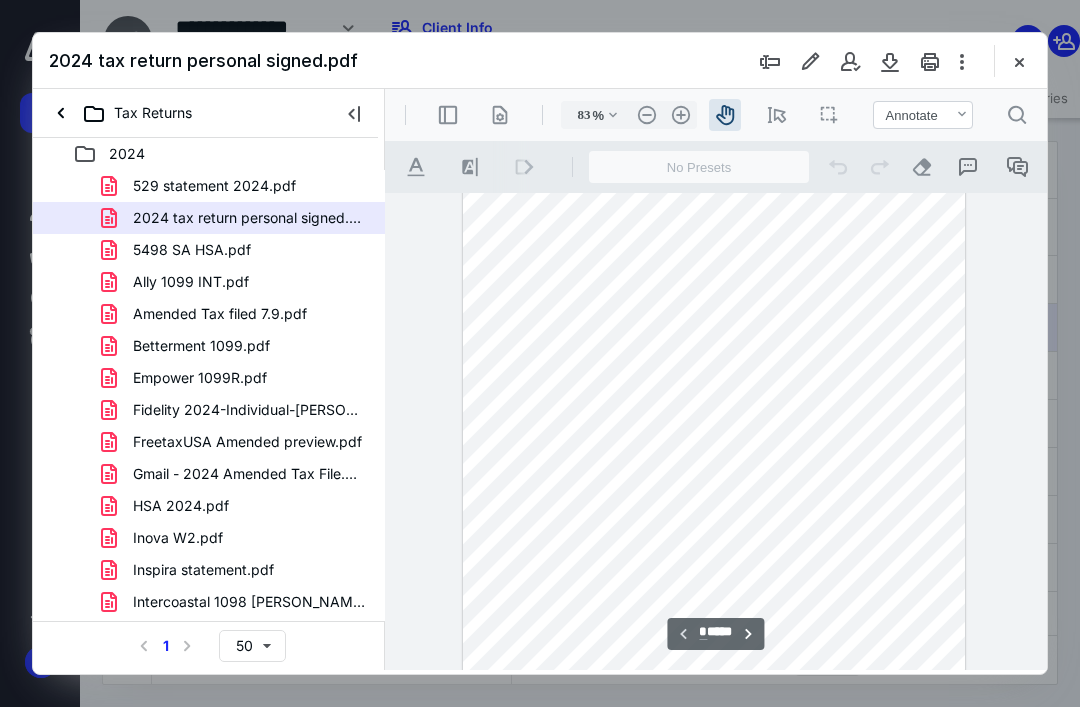 scroll, scrollTop: 0, scrollLeft: 0, axis: both 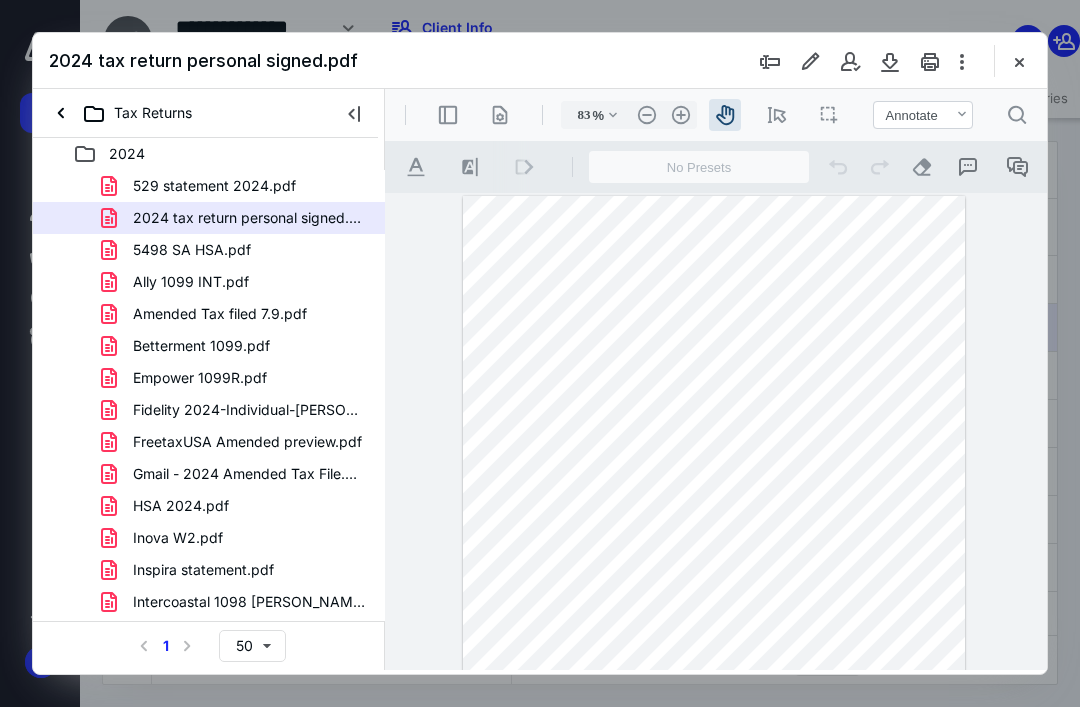 click on "5498 SA HSA.pdf" at bounding box center [192, 250] 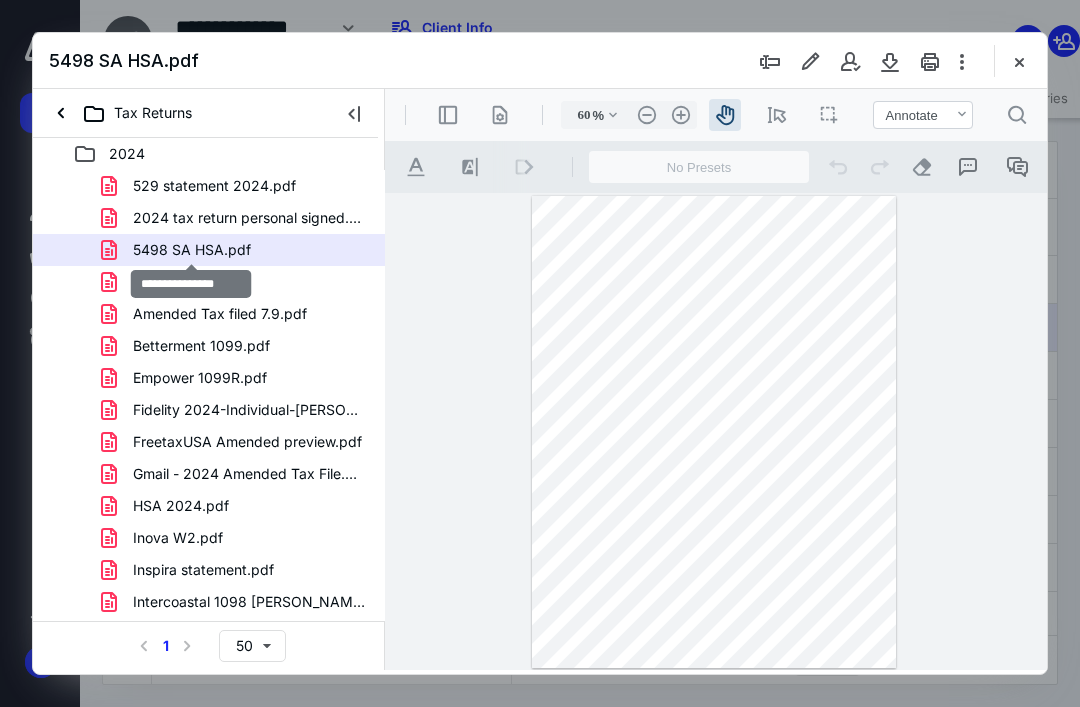 click on "Annotate .cls-1{fill:#abb0c4;} icon - chevron - down" at bounding box center (923, 115) 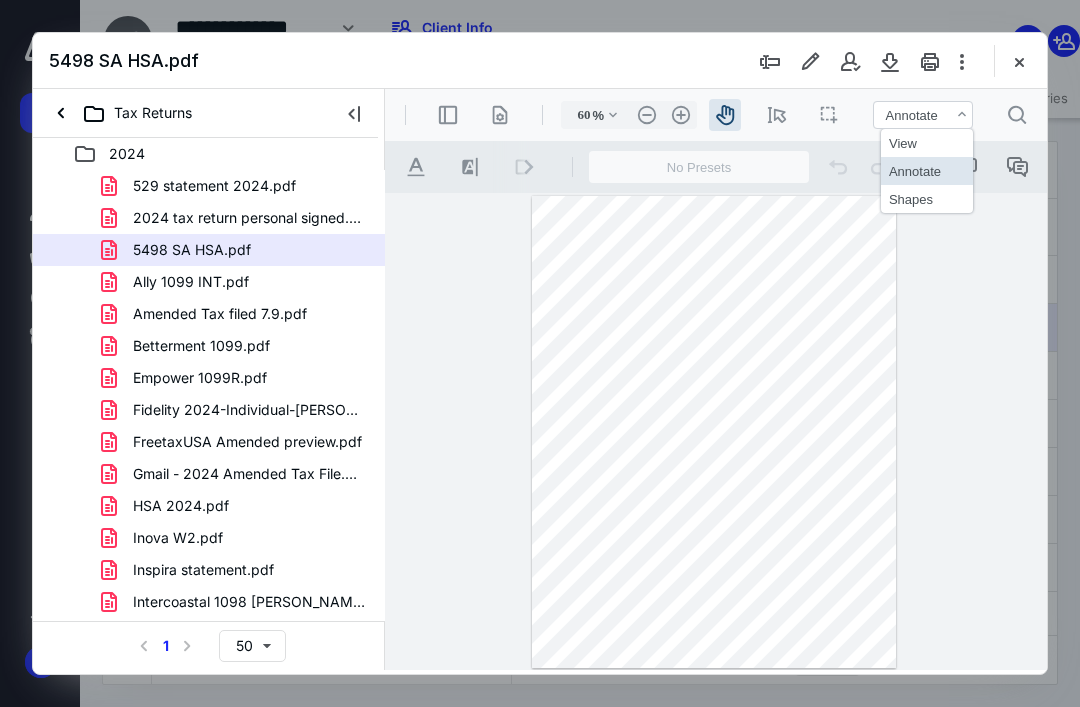 click on "Annotate" at bounding box center [927, 171] 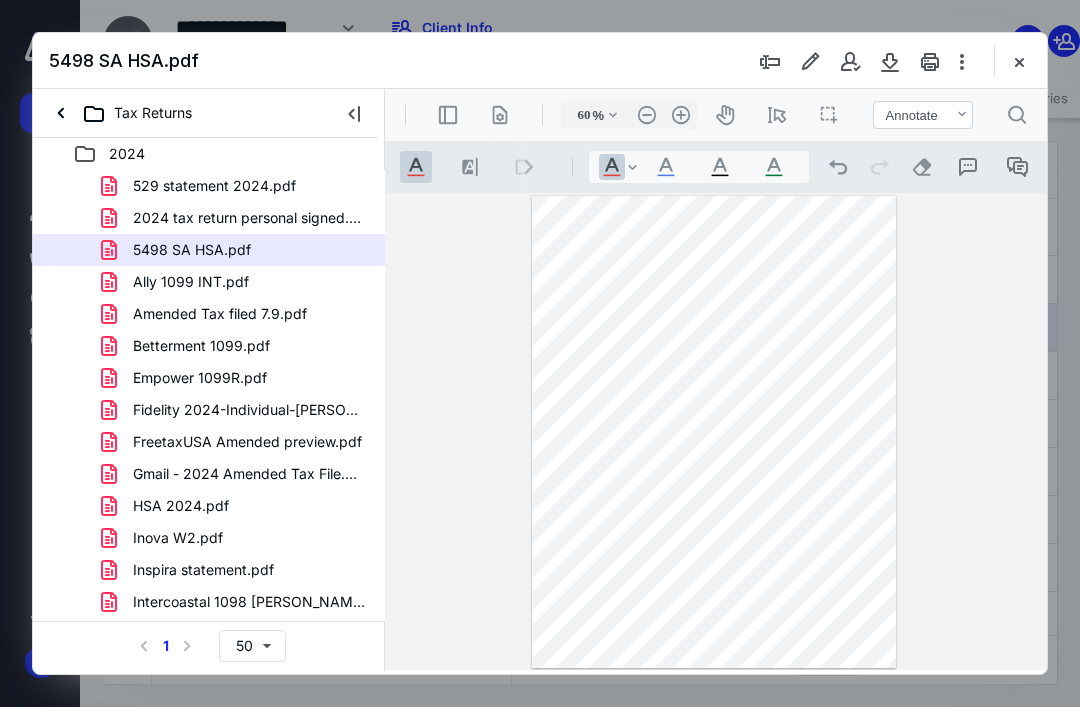click on ".cls-1{fill:#abb0c4;} icon - operation - undo" at bounding box center [838, 167] 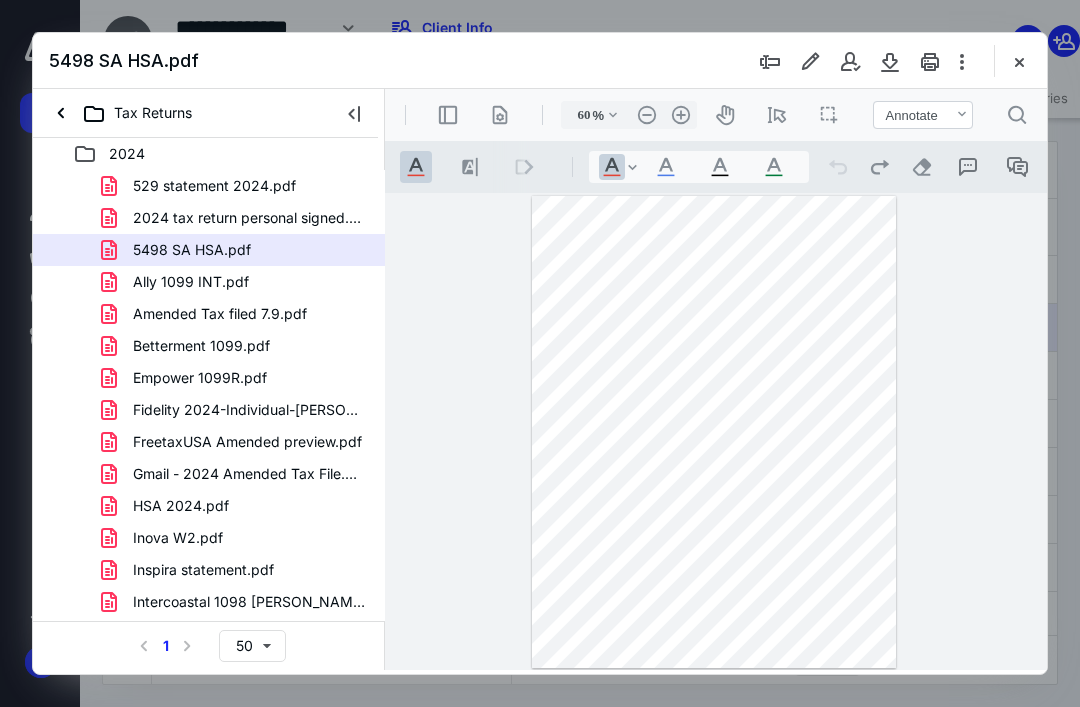 click on ".cls-1{fill:#abb0c4;} icon - tool - text manipulation - underline" at bounding box center (416, 167) 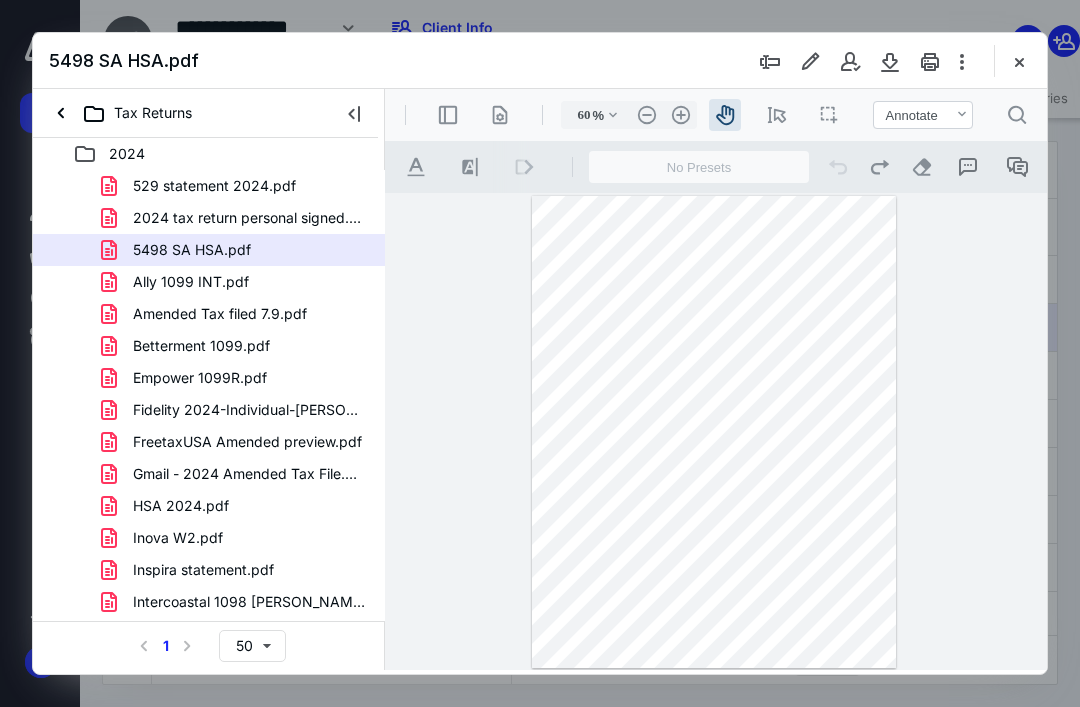 click on ".cls-1{fill:#abb0c4;} icon - tool - text manipulation - underline" at bounding box center (416, 167) 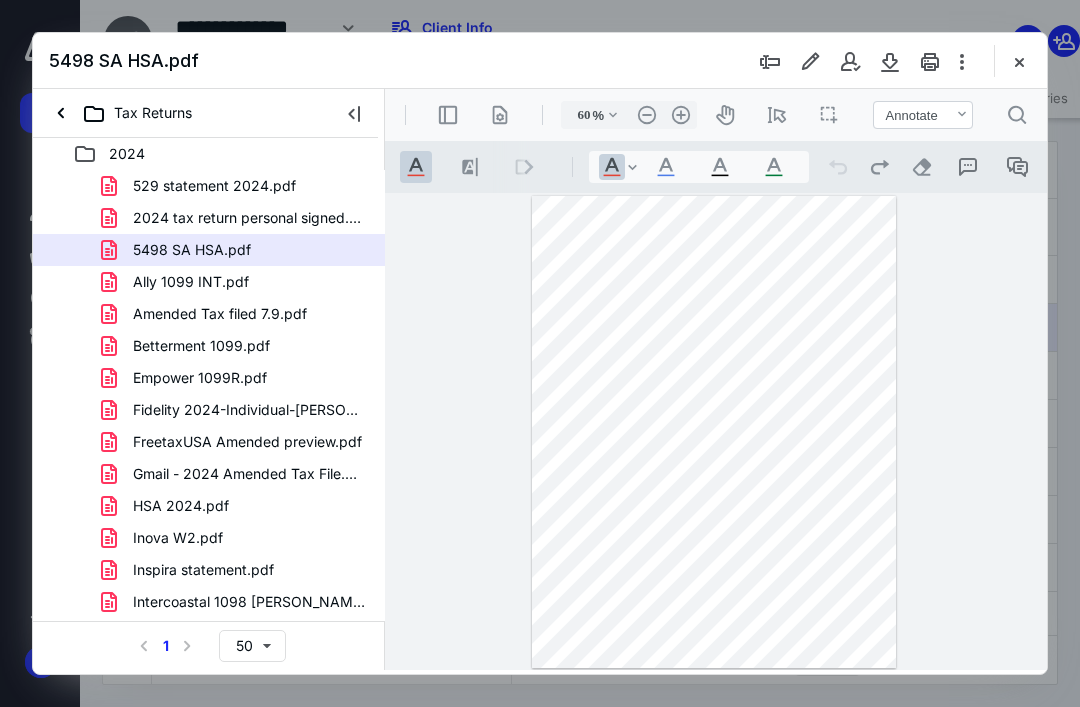 click at bounding box center (354, 113) 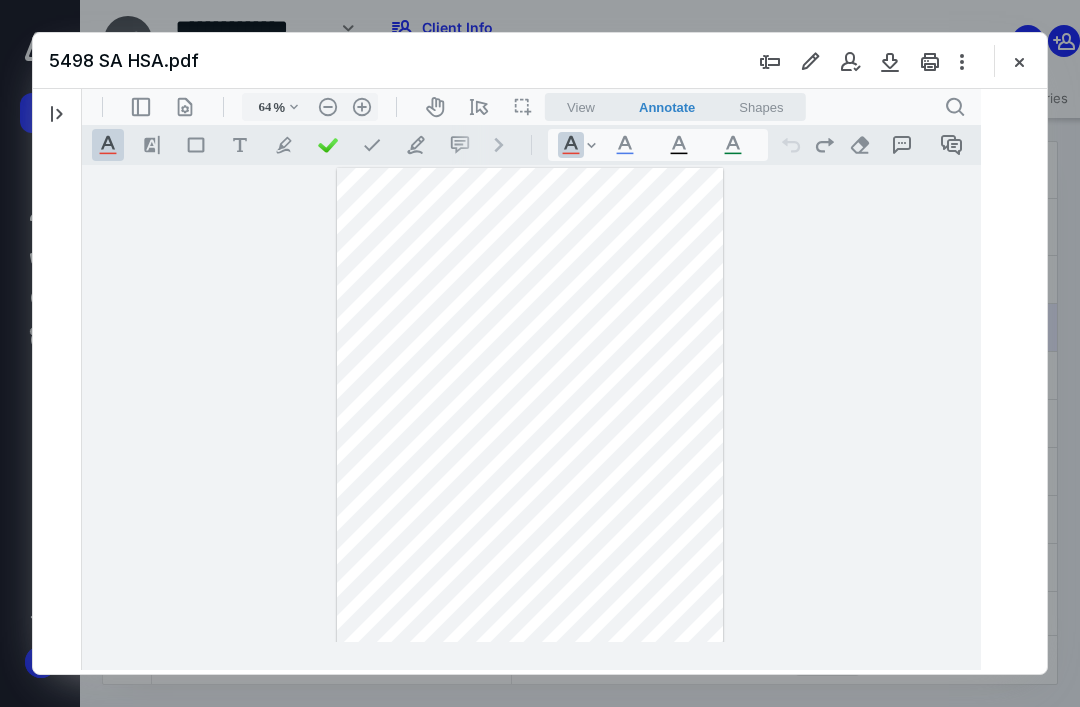 click on ".cls-1{fill:#abb0c4;} icon - tool - text manipulation - underline" at bounding box center (571, 145) 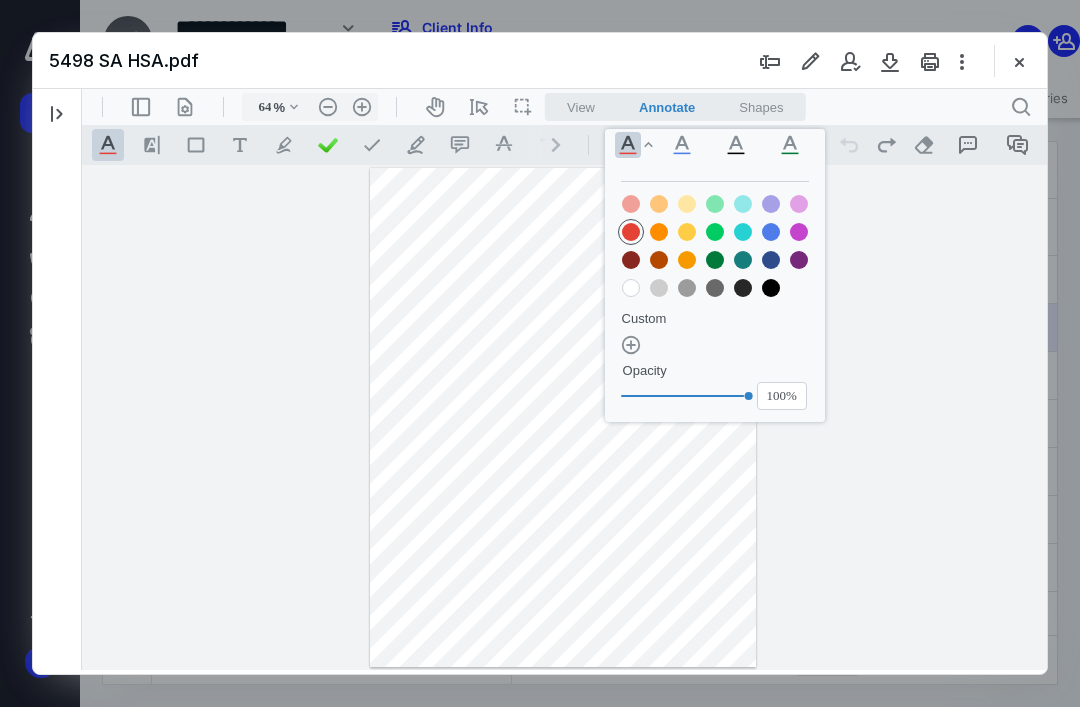 click on ".cls-1{fill:#abb0c4;} icon - tool - pen - highlight" at bounding box center (284, 145) 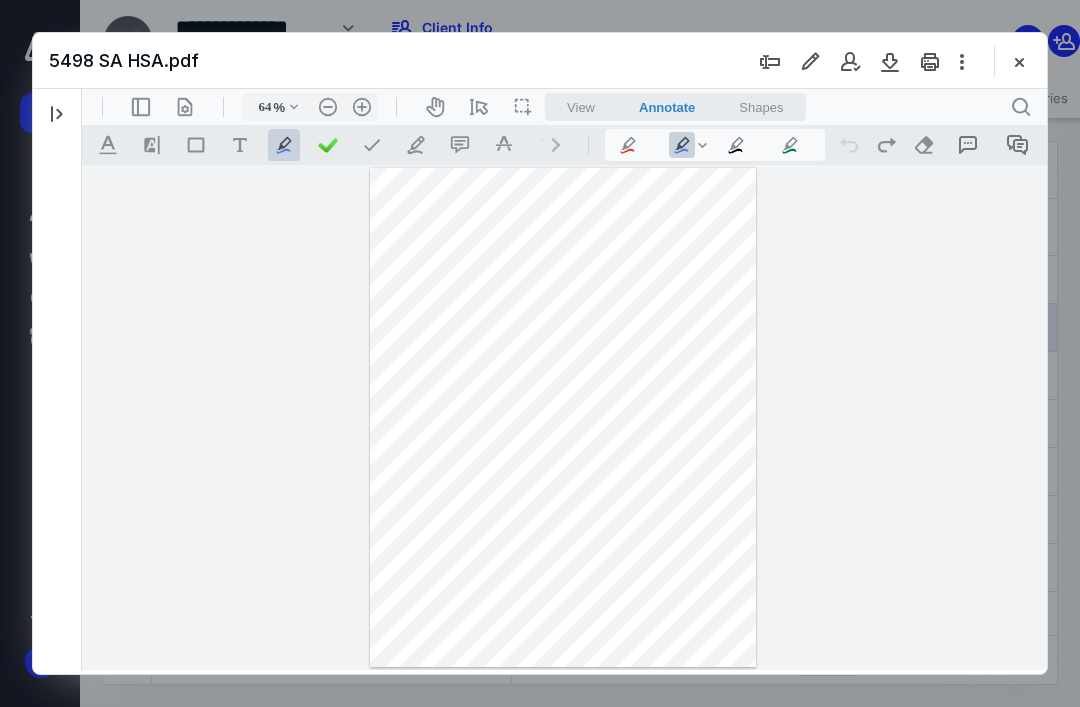 click at bounding box center (57, 113) 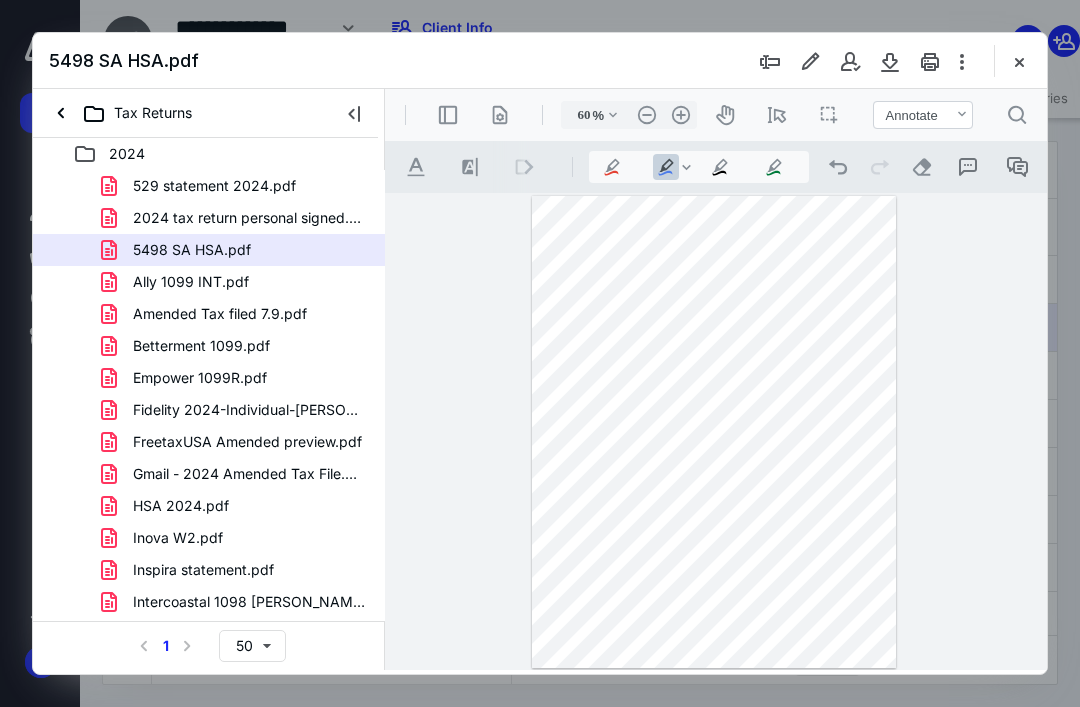 click on "Ally 1099 INT.pdf" at bounding box center [191, 282] 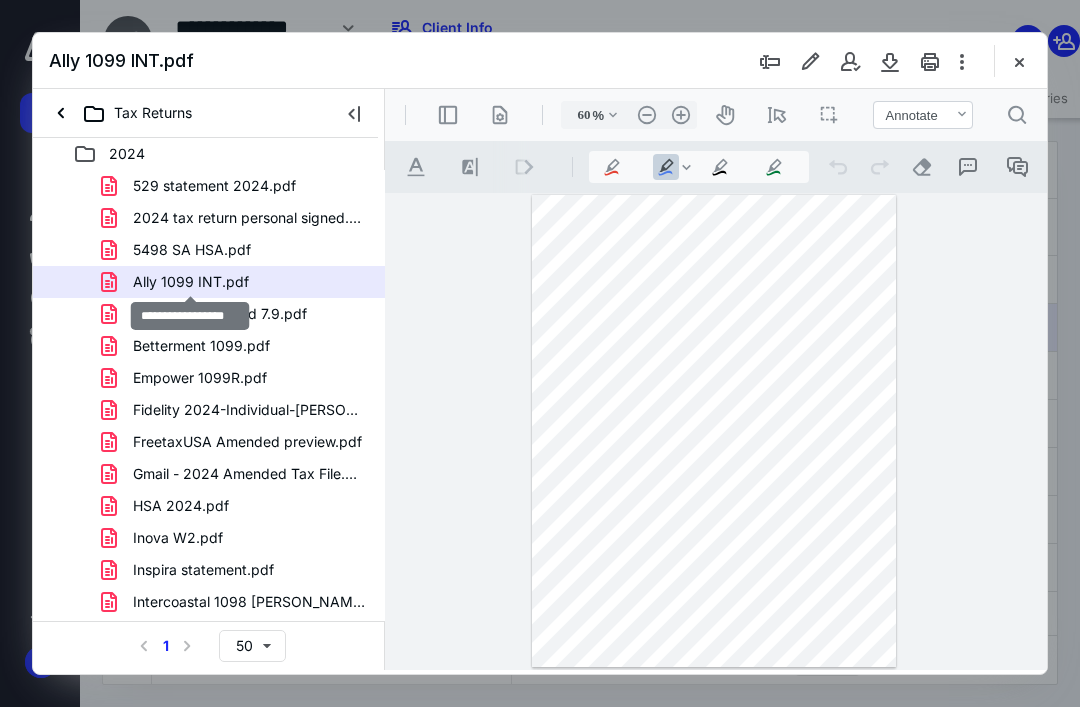 click on ".cls-1{fill:#abb0c4;} icon - header - zoom - in - line" at bounding box center [681, 115] 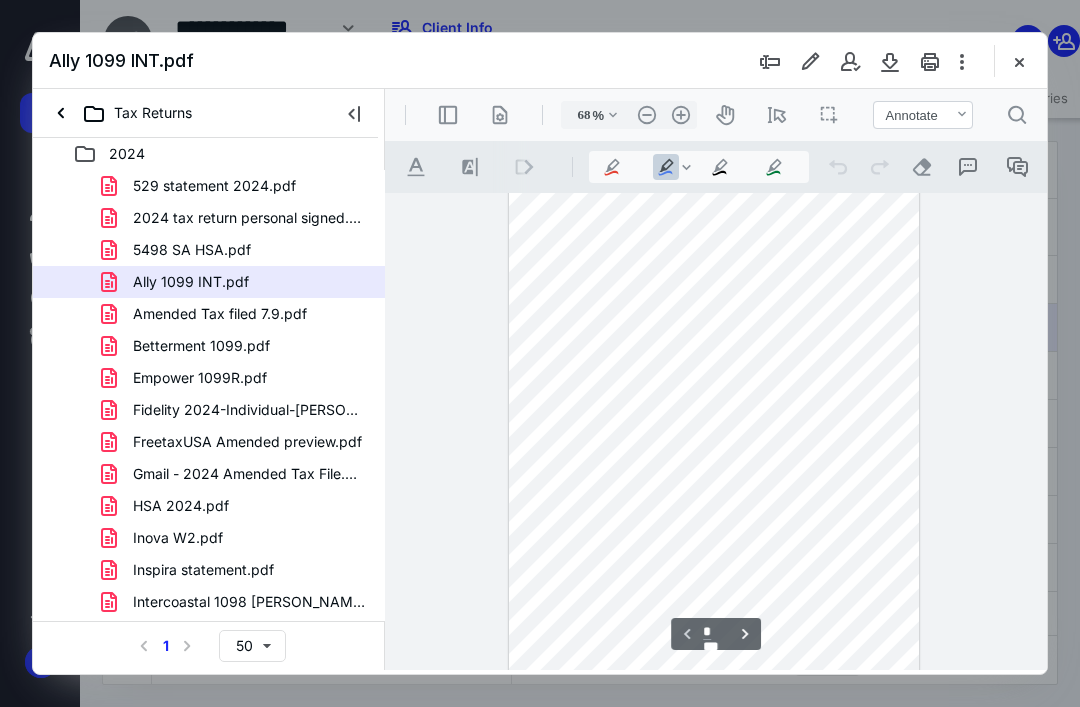 click on ".cls-1{fill:#abb0c4;} icon - header - zoom - in - line" at bounding box center (681, 115) 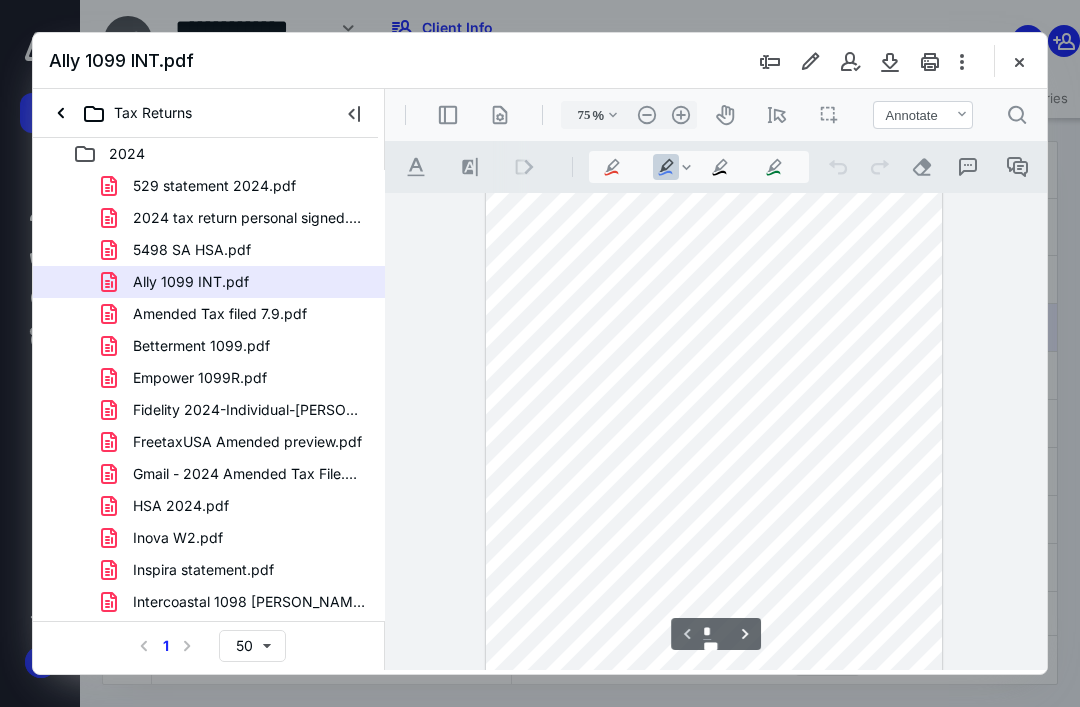 click on ".cls-1{fill:#abb0c4;} icon - header - zoom - in - line" at bounding box center (681, 115) 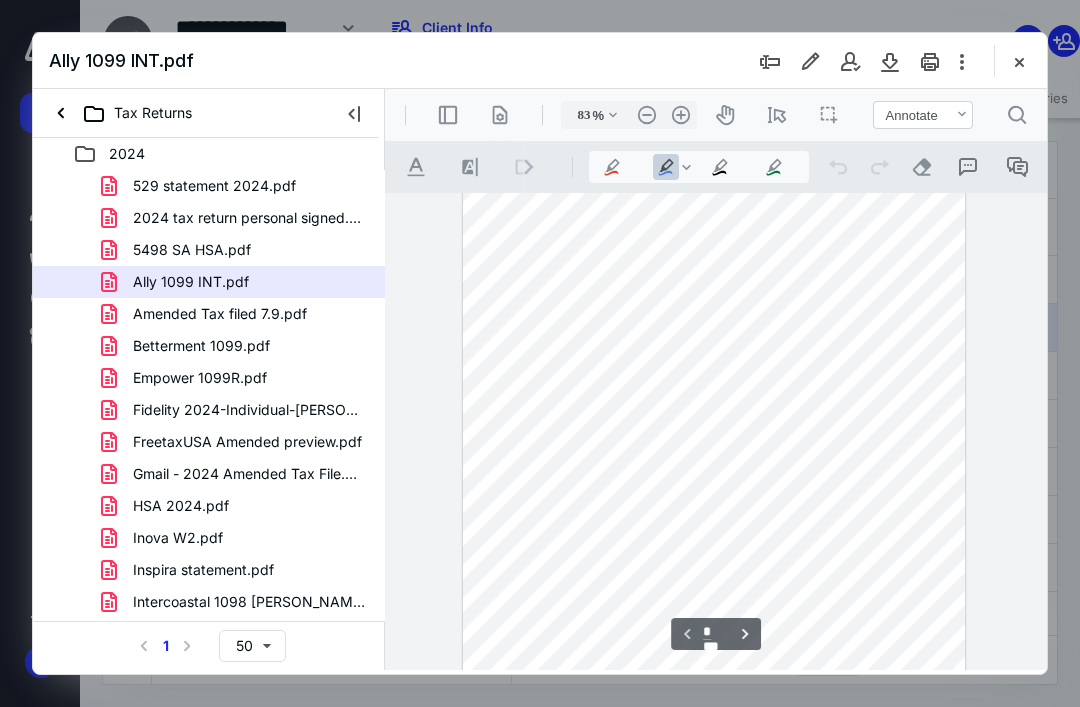 scroll, scrollTop: 69, scrollLeft: 0, axis: vertical 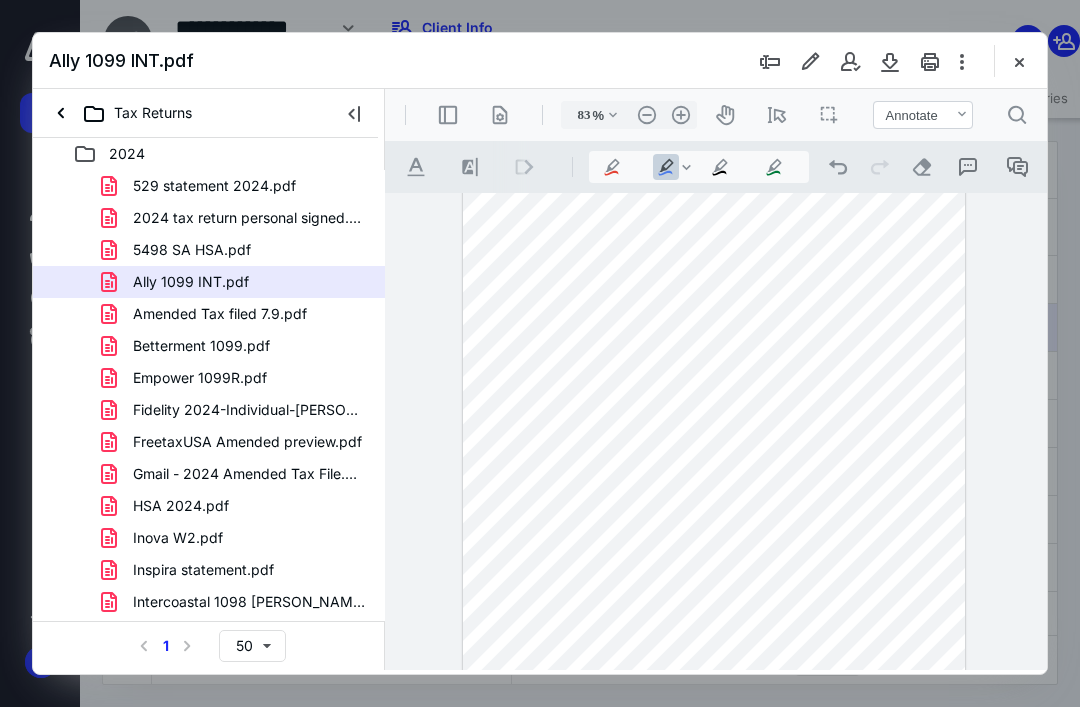 click on ".cls-1{fill:#abb0c4;} icon - operation - undo" at bounding box center [838, 167] 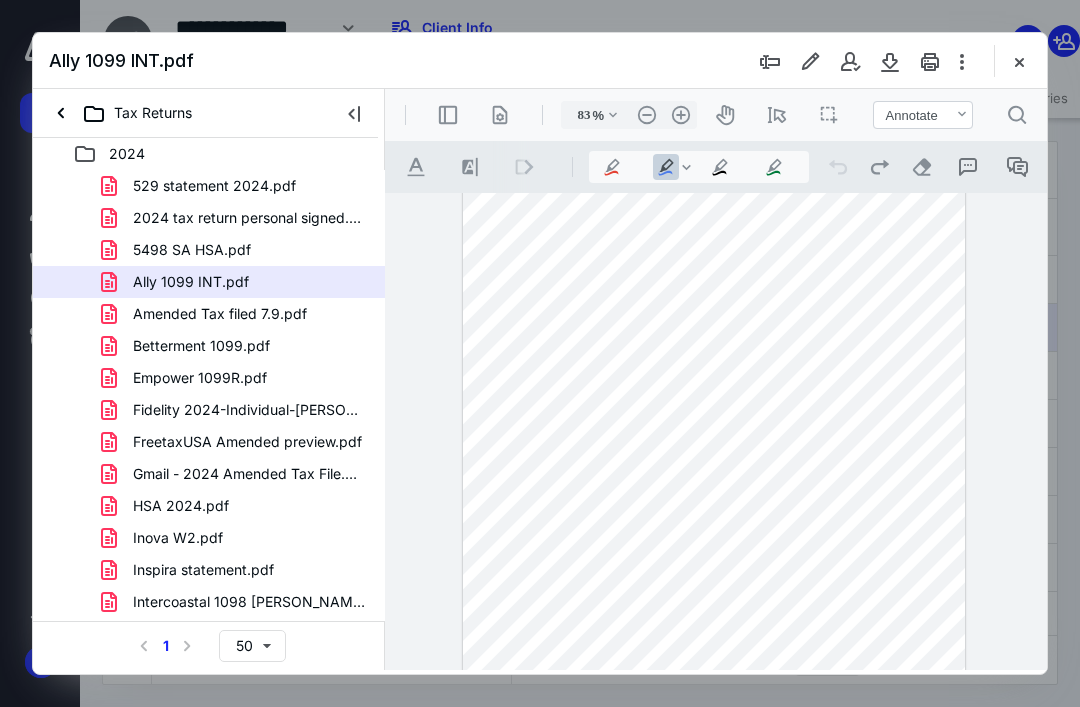 click on ".cls-1{fill:#abb0c4;} icon - tool - pen - highlight" at bounding box center [666, 167] 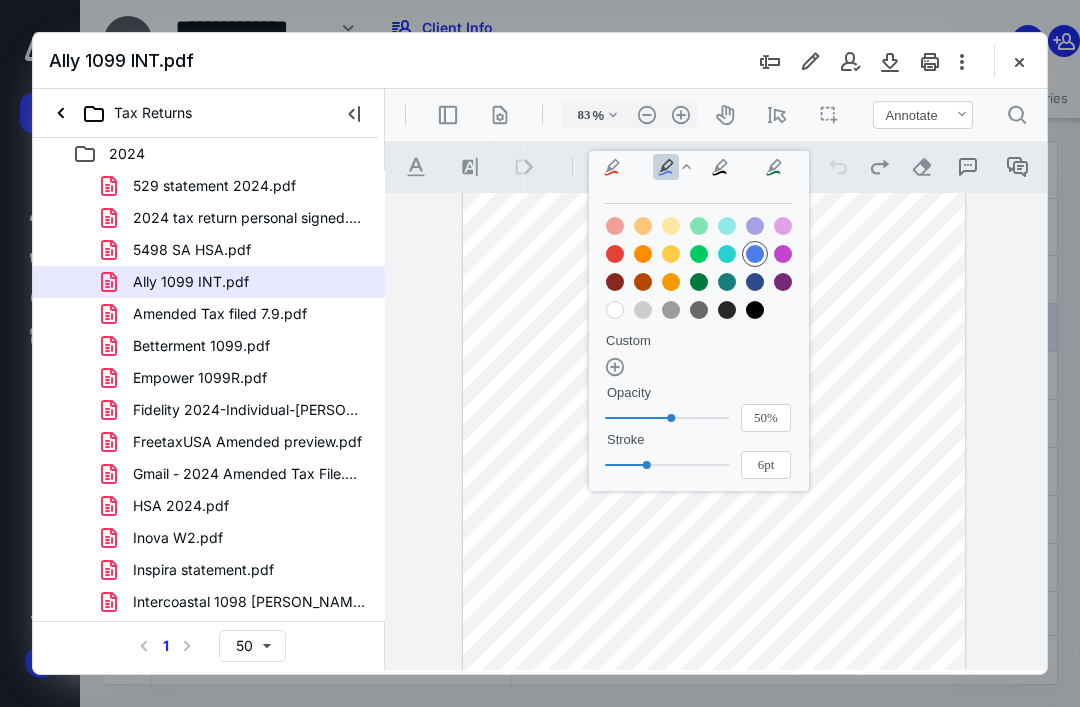 click on ".cls-1{fill:#abb0c4;} icon - tool - pen - highlight" at bounding box center [666, 167] 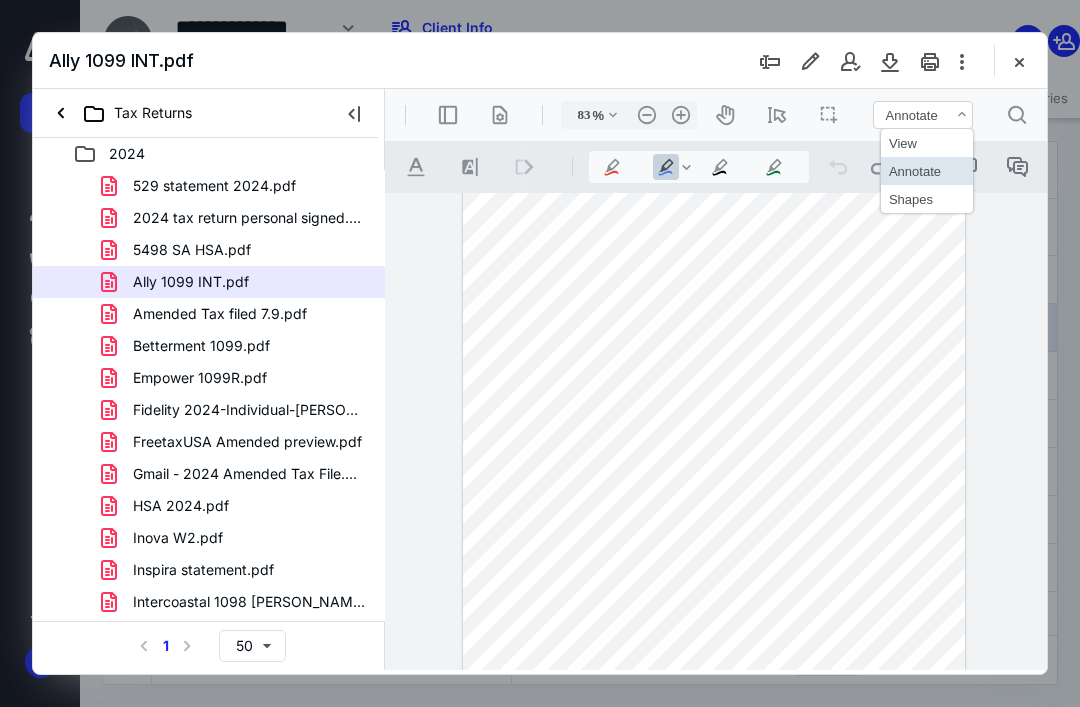 click on "View" at bounding box center (927, 143) 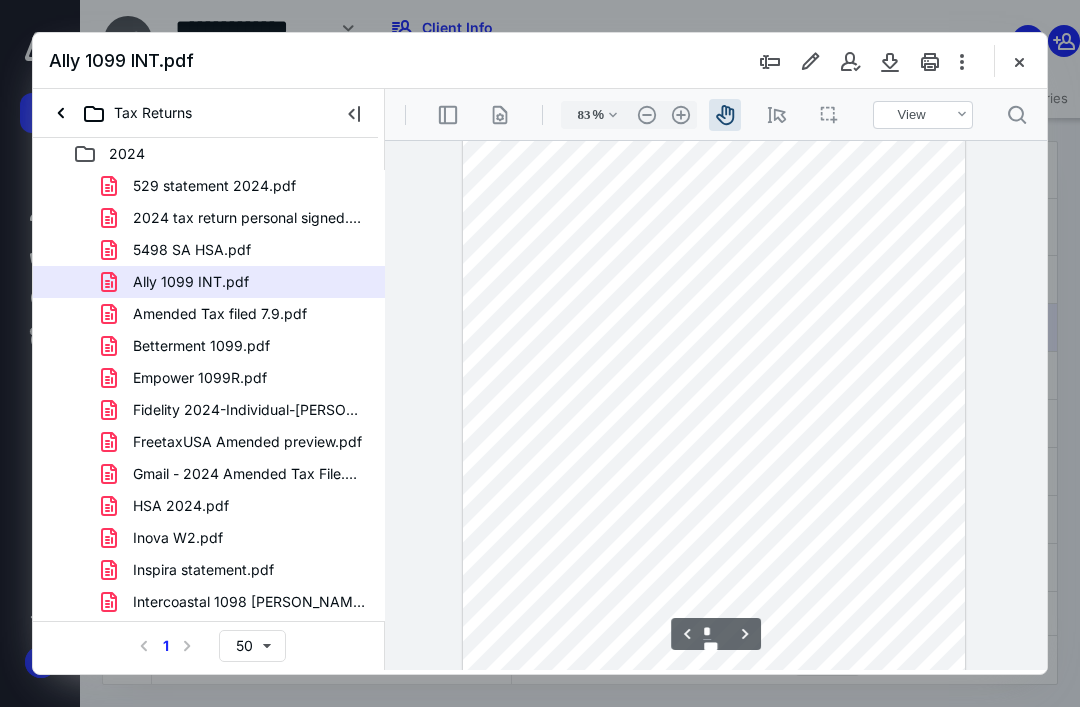 scroll, scrollTop: 1407, scrollLeft: 0, axis: vertical 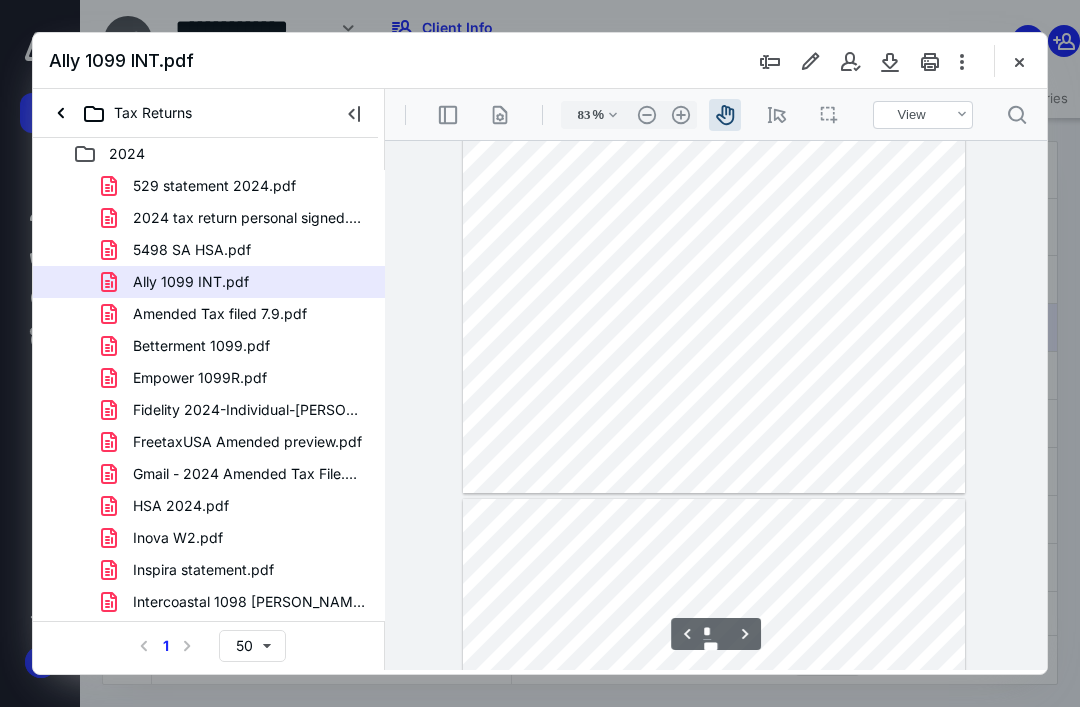 type on "*" 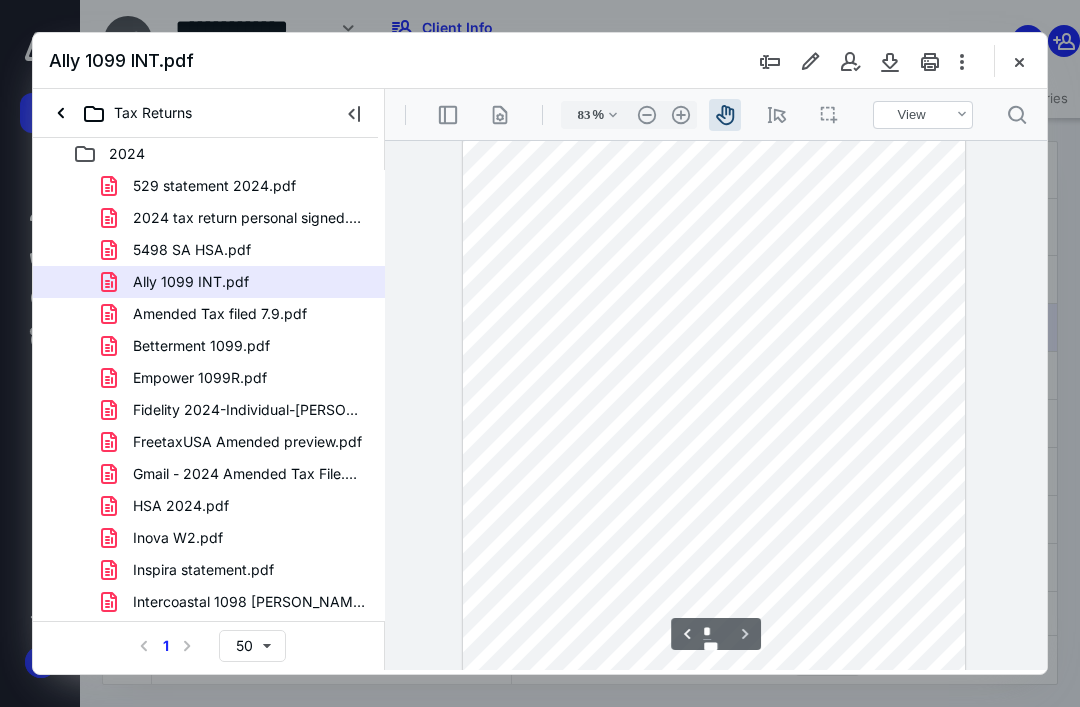 scroll, scrollTop: 2085, scrollLeft: 0, axis: vertical 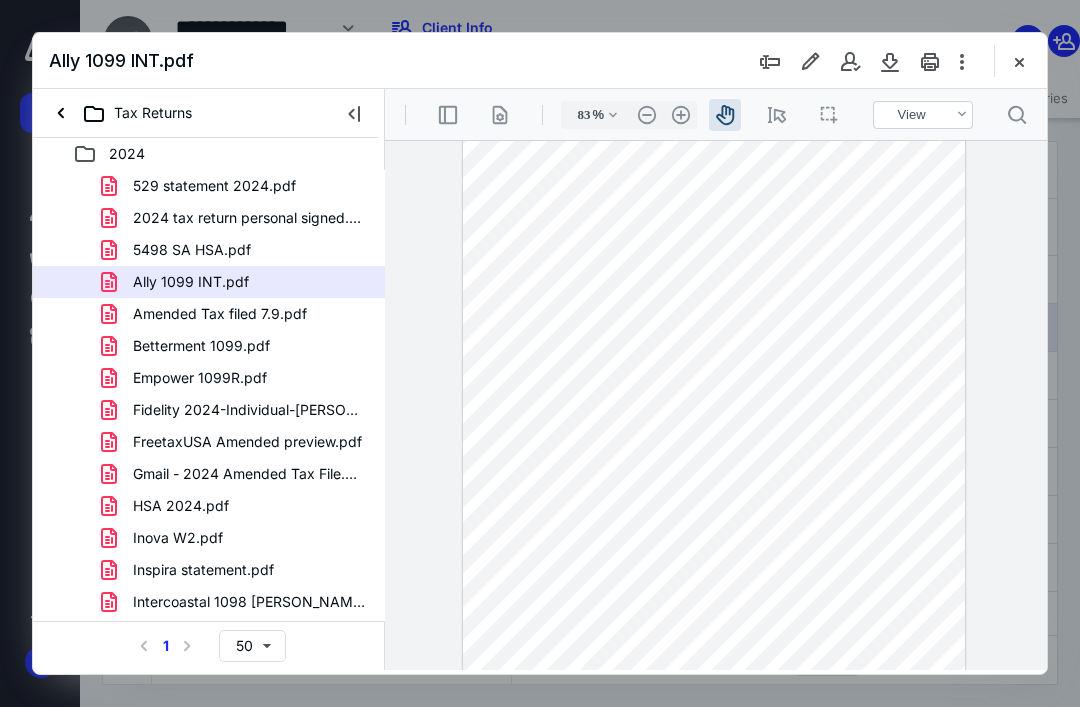 click on "Amended Tax filed 7.9.pdf" at bounding box center (220, 314) 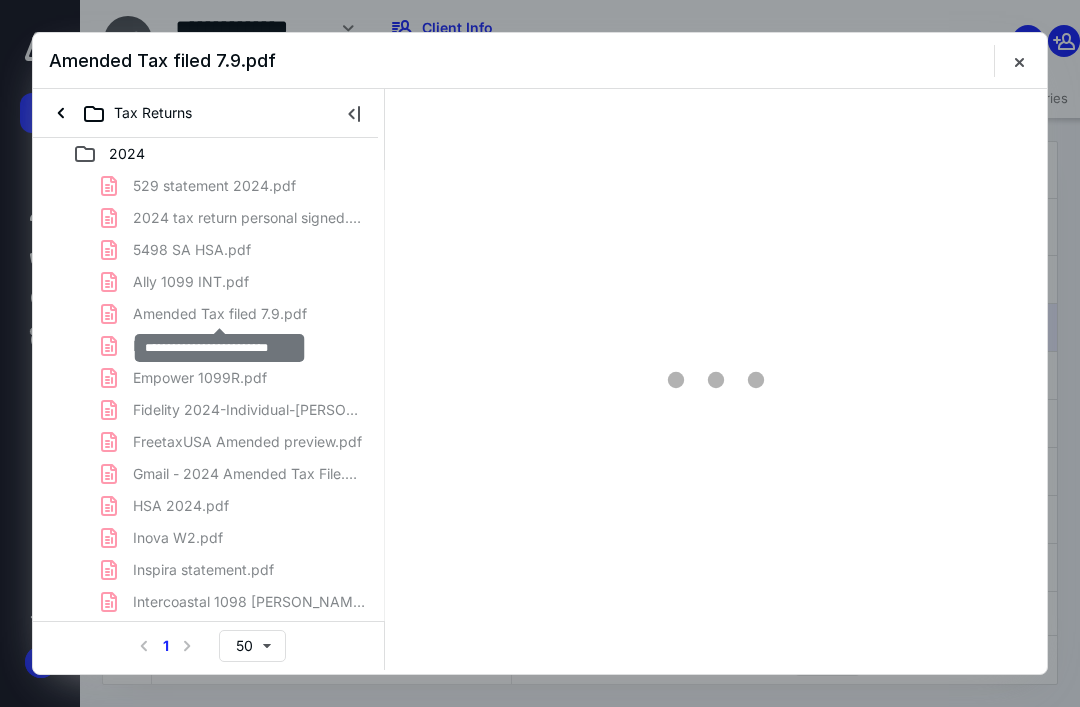 scroll, scrollTop: 0, scrollLeft: 0, axis: both 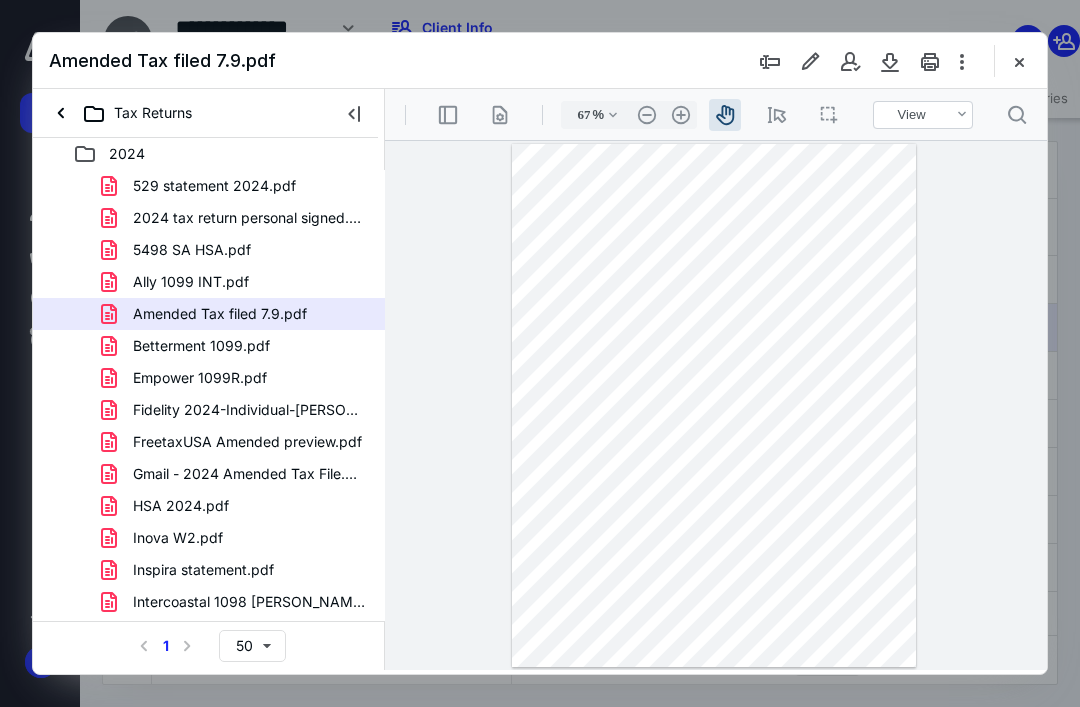 click on "Betterment 1099.pdf" at bounding box center (237, 346) 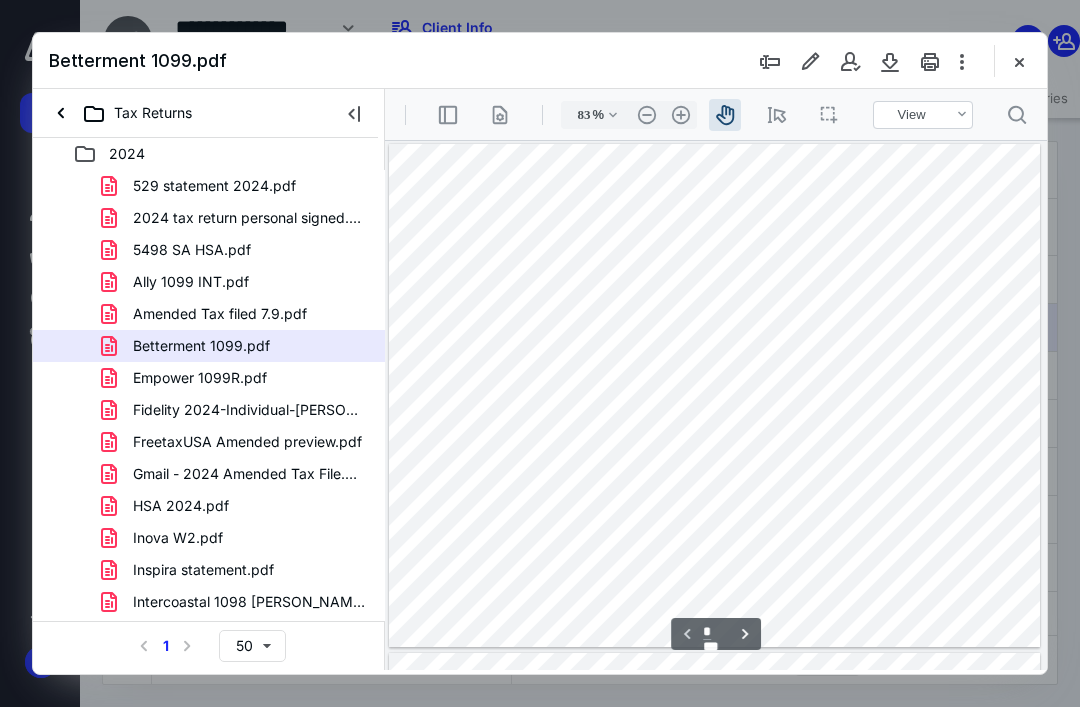 click on "Amended Tax filed 7.9.pdf" at bounding box center (237, 314) 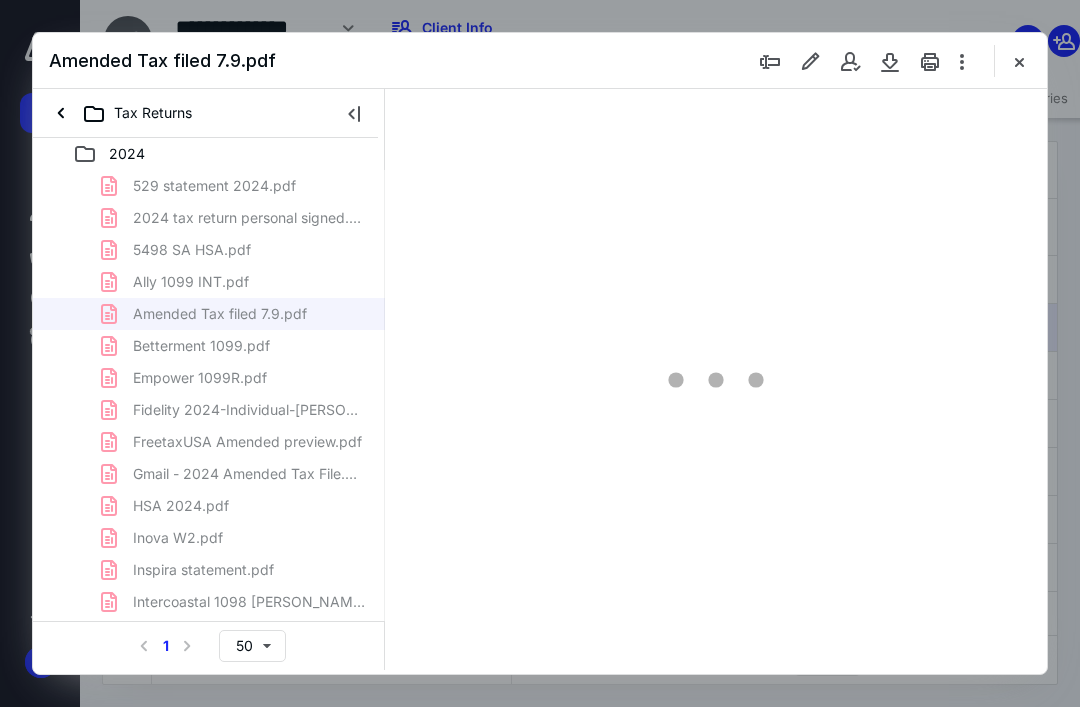 type on "67" 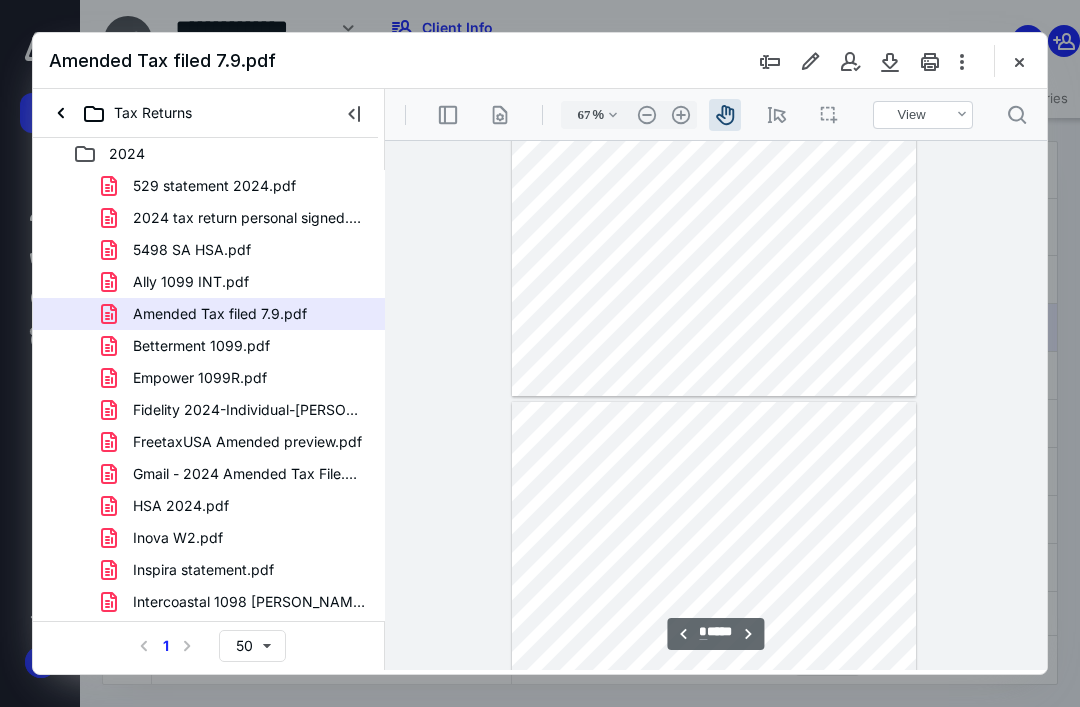 click at bounding box center (714, 664) 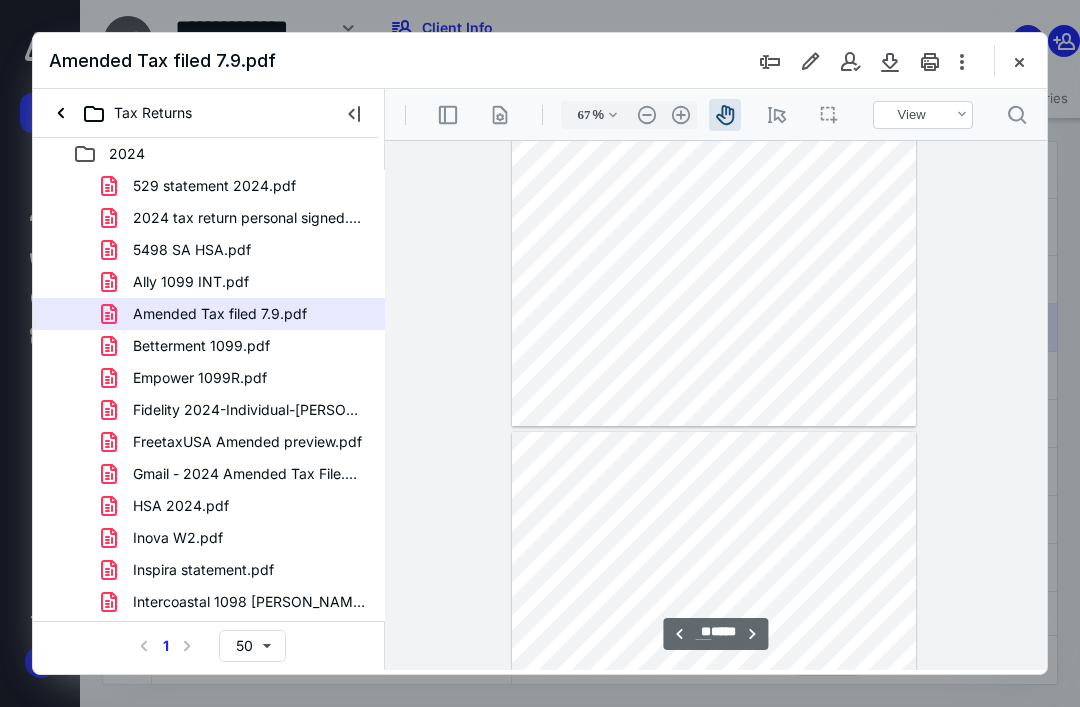 type on "**" 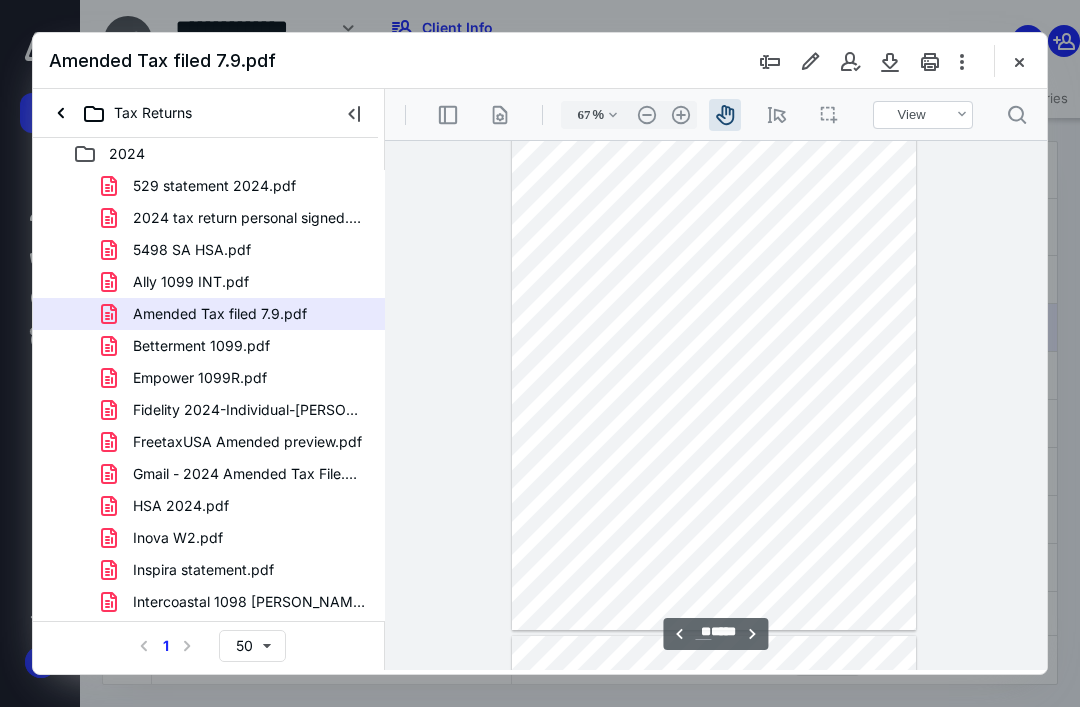 scroll, scrollTop: 4797, scrollLeft: 0, axis: vertical 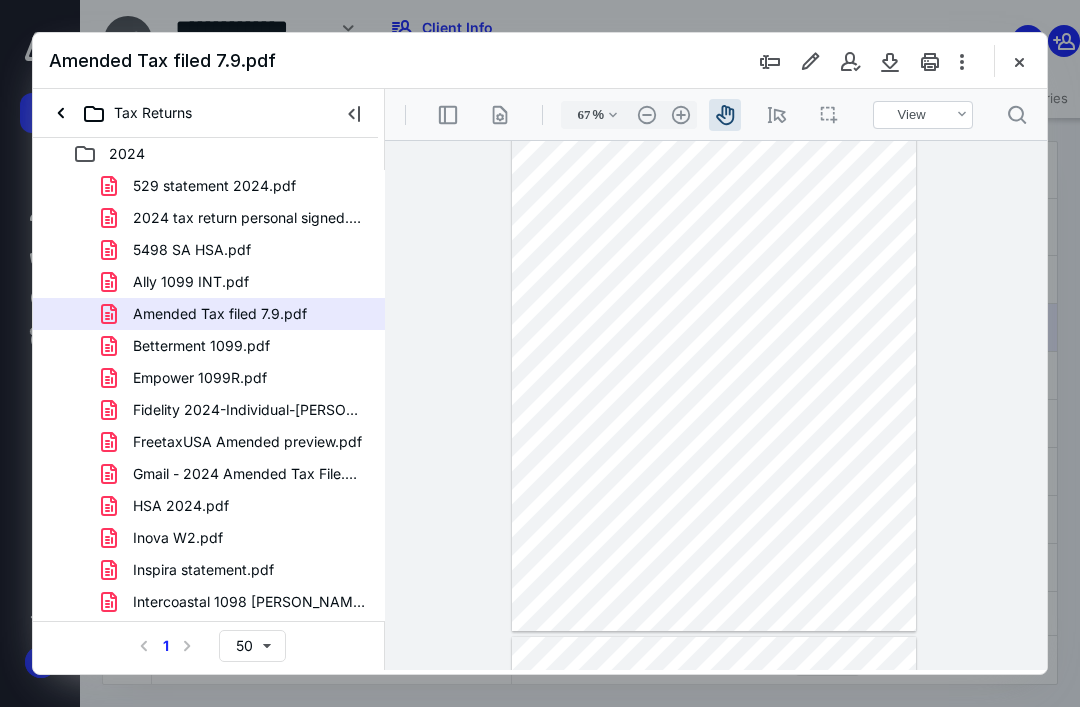 click on "Ally 1099 INT.pdf" at bounding box center [191, 282] 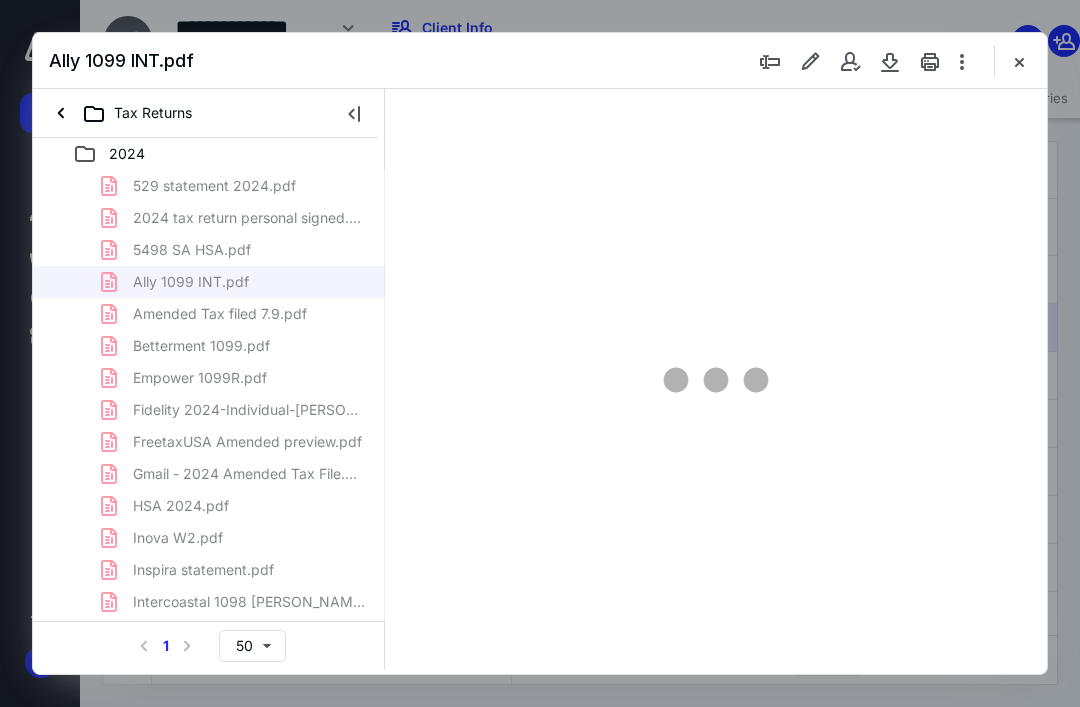 scroll, scrollTop: 0, scrollLeft: 0, axis: both 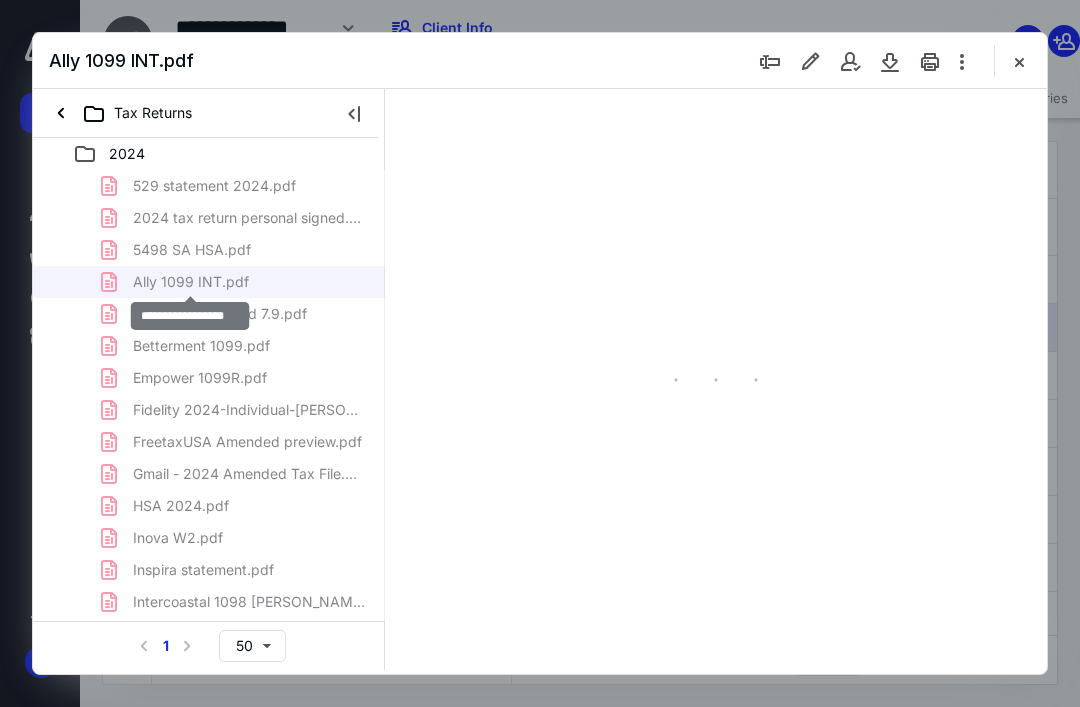 type on "67" 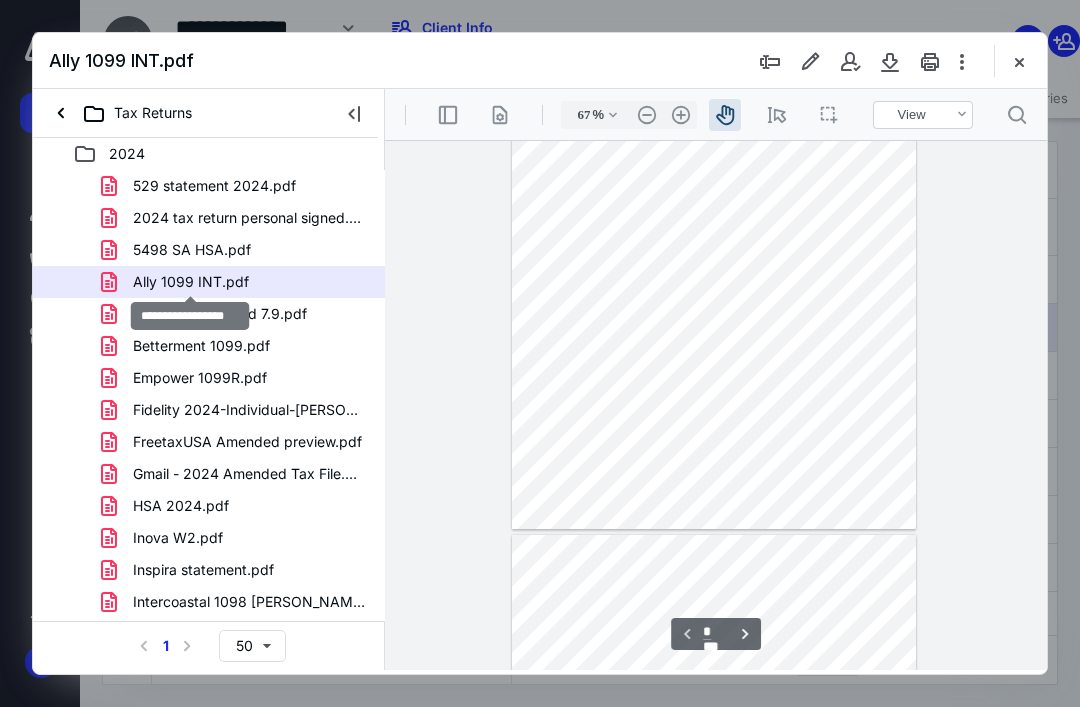 scroll, scrollTop: 134, scrollLeft: 0, axis: vertical 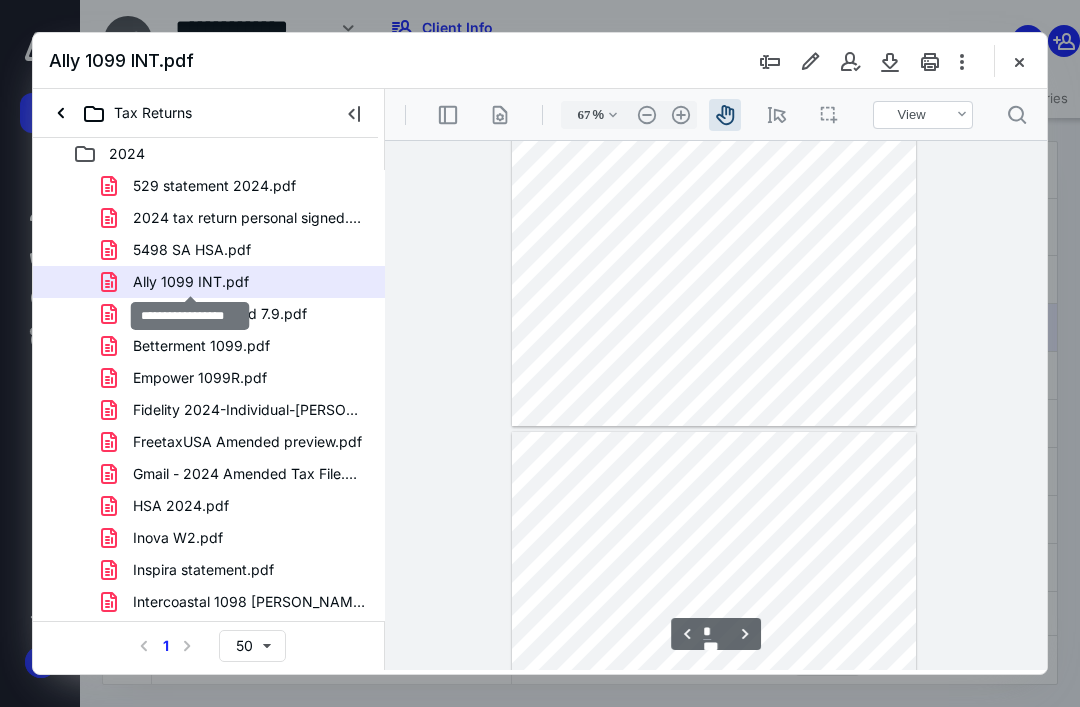 type on "*" 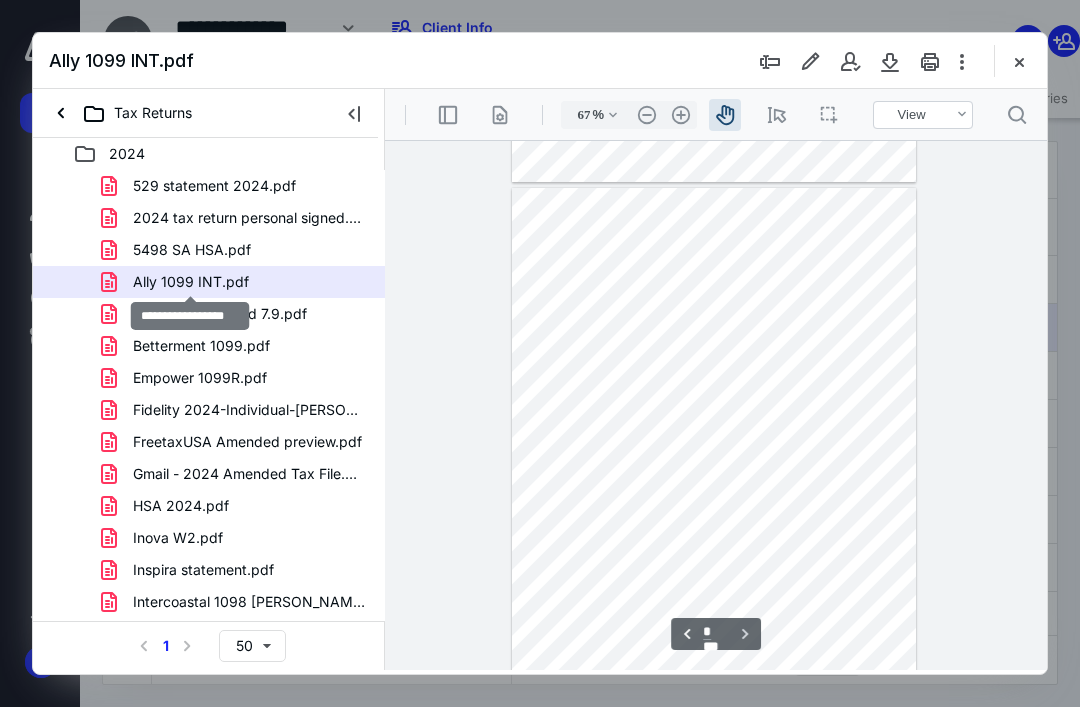 scroll, scrollTop: 1587, scrollLeft: 0, axis: vertical 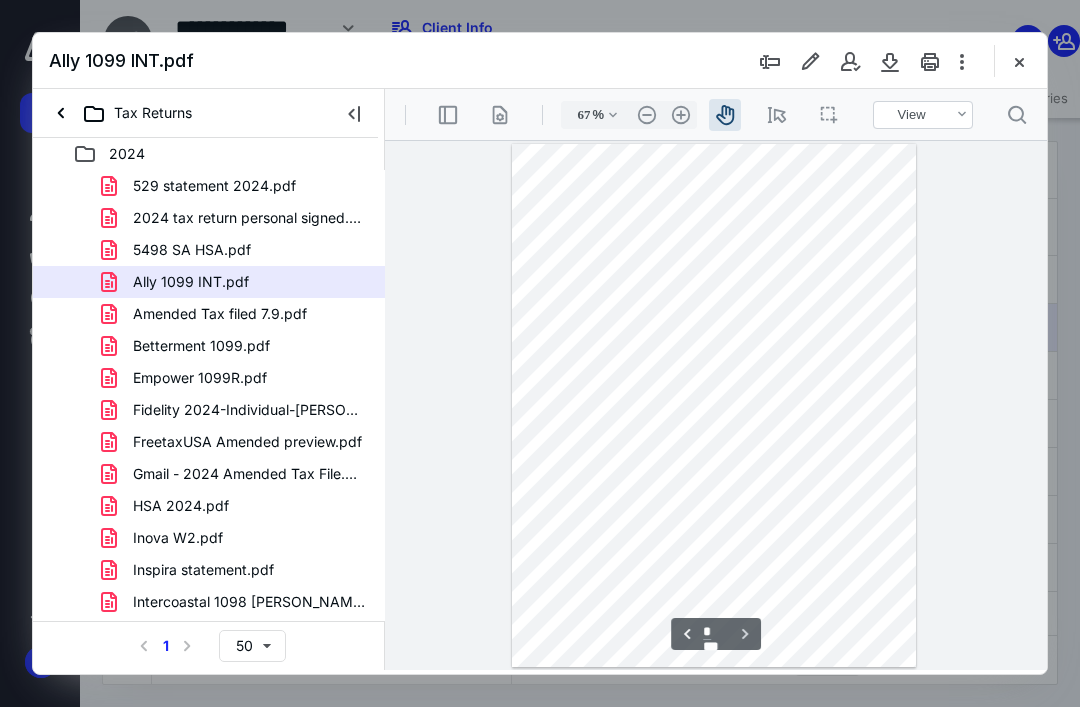click at bounding box center (714, 406) 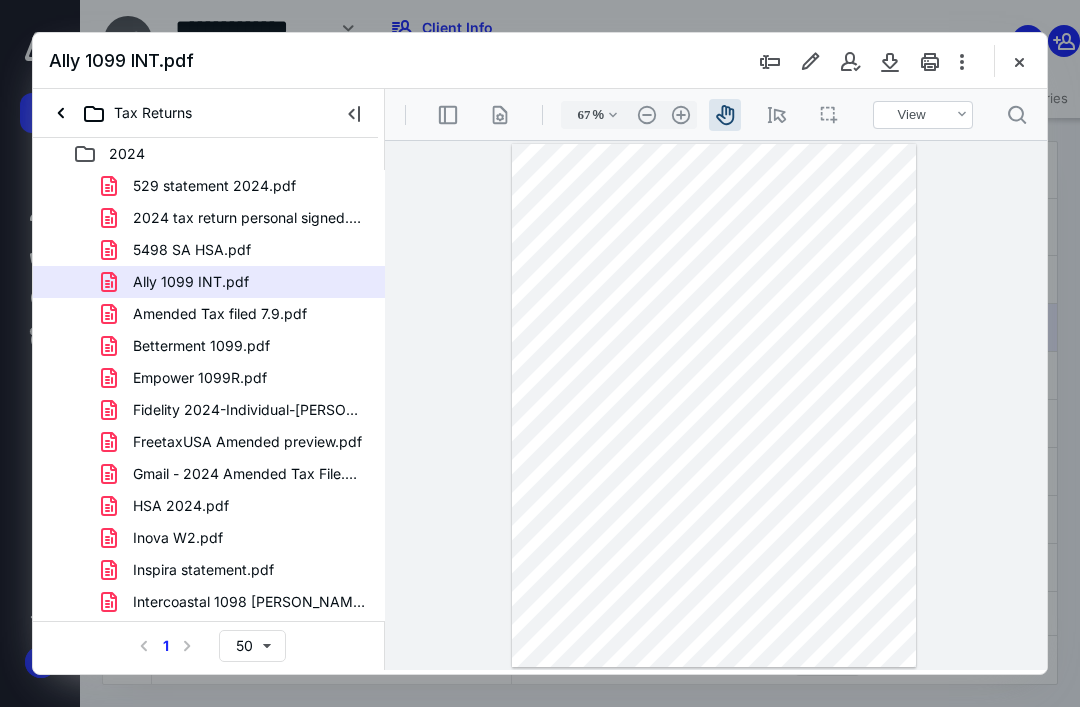 click on "Betterment 1099.pdf" at bounding box center (201, 346) 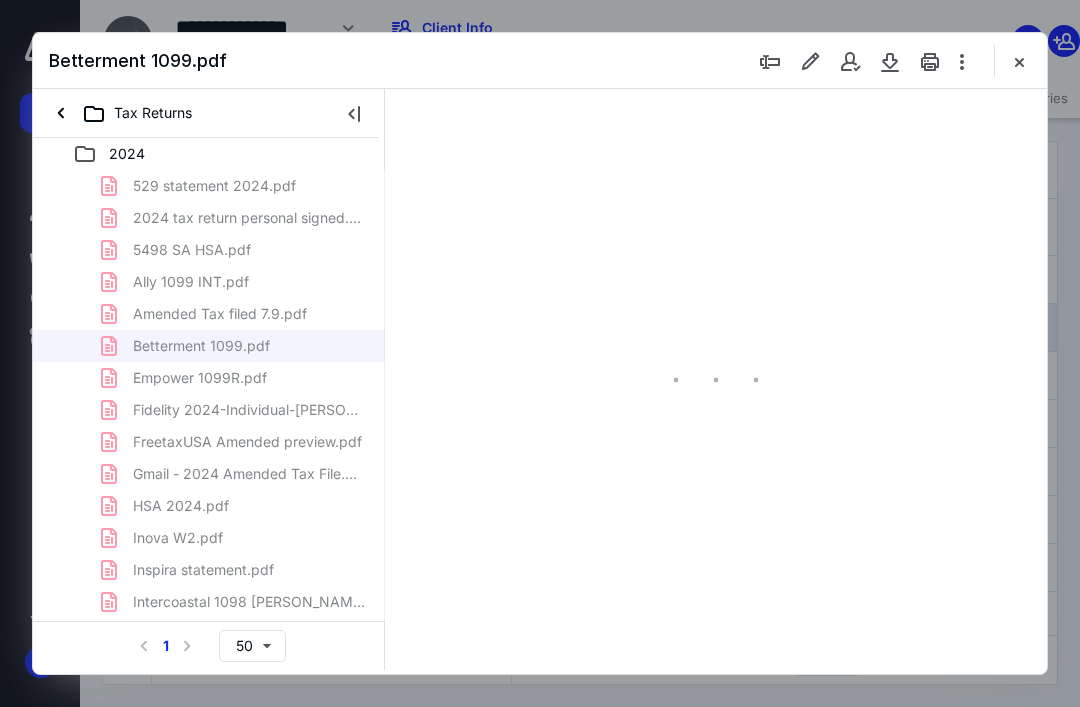 type on "83" 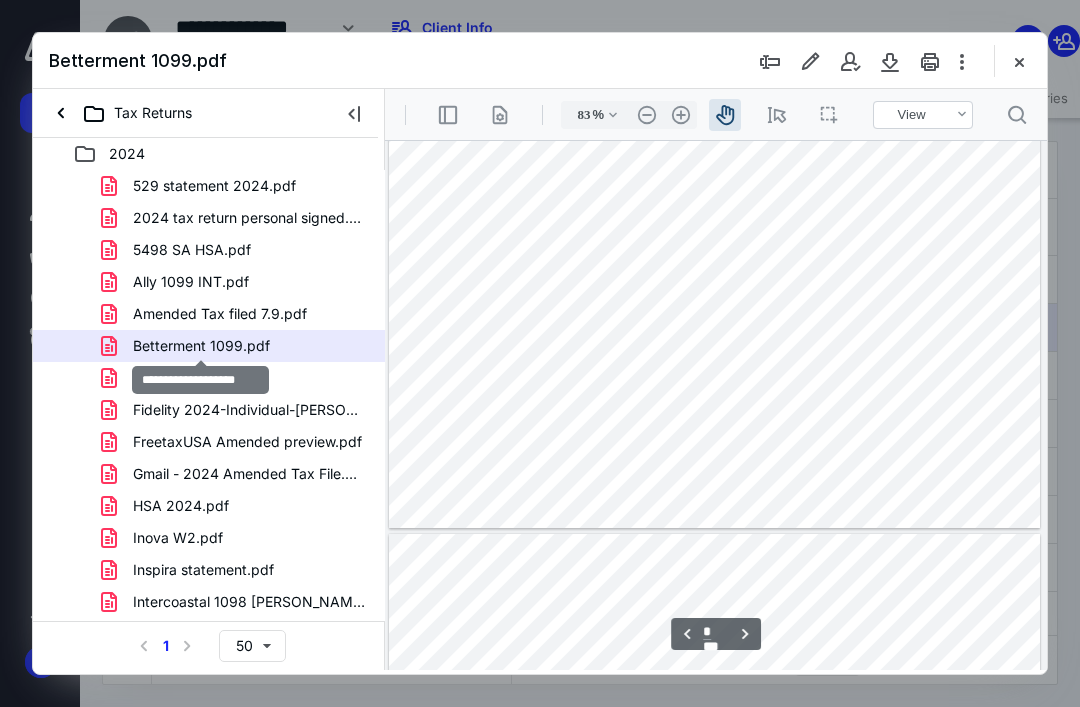 scroll, scrollTop: 1655, scrollLeft: 0, axis: vertical 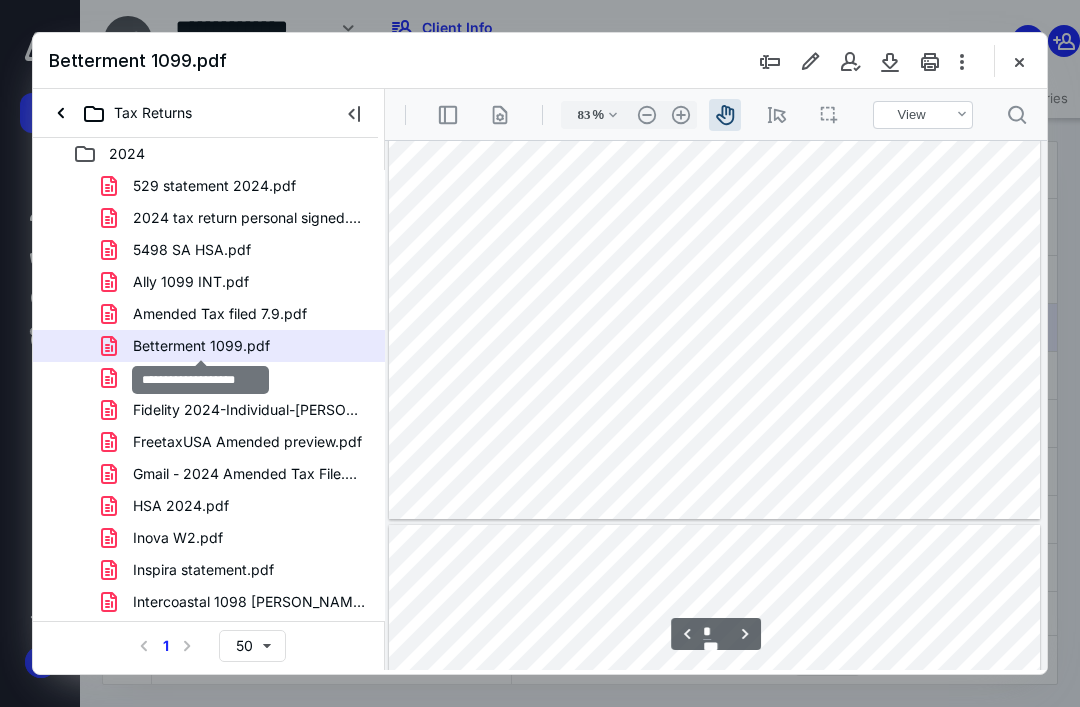 click at bounding box center (715, 268) 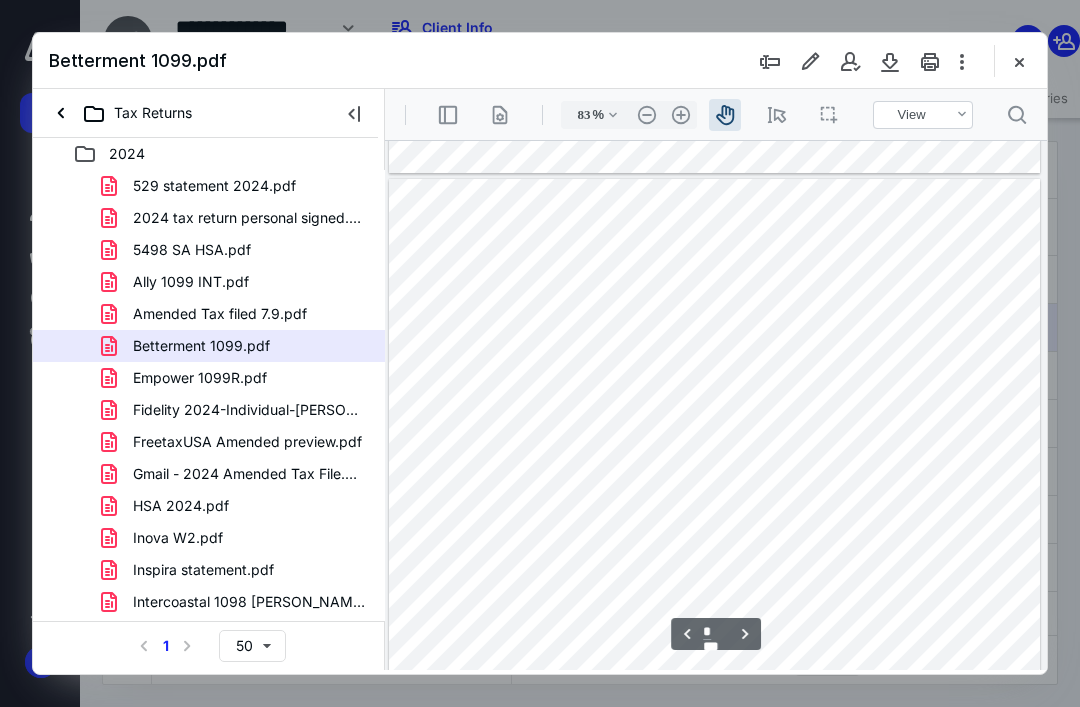 scroll, scrollTop: 2988, scrollLeft: 0, axis: vertical 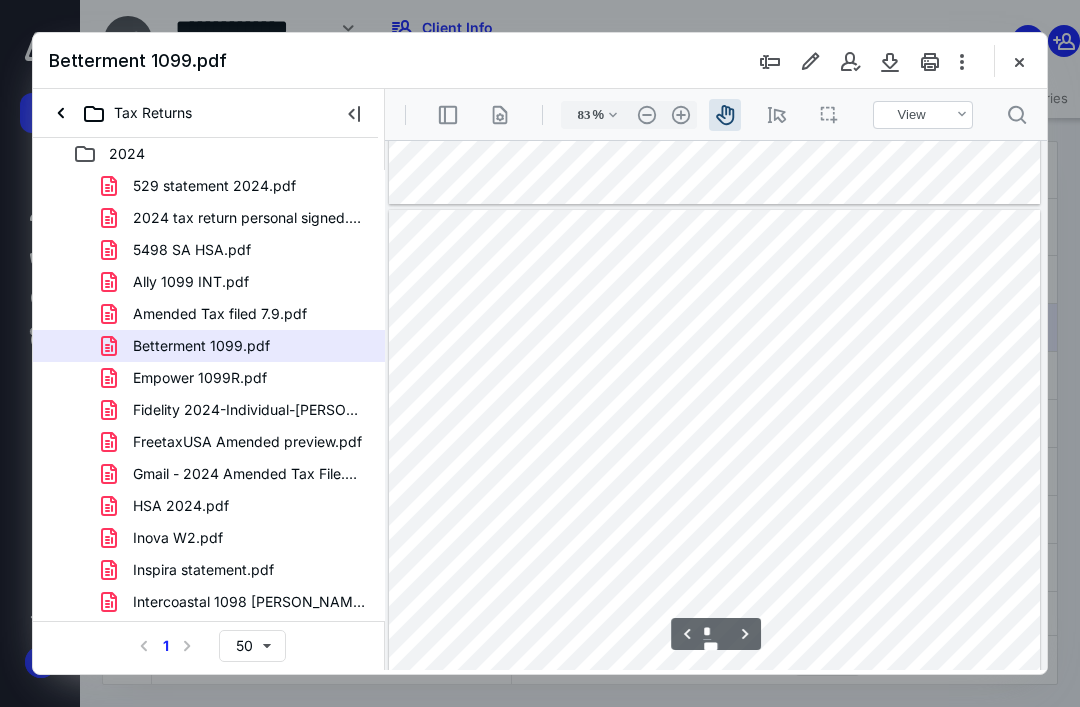 click at bounding box center [715, 462] 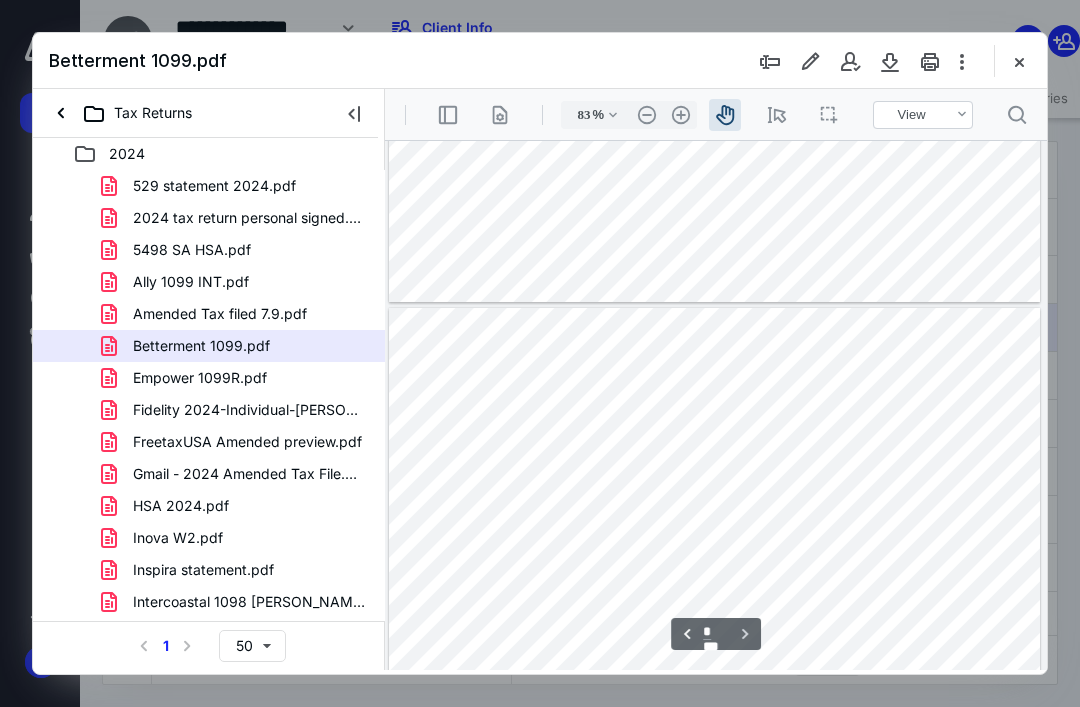 scroll, scrollTop: 3543, scrollLeft: 0, axis: vertical 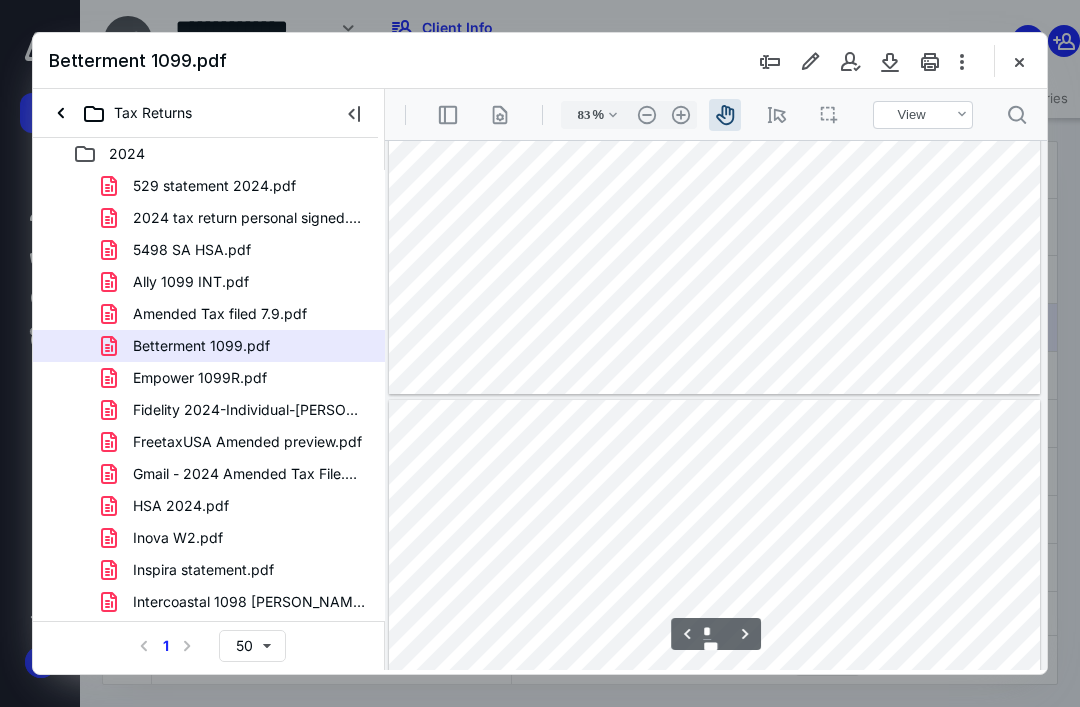 type on "*" 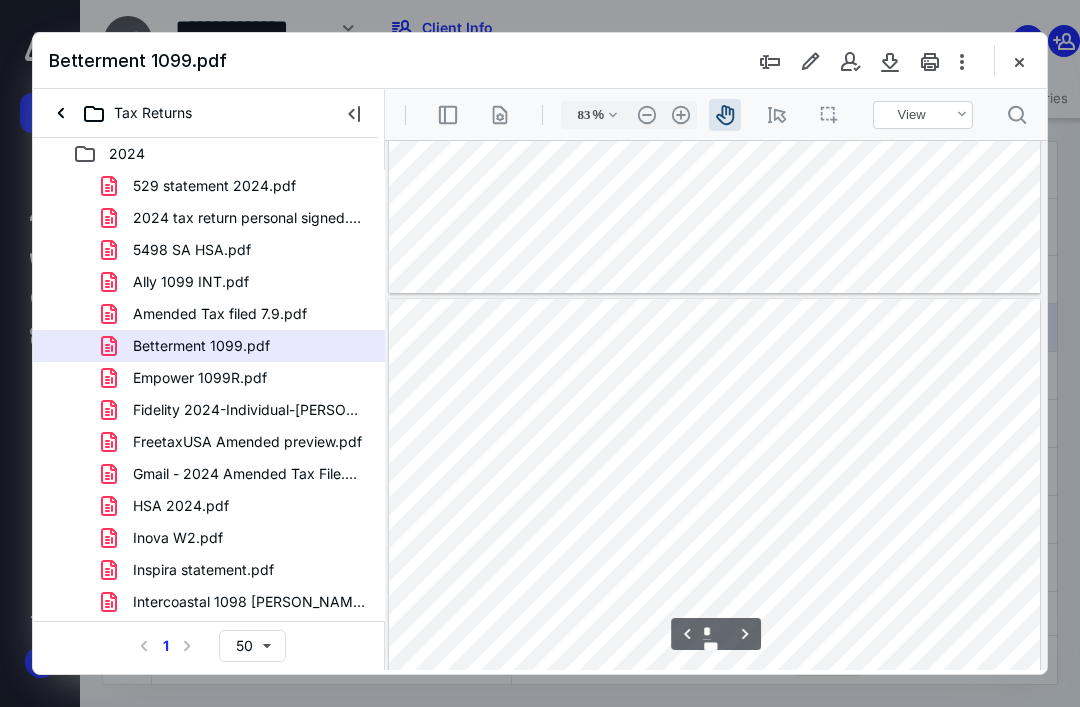 scroll, scrollTop: 3211, scrollLeft: 0, axis: vertical 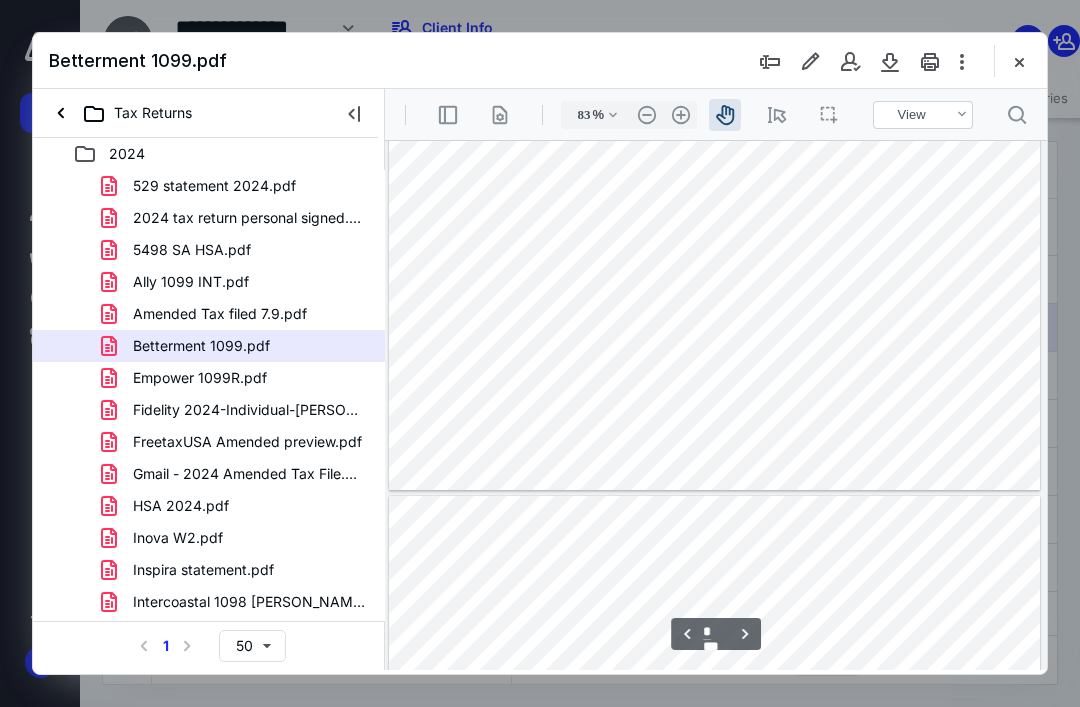 click at bounding box center [715, 239] 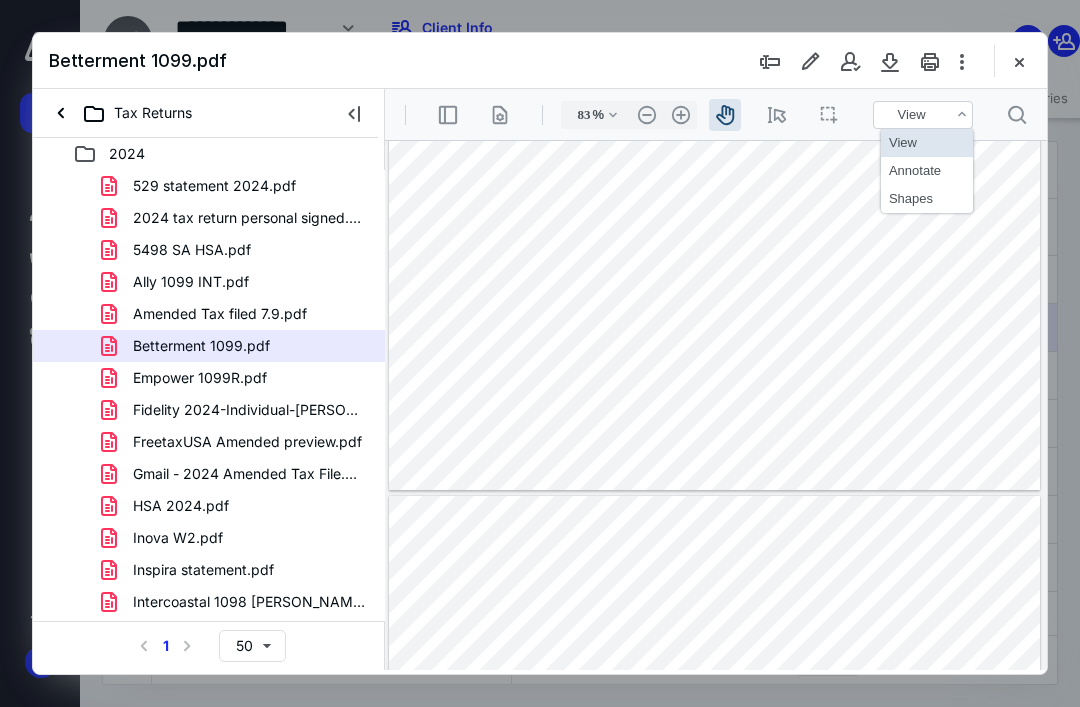click on "Annotate" at bounding box center [927, 171] 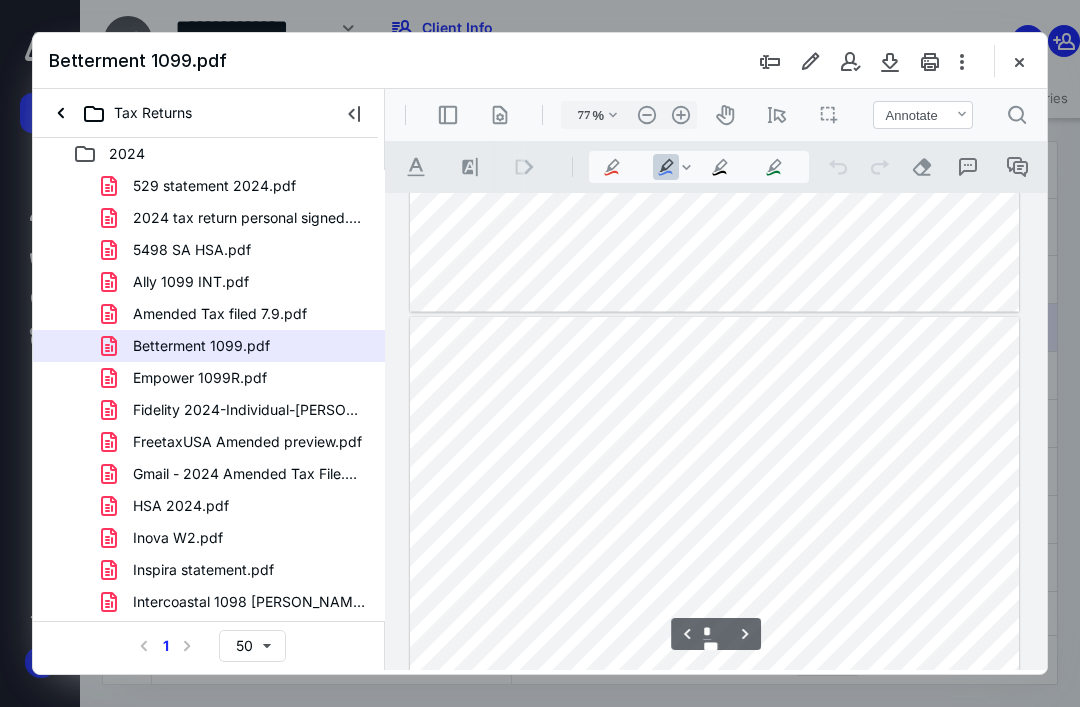 scroll, scrollTop: 3065, scrollLeft: 0, axis: vertical 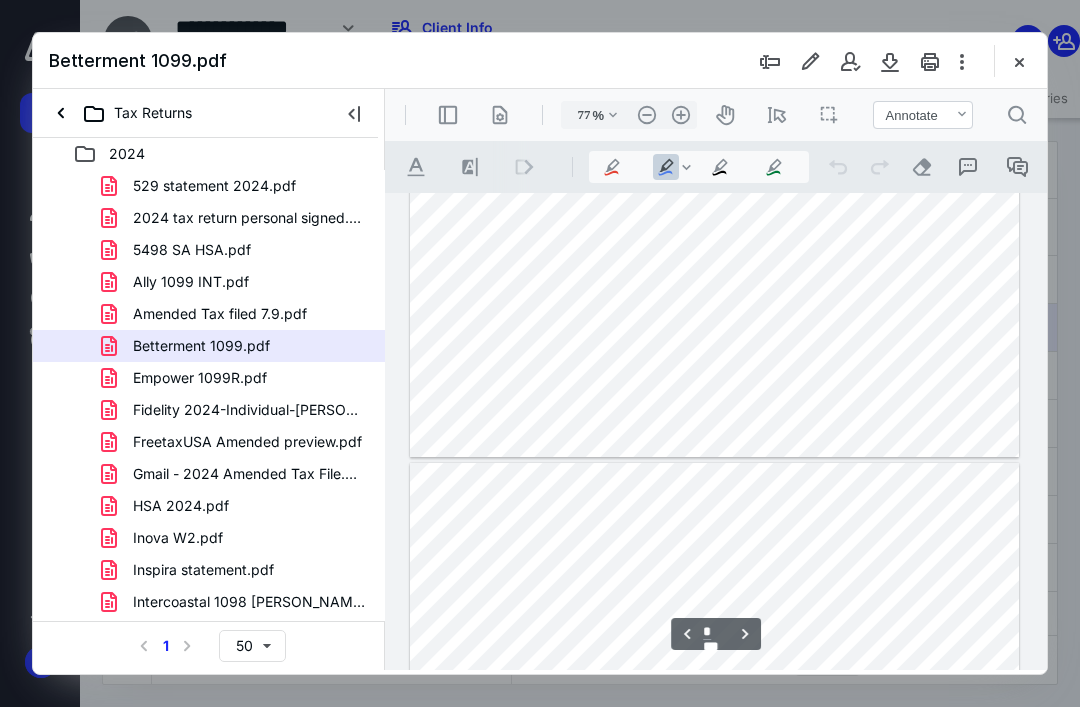 click on "Annotate .cls-1{fill:#abb0c4;} icon - chevron - down" at bounding box center [923, 115] 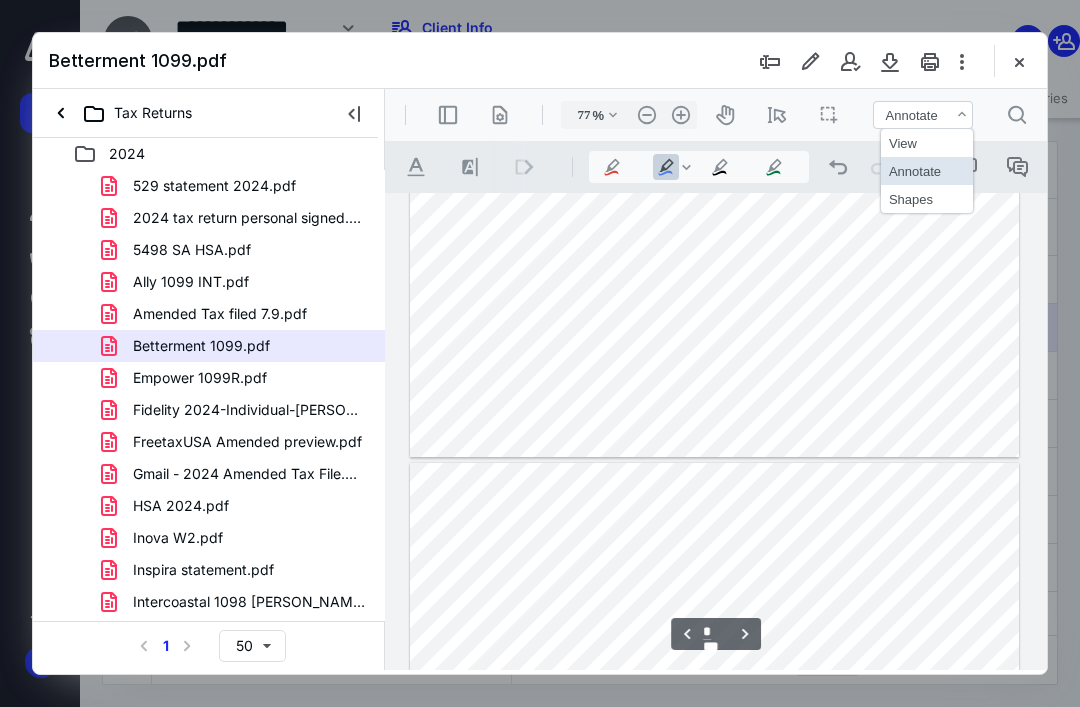 click on "View" at bounding box center (927, 143) 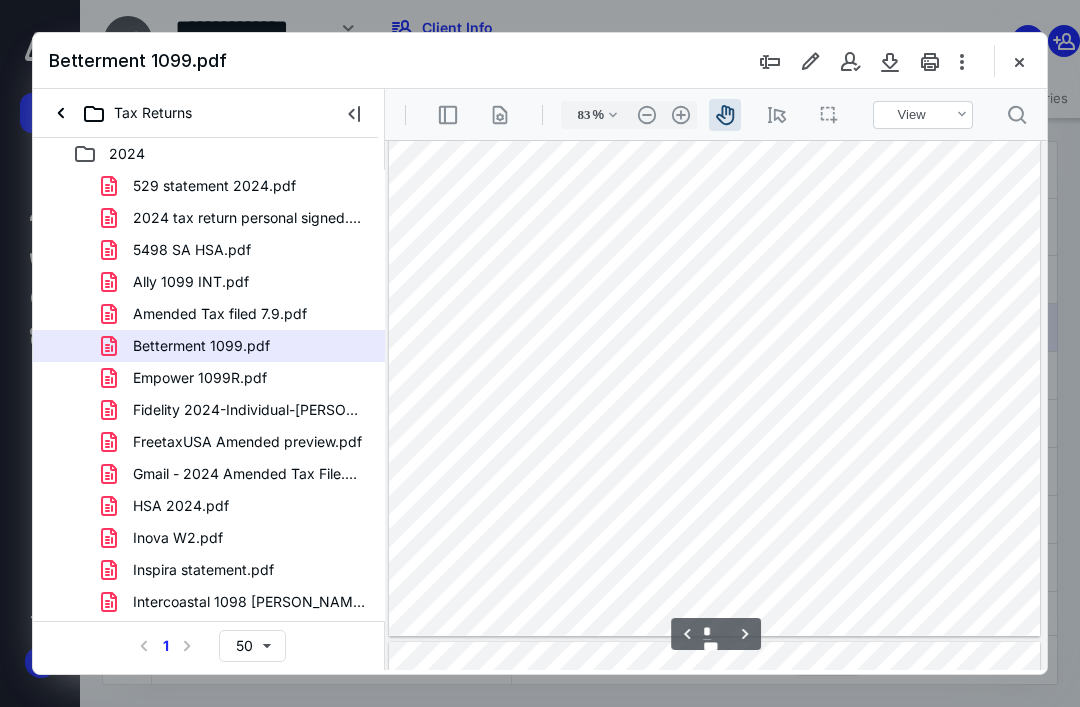 scroll, scrollTop: 3211, scrollLeft: 0, axis: vertical 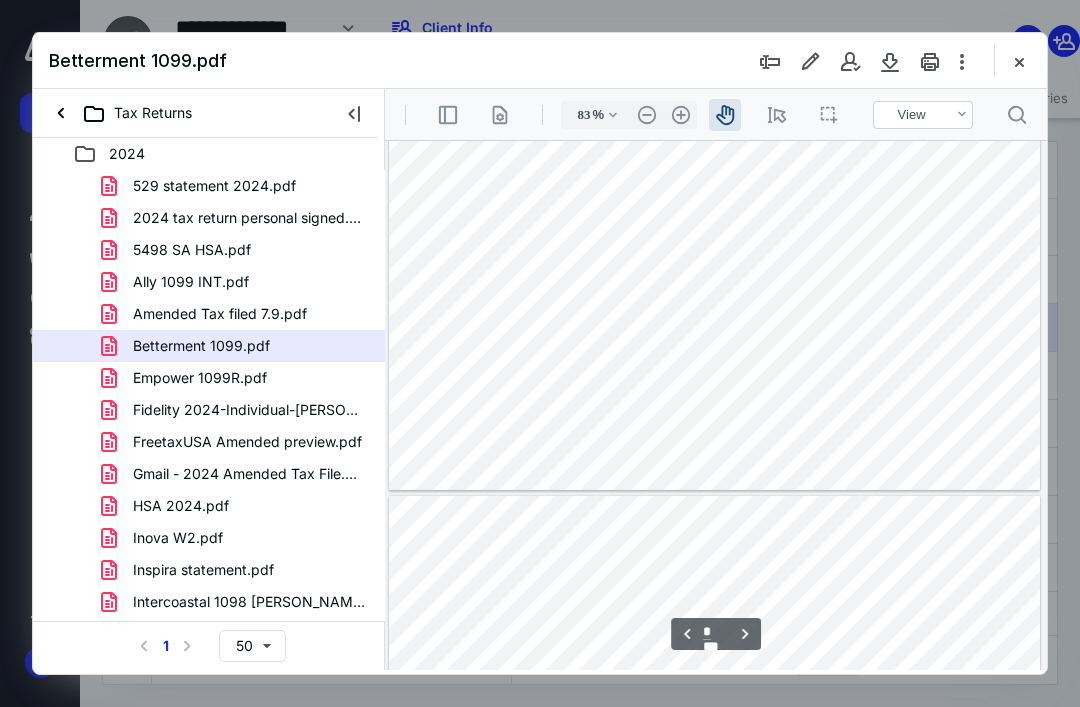 click on "Empower 1099R.pdf" at bounding box center [200, 378] 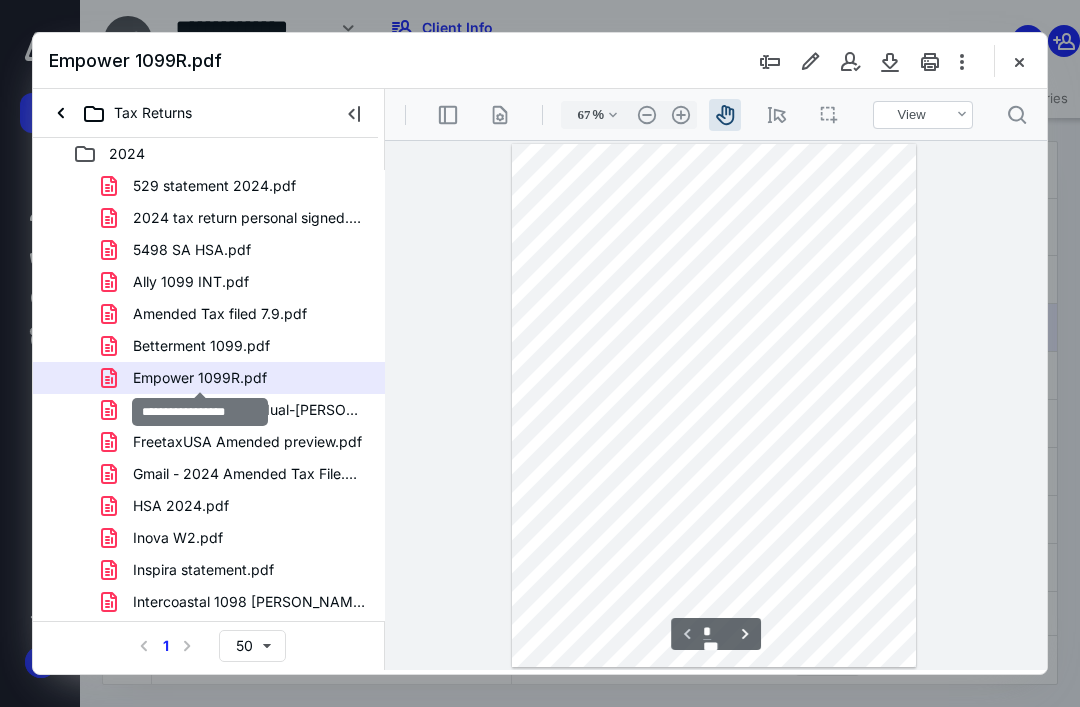 scroll, scrollTop: 0, scrollLeft: 0, axis: both 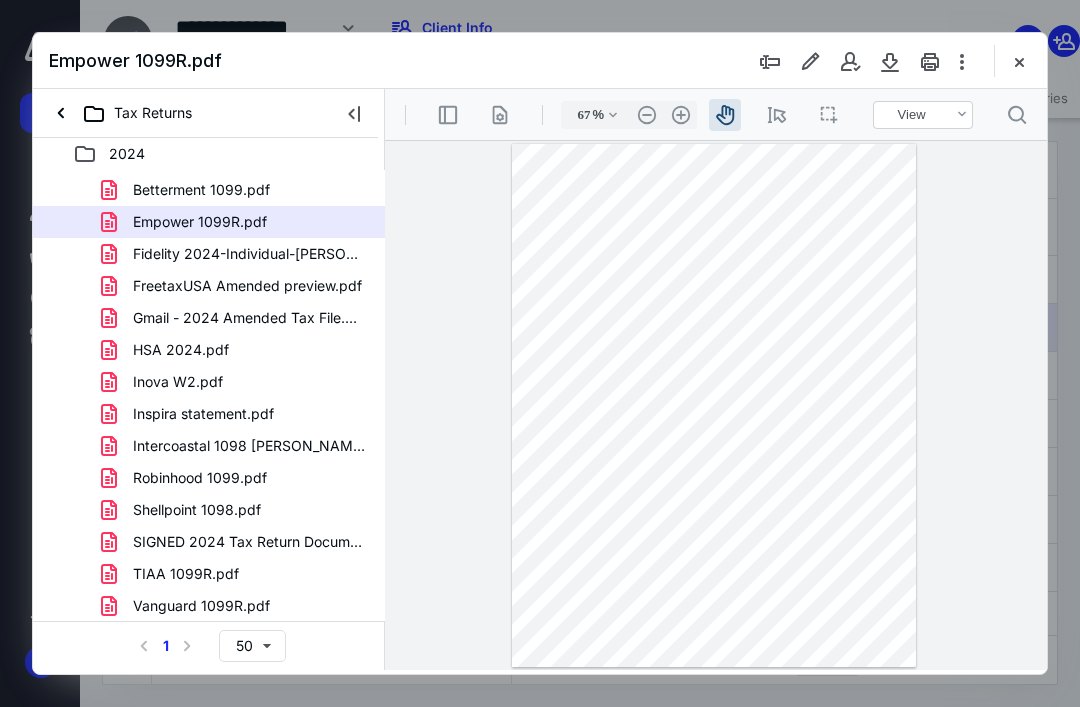 click on "Robinhood 1099.pdf" at bounding box center [200, 478] 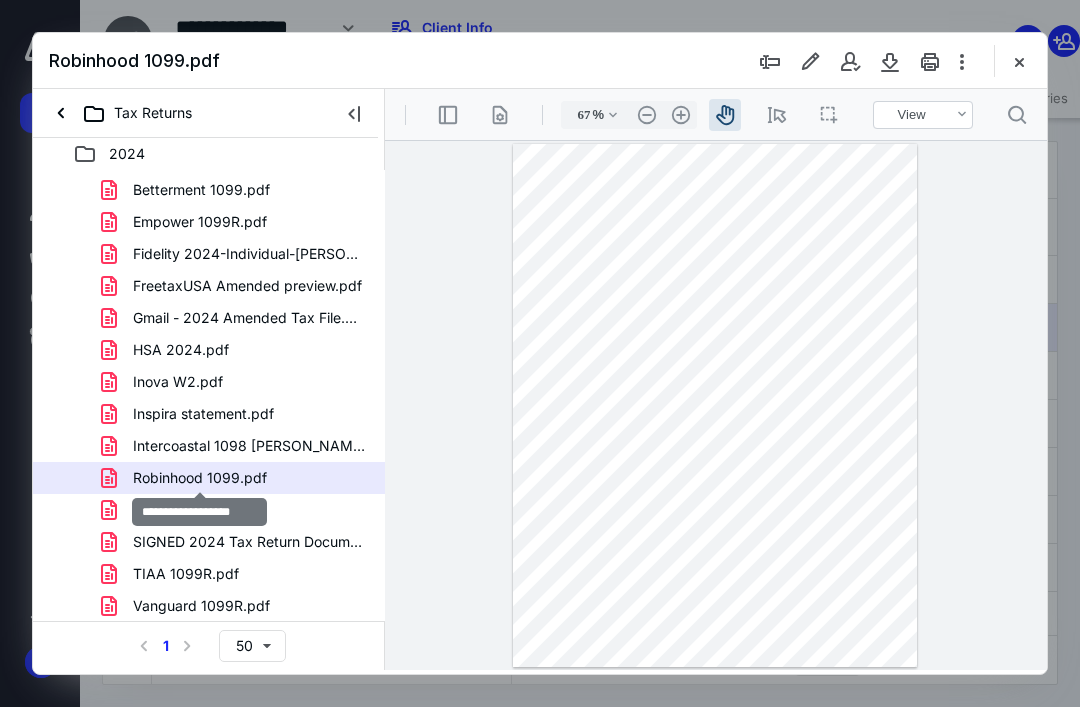 click on ".cls-1{fill:#abb0c4;} icon - header - zoom - in - line" at bounding box center (681, 115) 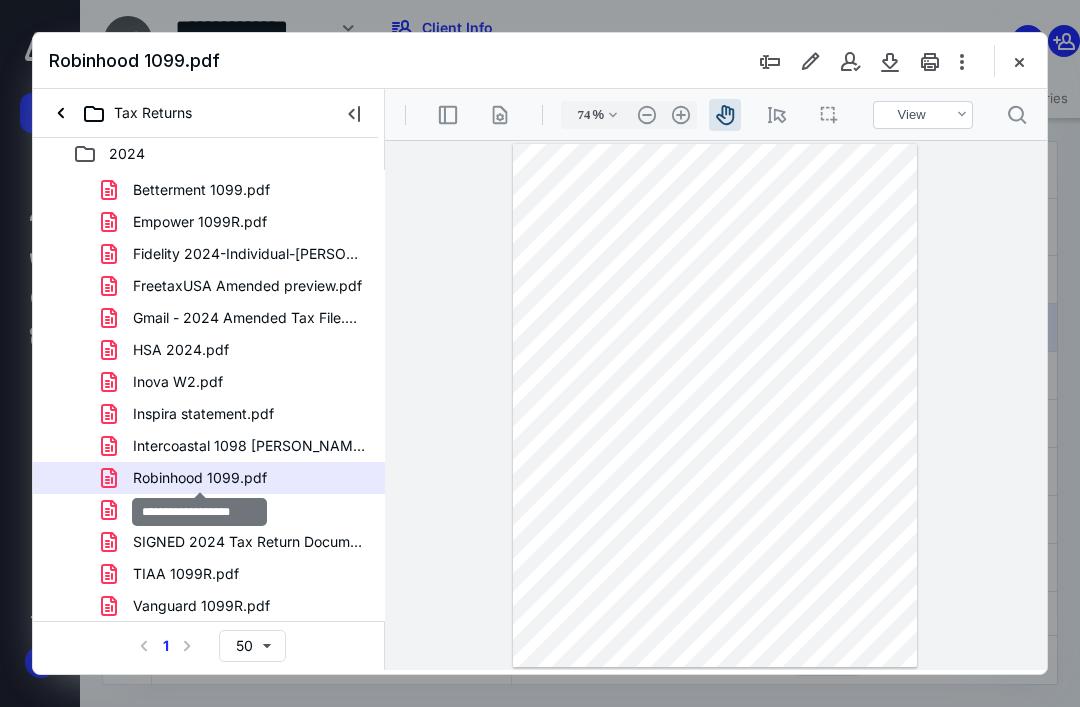 scroll, scrollTop: 27, scrollLeft: 0, axis: vertical 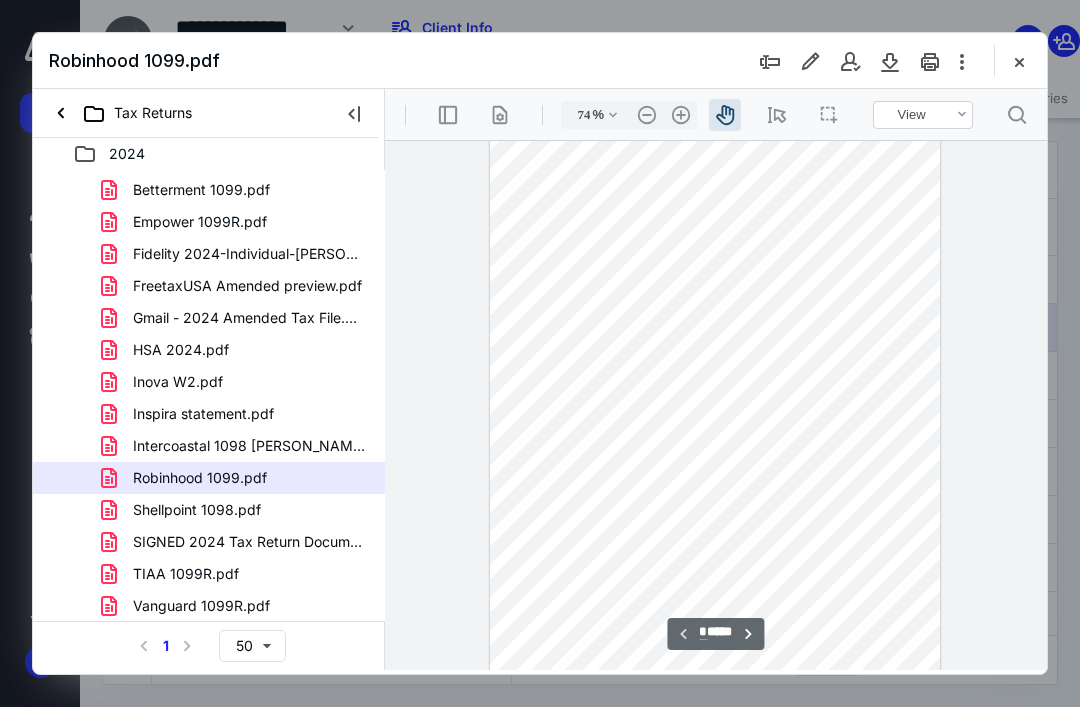 click on ".cls-1{fill:#abb0c4;} icon - header - zoom - in - line" at bounding box center (681, 115) 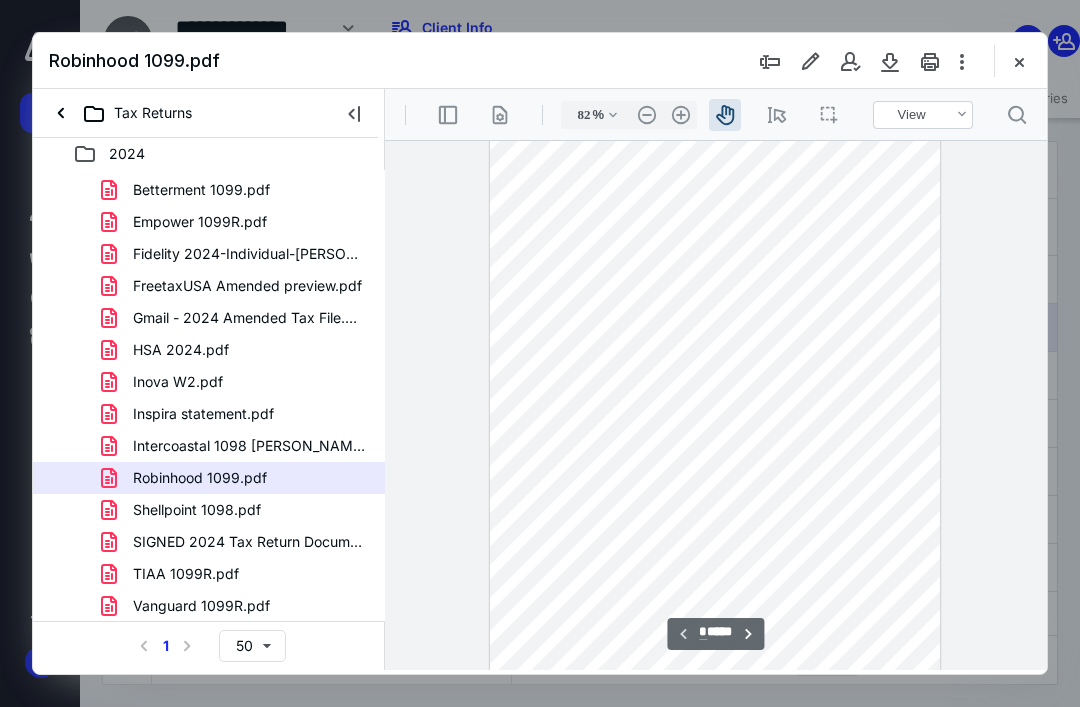 click on ".cls-1{fill:#abb0c4;} icon - header - zoom - in - line" at bounding box center (681, 115) 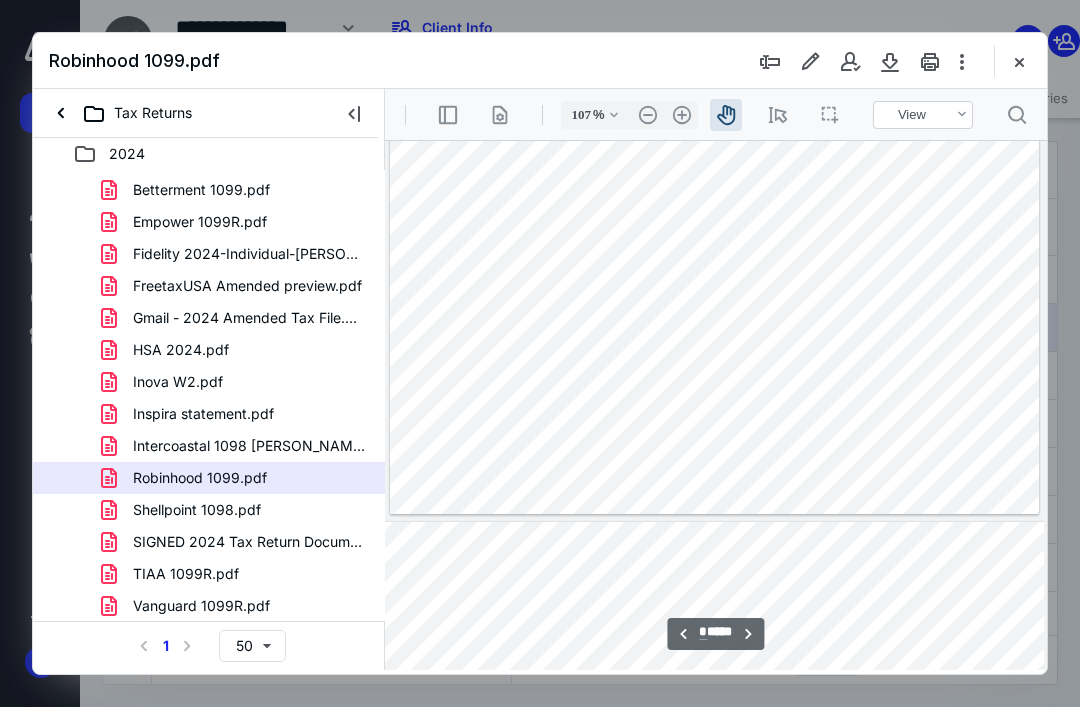 type on "*" 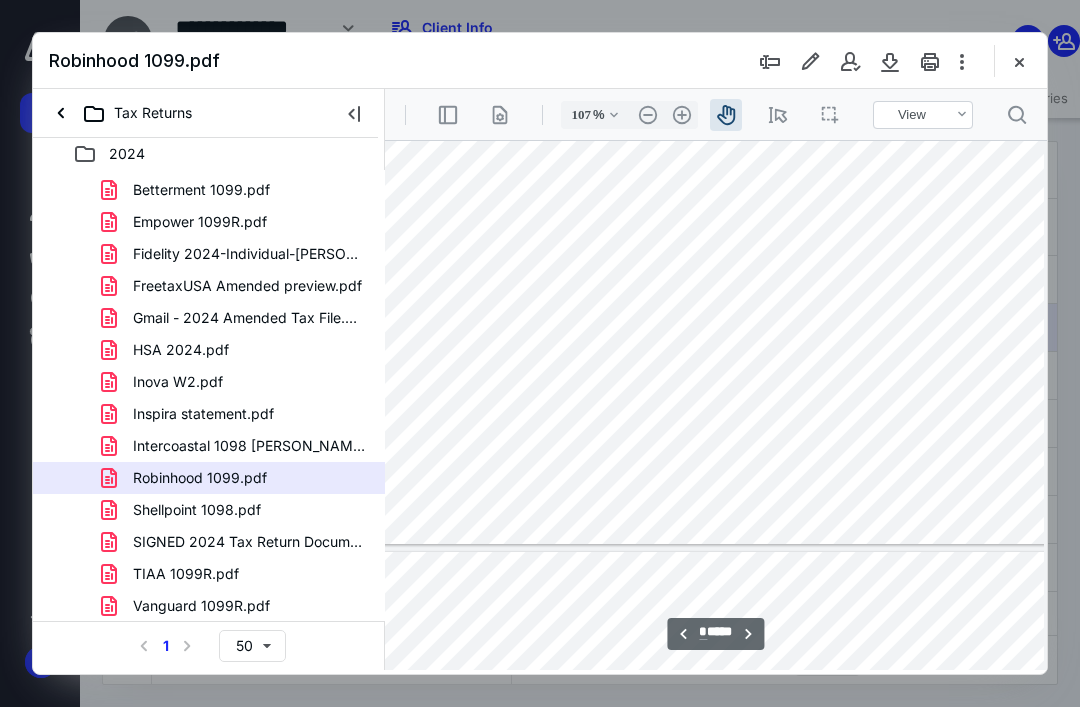 scroll, scrollTop: 1946, scrollLeft: 66, axis: both 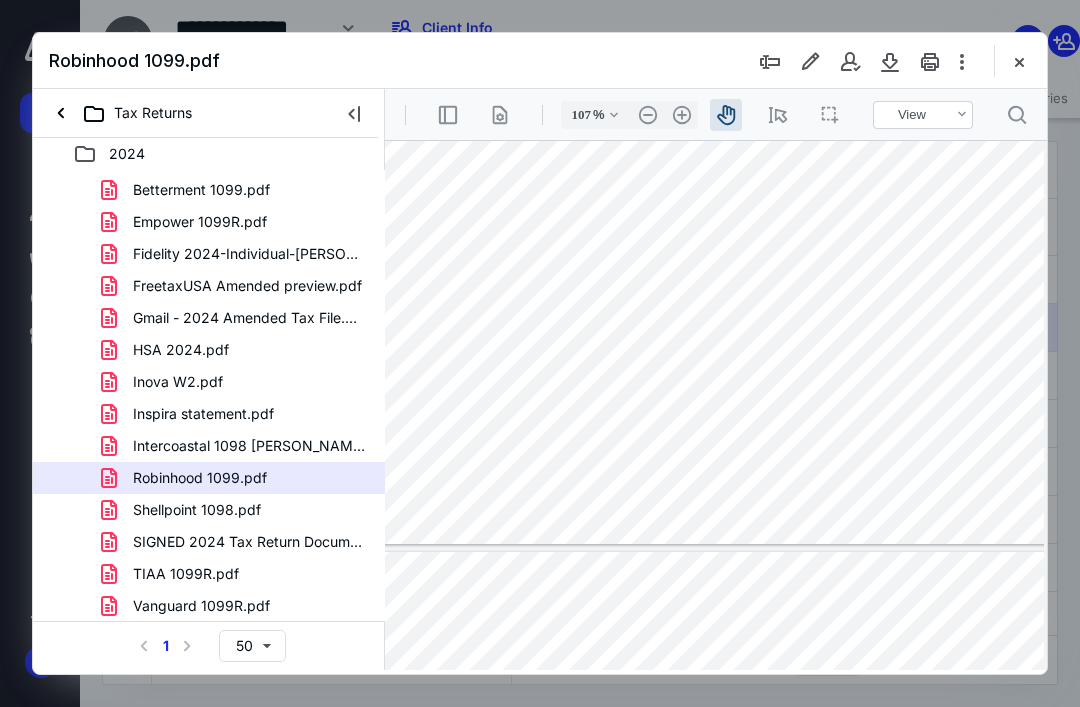 click on "FreetaxUSA Amended preview.pdf" at bounding box center [247, 286] 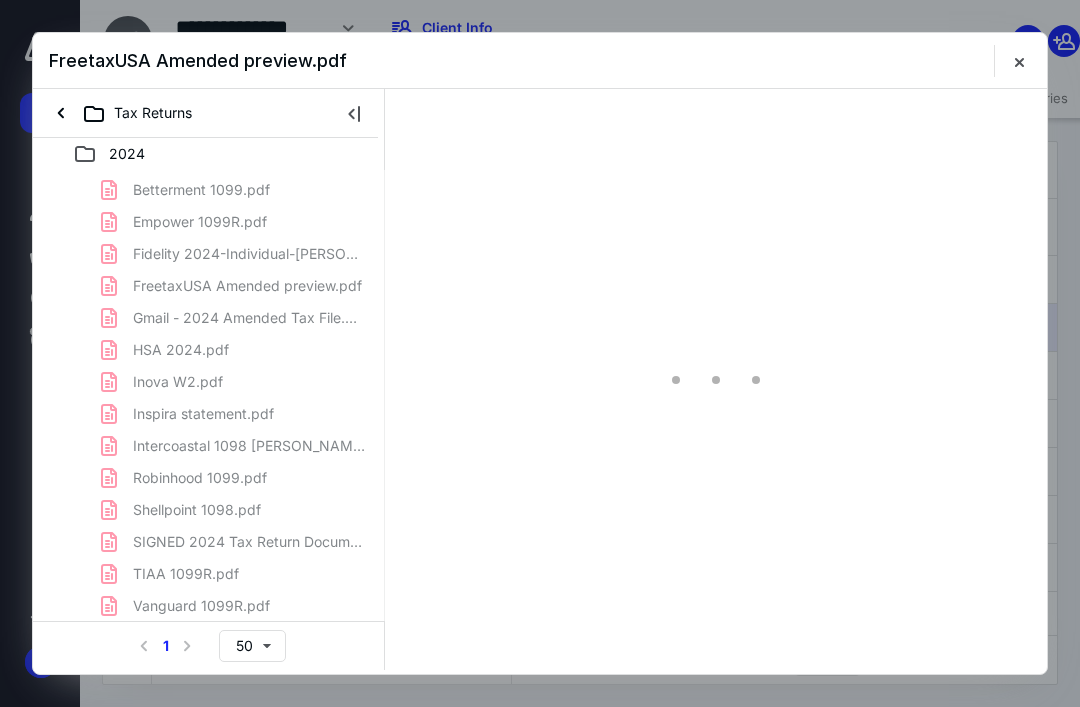 scroll, scrollTop: 0, scrollLeft: 0, axis: both 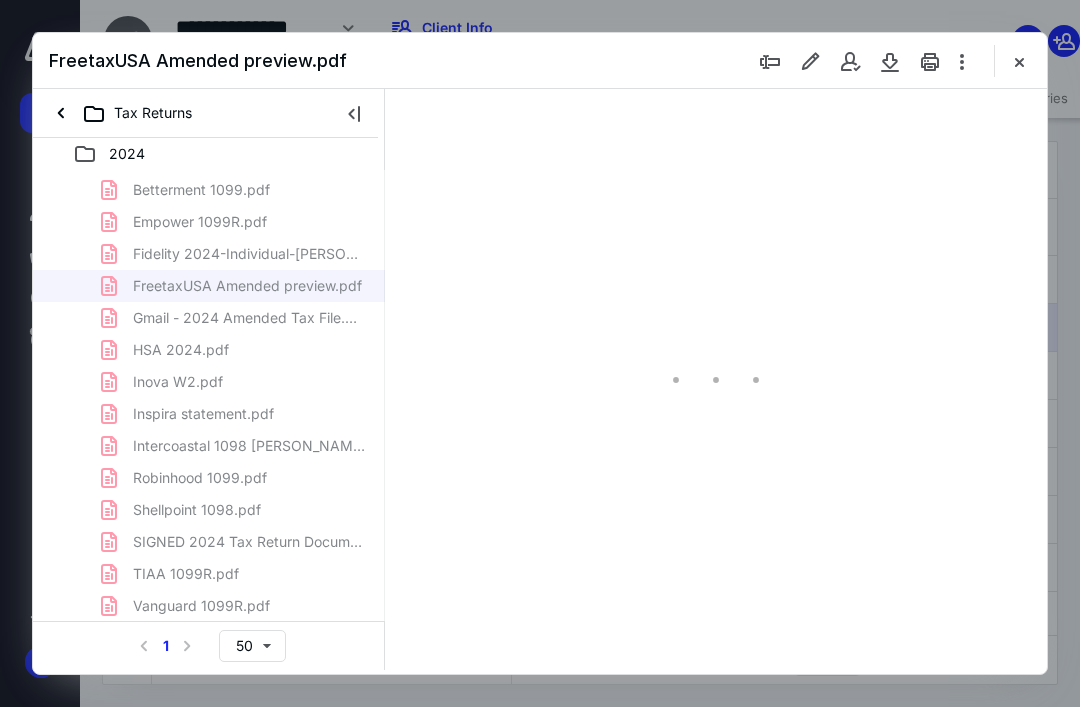 click on "529 statement 2024.pdf 2024 tax return personal signed.pdf 5498 SA HSA.pdf Ally 1099 INT.pdf Amended Tax filed 7.9.pdf Betterment 1099.pdf Empower 1099R.pdf Fidelity 2024-Individual-TOD-5990-Consolidated-Form-1099.pdf FreetaxUSA Amended preview.pdf Gmail - 2024 Amended Tax File.pdf HSA 2024.pdf Inova W2.pdf Inspira statement.pdf Intercoastal 1098 Andrew .pdf Robinhood 1099.pdf Shellpoint 1098.pdf SIGNED 2024 Tax Return Documents (LIMITLESS PSYCHIATRY LLC.pdf TIAA 1099R.pdf Vanguard 1099R.pdf Vanguard.pdf Vanguard2.pdf W2 Gusto from tax1099.pdf Wealthfront 1099.pdf" at bounding box center [209, 382] 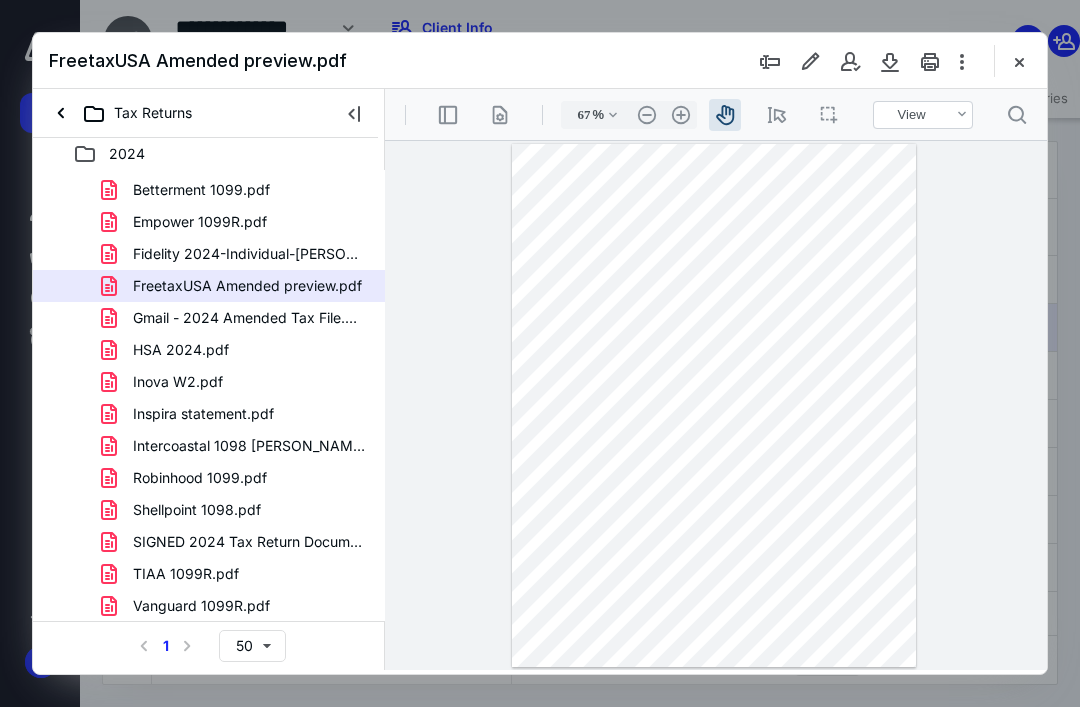 click on "Fidelity 2024-Individual-[PERSON_NAME]-5990-Consolidated-Form-1099.pdf" at bounding box center (209, 254) 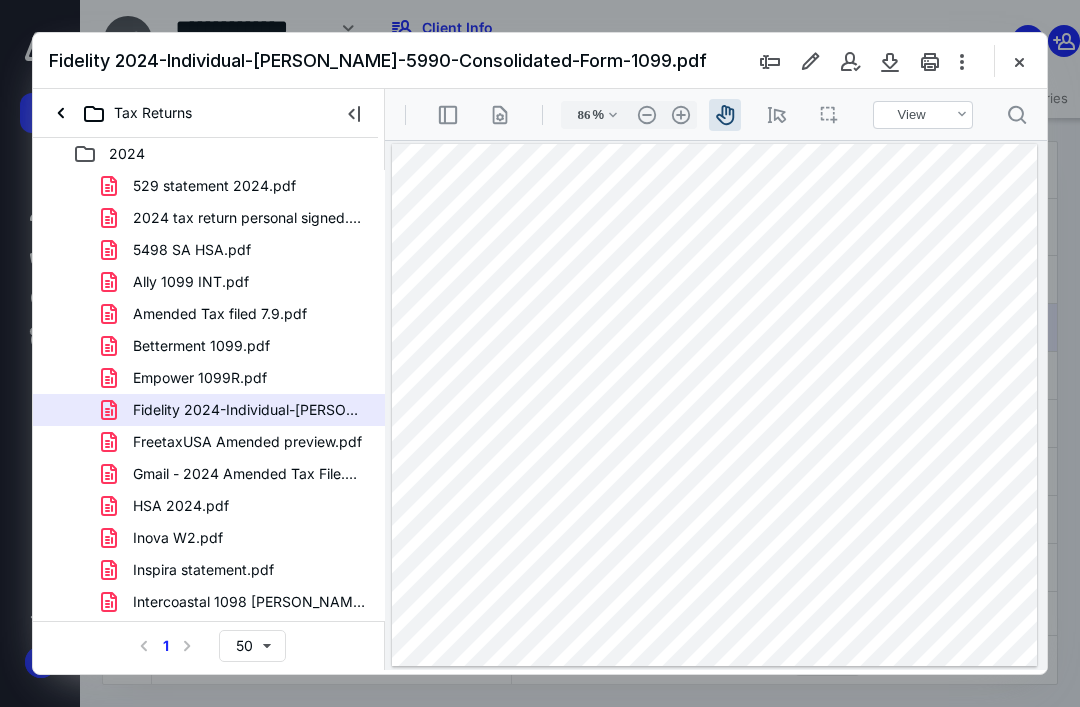 scroll, scrollTop: 0, scrollLeft: 0, axis: both 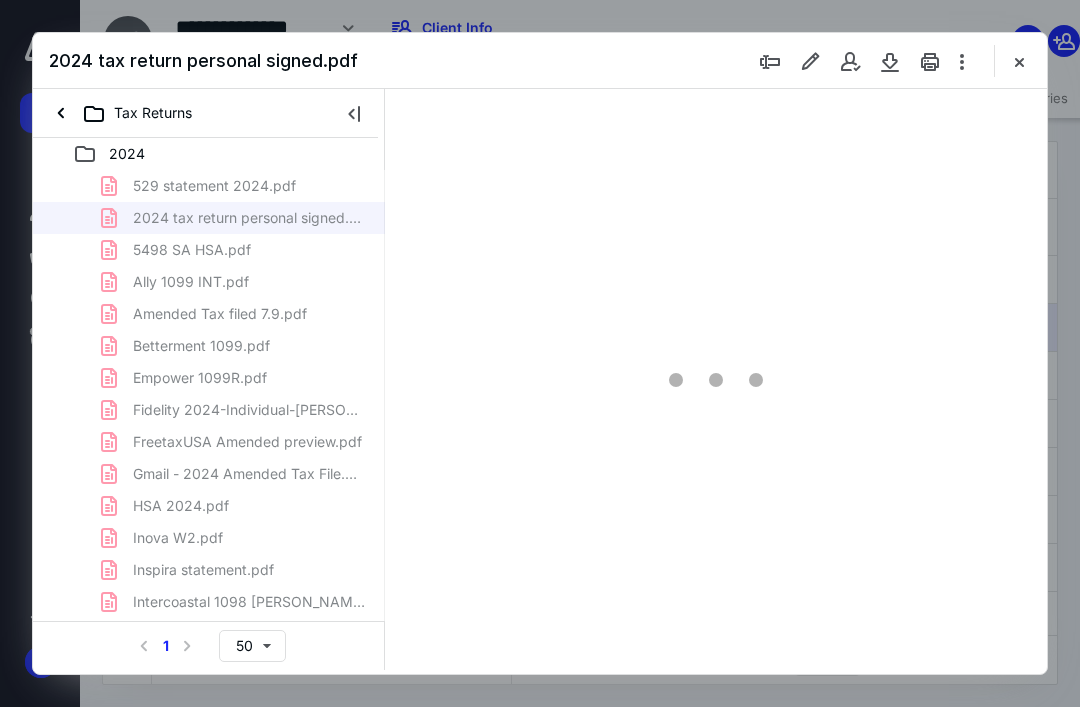 type on "67" 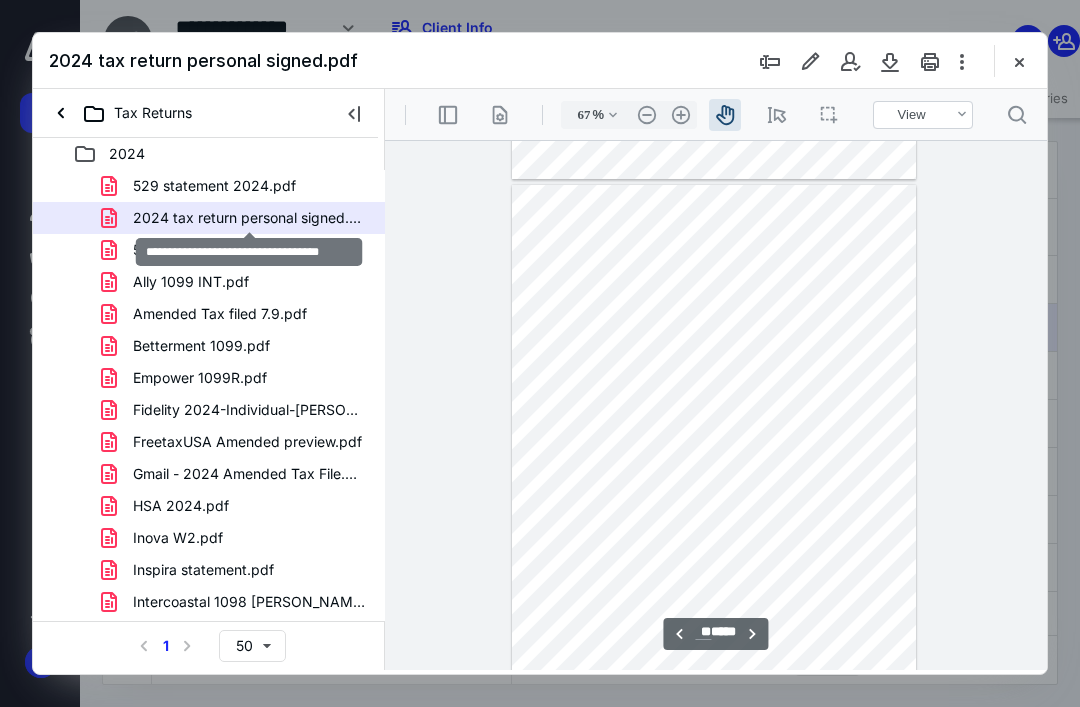 scroll, scrollTop: 6309, scrollLeft: 0, axis: vertical 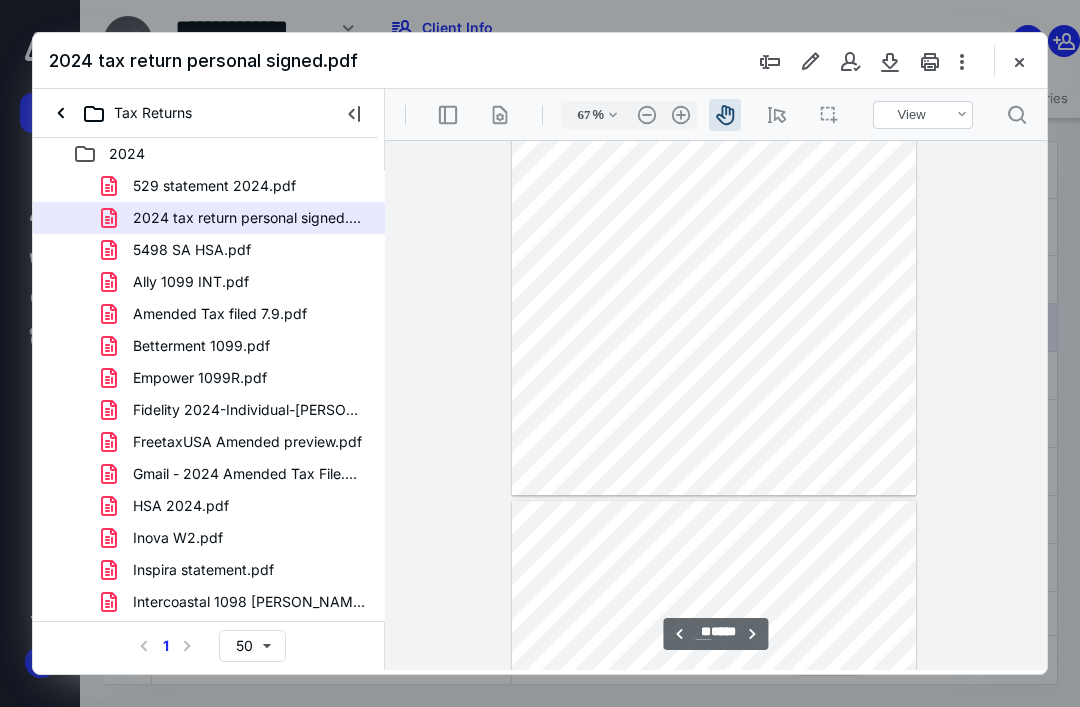 click at bounding box center [714, 234] 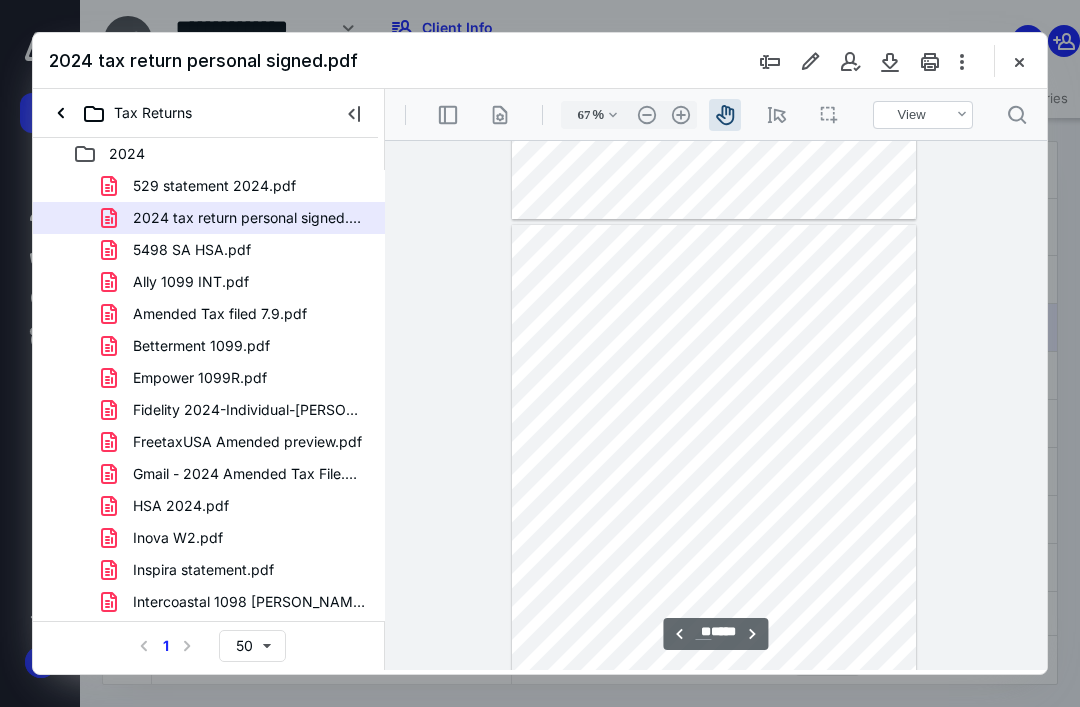 scroll, scrollTop: 7960, scrollLeft: 0, axis: vertical 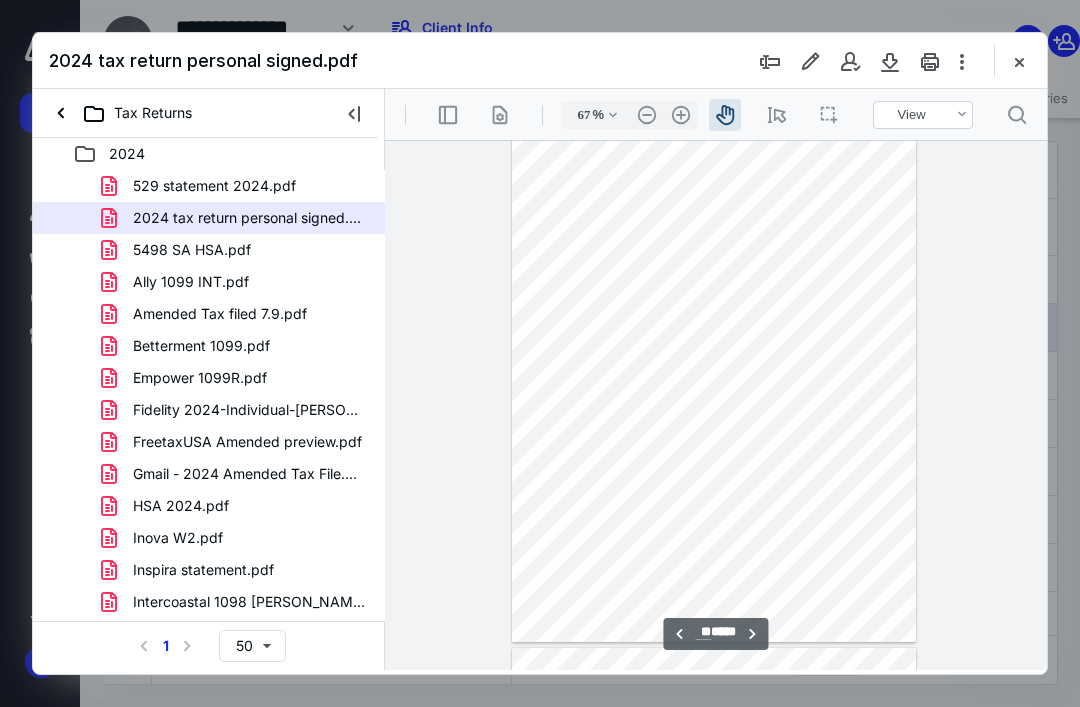 click at bounding box center [714, 381] 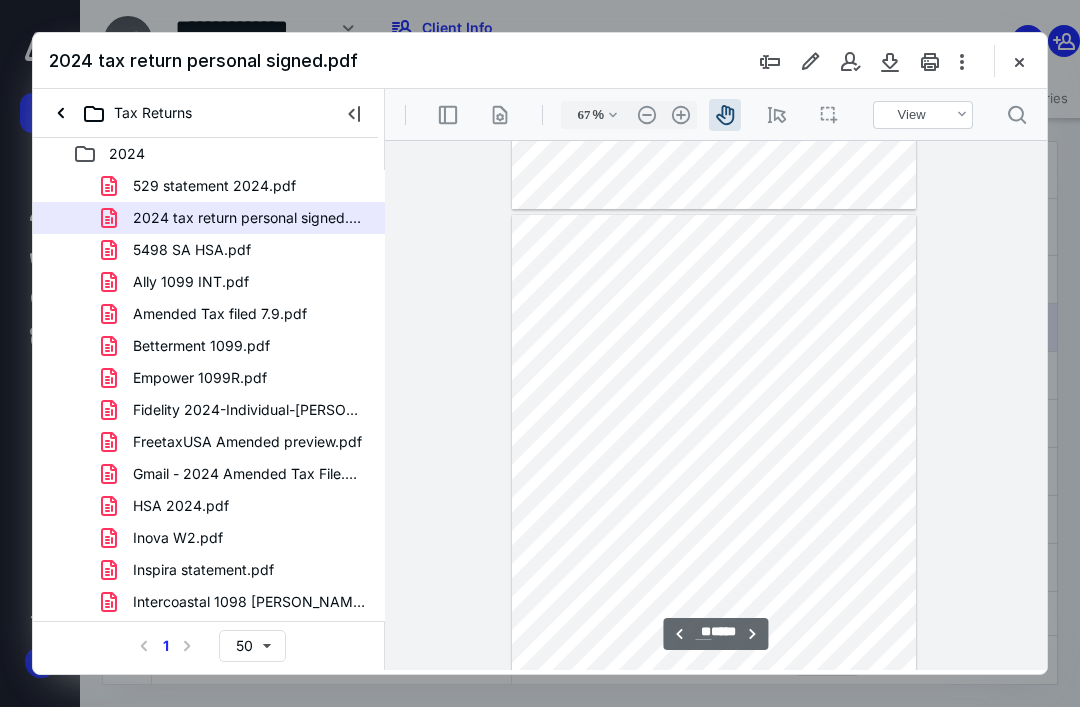 scroll, scrollTop: 8500, scrollLeft: 0, axis: vertical 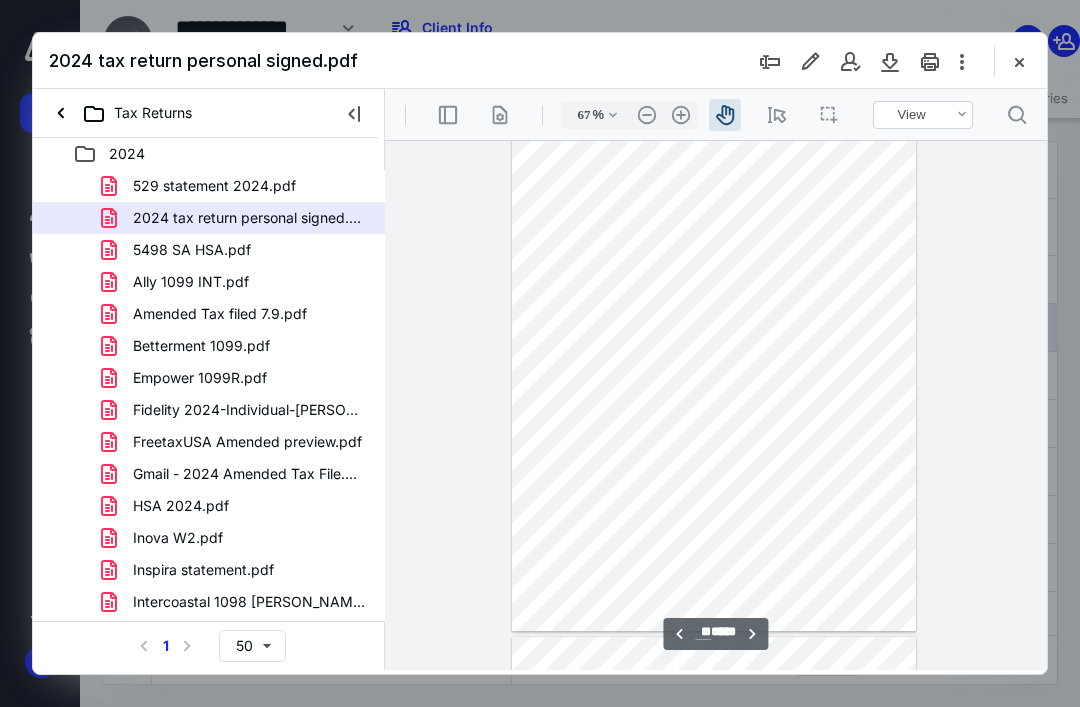 click at bounding box center [714, 370] 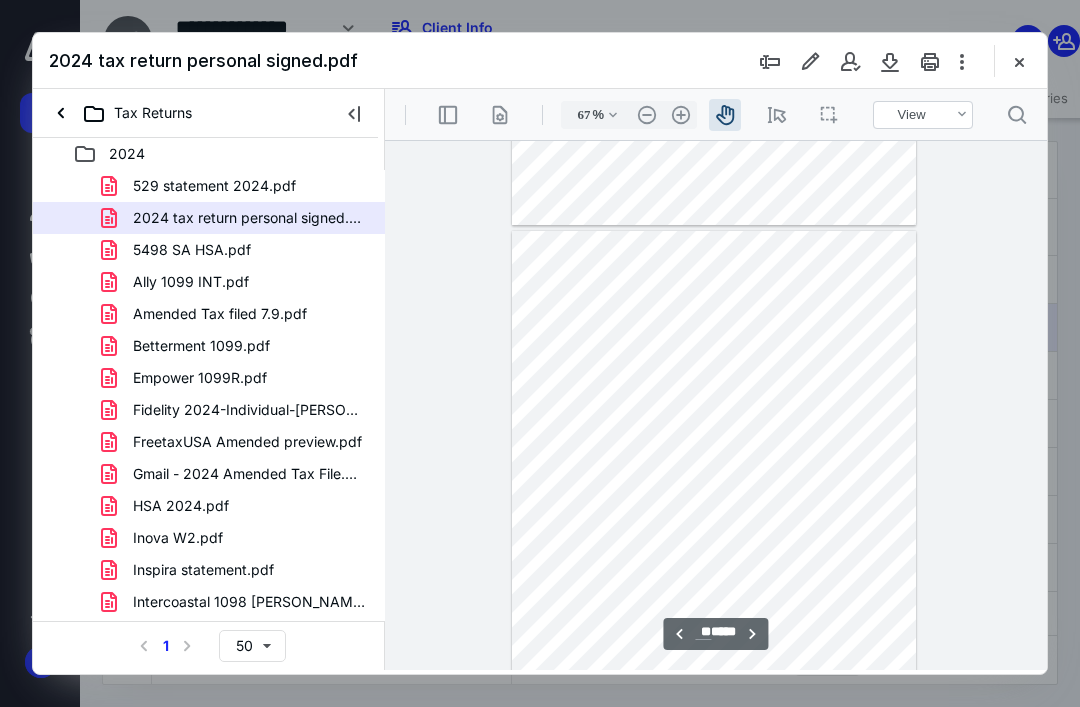 scroll, scrollTop: 8905, scrollLeft: 0, axis: vertical 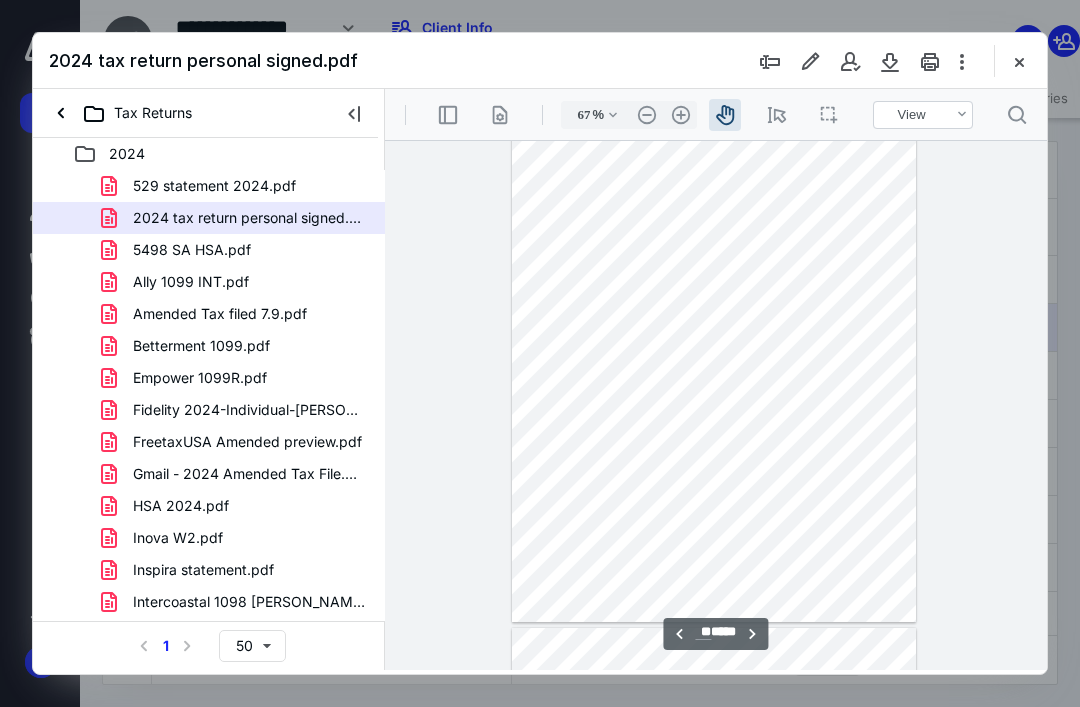 type on "**" 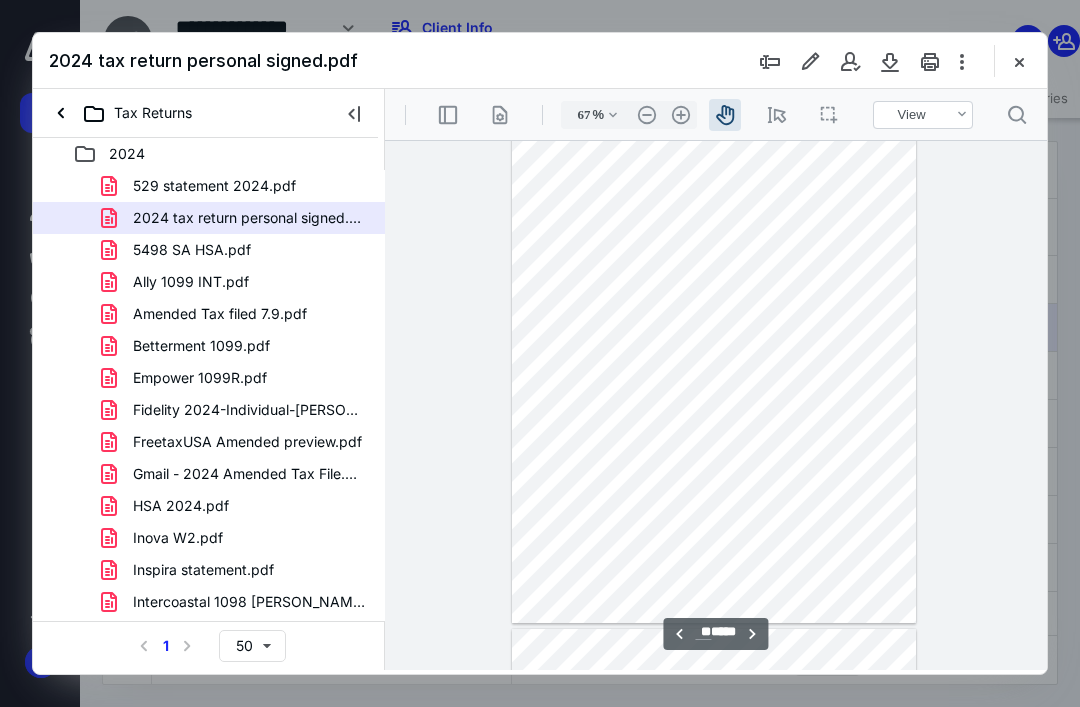 scroll, scrollTop: 10128, scrollLeft: 0, axis: vertical 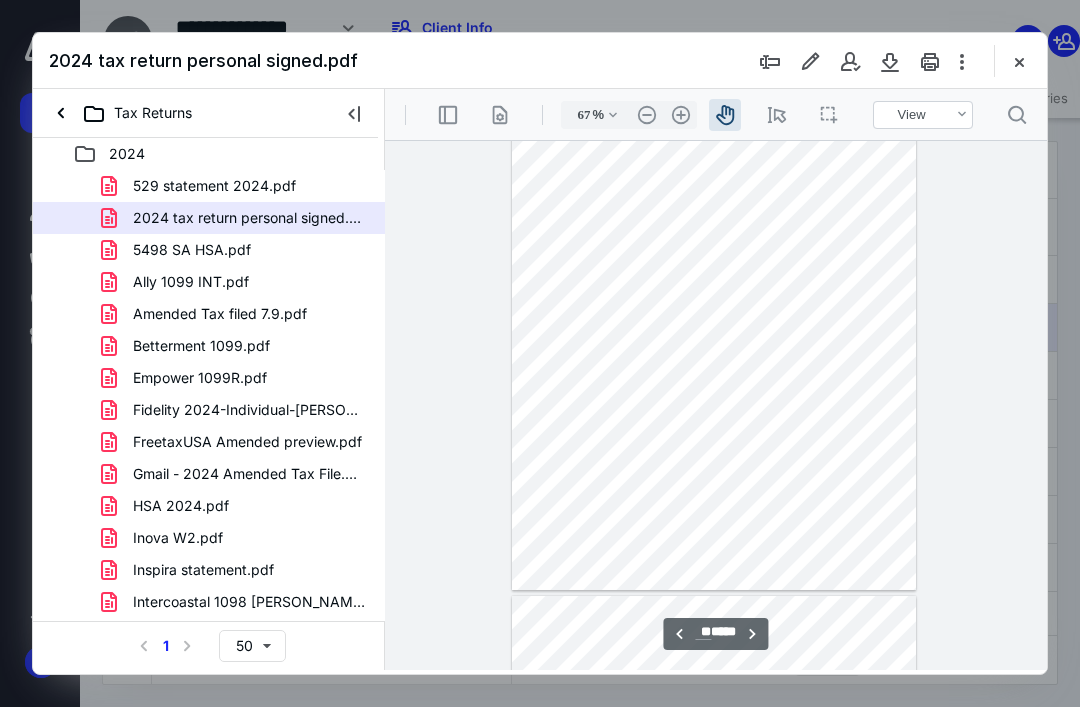 click at bounding box center (714, 329) 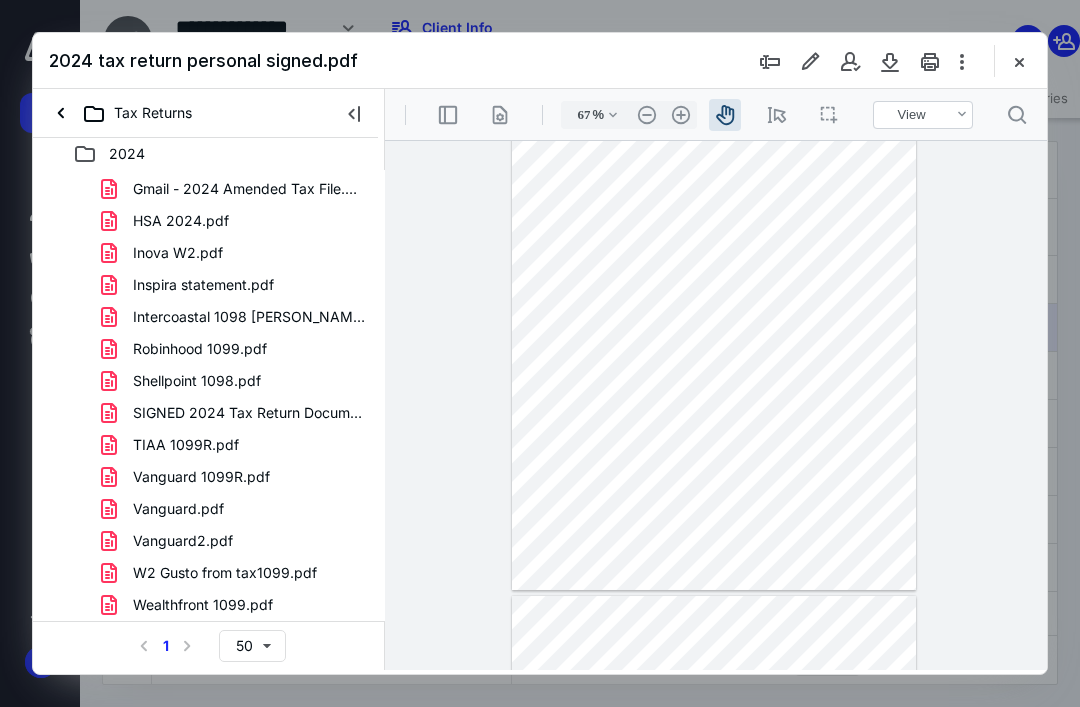 scroll, scrollTop: 285, scrollLeft: 0, axis: vertical 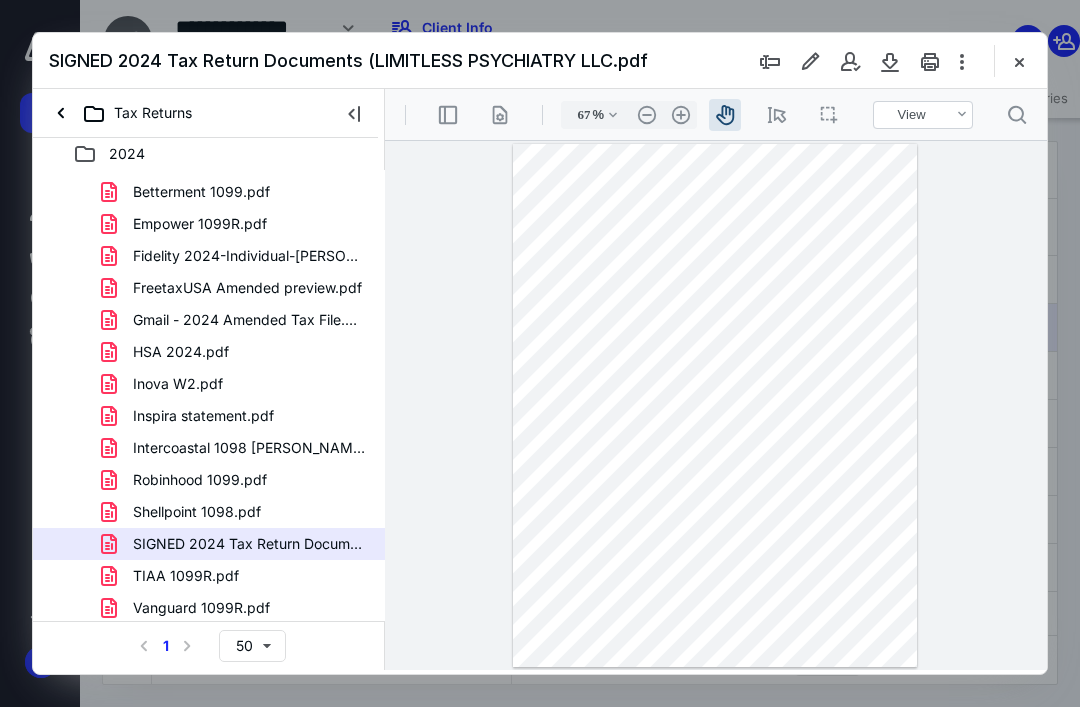 click on "Gmail - 2024 Amended Tax File.pdf" at bounding box center [249, 320] 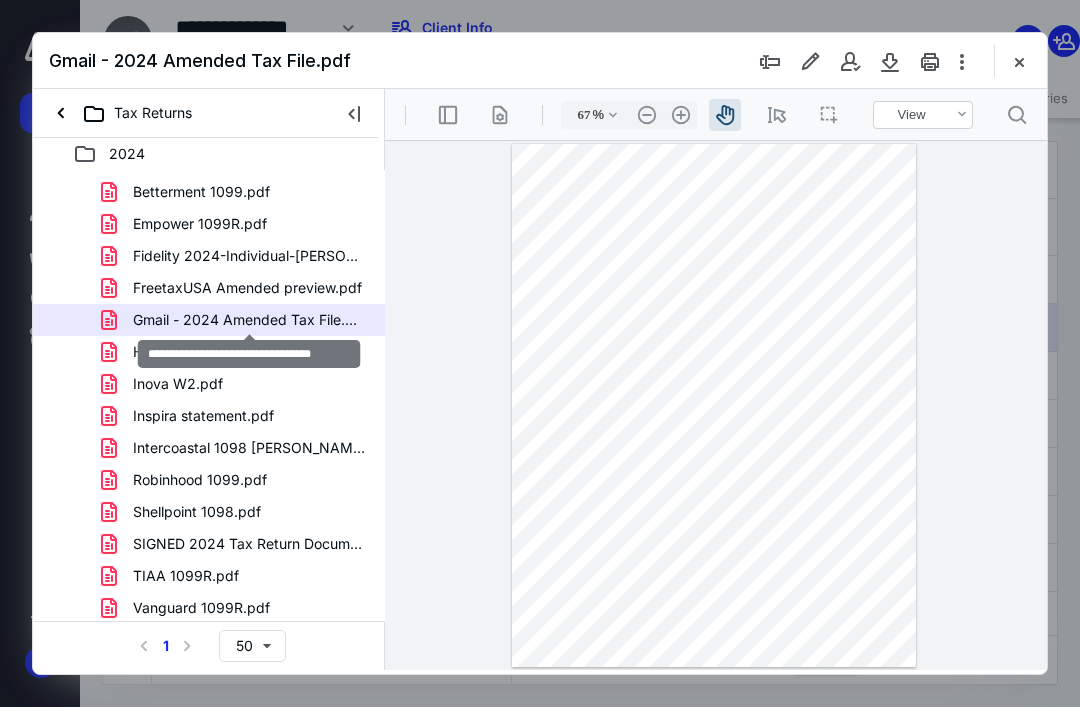 click on ".cls-1{fill:#abb0c4;} icon - header - zoom - in - line" at bounding box center (681, 115) 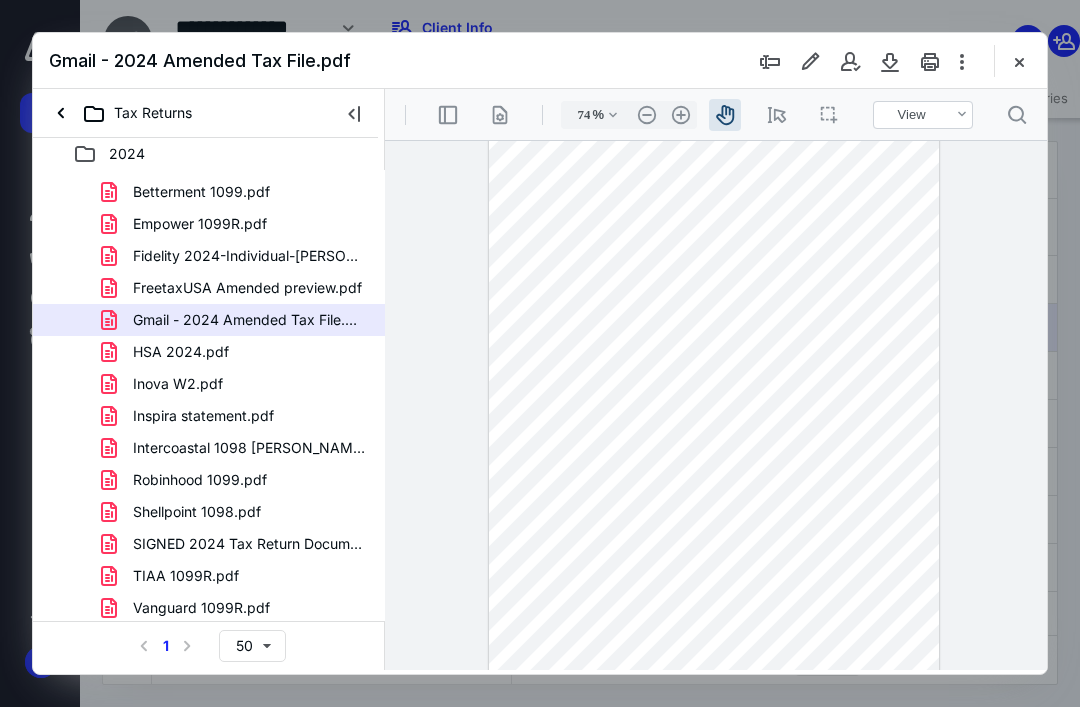 click on ".cls-1{fill:#abb0c4;} icon - header - zoom - in - line" at bounding box center [681, 115] 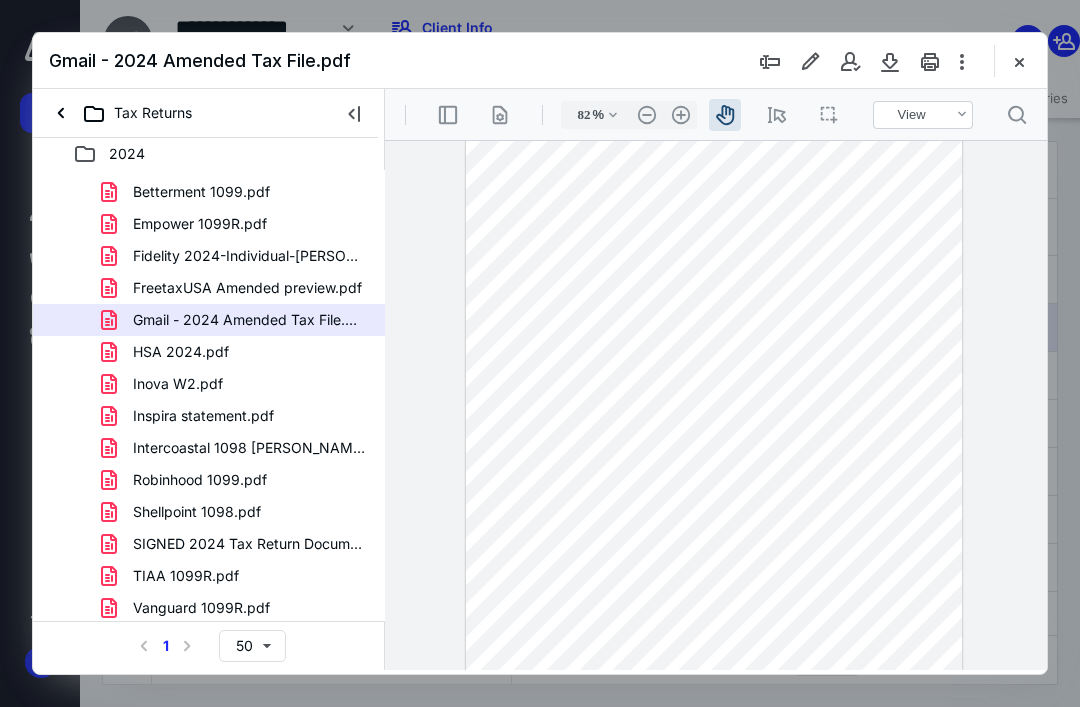 click on ".cls-1{fill:#abb0c4;} icon - header - zoom - in - line" at bounding box center (681, 115) 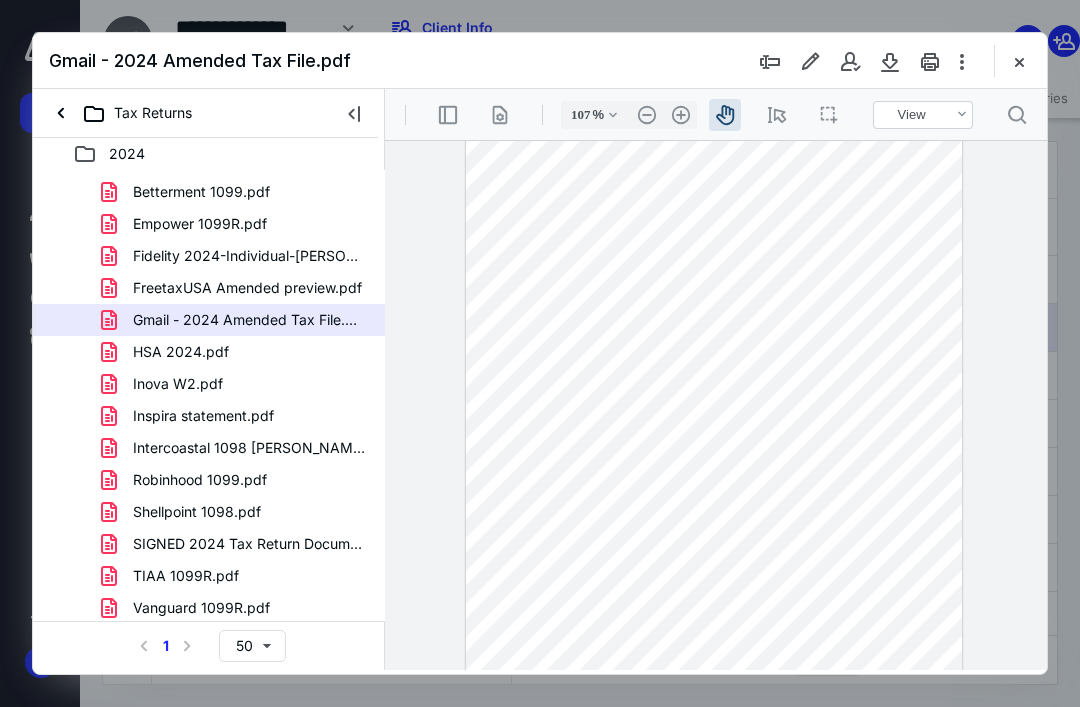 scroll, scrollTop: 144, scrollLeft: 0, axis: vertical 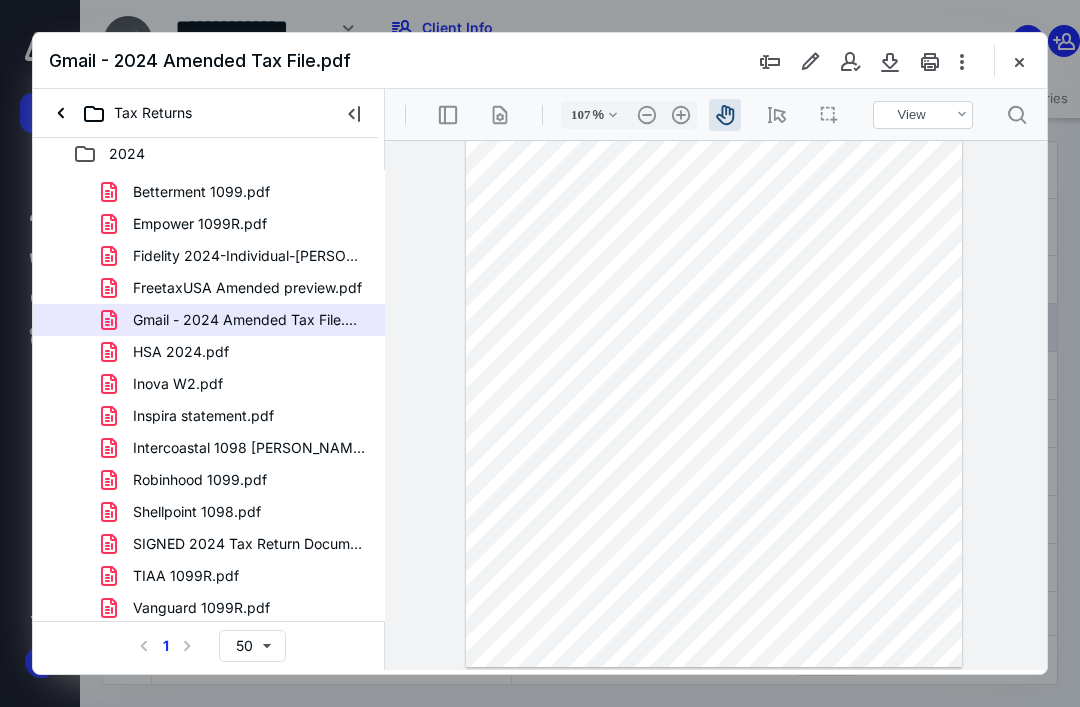 click on ".cls-1{fill:#abb0c4;} icon - header - zoom - in - line" at bounding box center [681, 115] 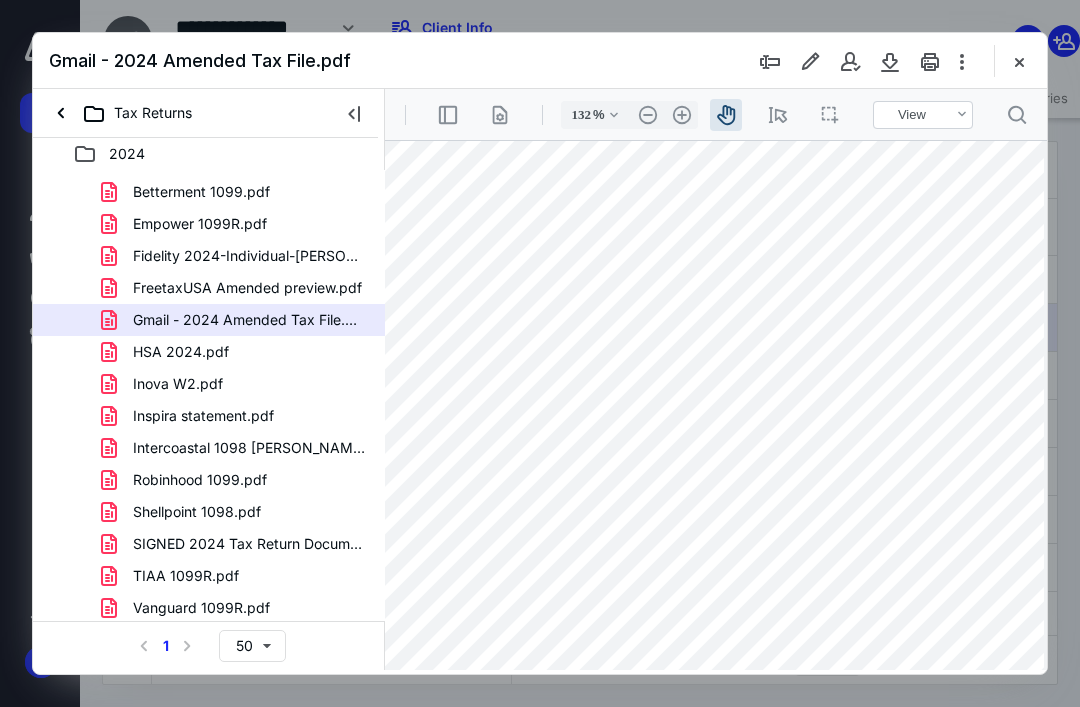 click on ".cls-1{fill:#abb0c4;} icon - header - zoom - in - line" at bounding box center (682, 115) 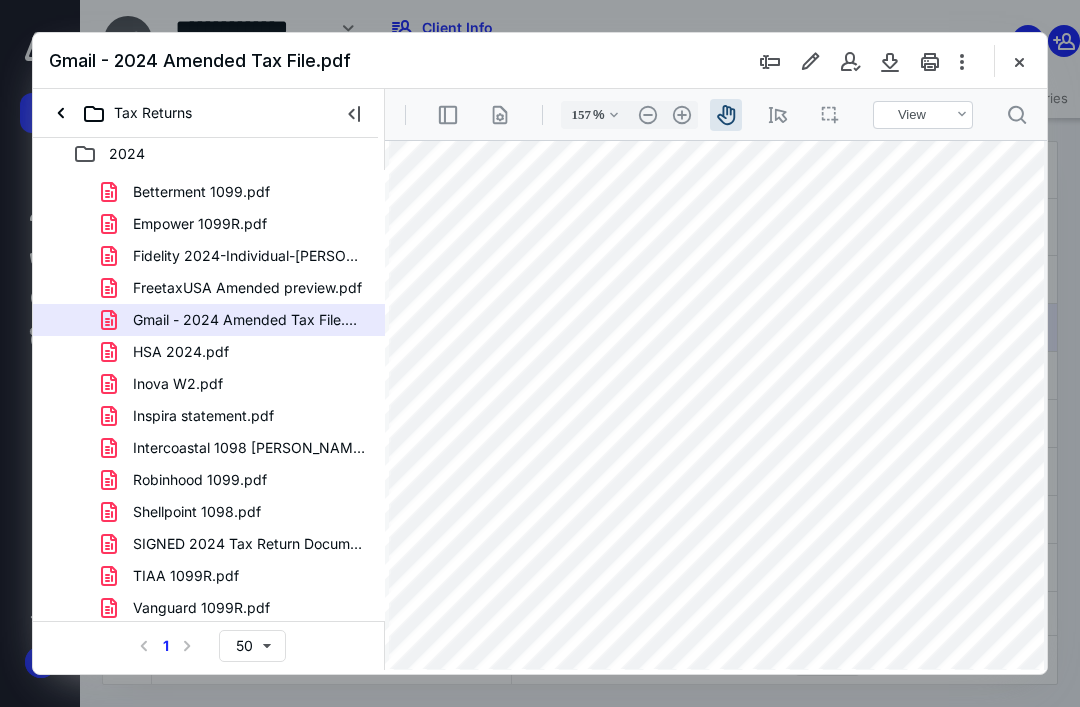 scroll, scrollTop: 121, scrollLeft: 40, axis: both 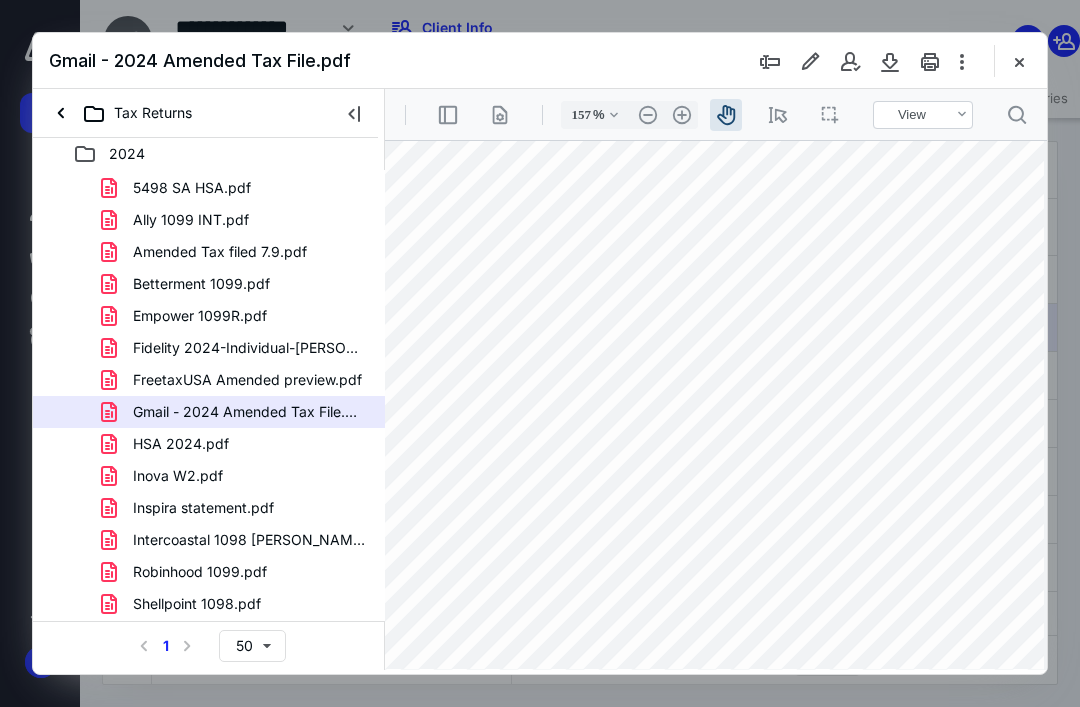 click on "FreetaxUSA Amended preview.pdf" at bounding box center [247, 380] 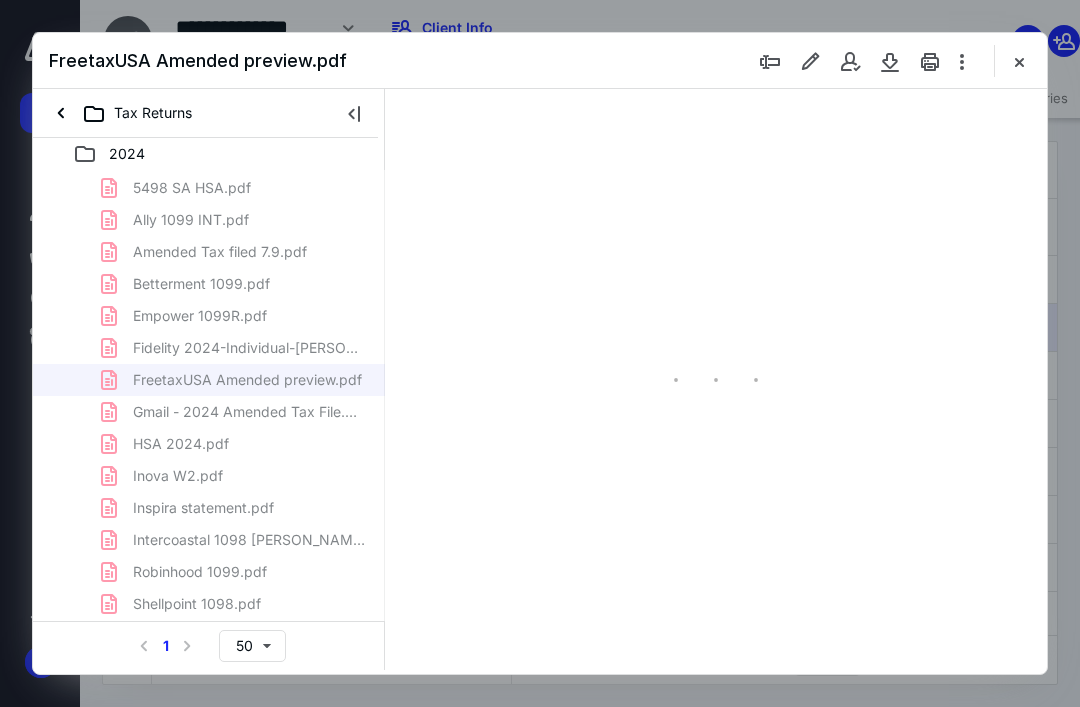 scroll, scrollTop: 0, scrollLeft: 0, axis: both 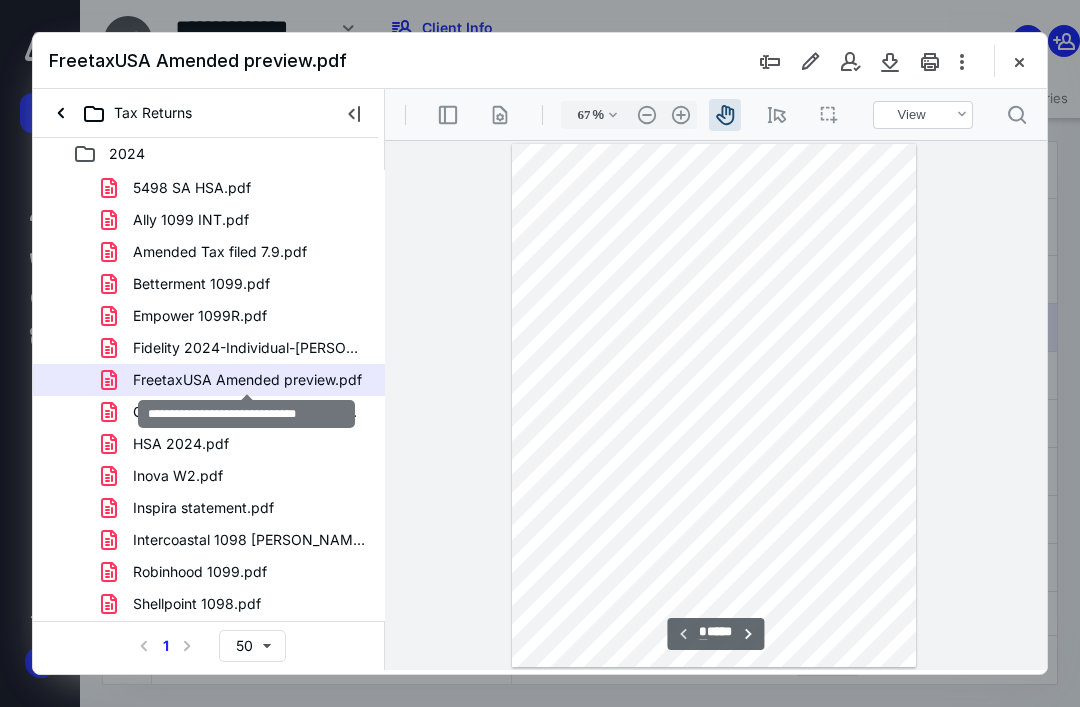 click on ".cls-1{fill:#abb0c4;} icon - header - zoom - in - line" at bounding box center (681, 115) 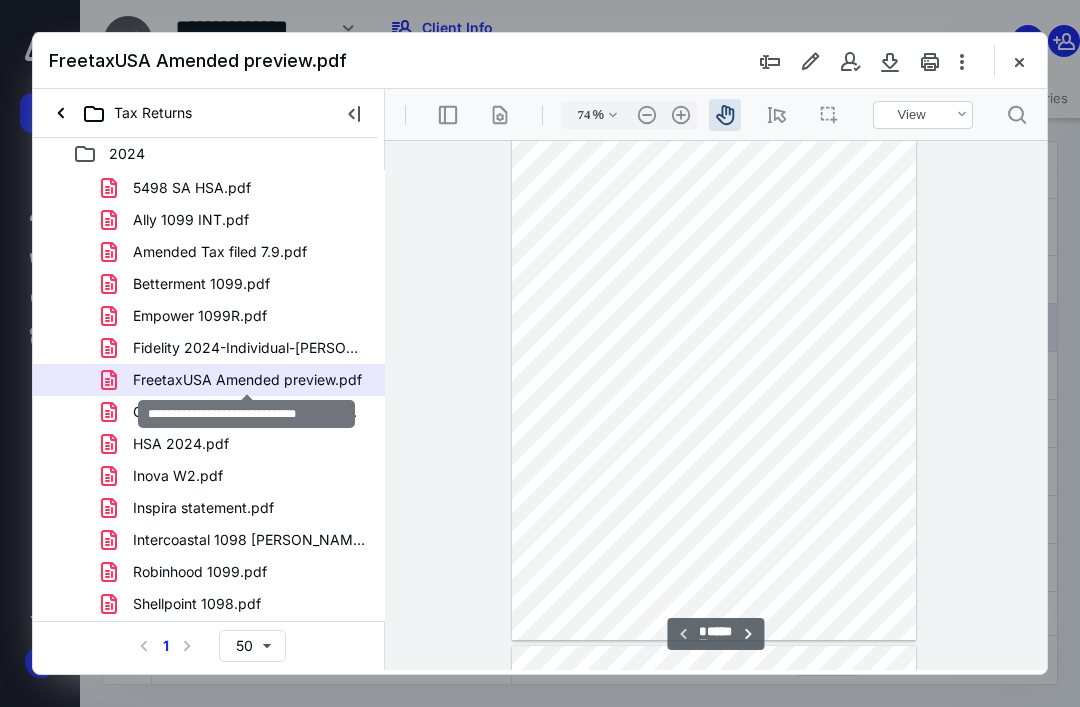 click on ".cls-1{fill:#abb0c4;} icon - header - zoom - in - line" at bounding box center (681, 115) 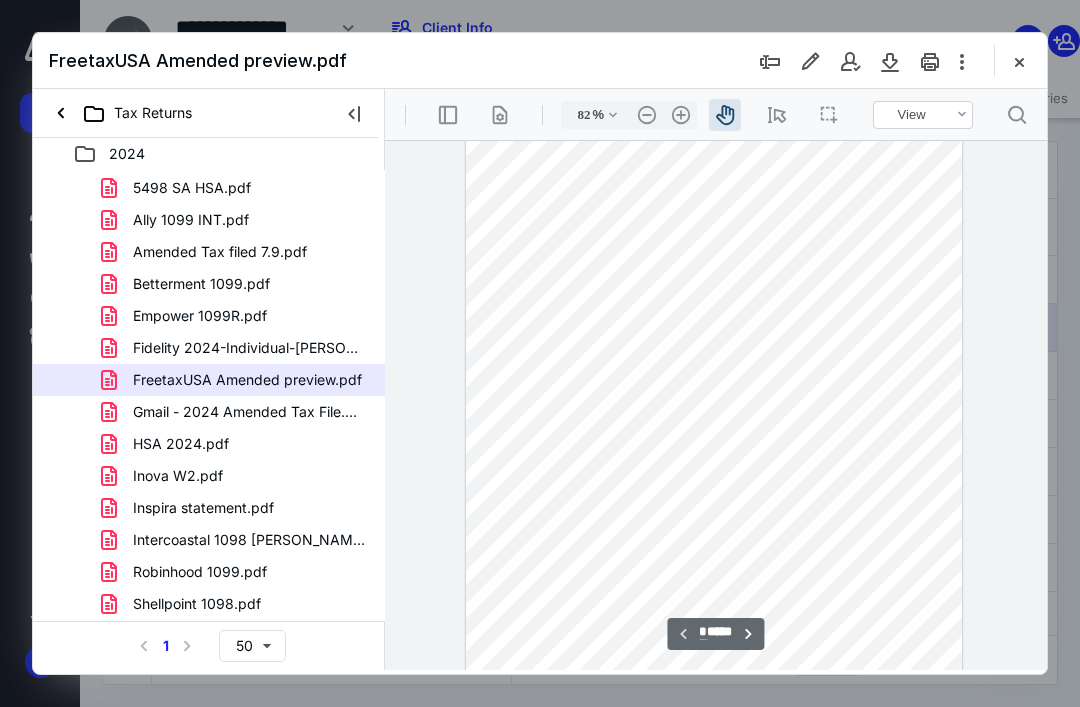 click on ".cls-1{fill:#abb0c4;} icon - header - zoom - in - line" at bounding box center [681, 115] 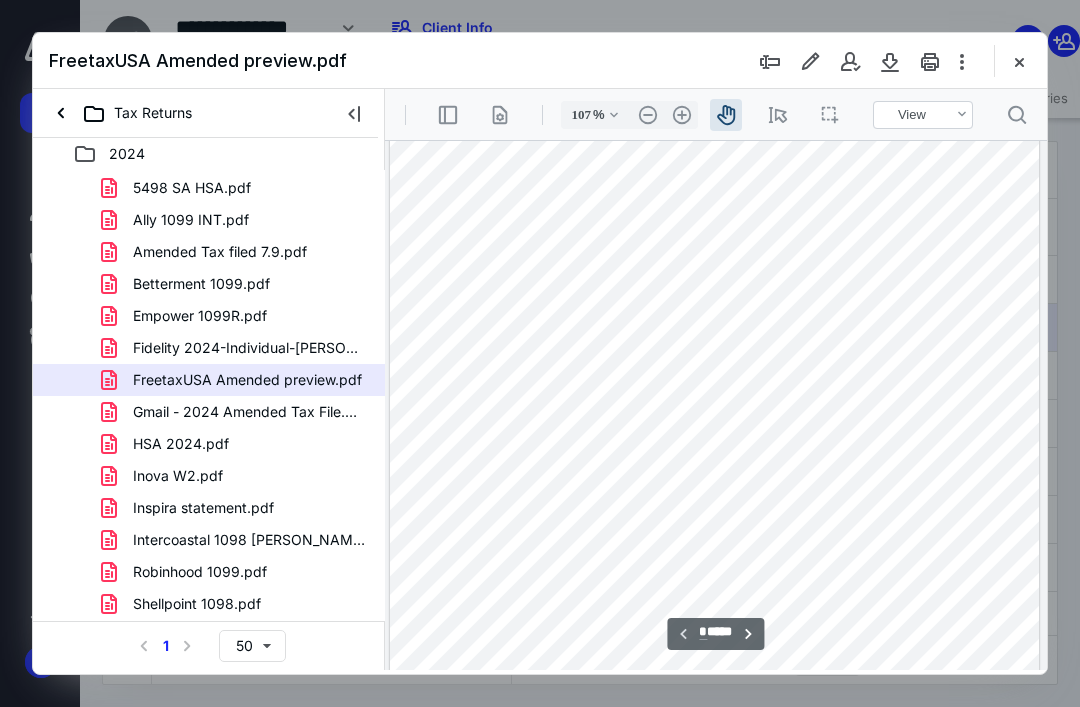 scroll, scrollTop: 0, scrollLeft: 0, axis: both 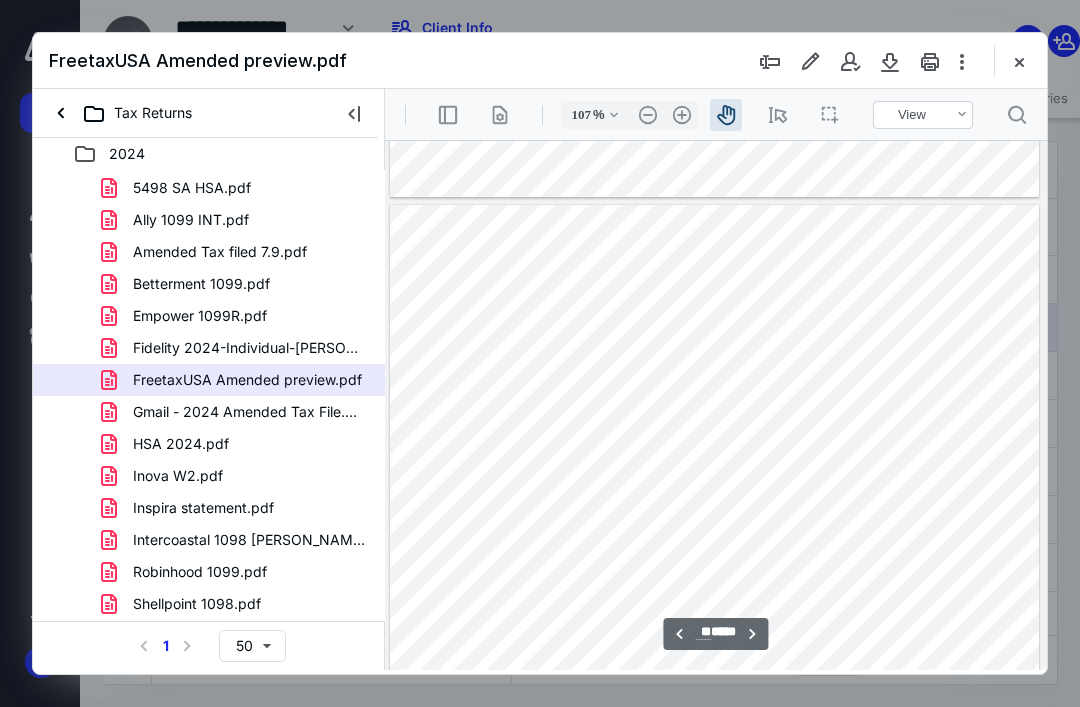 click at bounding box center (714, 625) 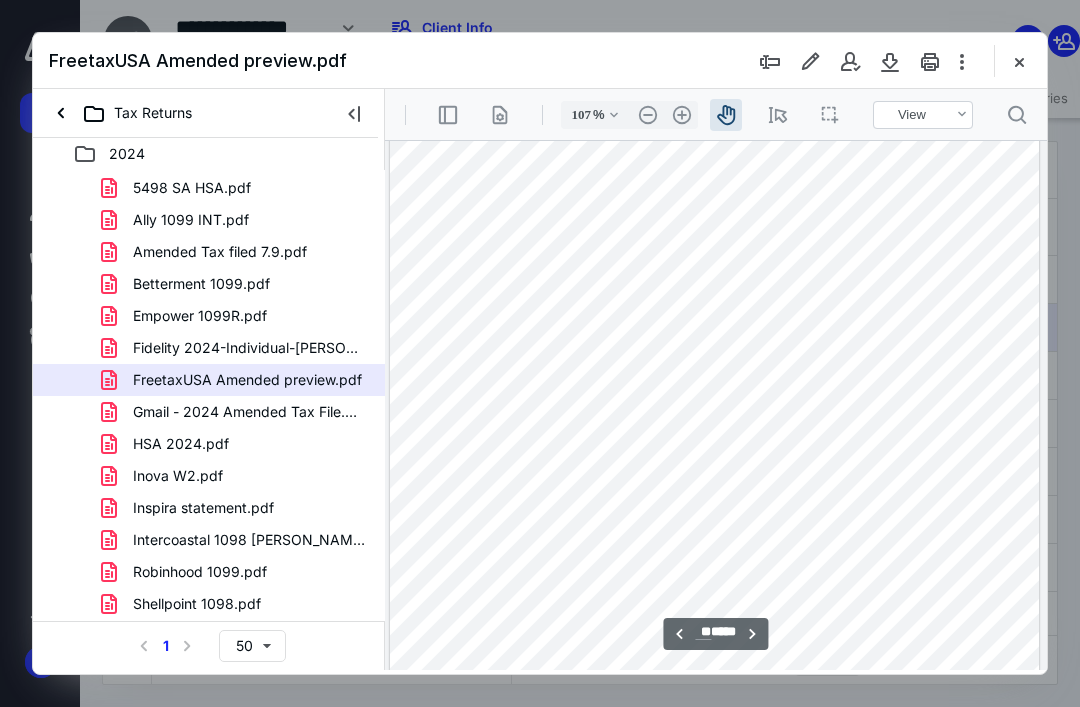 scroll, scrollTop: 8776, scrollLeft: 0, axis: vertical 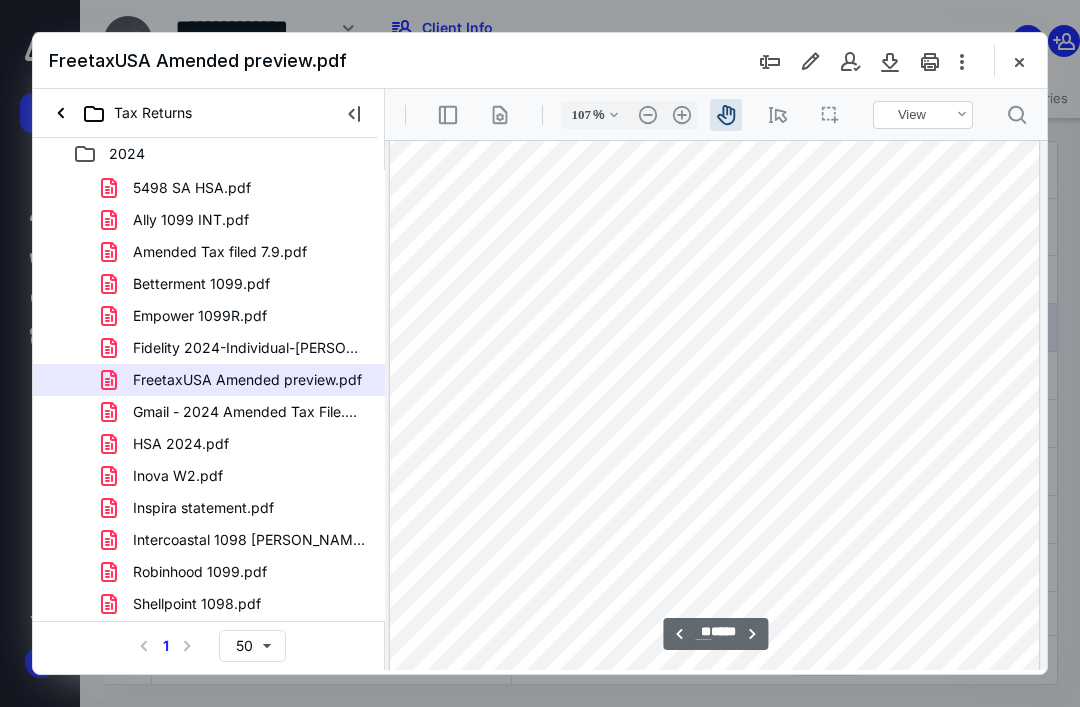 click at bounding box center (714, 269) 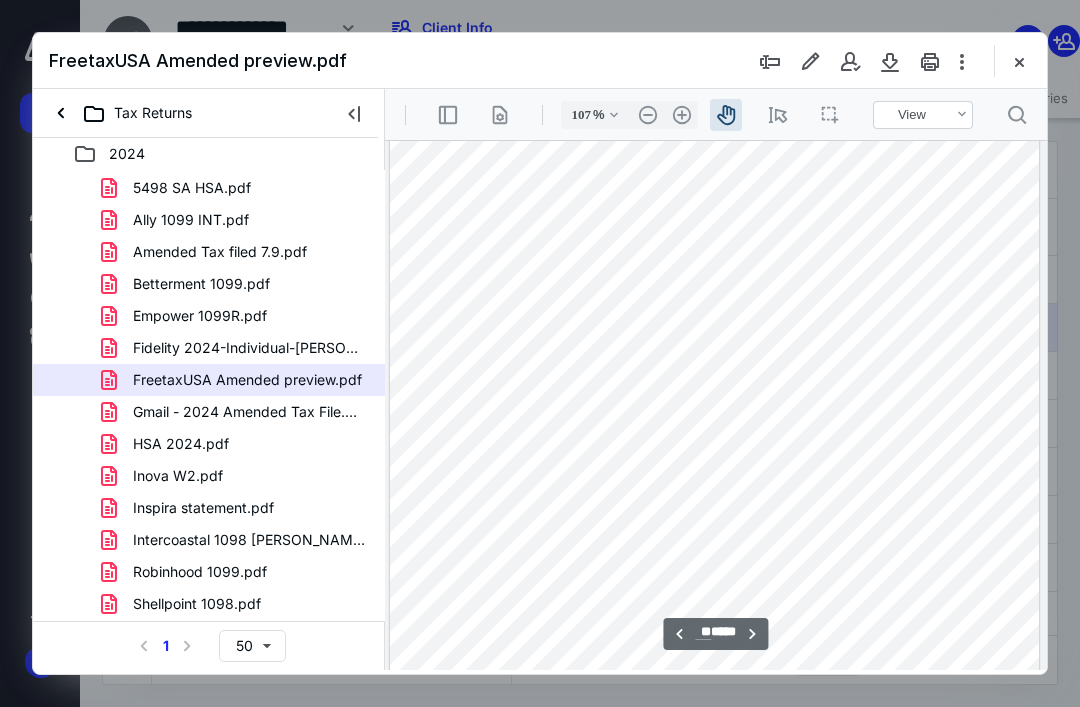 type on "**" 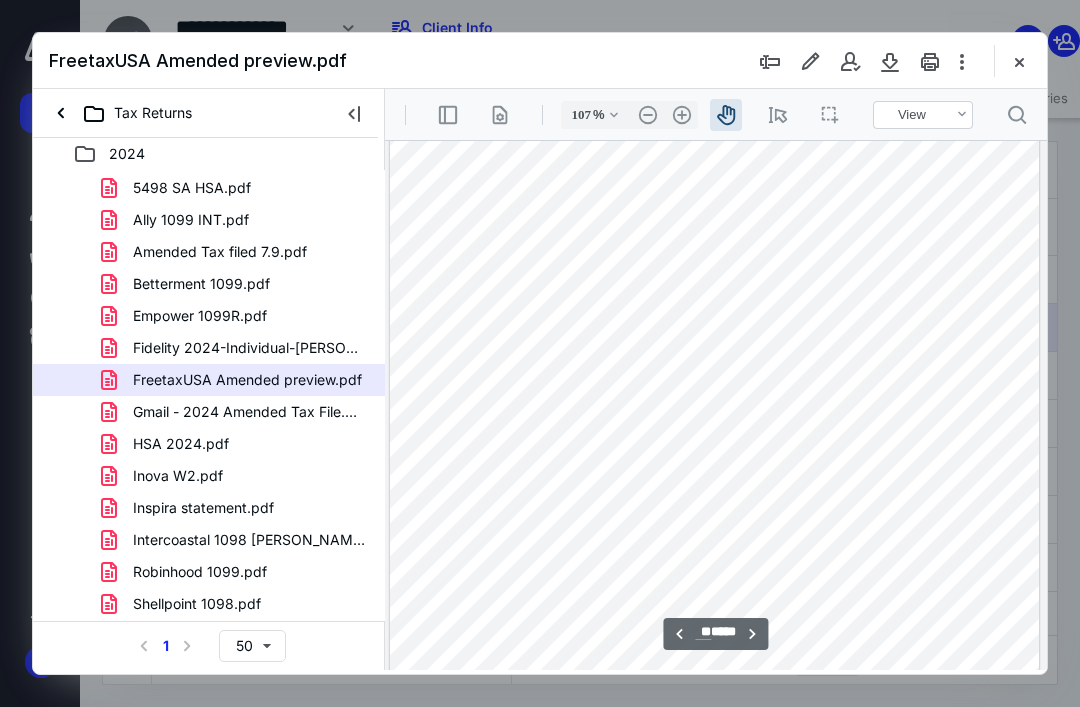 scroll, scrollTop: 8789, scrollLeft: 0, axis: vertical 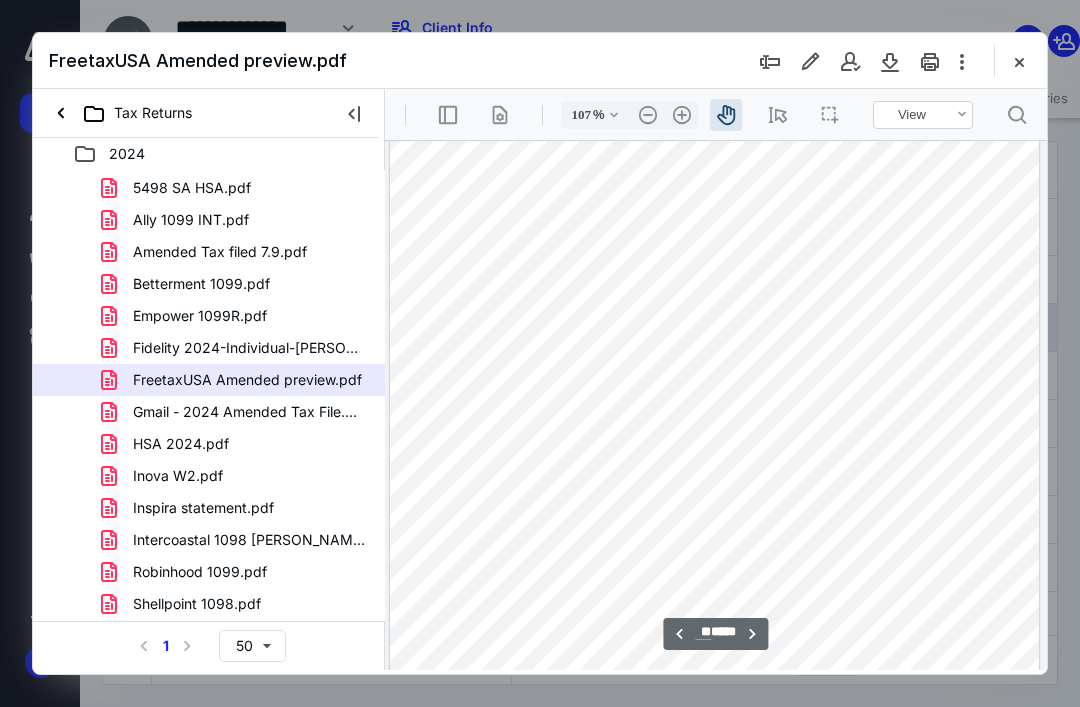 click at bounding box center [714, 256] 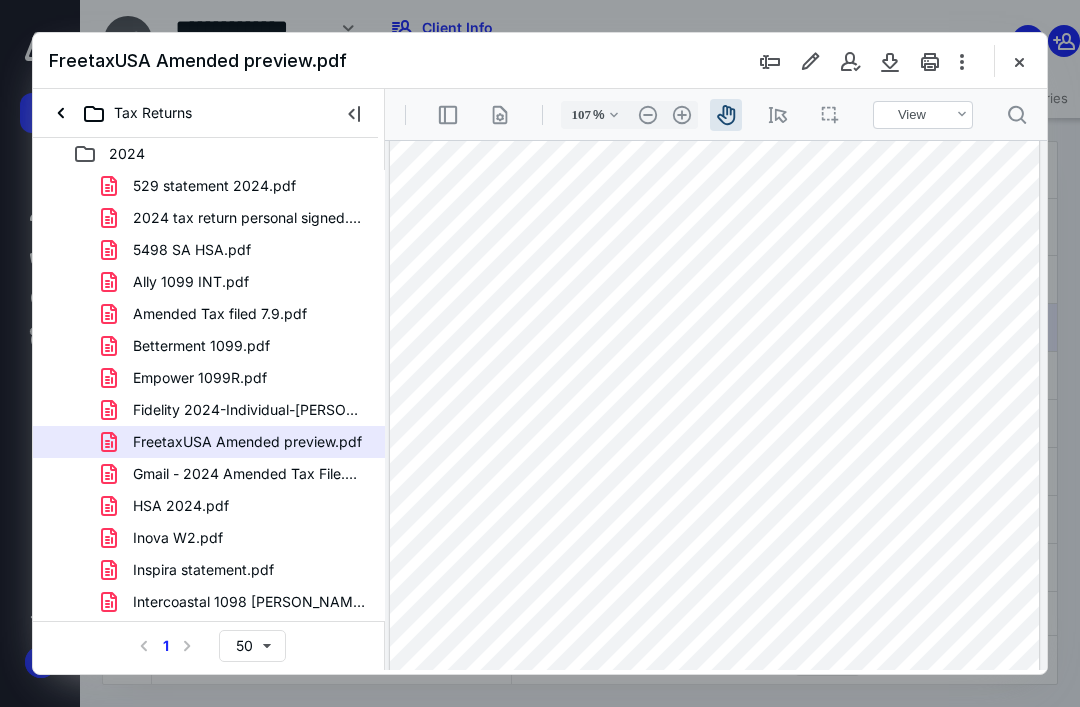 scroll, scrollTop: 0, scrollLeft: 0, axis: both 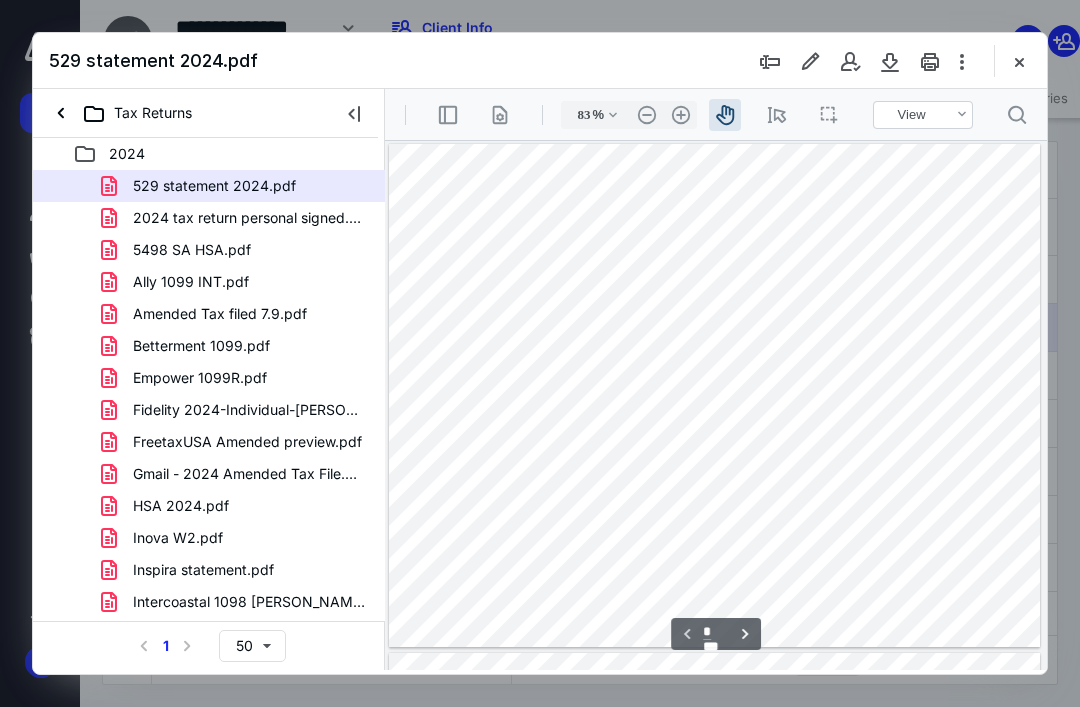 click on "5498 SA HSA.pdf" at bounding box center (192, 250) 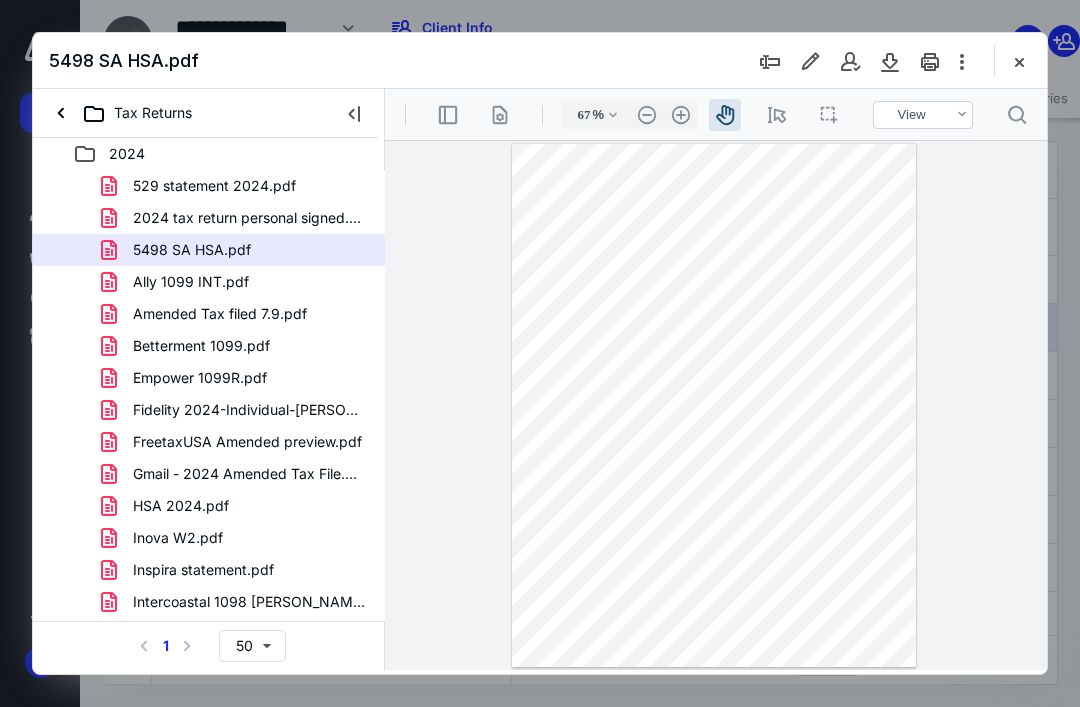 click on "Ally 1099 INT.pdf" at bounding box center [237, 282] 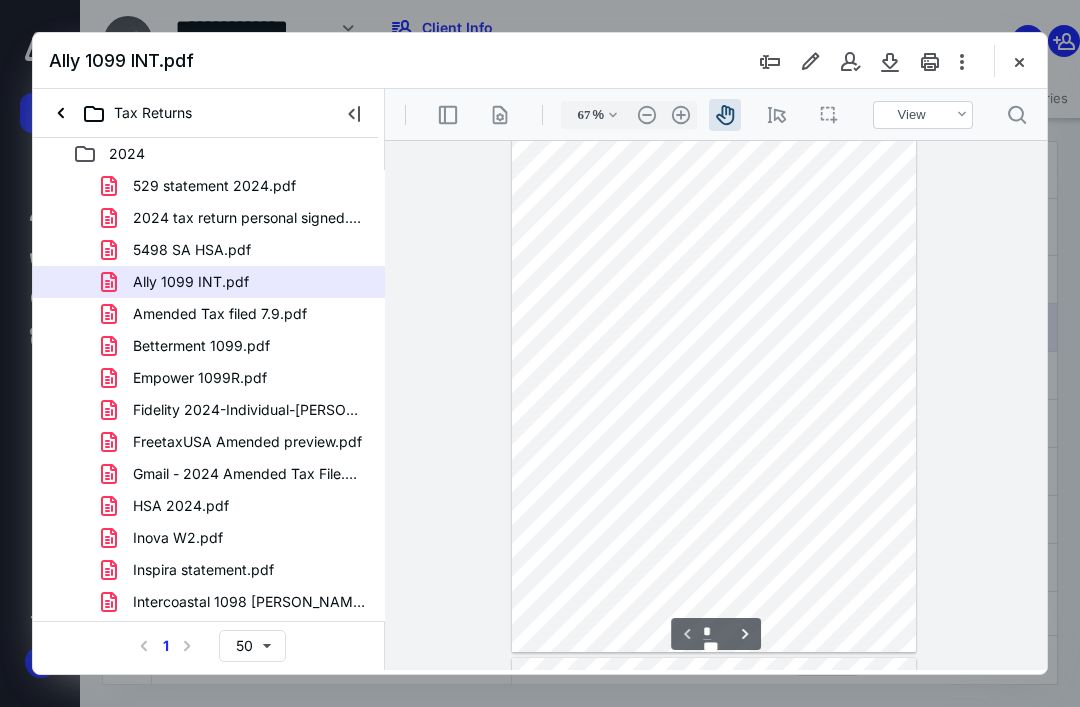 scroll, scrollTop: 16, scrollLeft: 0, axis: vertical 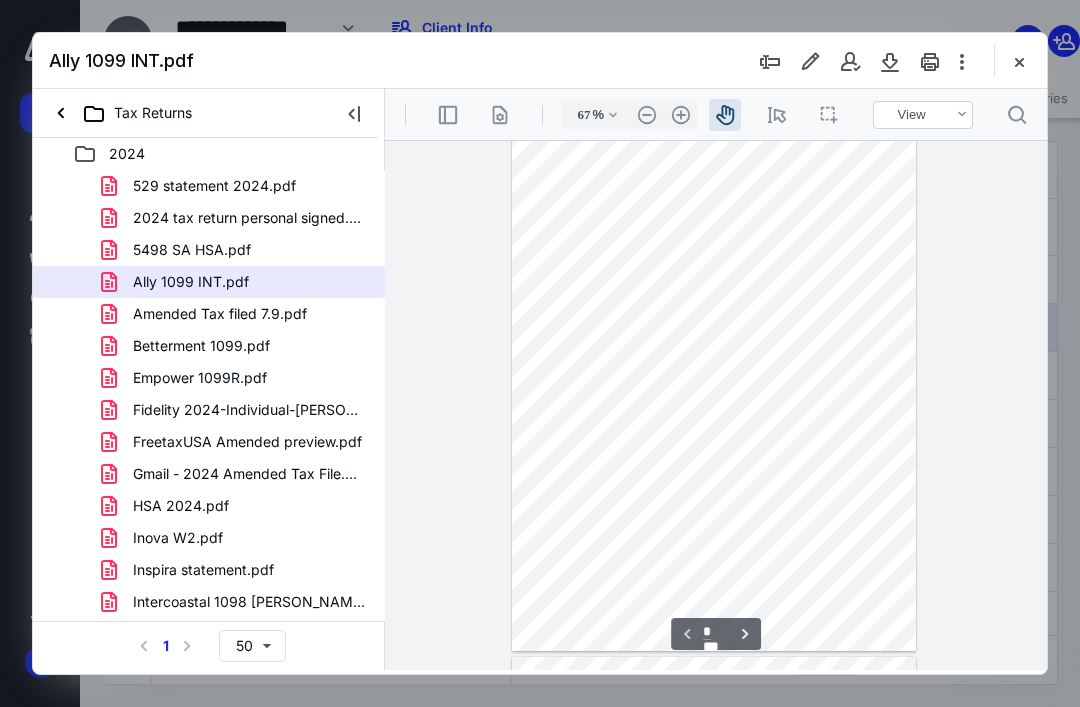 click on "Betterment 1099.pdf" at bounding box center [201, 346] 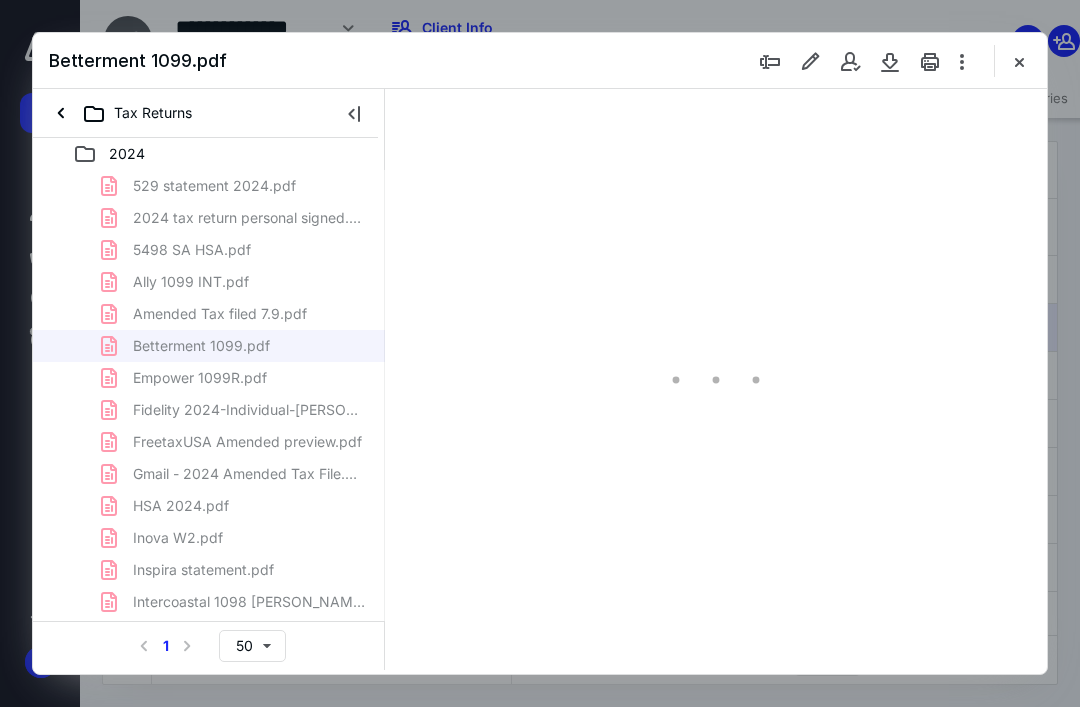 scroll, scrollTop: 0, scrollLeft: 0, axis: both 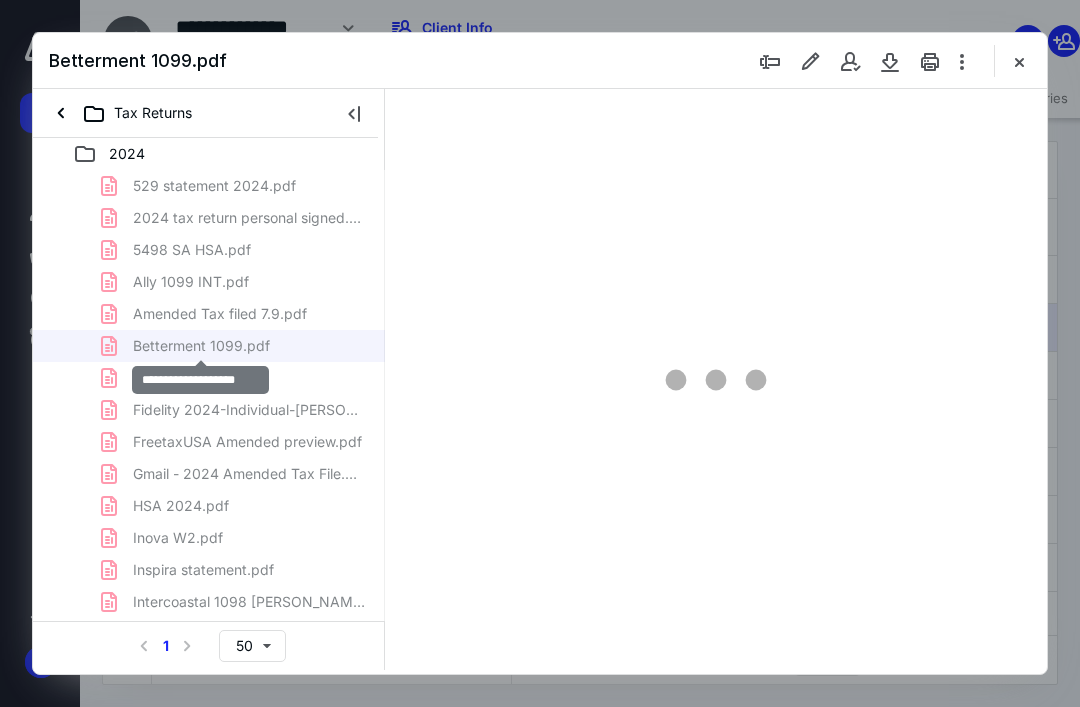 type on "83" 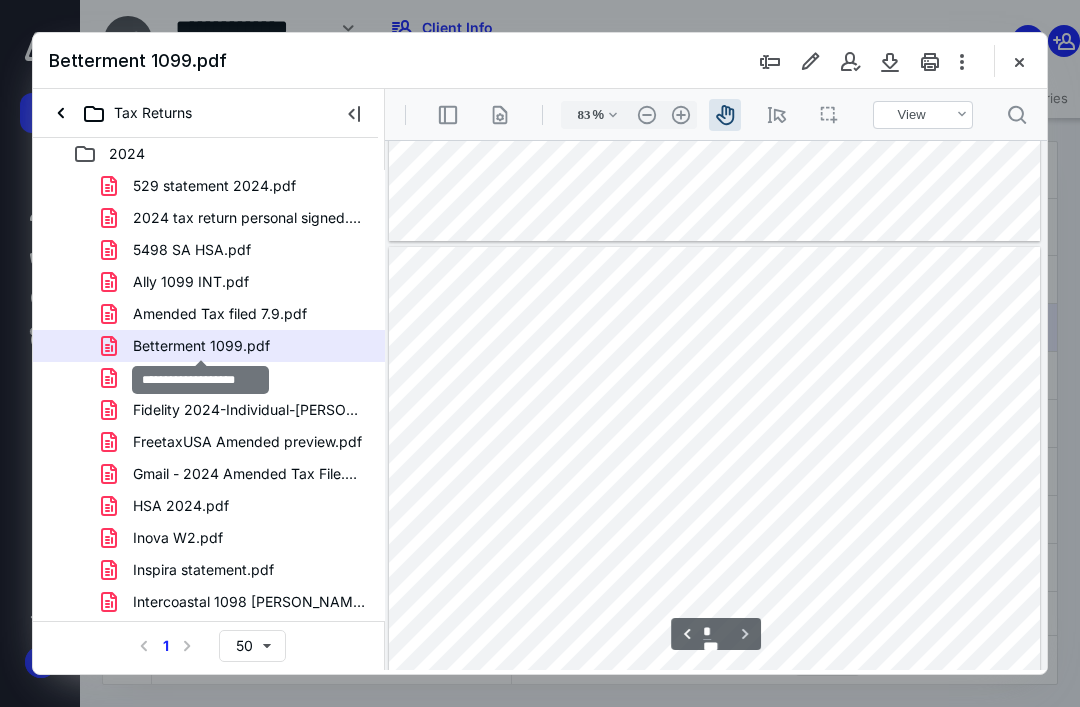 scroll, scrollTop: 3518, scrollLeft: 0, axis: vertical 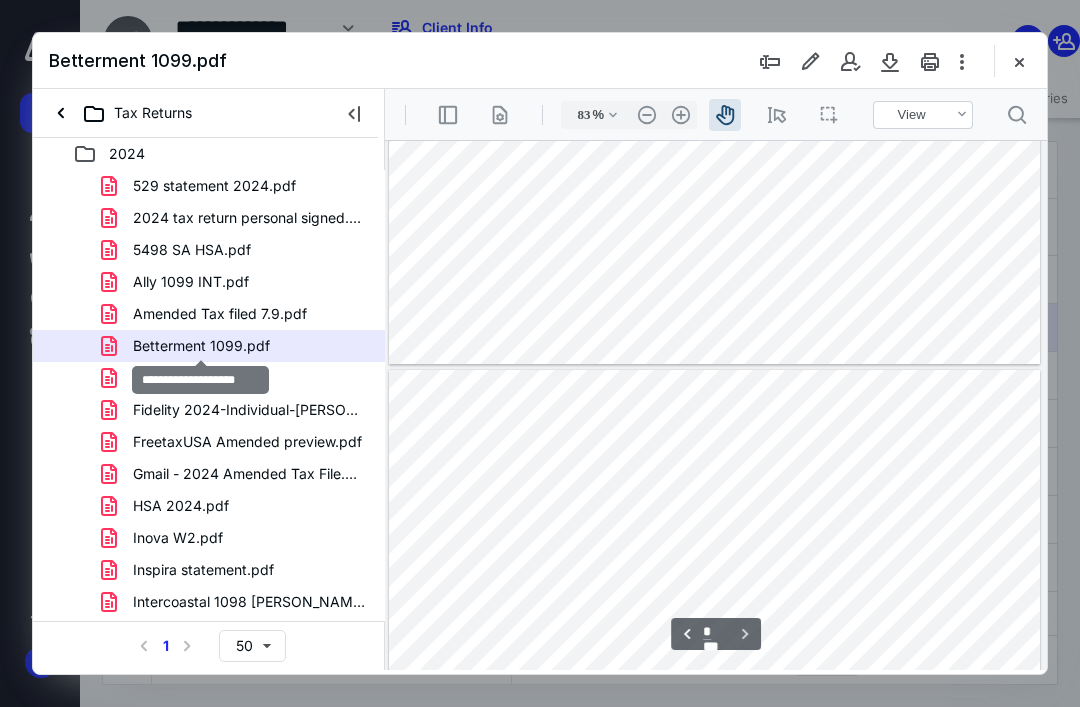 type on "*" 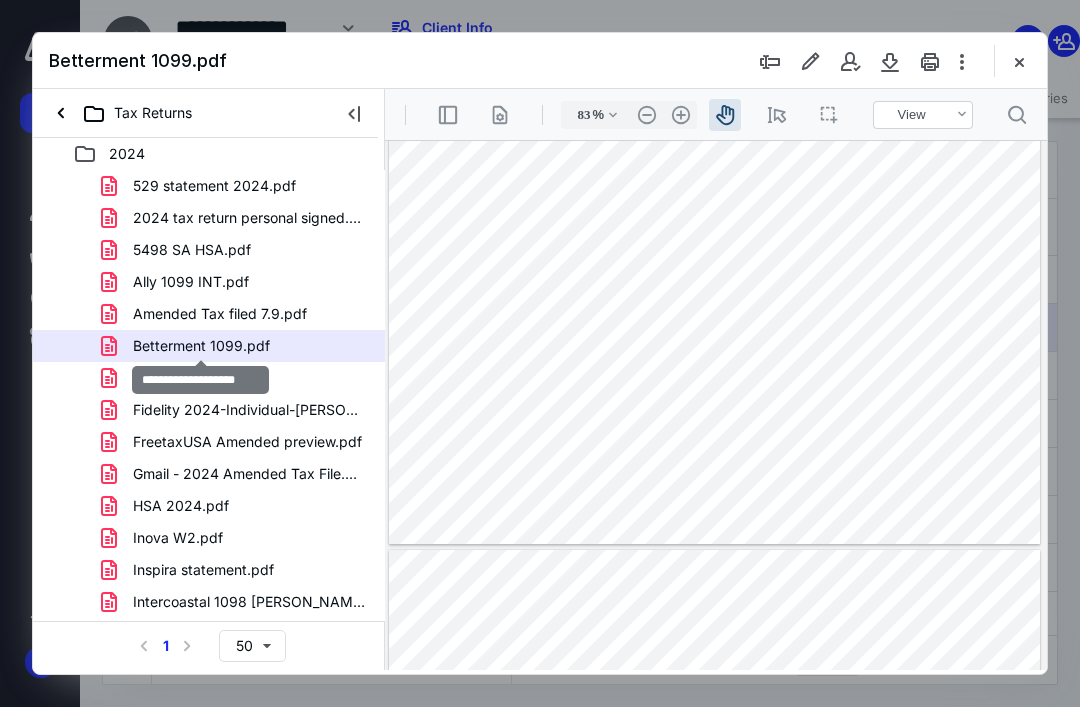 scroll, scrollTop: 3142, scrollLeft: 0, axis: vertical 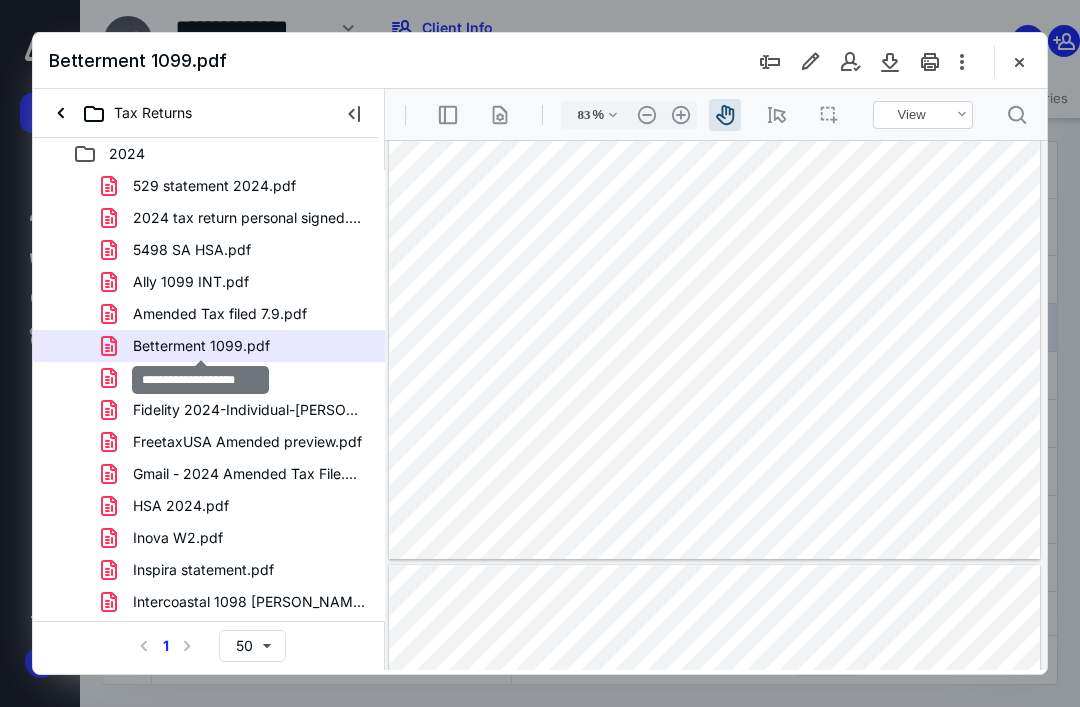 click on "Empower 1099R.pdf" at bounding box center [237, 378] 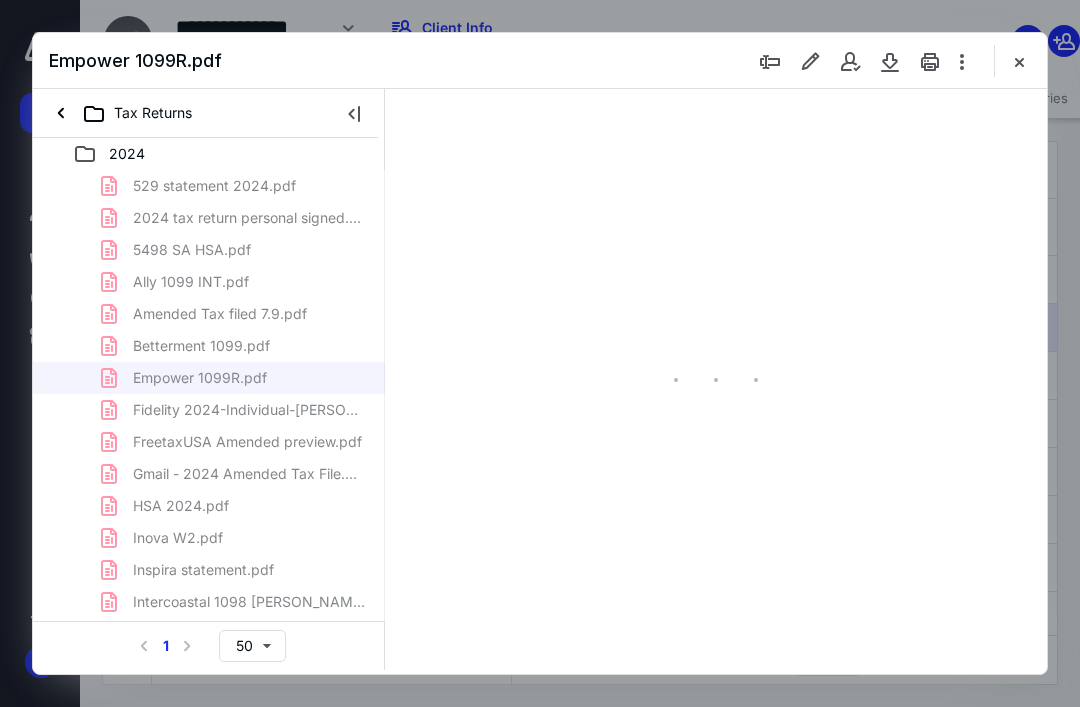 scroll, scrollTop: 0, scrollLeft: 0, axis: both 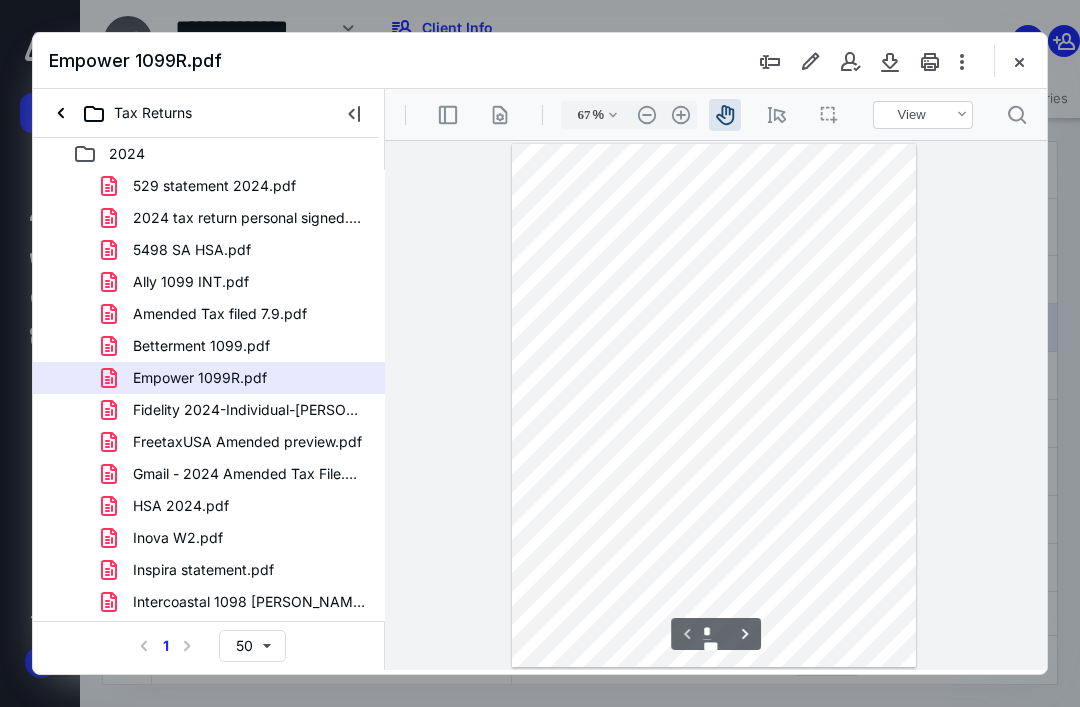 click on "Fidelity 2024-Individual-[PERSON_NAME]-5990-Consolidated-Form-1099.pdf" at bounding box center (249, 410) 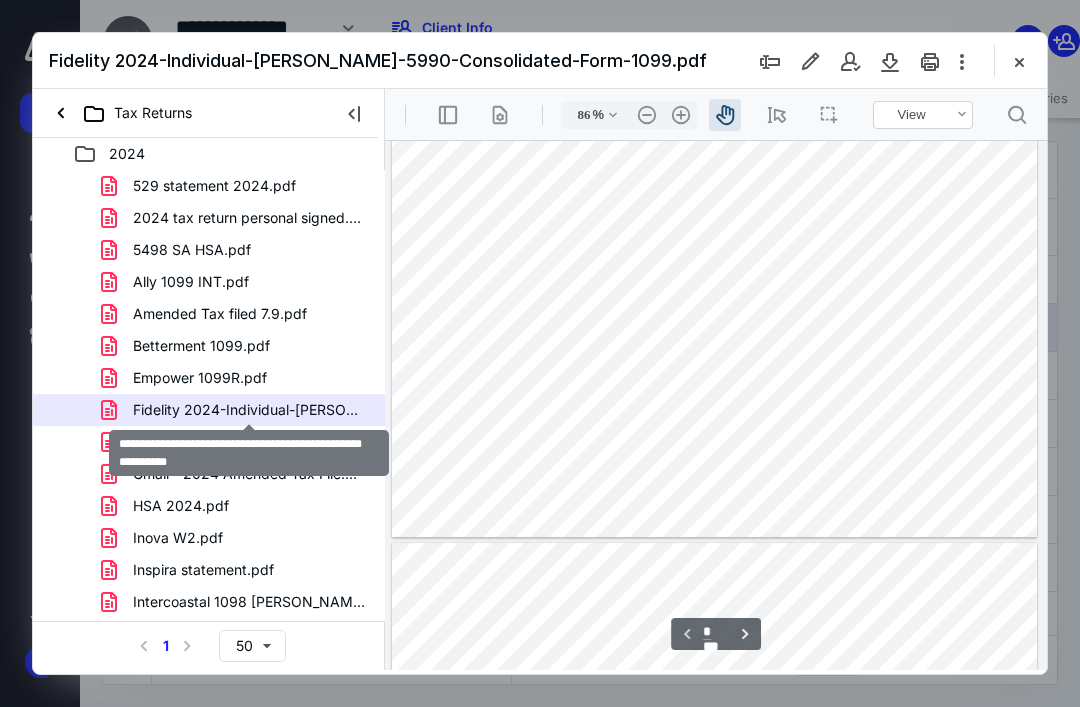 scroll, scrollTop: 132, scrollLeft: 0, axis: vertical 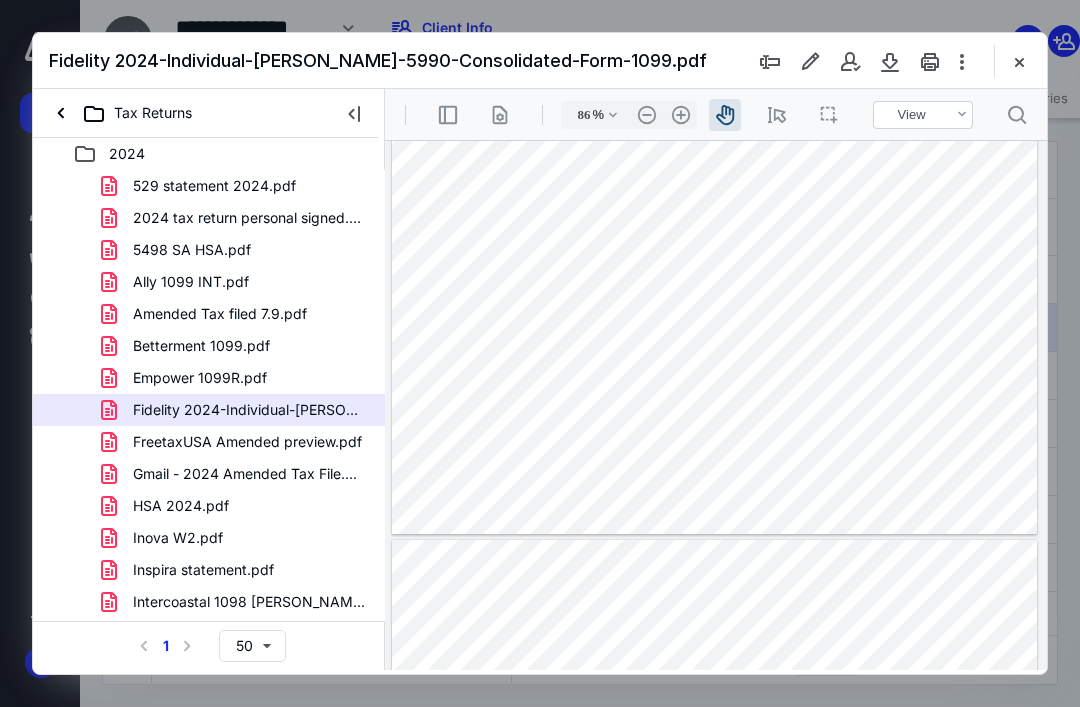 click at bounding box center [714, 273] 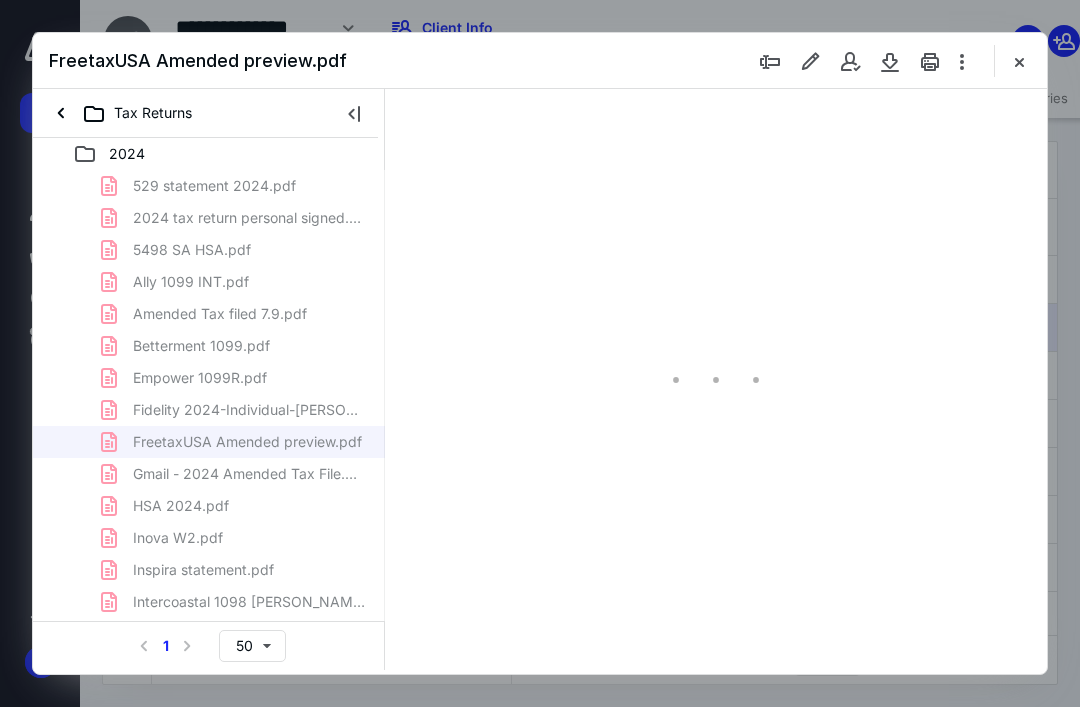 scroll, scrollTop: 0, scrollLeft: 0, axis: both 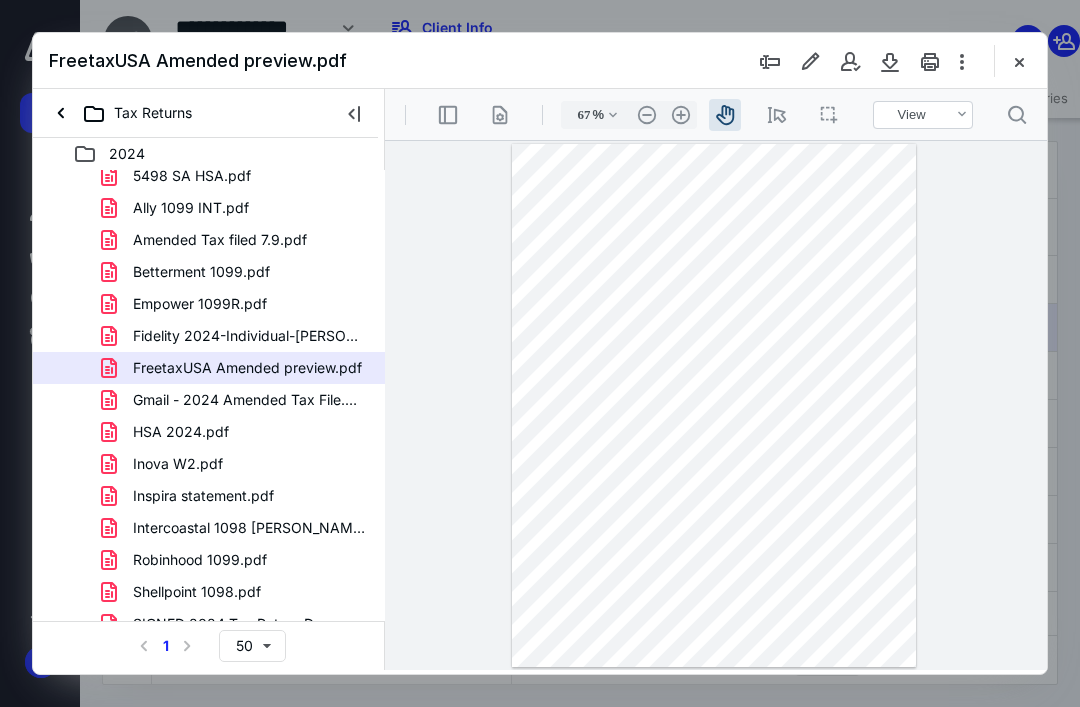 click on "HSA 2024.pdf" at bounding box center (209, 432) 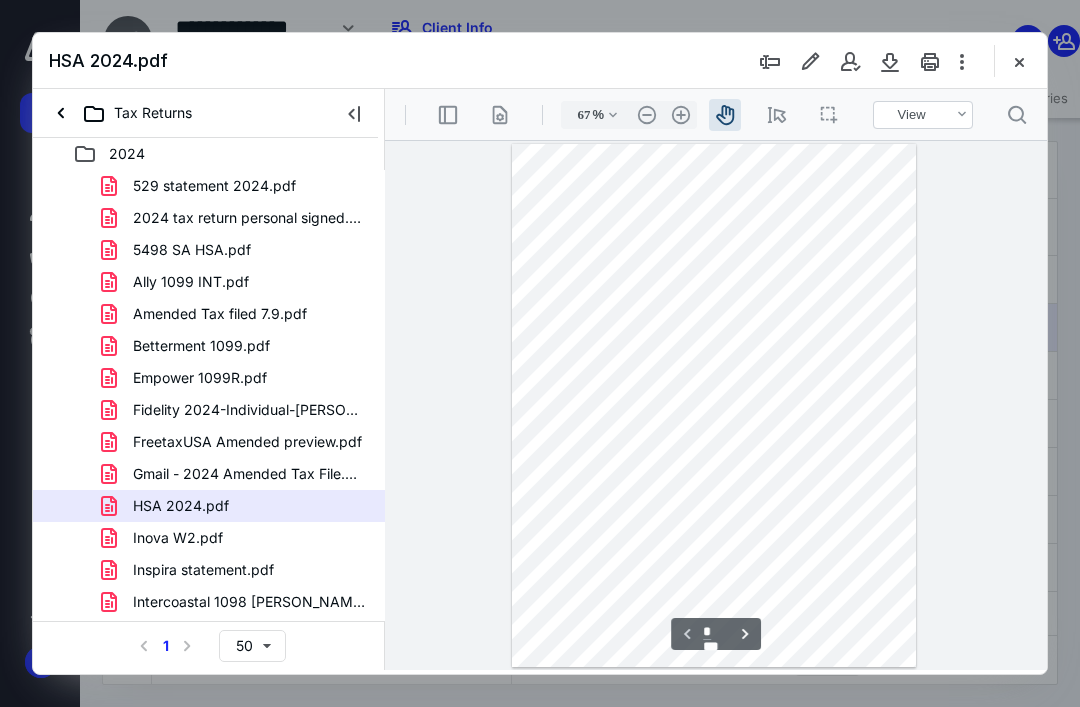scroll, scrollTop: 0, scrollLeft: 0, axis: both 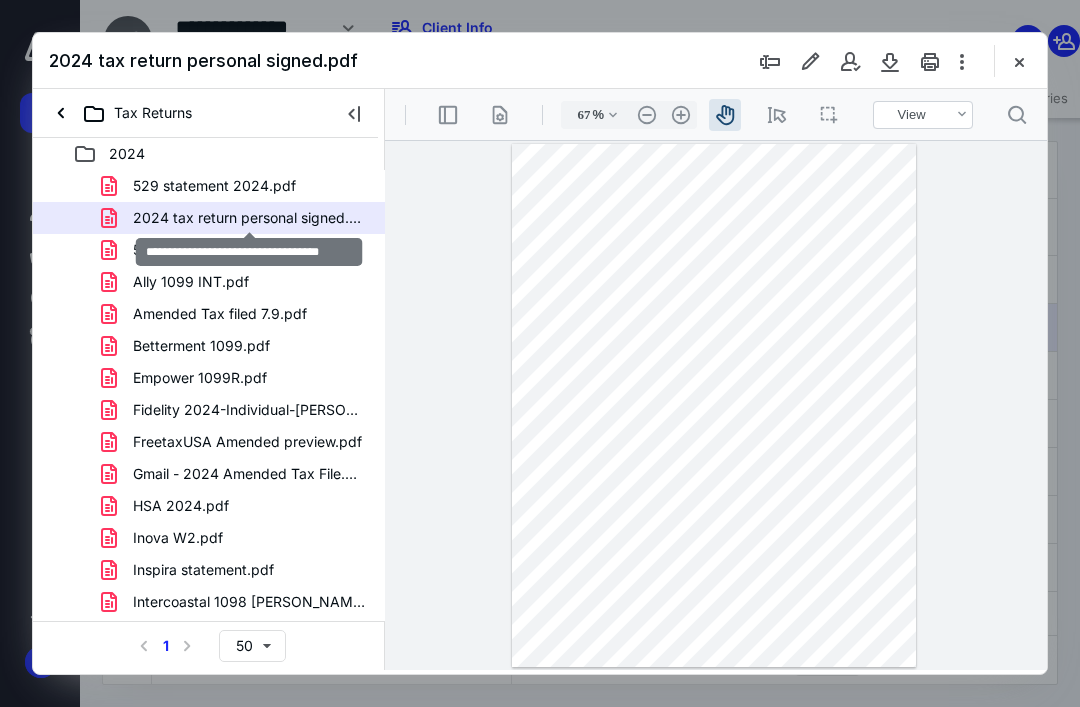 click on ".cls-1{fill:#abb0c4;} icon - header - zoom - in - line" at bounding box center (681, 115) 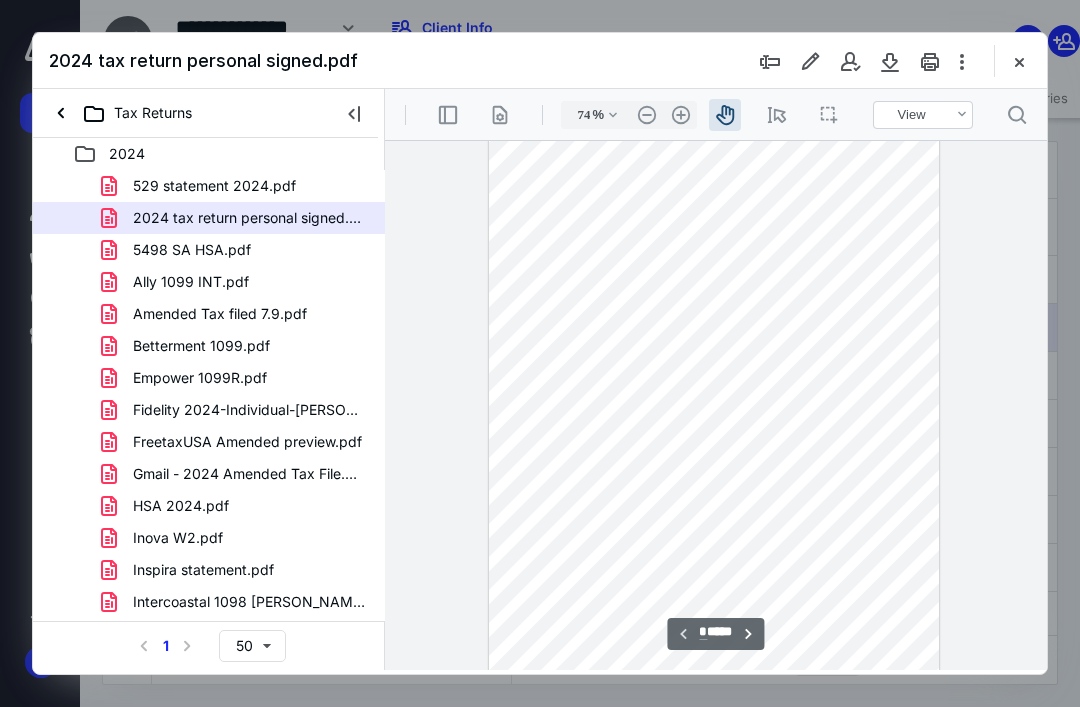 click on ".cls-1{fill:#abb0c4;} icon - header - zoom - in - line" at bounding box center (681, 115) 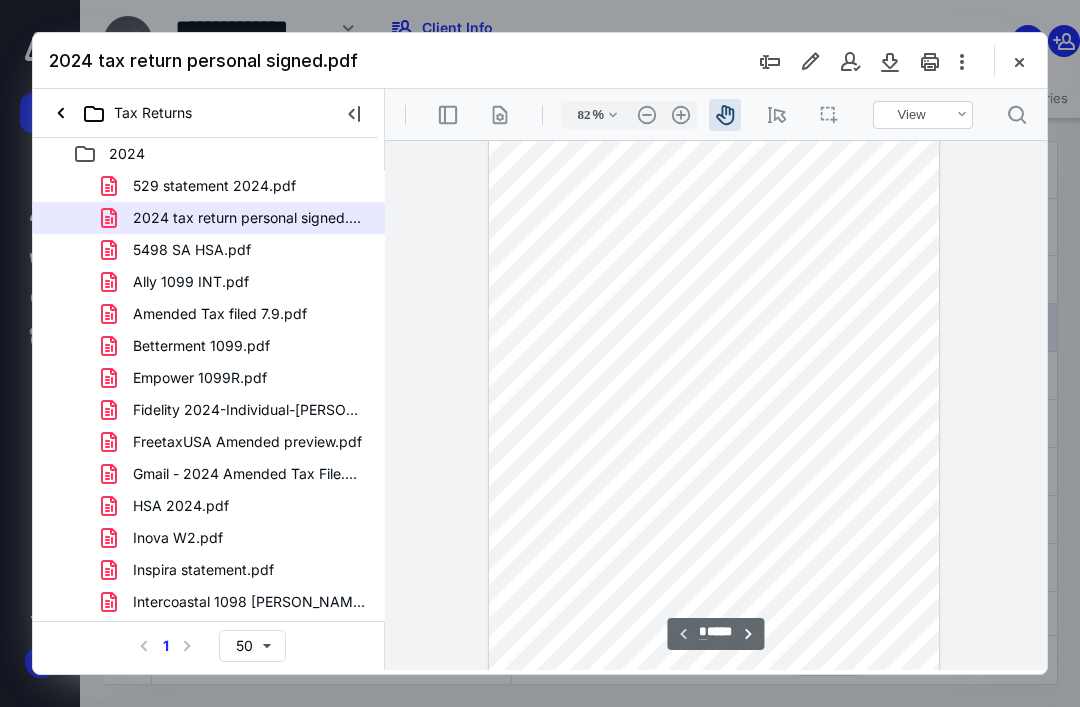 click on ".cls-1{fill:#abb0c4;} icon - header - zoom - in - line" at bounding box center (681, 115) 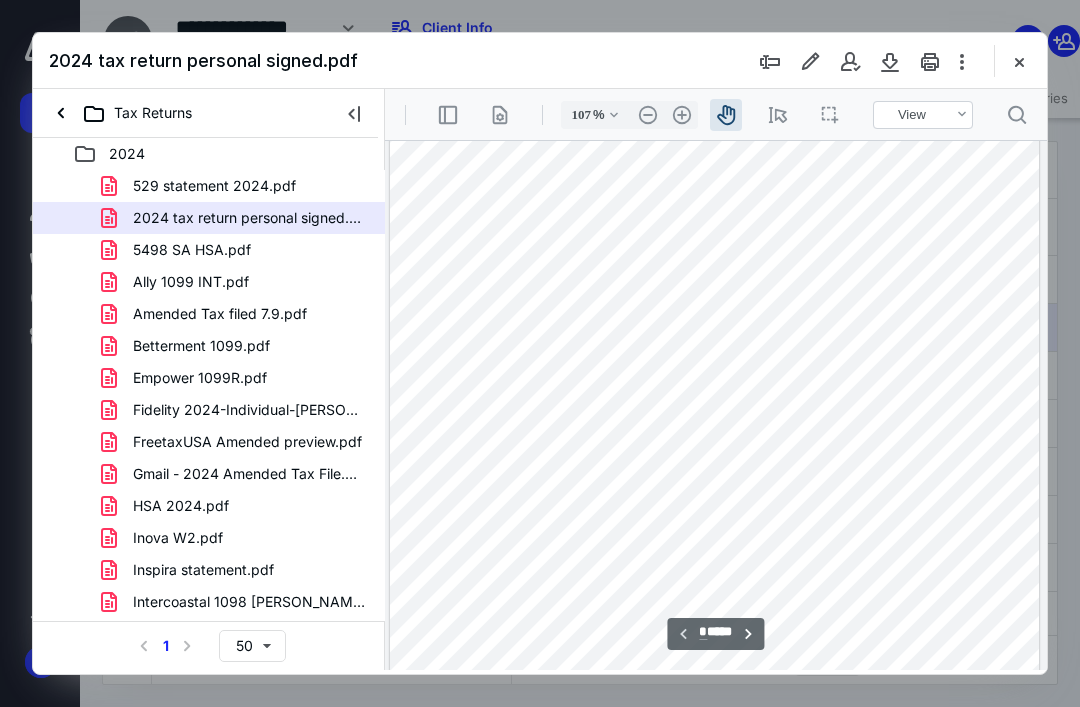 scroll, scrollTop: 144, scrollLeft: 0, axis: vertical 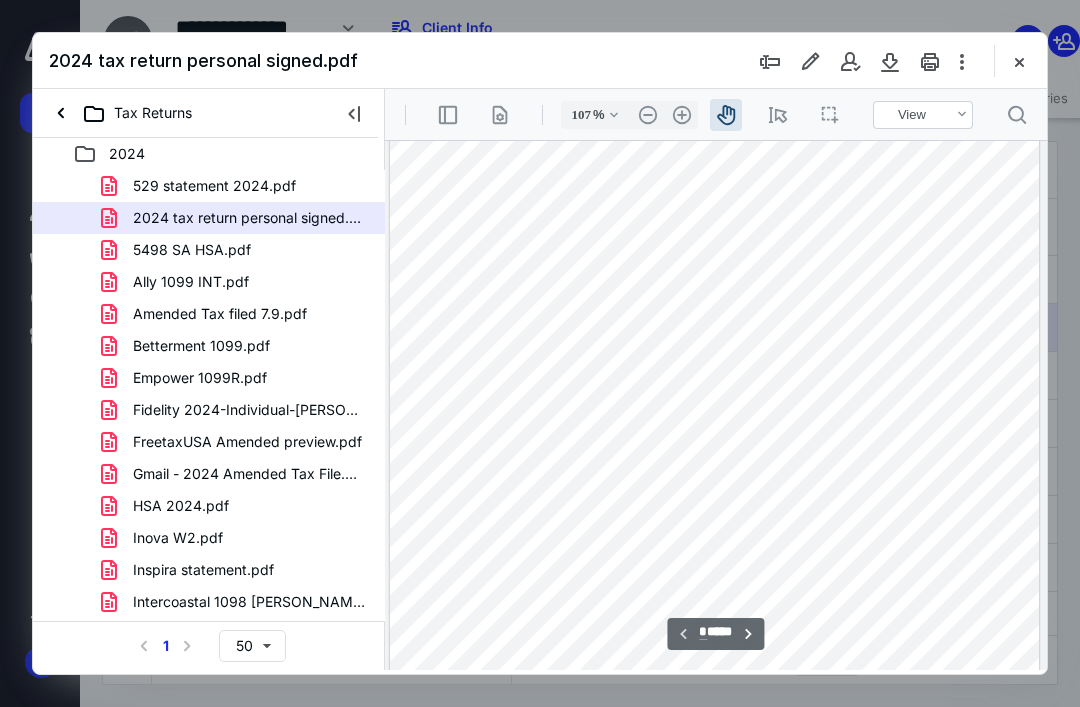 click on ".cls-1{fill:#abb0c4;} icon - header - zoom - in - line" at bounding box center (682, 115) 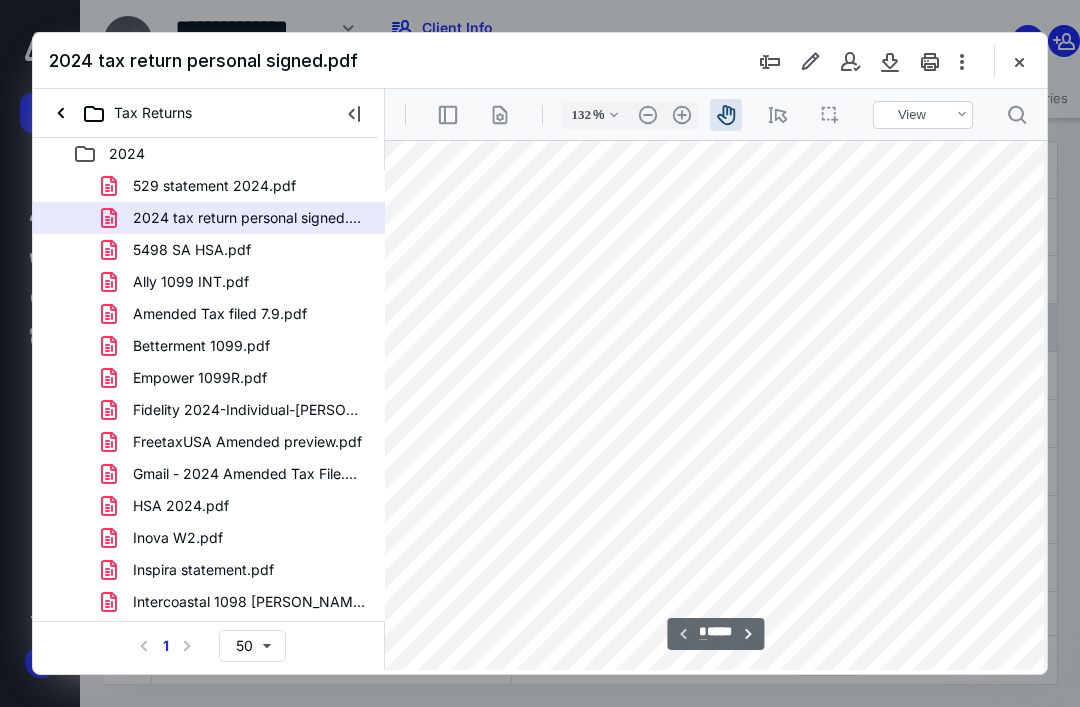 scroll, scrollTop: 263, scrollLeft: 45, axis: both 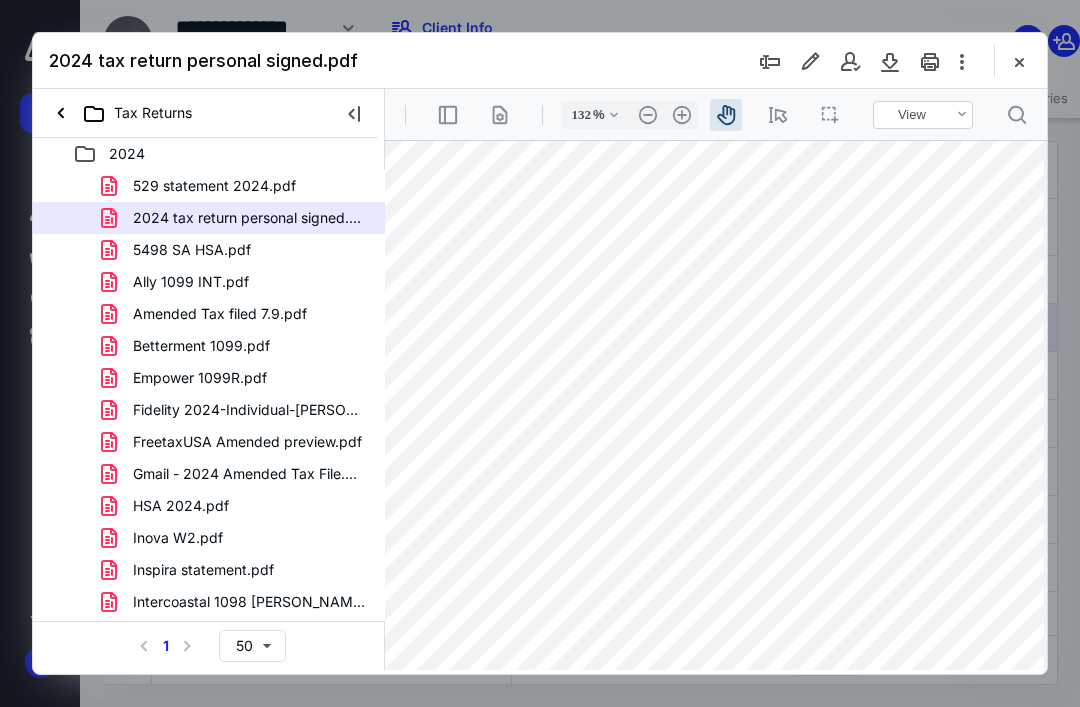 click on ".cls-1{fill:#abb0c4;} icon - header - zoom - out - line" at bounding box center (648, 115) 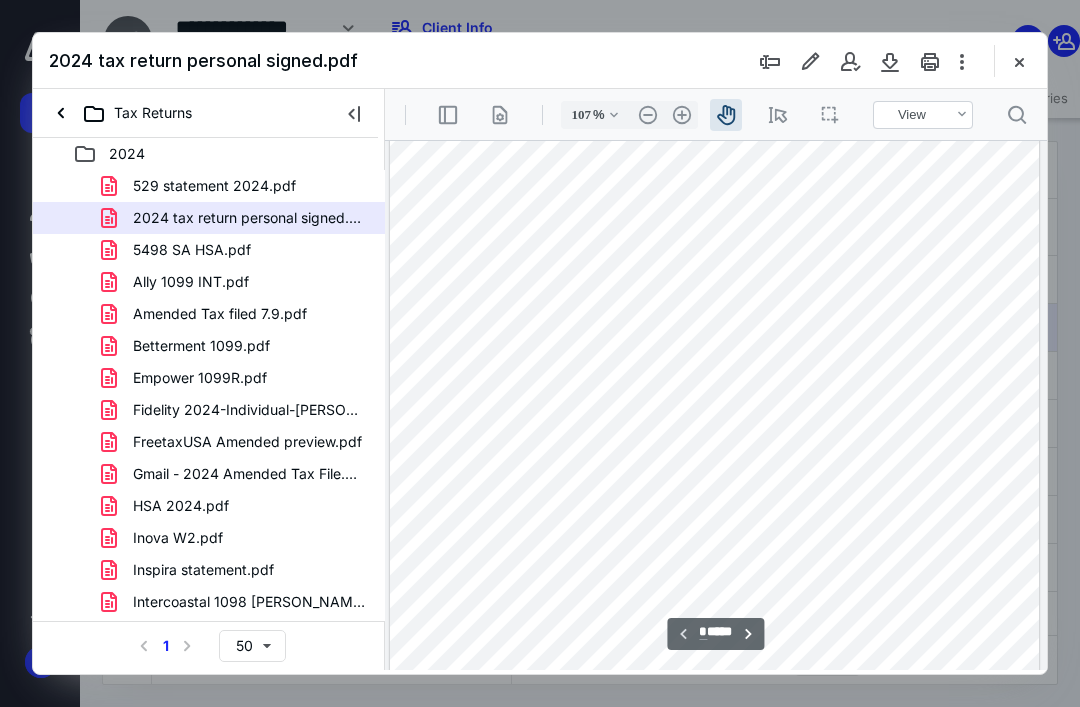 click on ".cls-1{fill:#abb0c4;} icon - header - zoom - out - line" at bounding box center [648, 115] 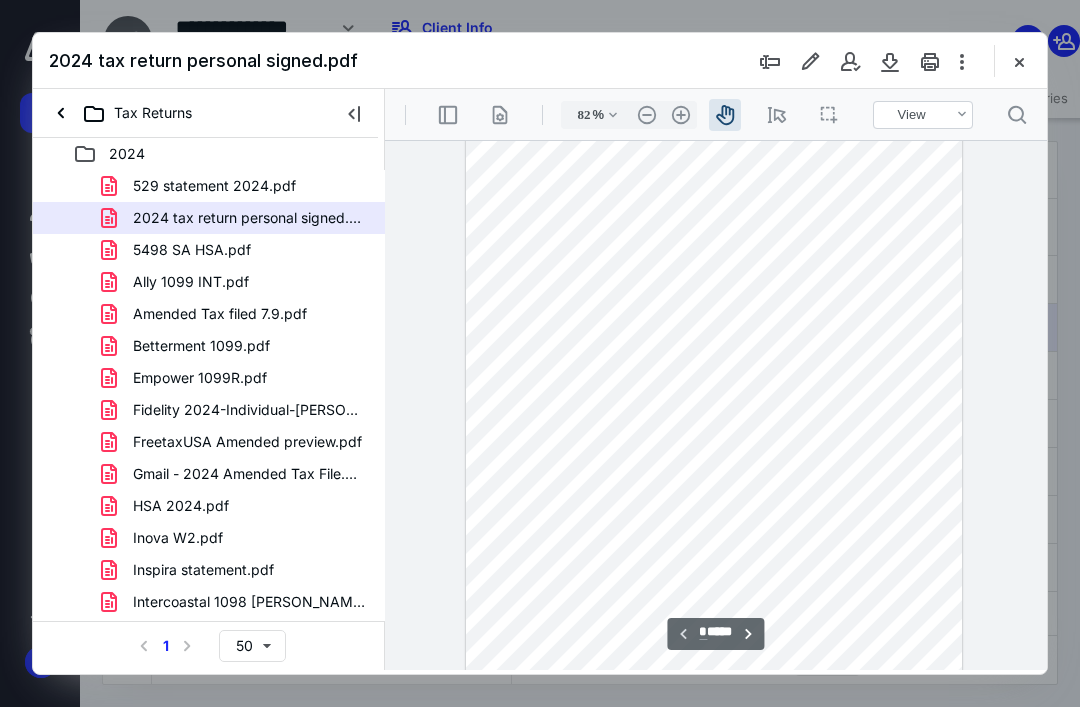 click on ".cls-1{fill:#abb0c4;} icon - header - zoom - out - line" at bounding box center [647, 115] 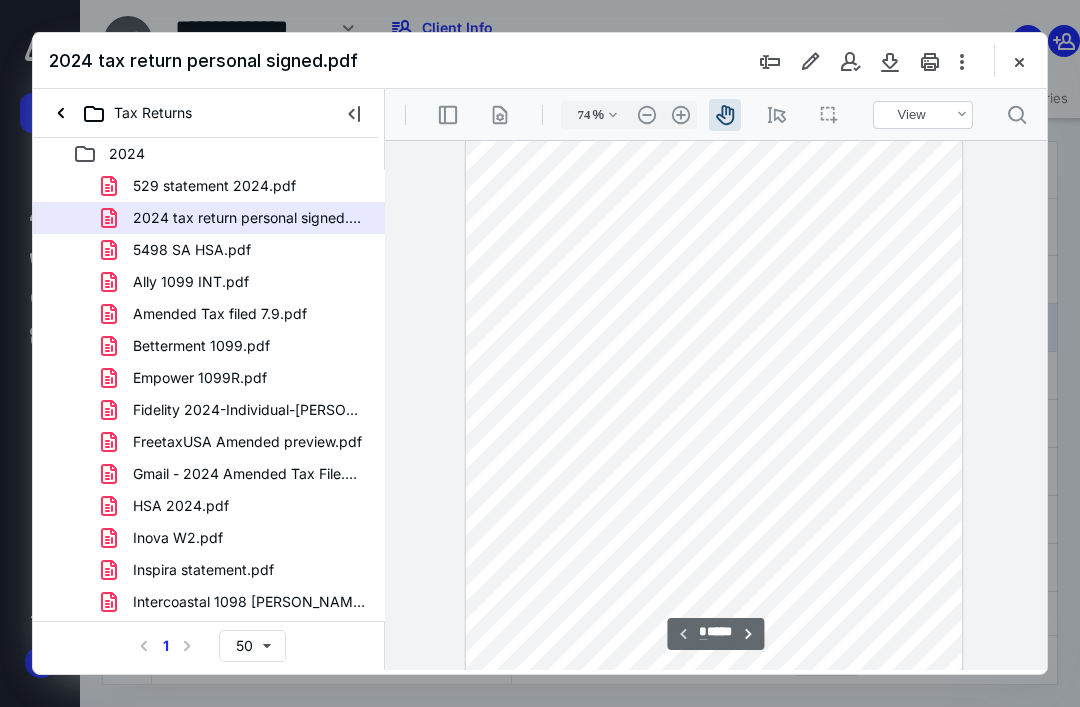 click on ".cls-1{fill:#abb0c4;} icon - header - zoom - out - line" at bounding box center (647, 115) 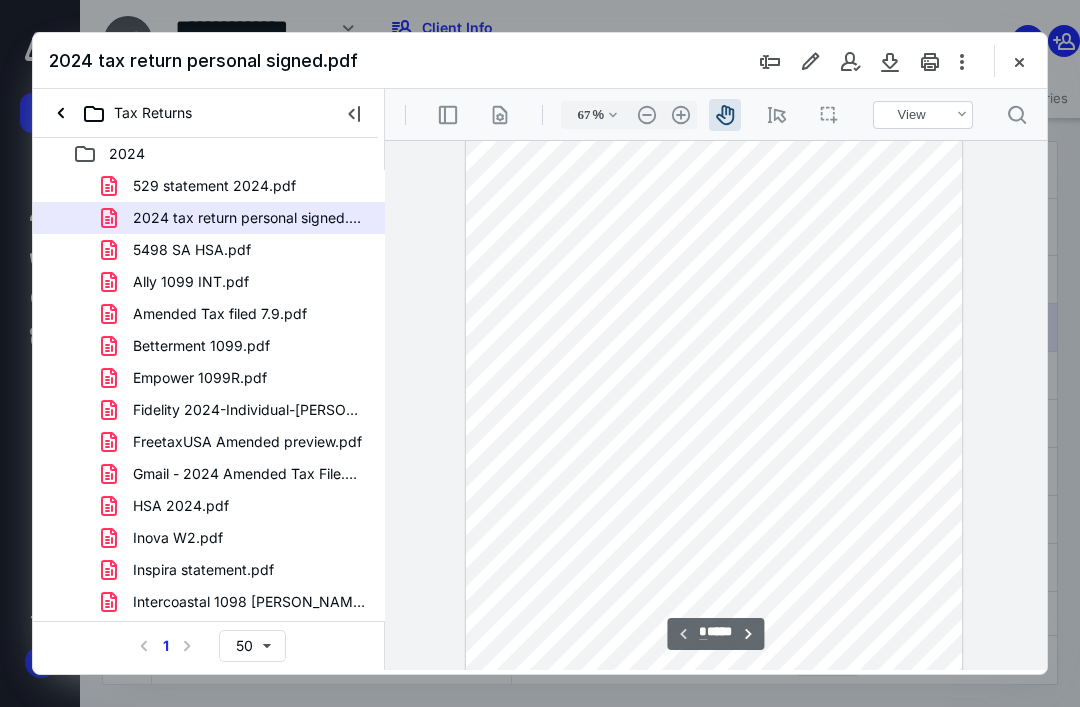 scroll, scrollTop: 13, scrollLeft: 0, axis: vertical 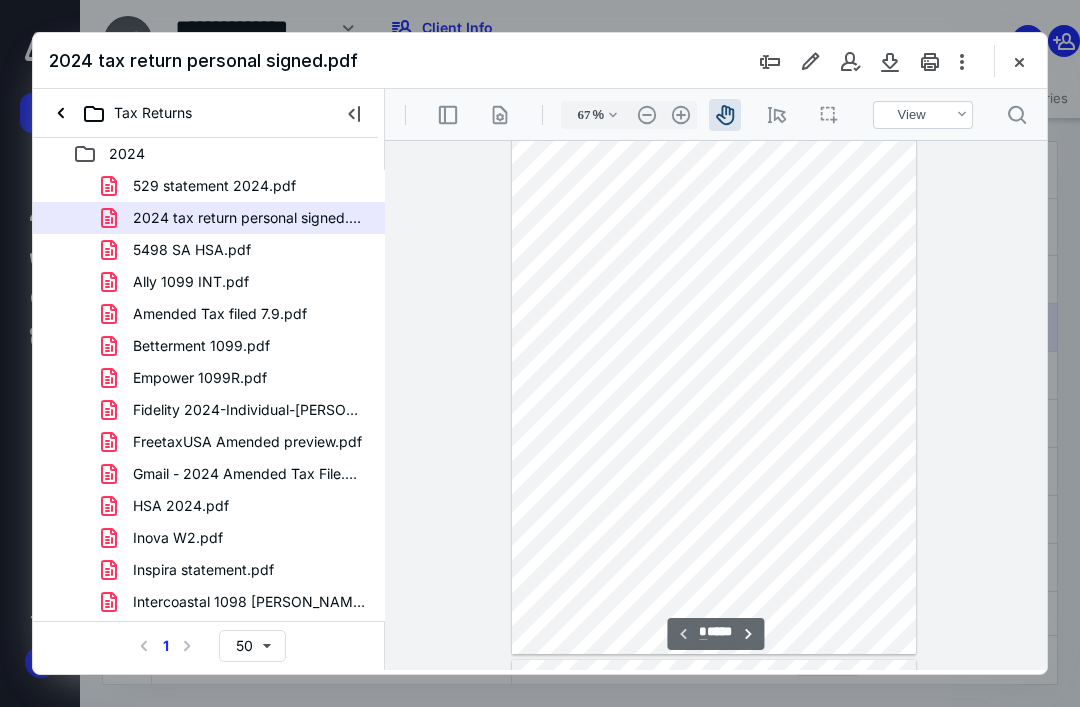 click at bounding box center [540, 353] 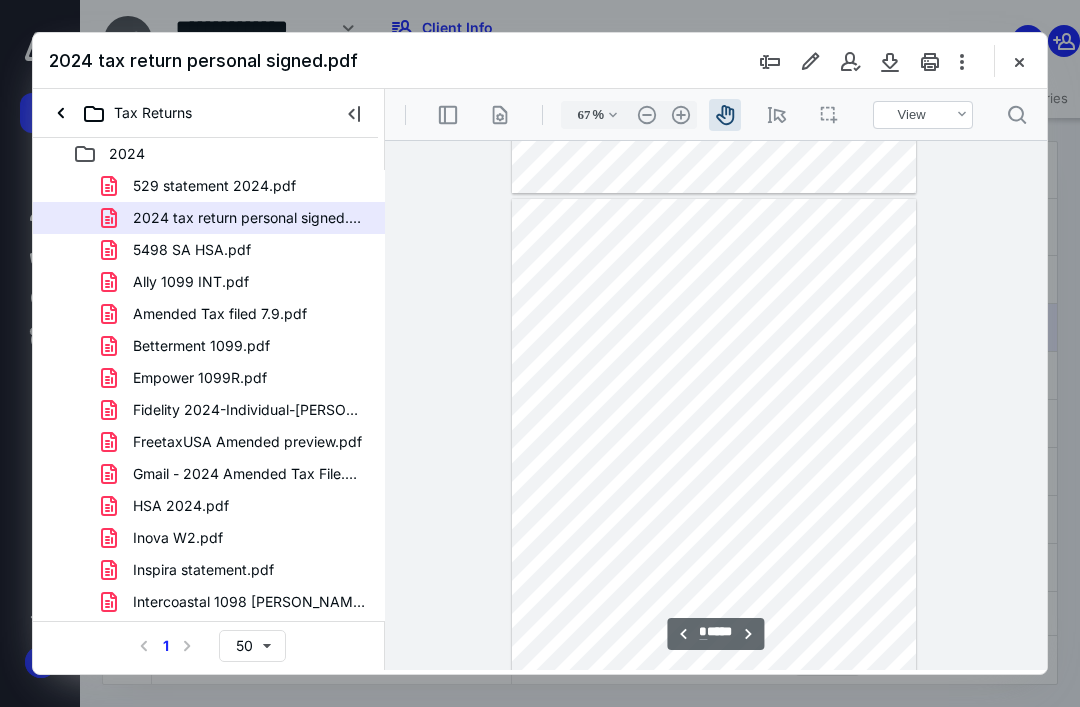 click at bounding box center [714, 461] 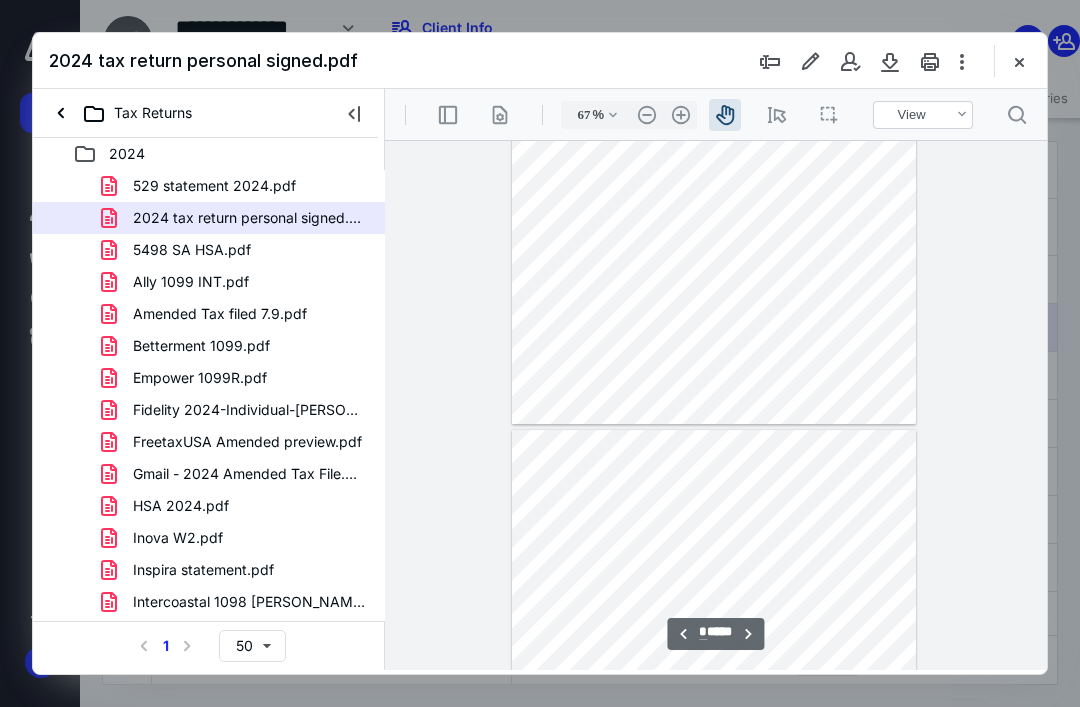 click at bounding box center [714, 692] 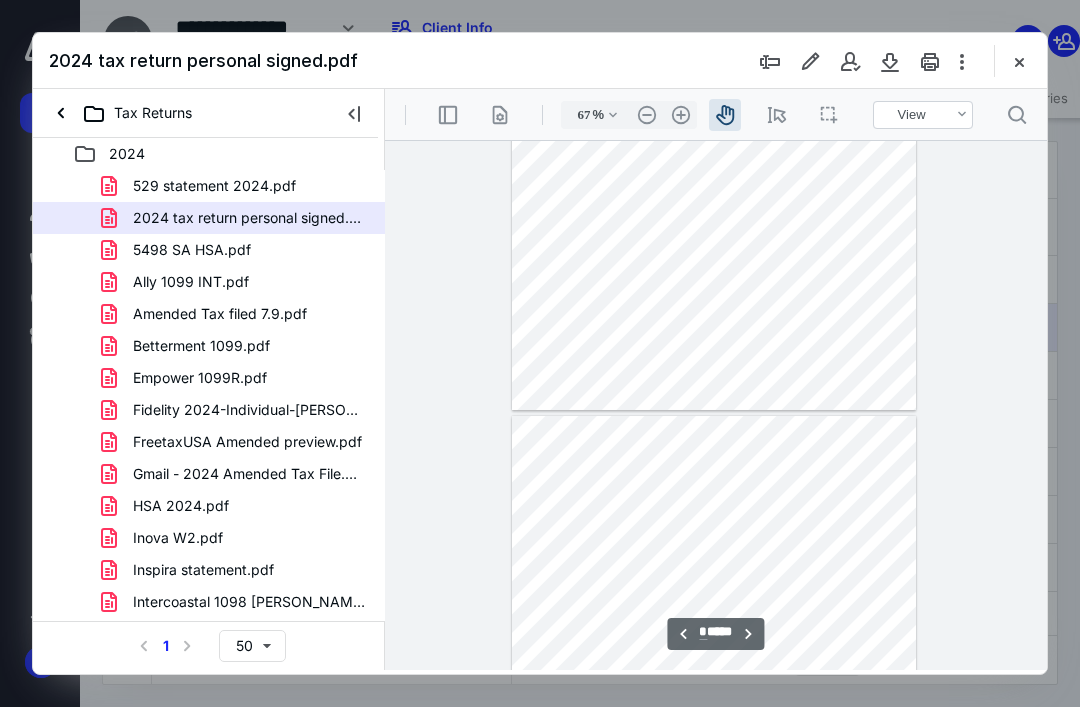 scroll, scrollTop: 0, scrollLeft: 0, axis: both 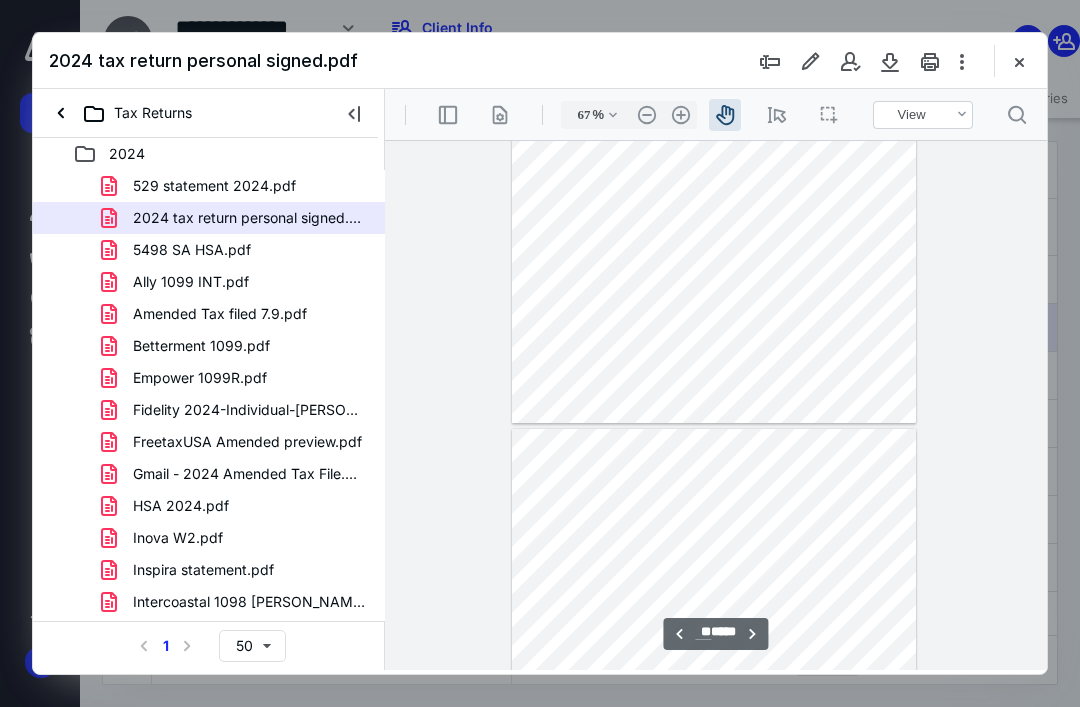 click at bounding box center [714, 691] 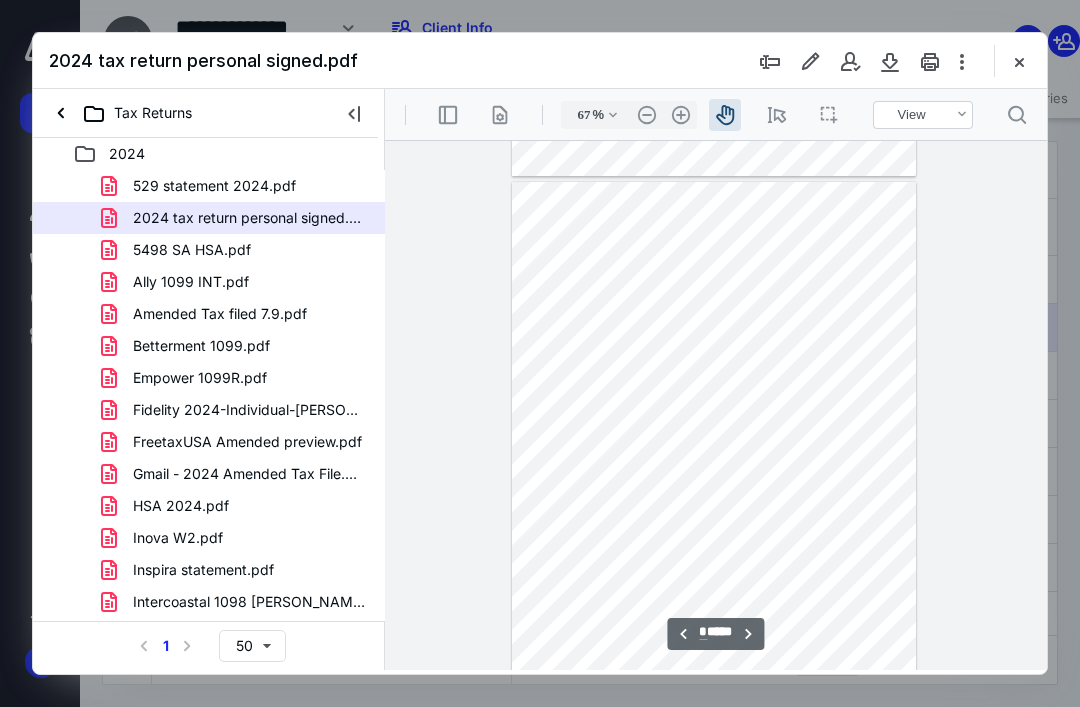 click at bounding box center (714, 444) 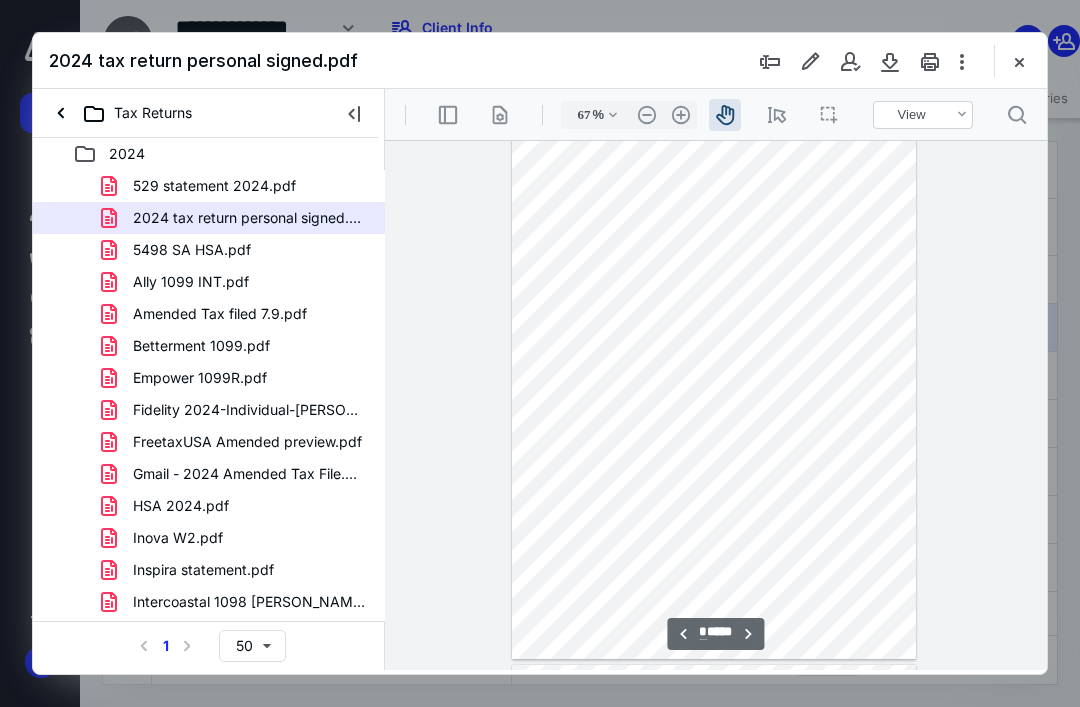 scroll, scrollTop: 3708, scrollLeft: 0, axis: vertical 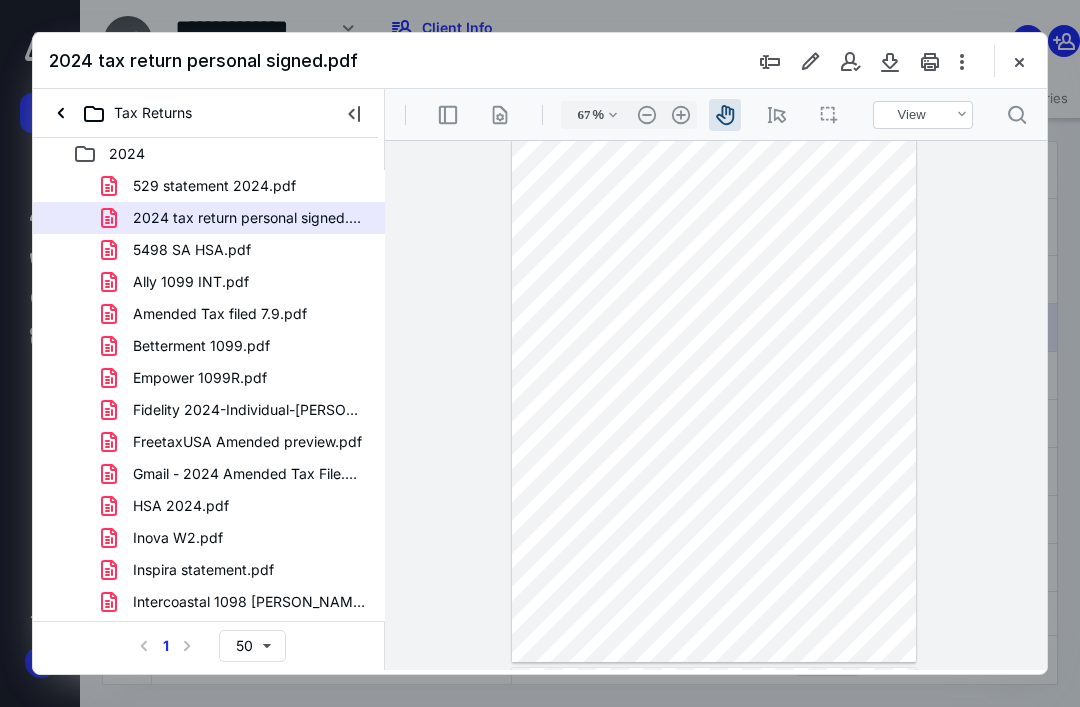 click at bounding box center (540, 353) 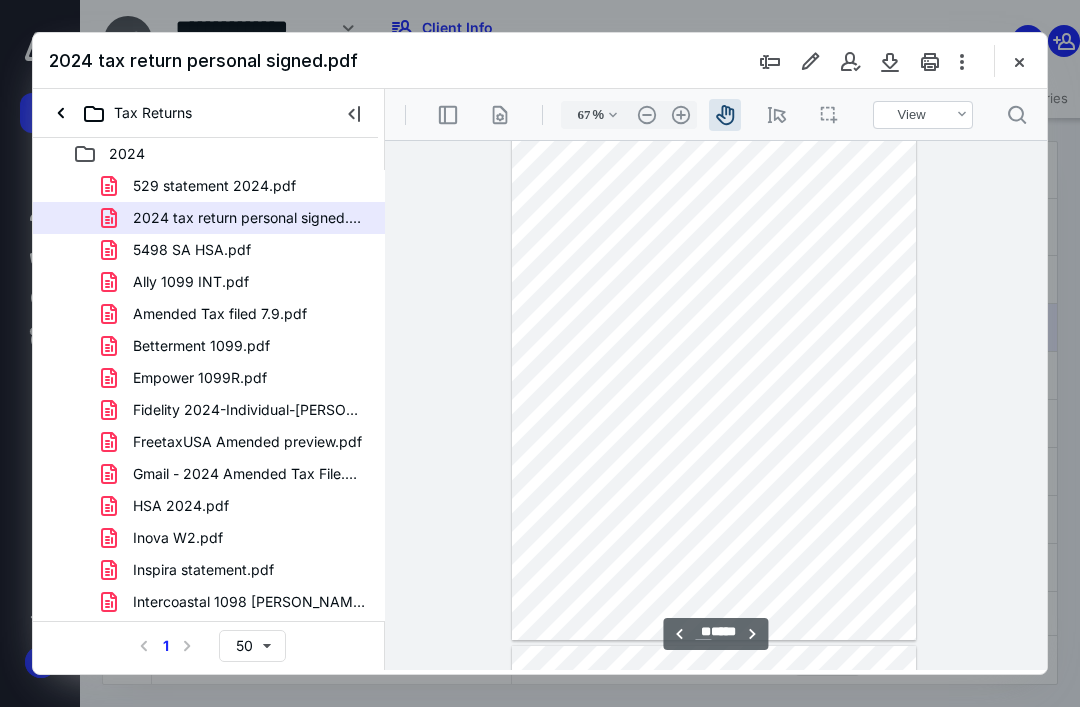 click at bounding box center (714, 379) 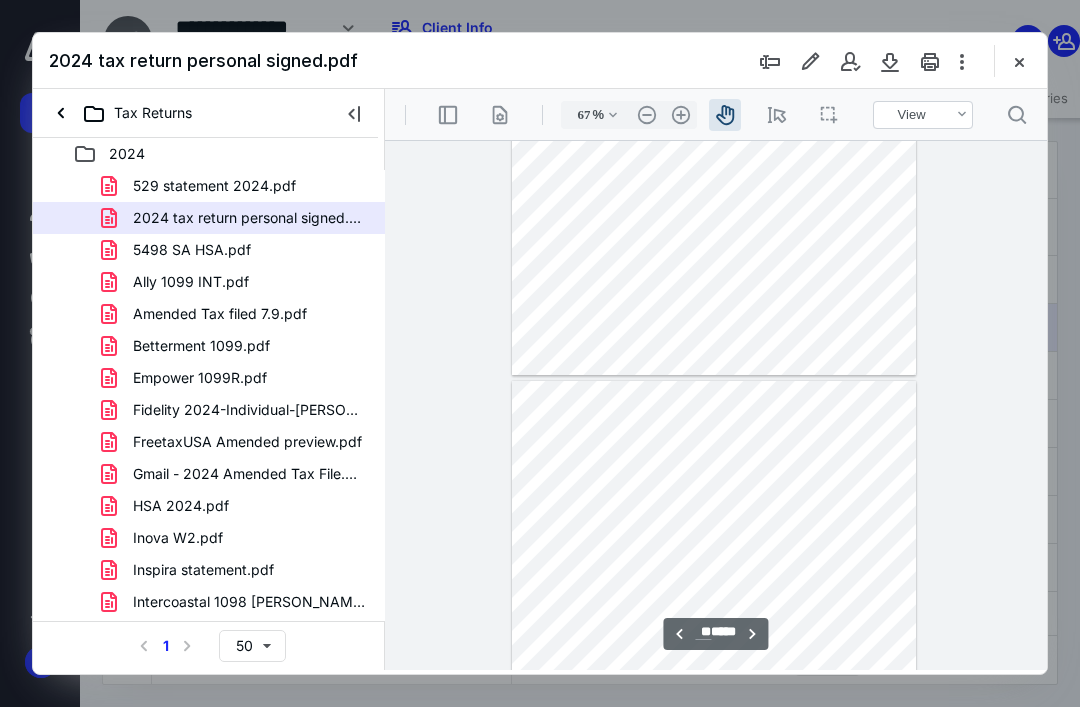 type on "**" 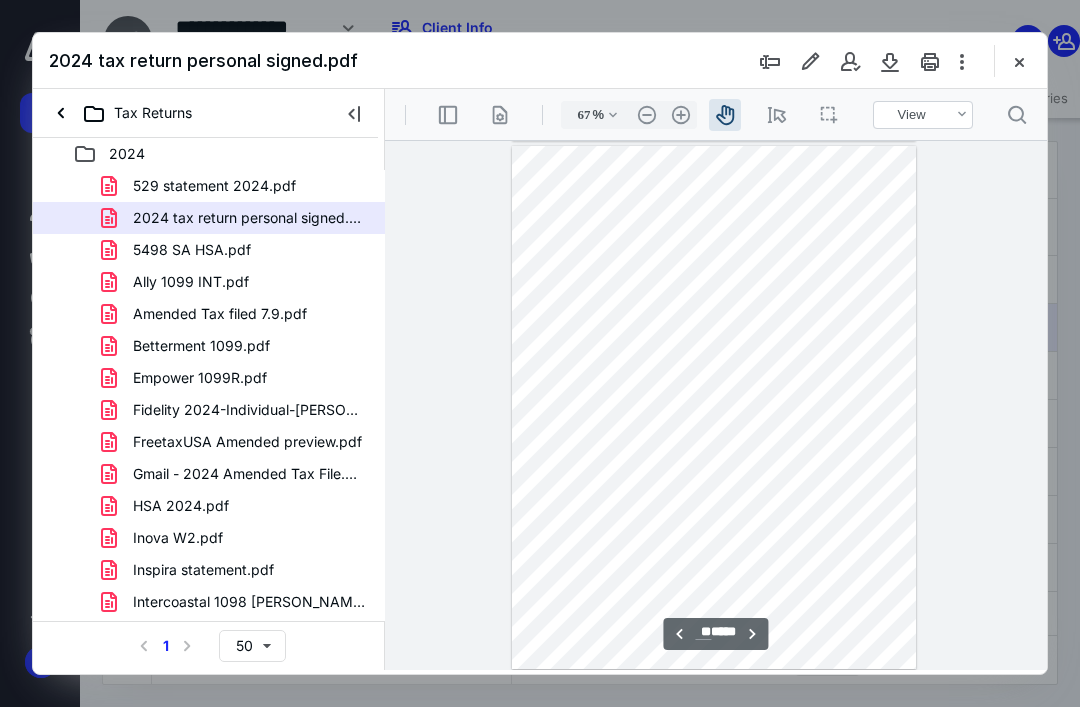 scroll, scrollTop: 5296, scrollLeft: 0, axis: vertical 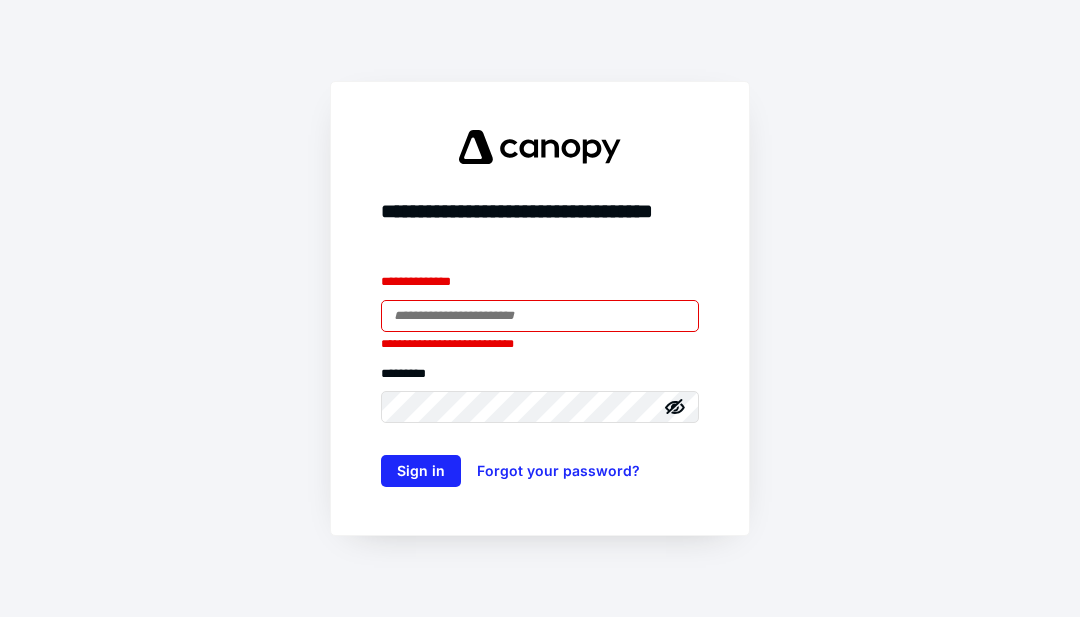 click at bounding box center [540, 316] 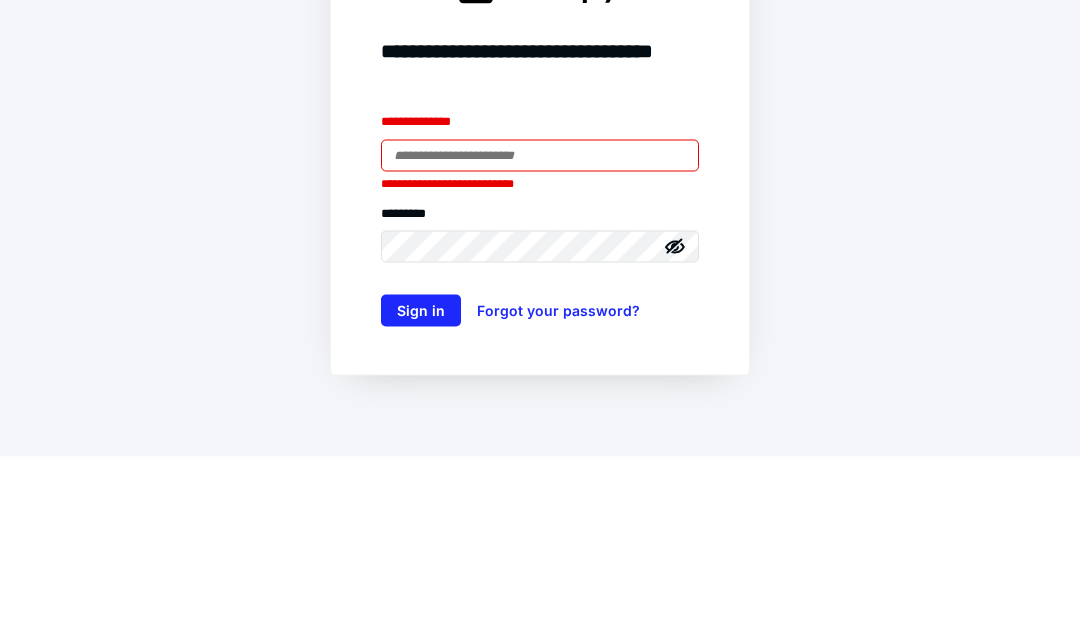type on "**********" 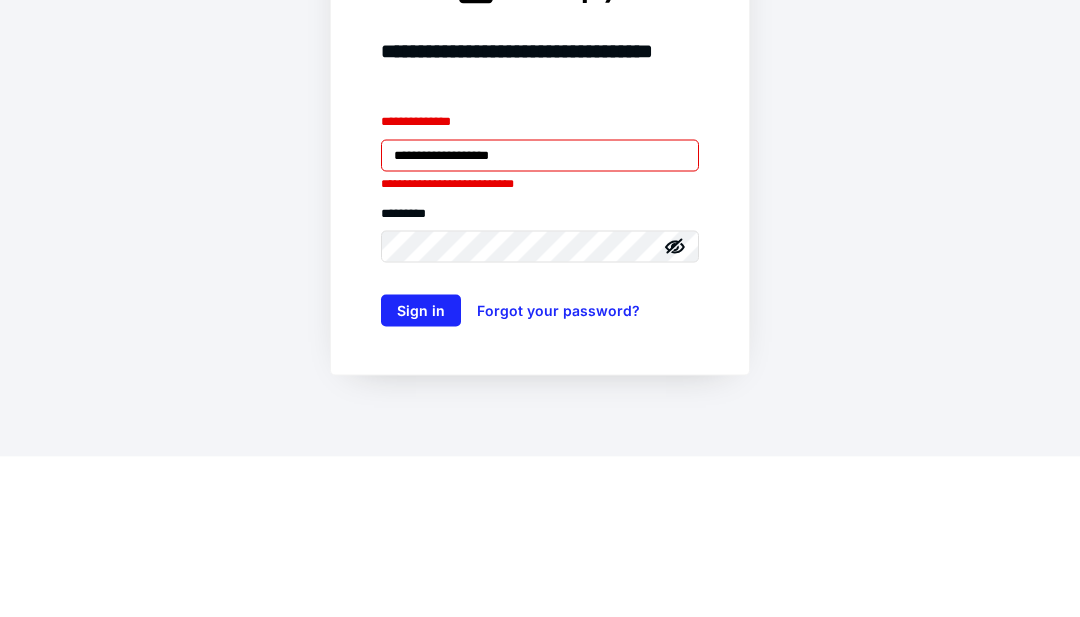 click on "Sign in" at bounding box center (421, 471) 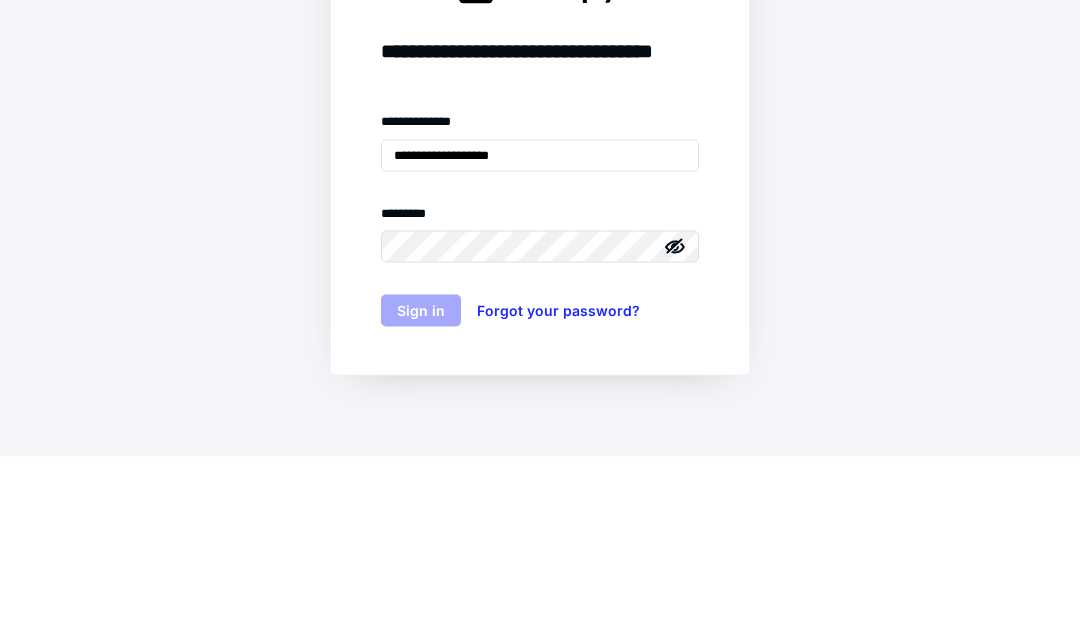 scroll, scrollTop: 66, scrollLeft: 0, axis: vertical 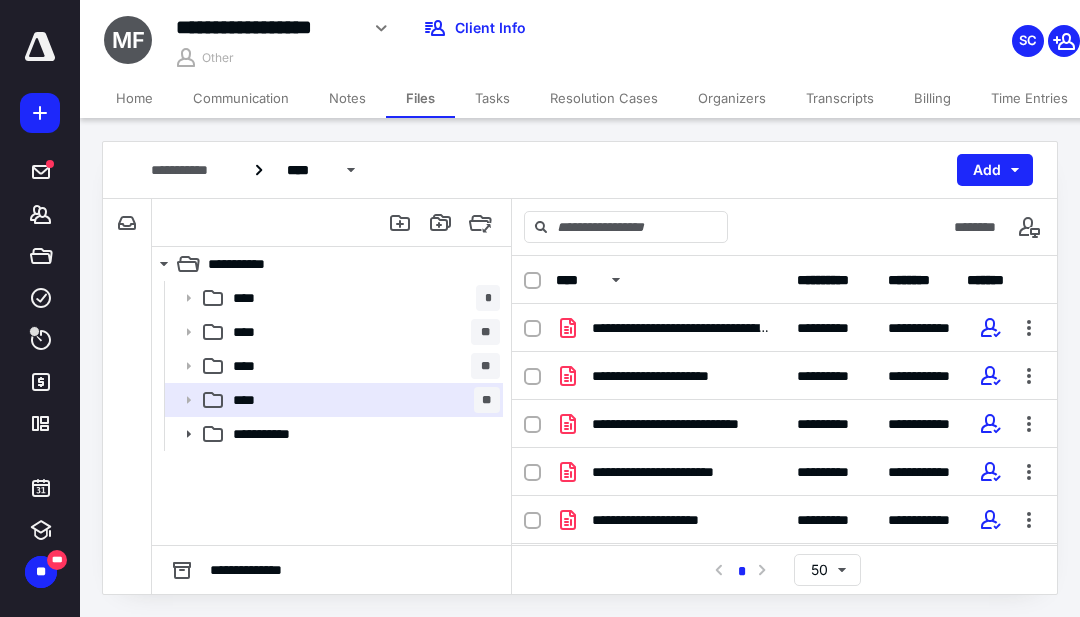 click on "*****" at bounding box center (41, 256) 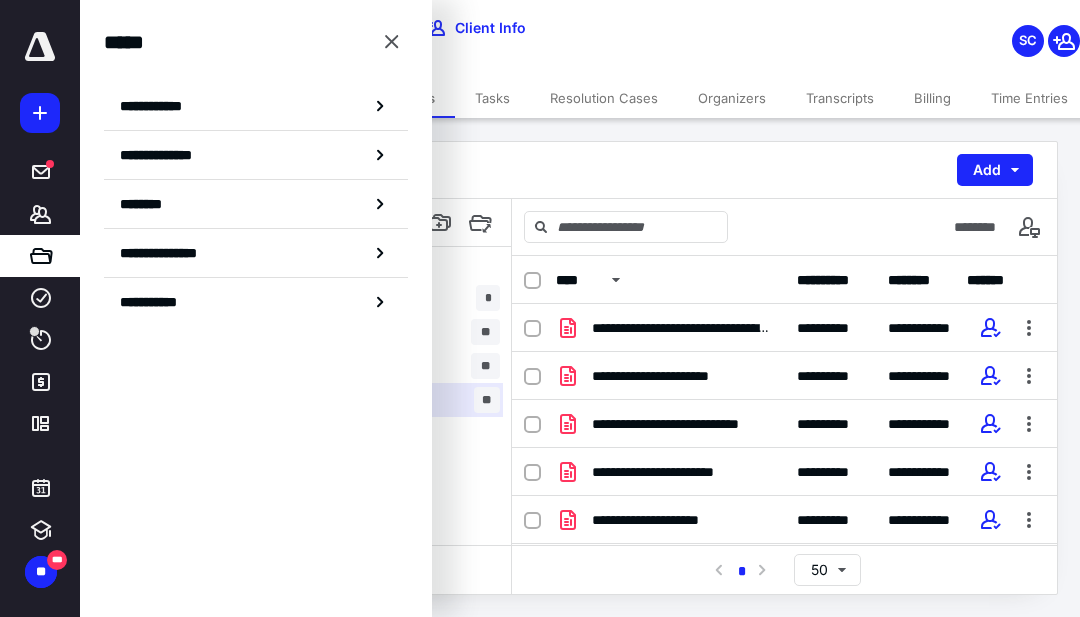 click on "****" at bounding box center (41, 298) 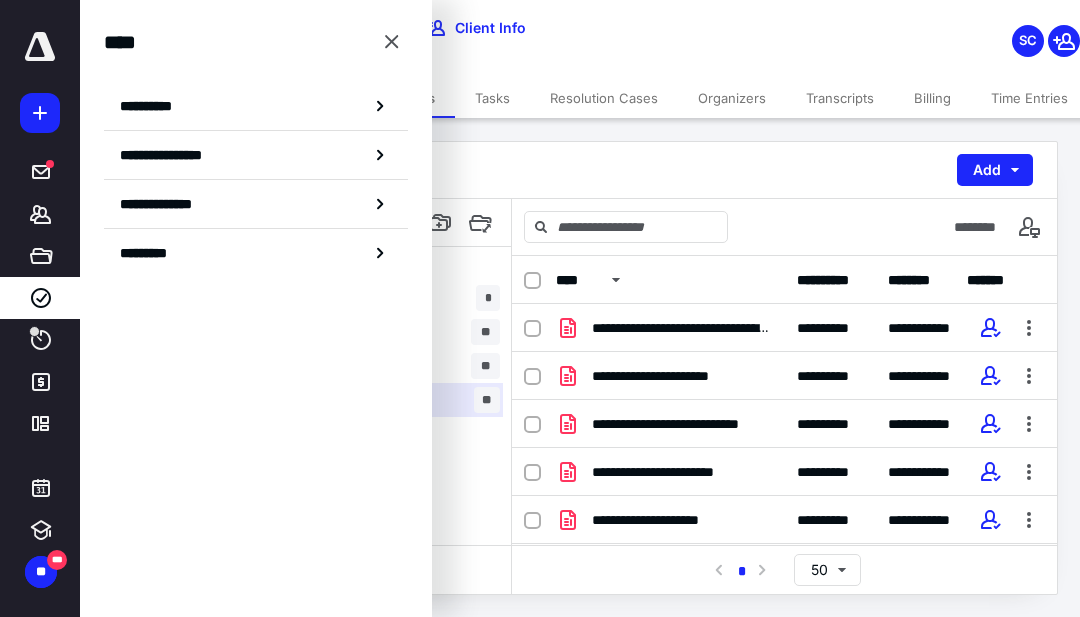 click on "*****" at bounding box center (41, 256) 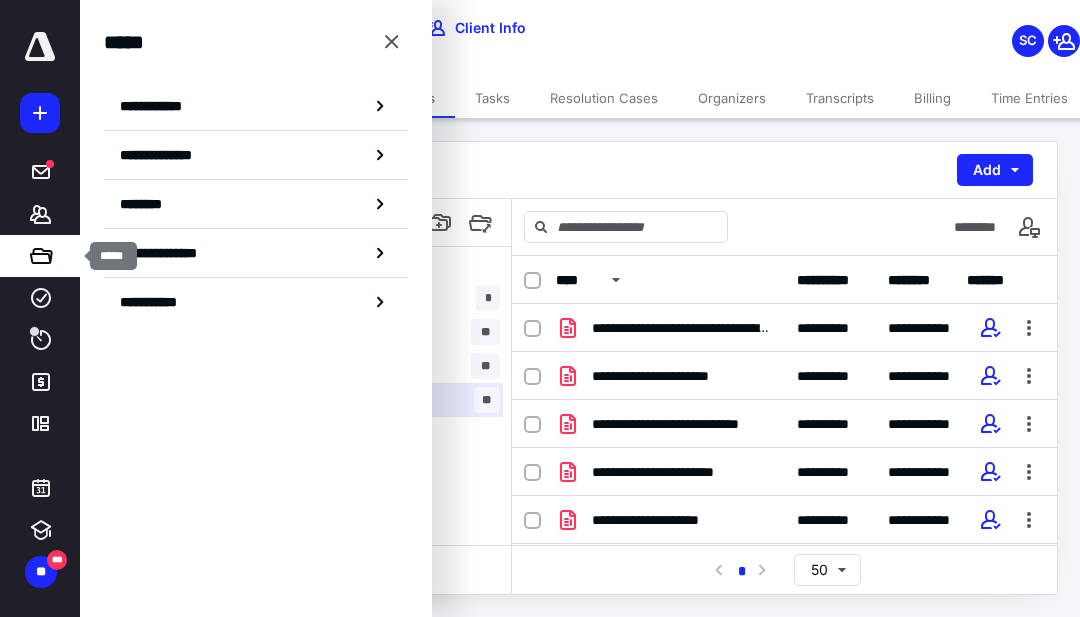 click on "*****" at bounding box center [41, 256] 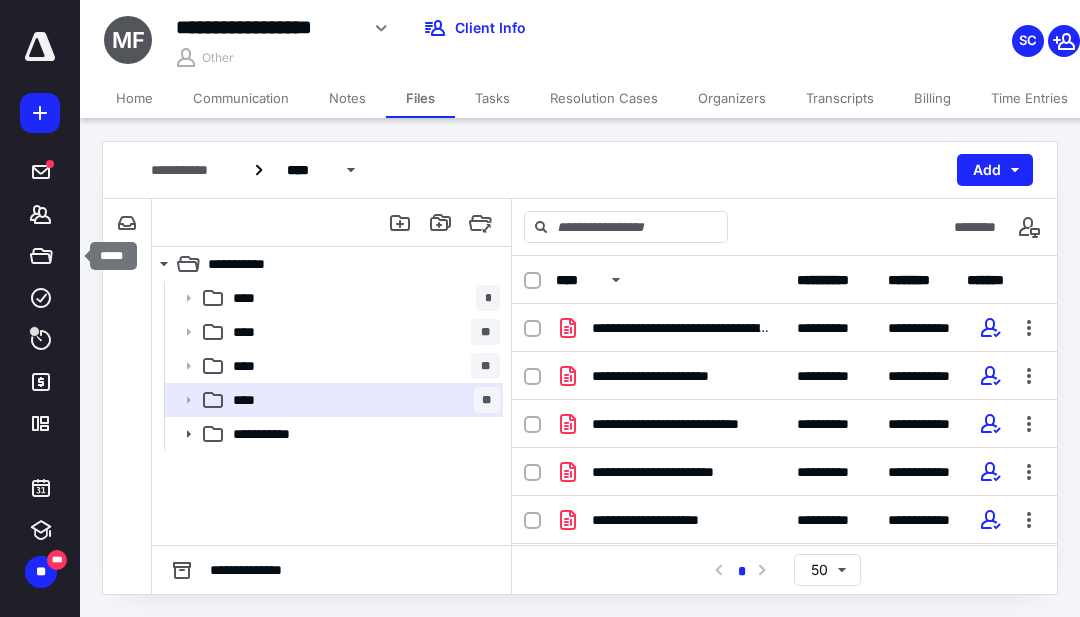 click 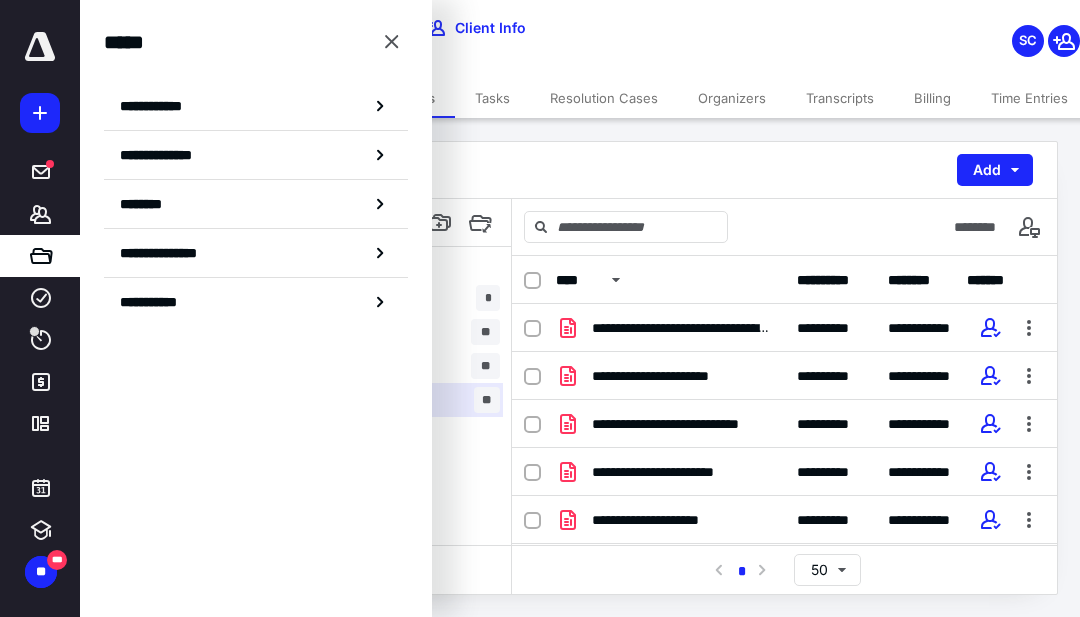 click on "*******" at bounding box center (41, 214) 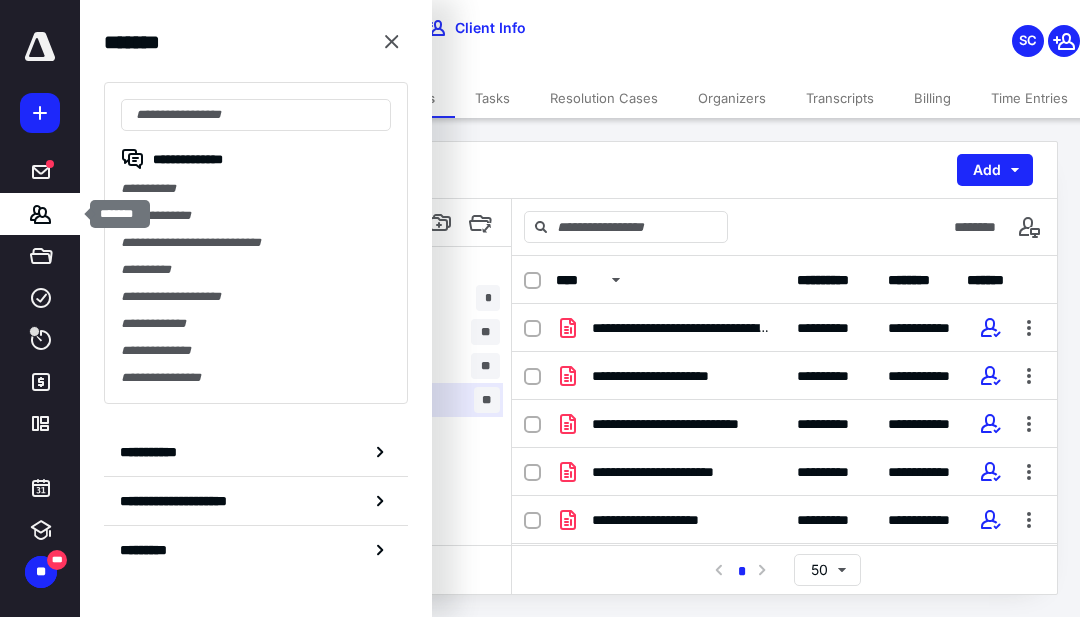 scroll, scrollTop: 66, scrollLeft: 0, axis: vertical 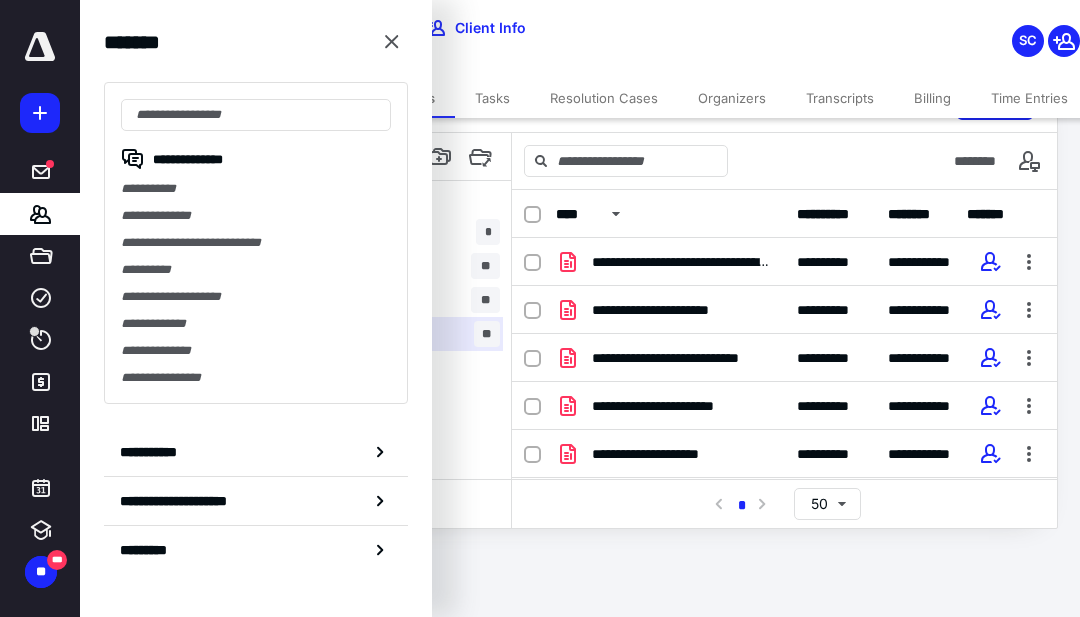 click on "**********" at bounding box center (256, 215) 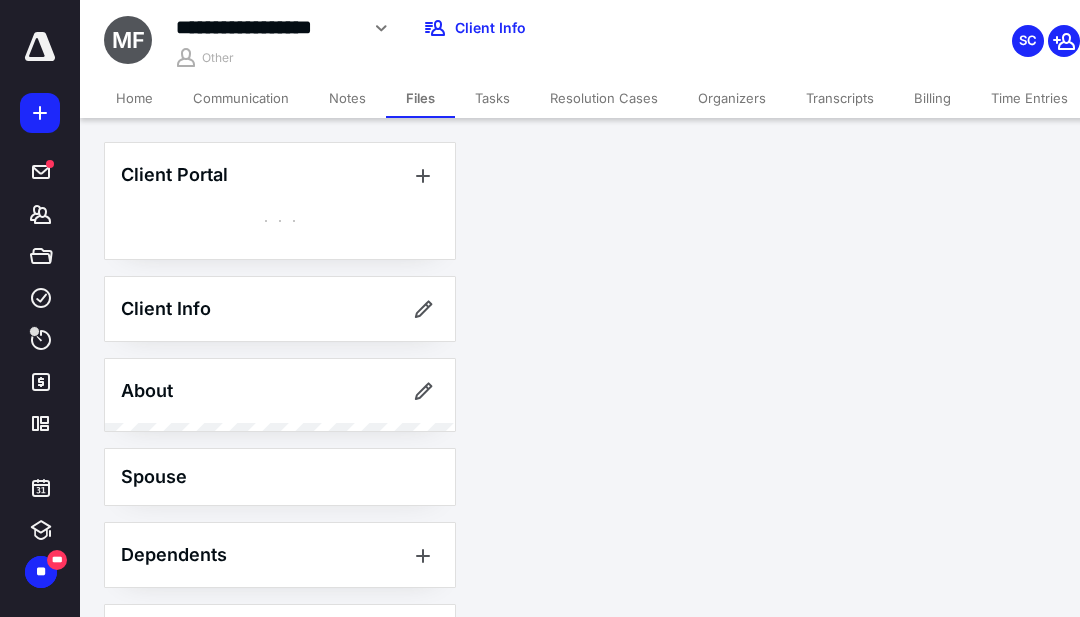 scroll, scrollTop: 0, scrollLeft: 0, axis: both 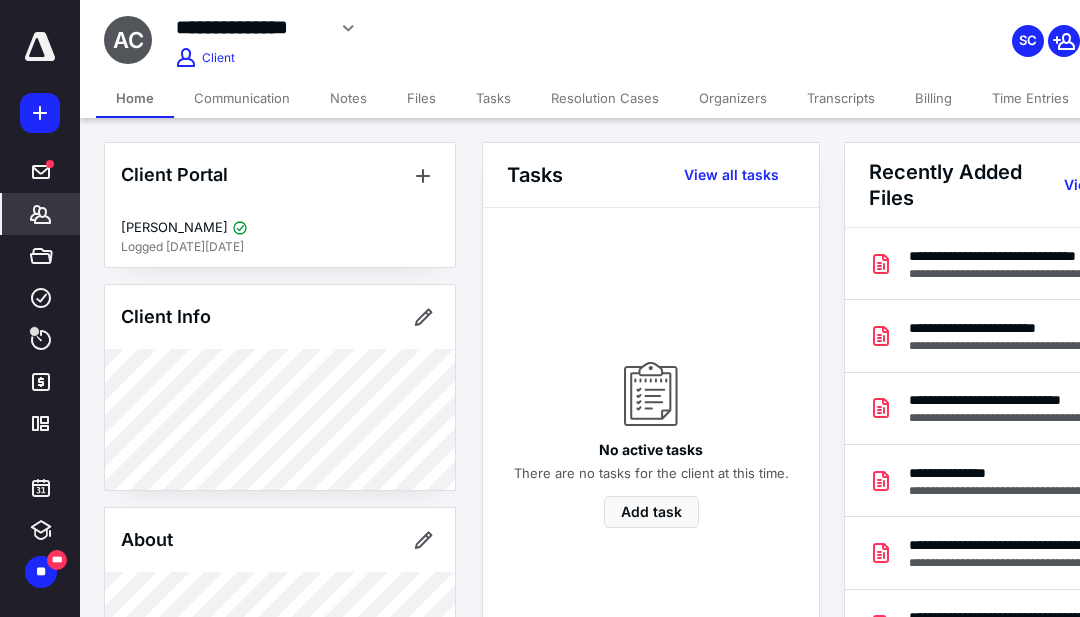 click on "Files" at bounding box center (421, 98) 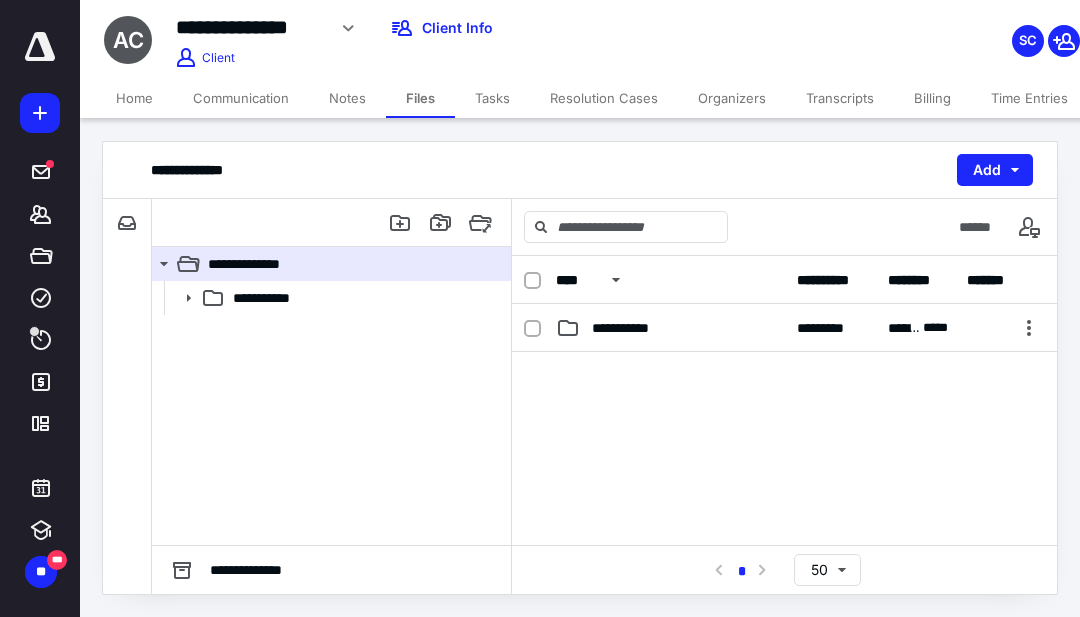 click on "**********" at bounding box center [631, 328] 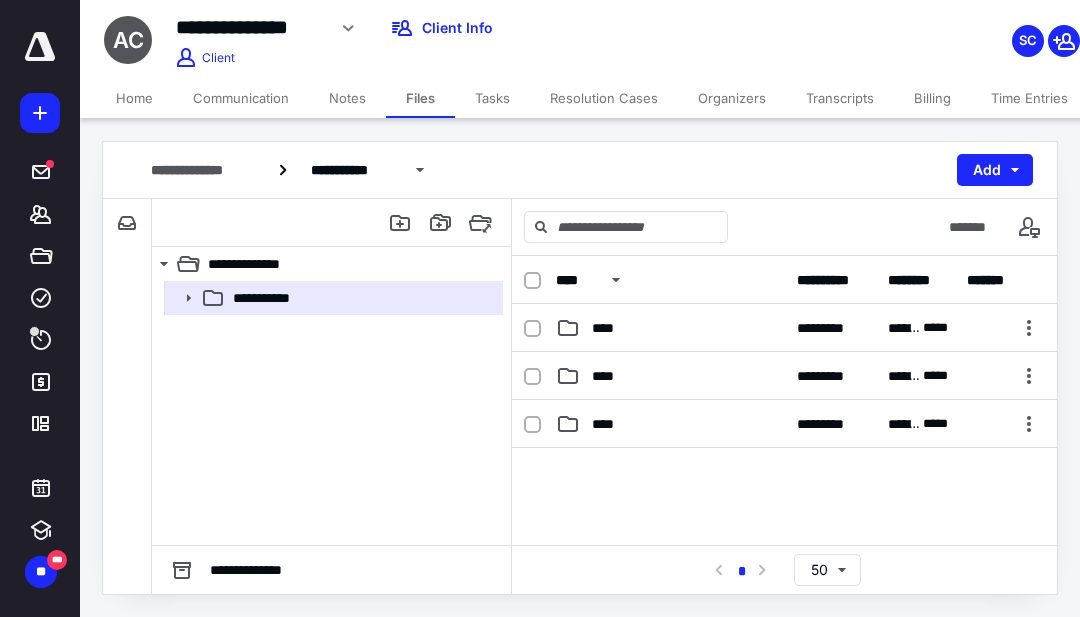 click on "****" at bounding box center (609, 376) 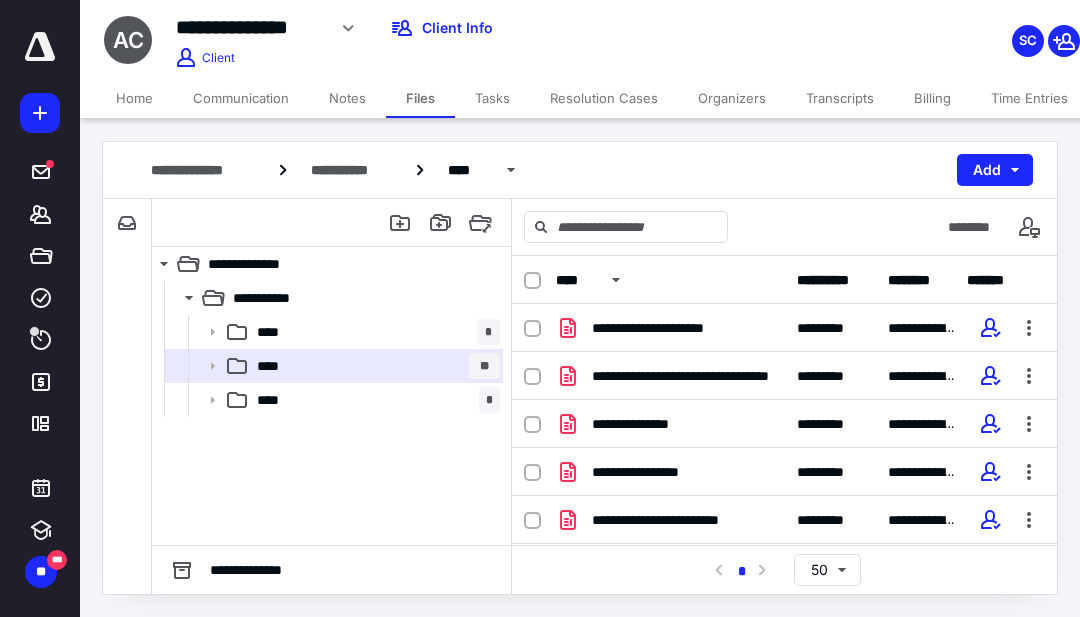 click on "**********" at bounding box center [682, 376] 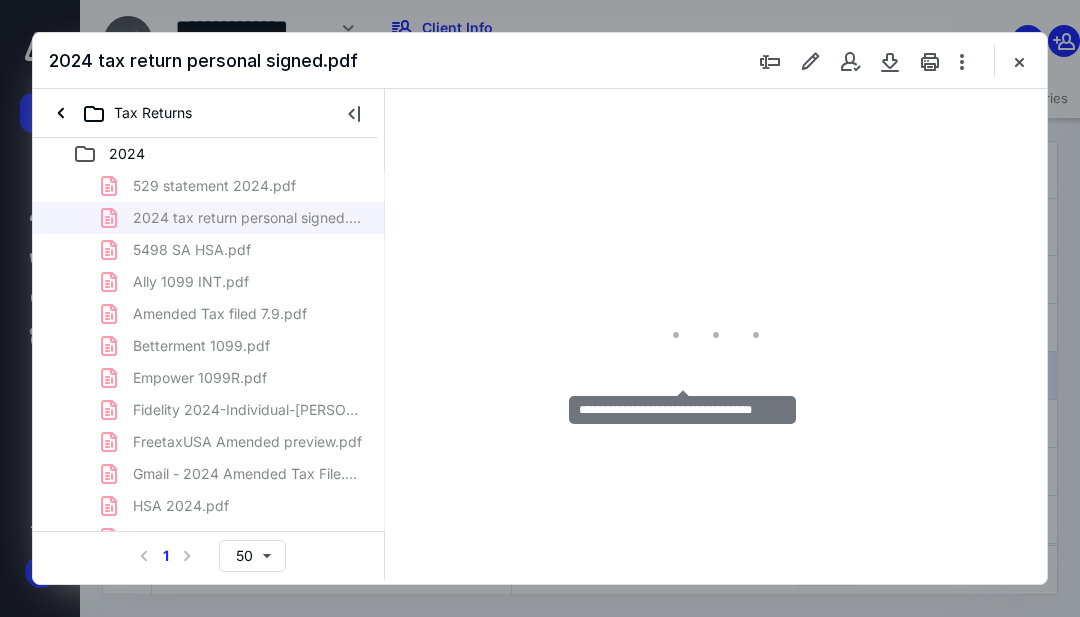 scroll, scrollTop: 0, scrollLeft: 0, axis: both 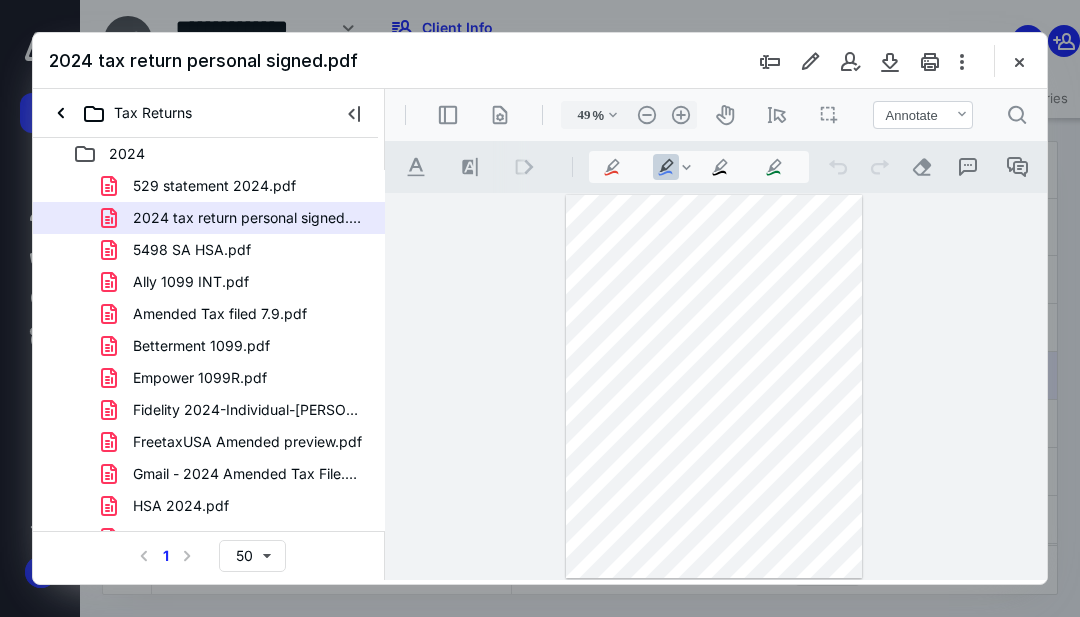click on ".cls-1{fill:#abb0c4;} icon - header - zoom - in - line" at bounding box center (681, 115) 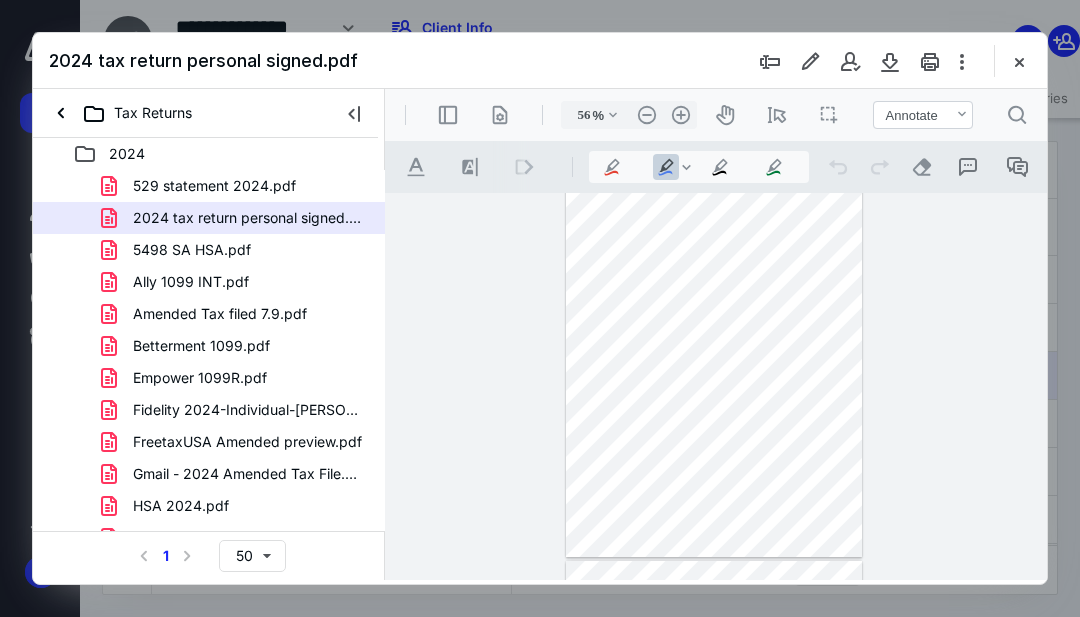 click on ".cls-1{fill:#abb0c4;} icon - header - zoom - in - line" at bounding box center (681, 115) 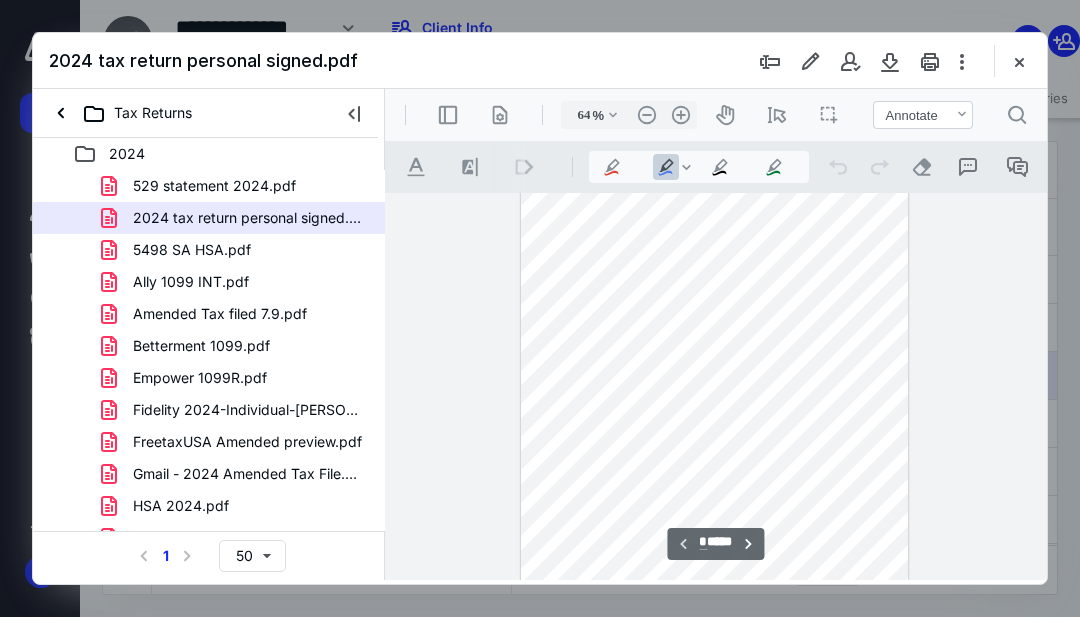 click on ".cls-1{fill:#abb0c4;} icon - header - zoom - in - line" at bounding box center [681, 115] 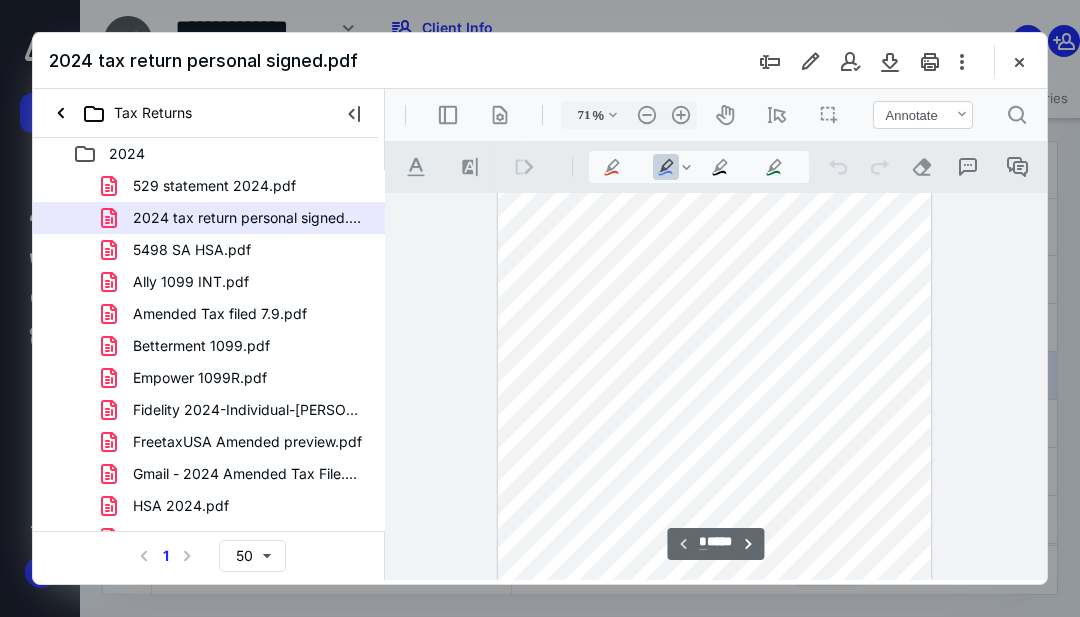 click on ".cls-1{fill:#abb0c4;} icon - header - zoom - in - line" at bounding box center [681, 115] 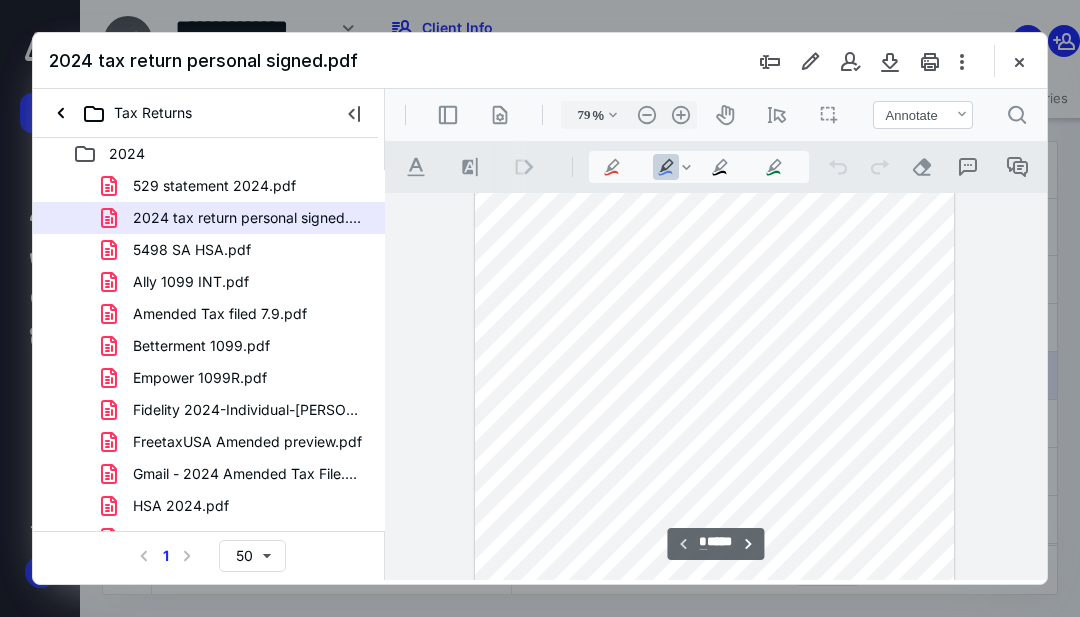 click on ".cls-1{fill:#abb0c4;} icon - header - zoom - in - line" at bounding box center [681, 115] 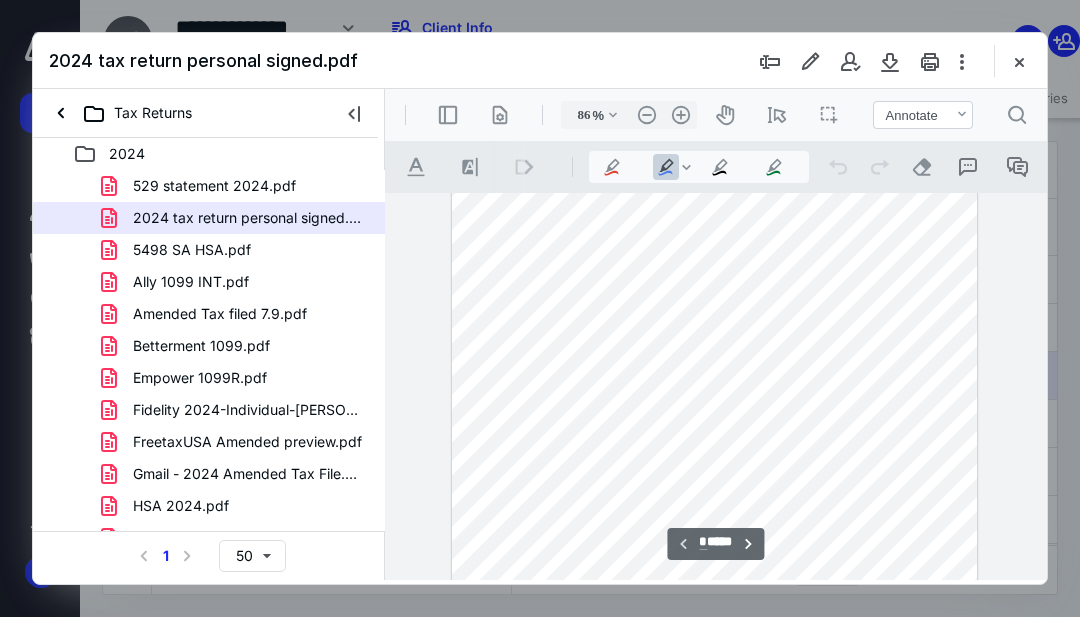 scroll, scrollTop: 105, scrollLeft: 0, axis: vertical 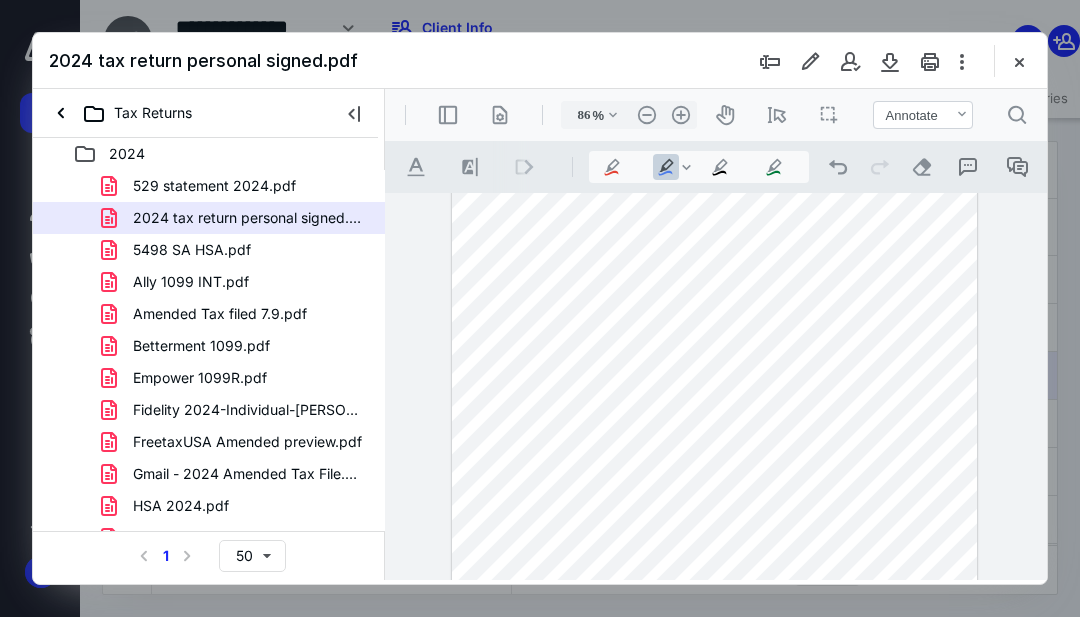 click on ".cls-1{fill:#abb0c4;} icon - operation - undo" at bounding box center [838, 167] 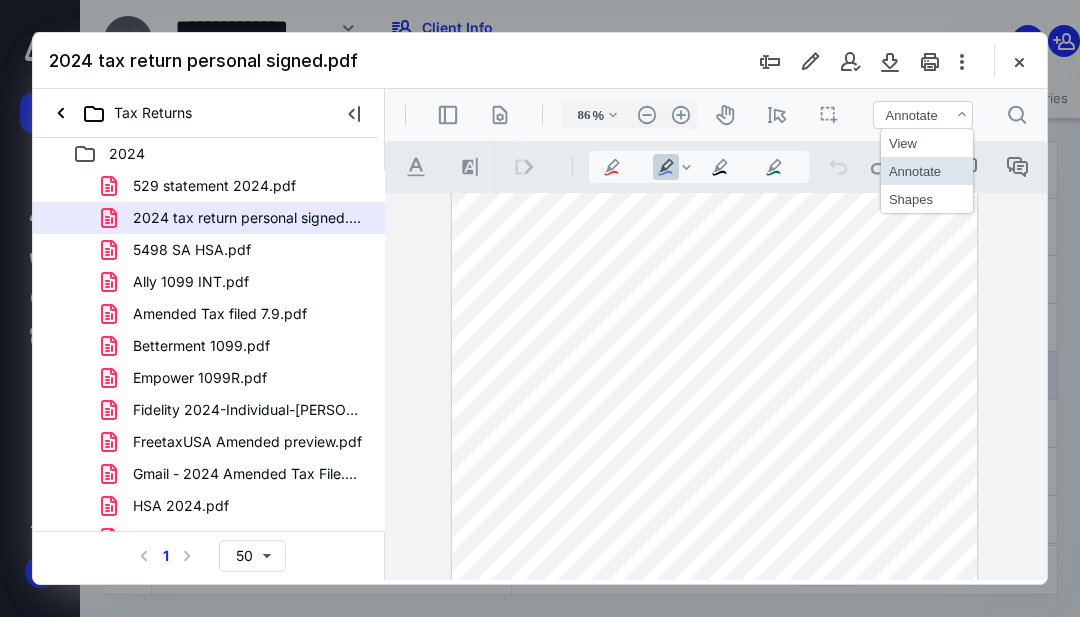 click on "View" at bounding box center [927, 143] 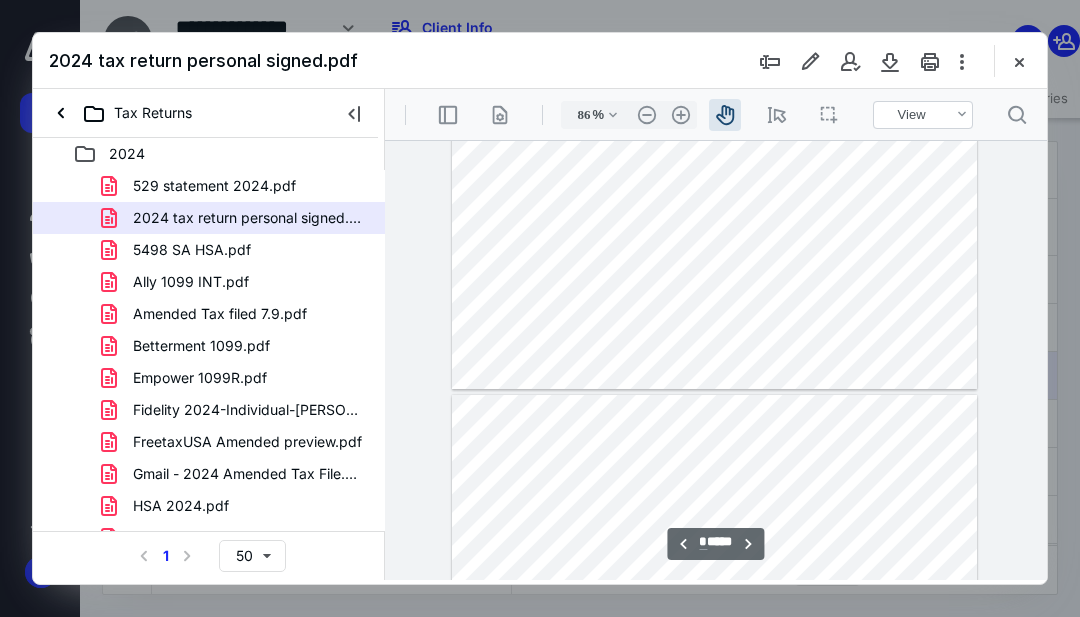 scroll, scrollTop: 5322, scrollLeft: 0, axis: vertical 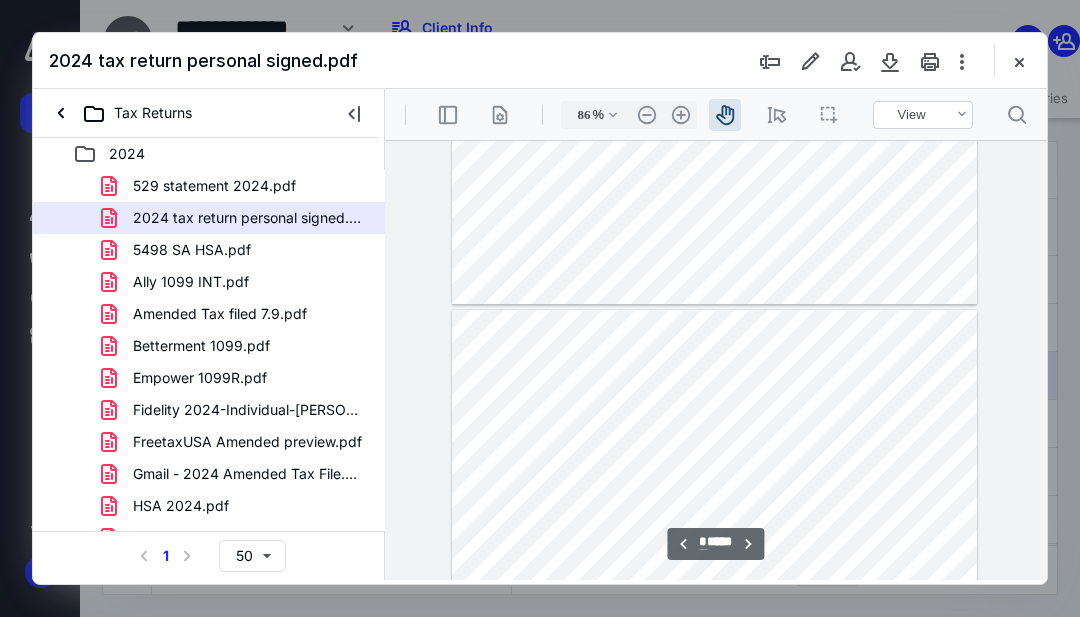 click at bounding box center (715, 650) 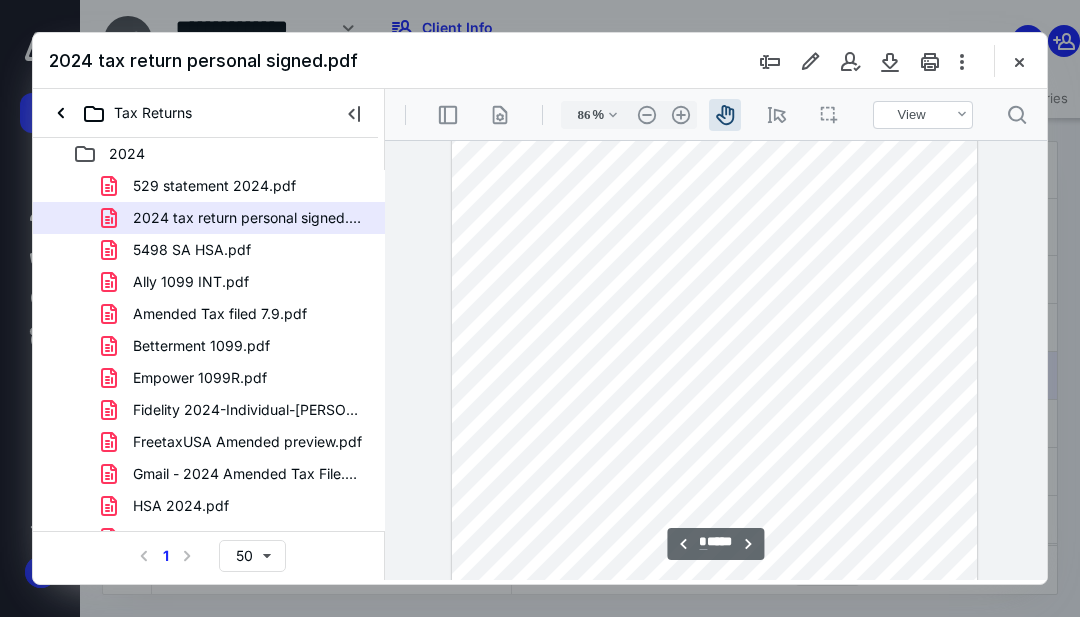 scroll, scrollTop: 5577, scrollLeft: 0, axis: vertical 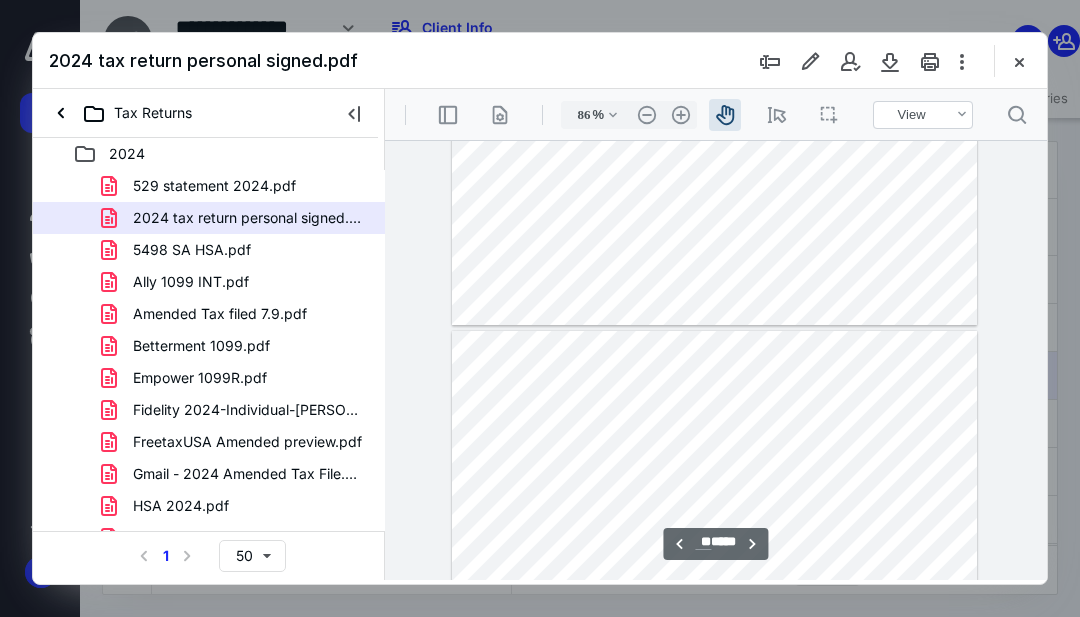 type on "*" 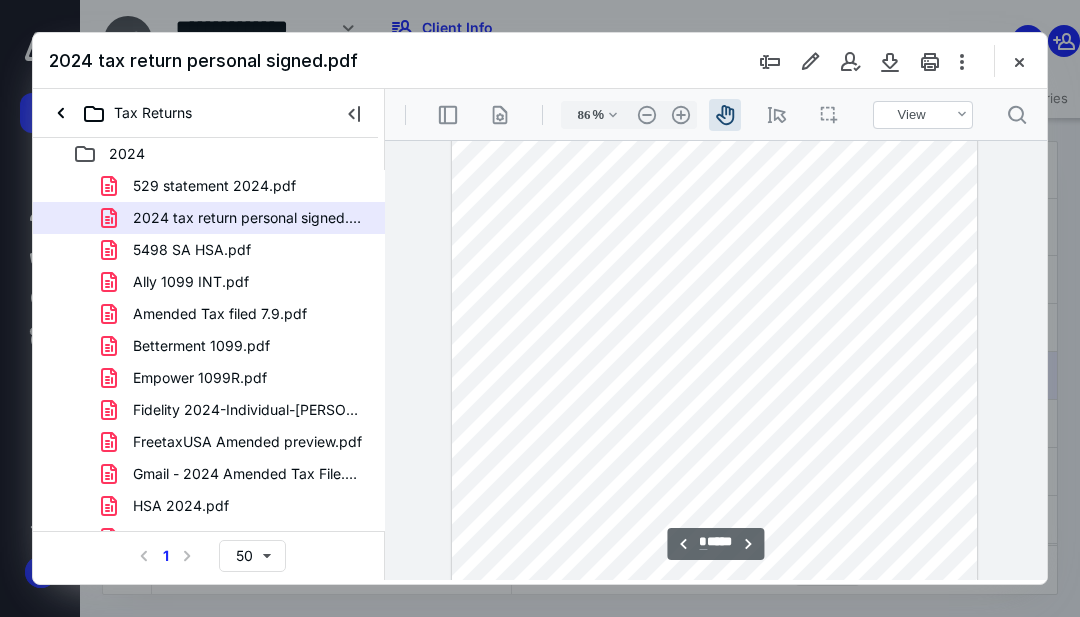 scroll, scrollTop: 5568, scrollLeft: 0, axis: vertical 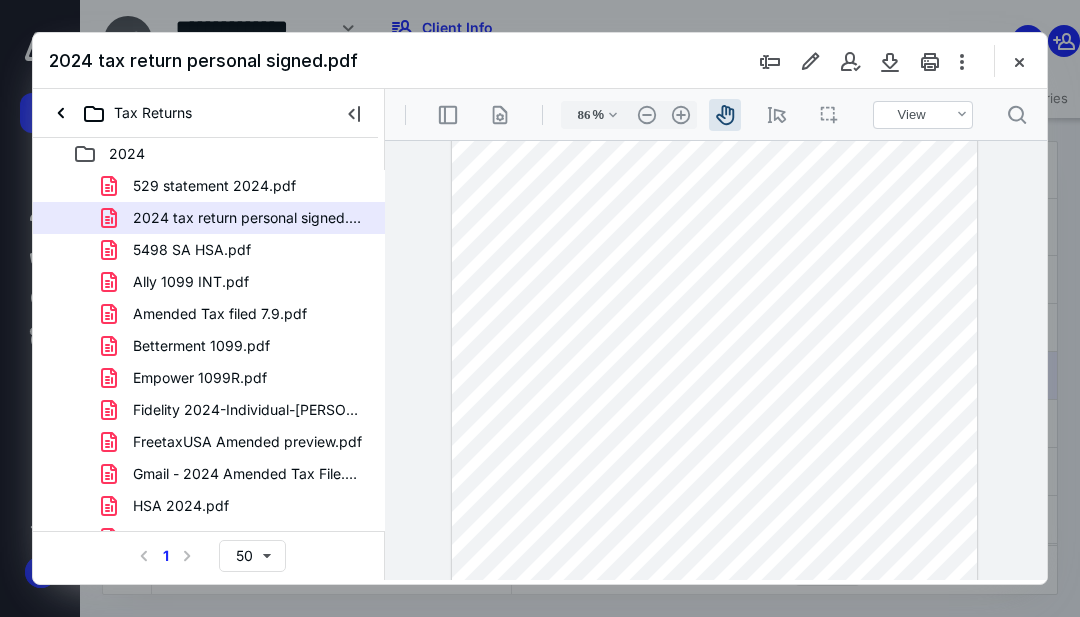 click on "Amended Tax filed 7.9.pdf" at bounding box center [220, 314] 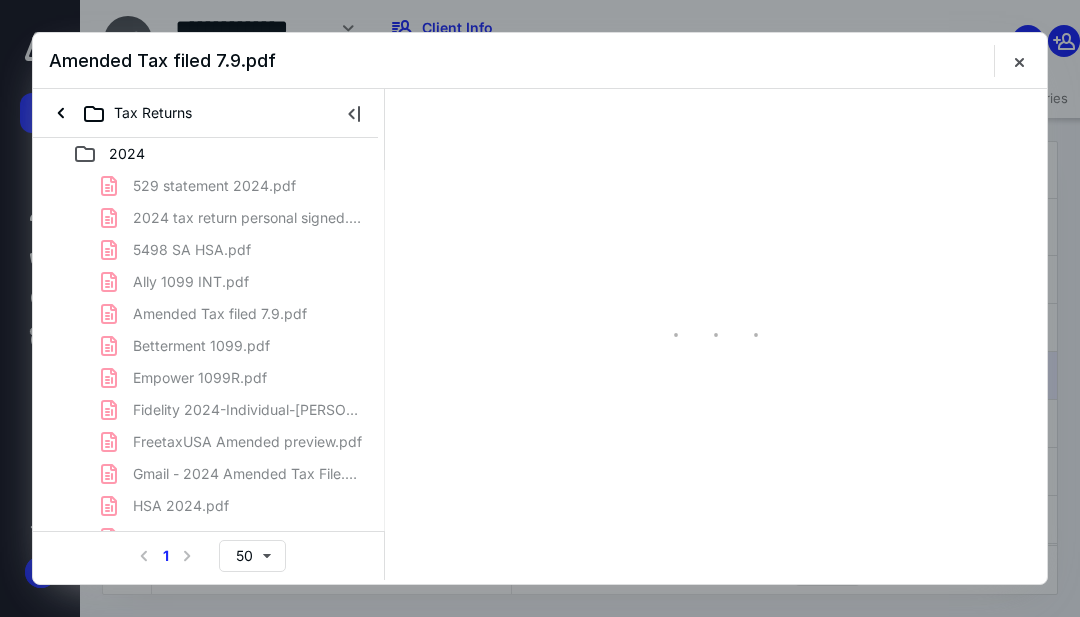 scroll, scrollTop: 0, scrollLeft: 0, axis: both 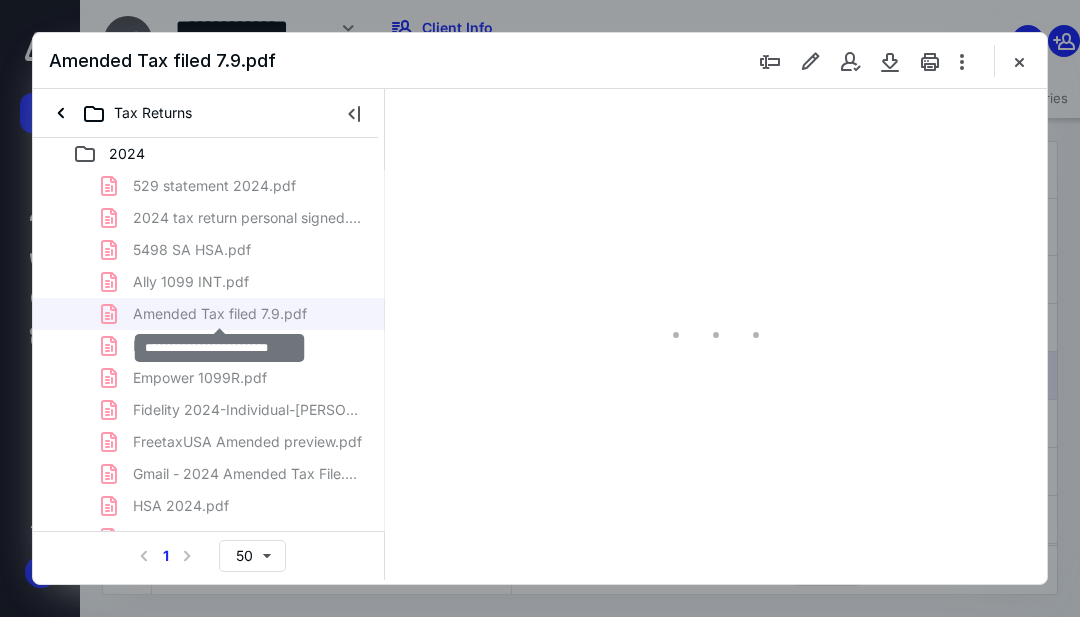 type on "55" 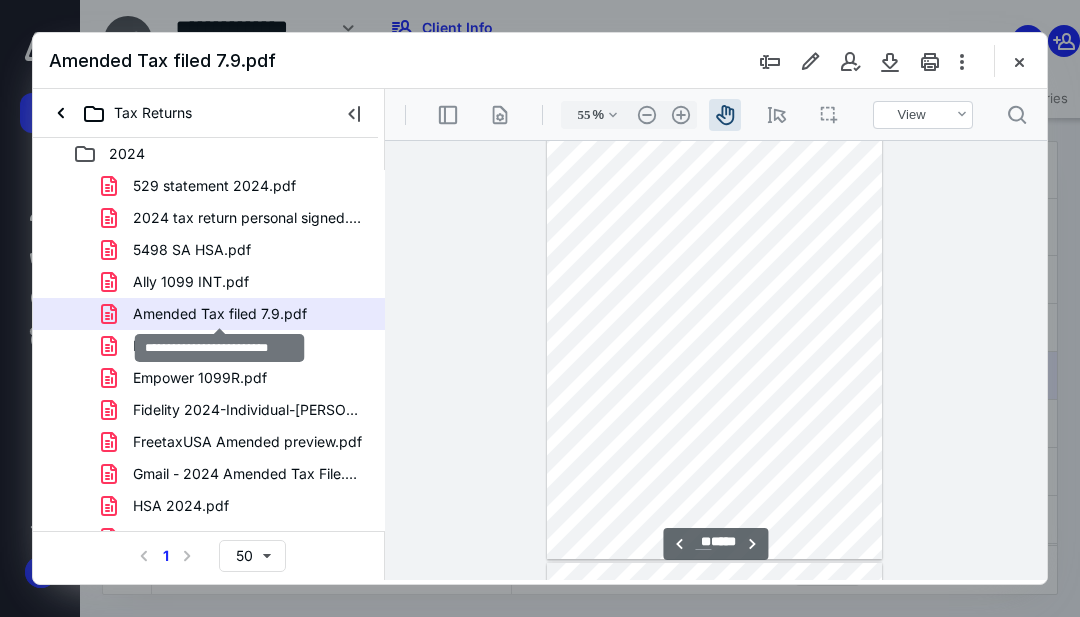 scroll, scrollTop: 5211, scrollLeft: 0, axis: vertical 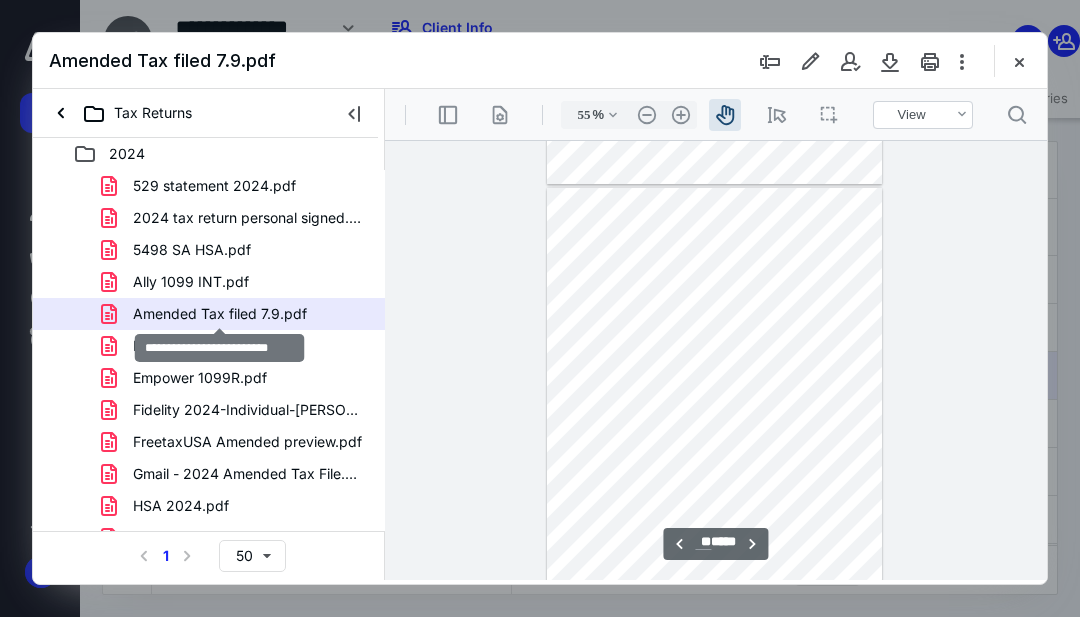 click at bounding box center (715, 405) 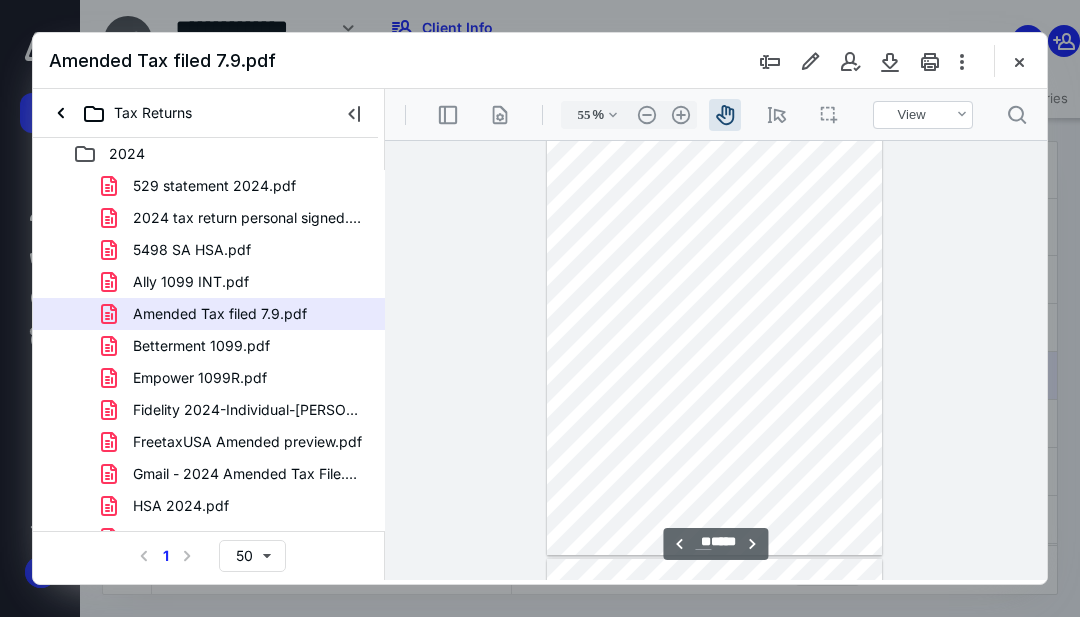 scroll, scrollTop: 5279, scrollLeft: 0, axis: vertical 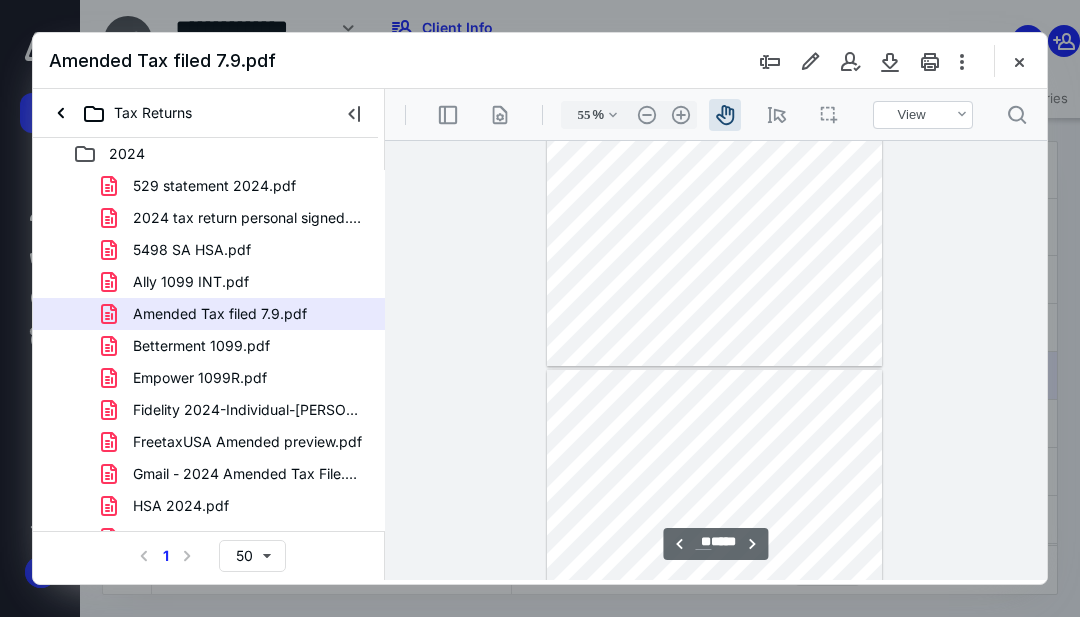 type on "**" 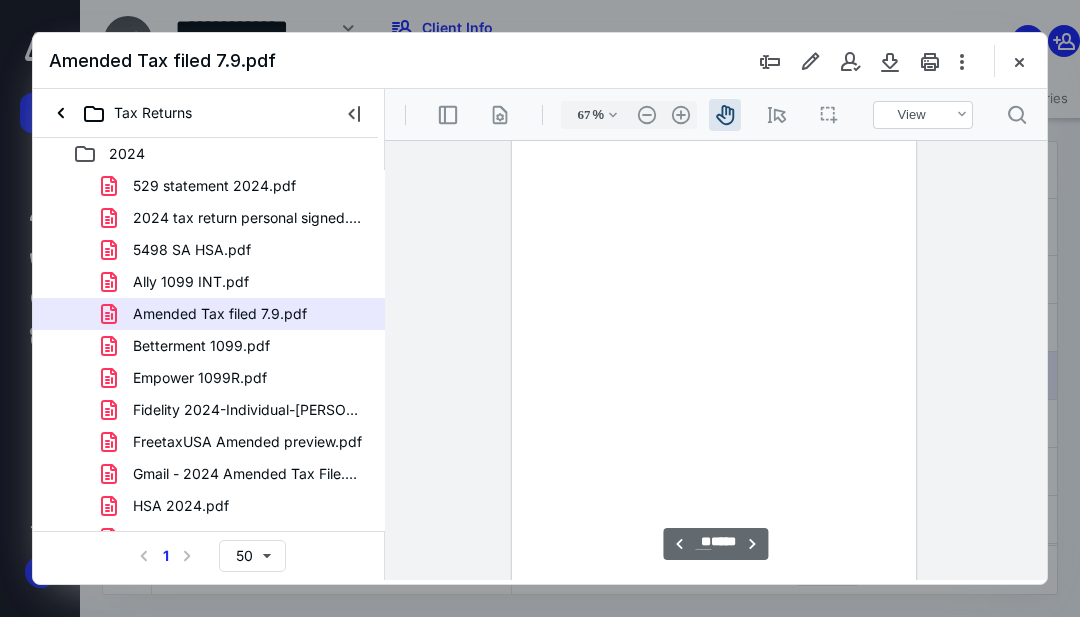 scroll, scrollTop: 4790, scrollLeft: 0, axis: vertical 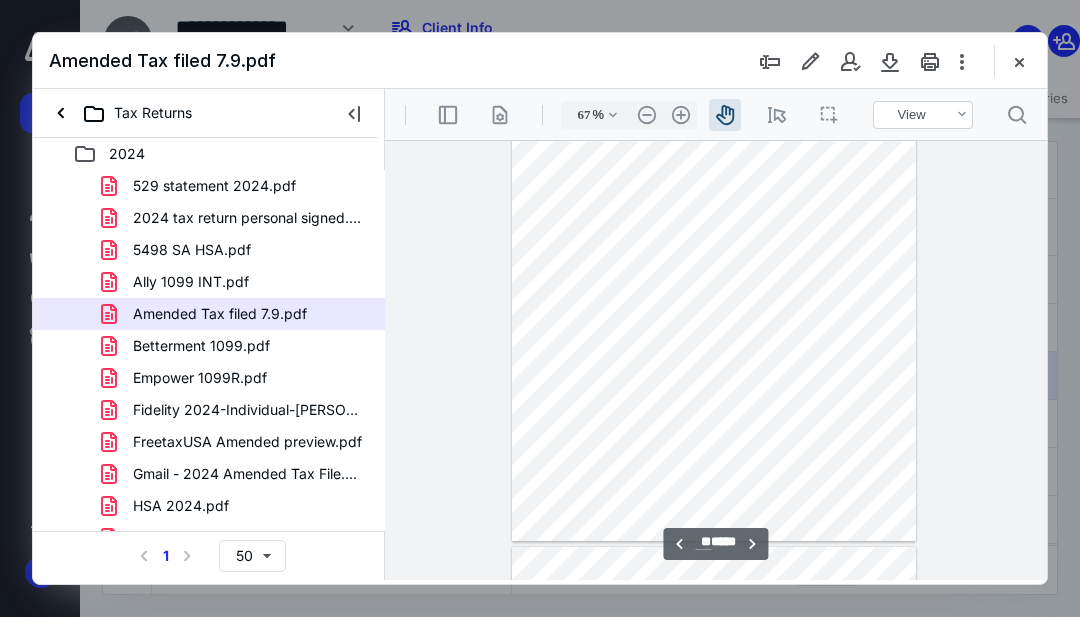 type on "55" 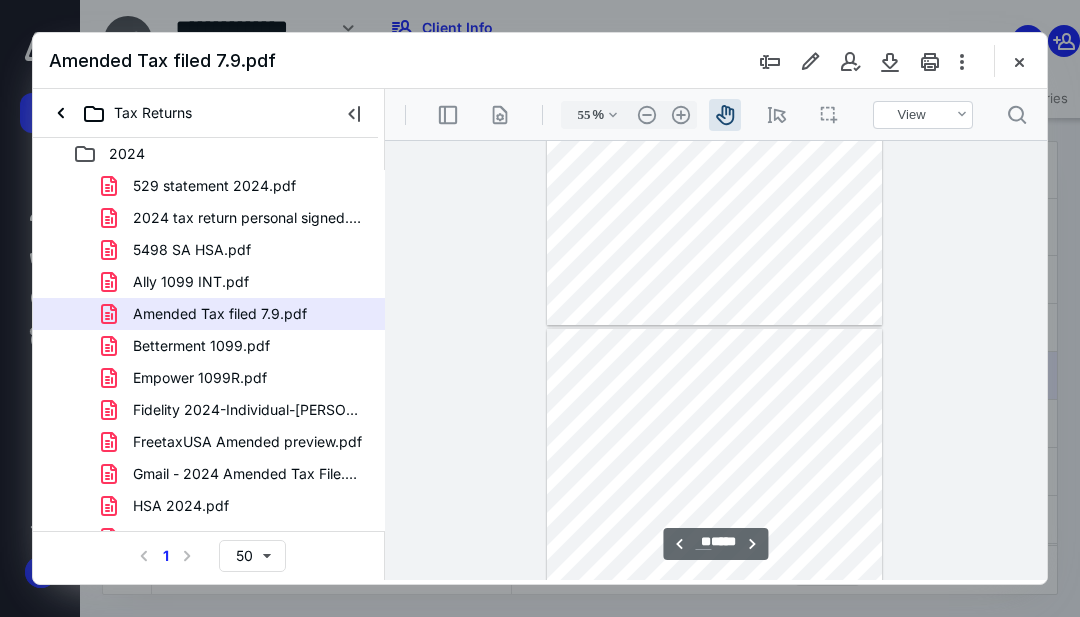 type on "**" 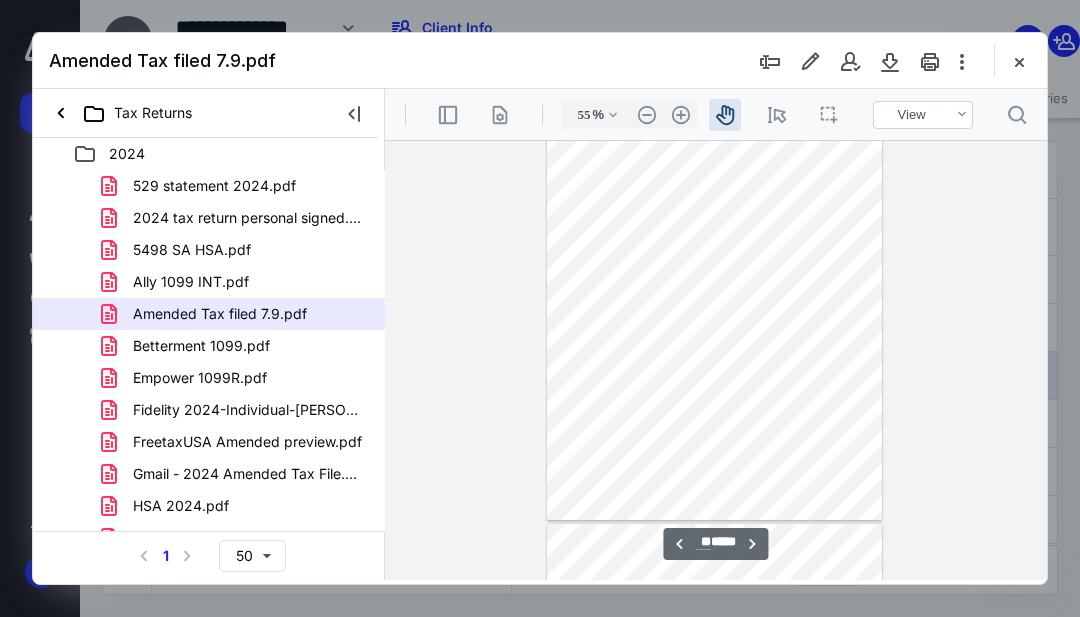 scroll, scrollTop: 5315, scrollLeft: 0, axis: vertical 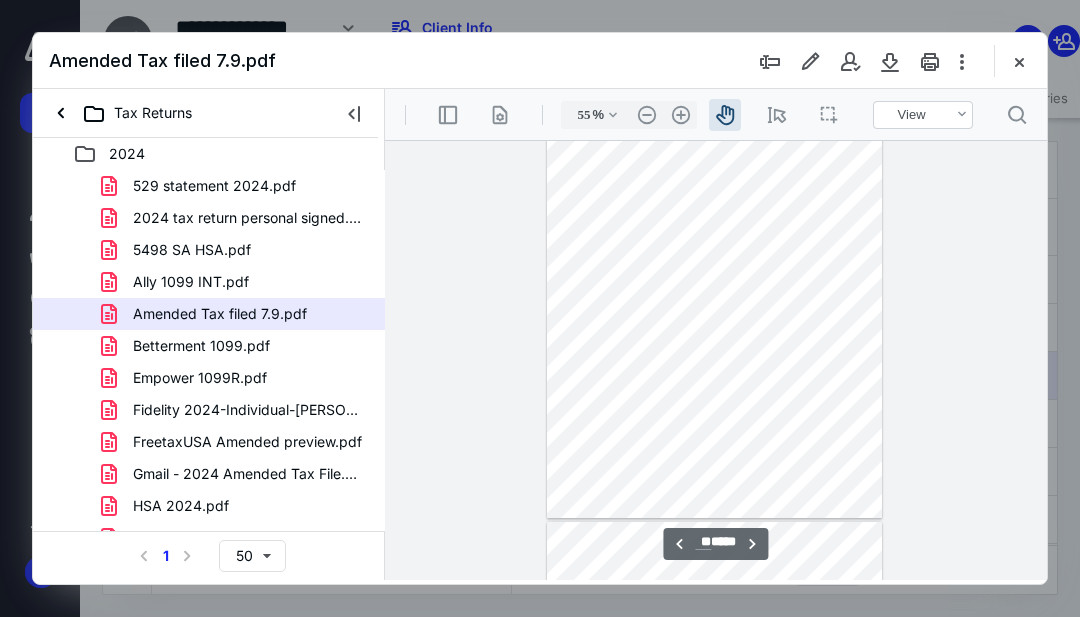 click on ".cls-1{fill:#abb0c4;} icon - header - zoom - in - line" at bounding box center [681, 115] 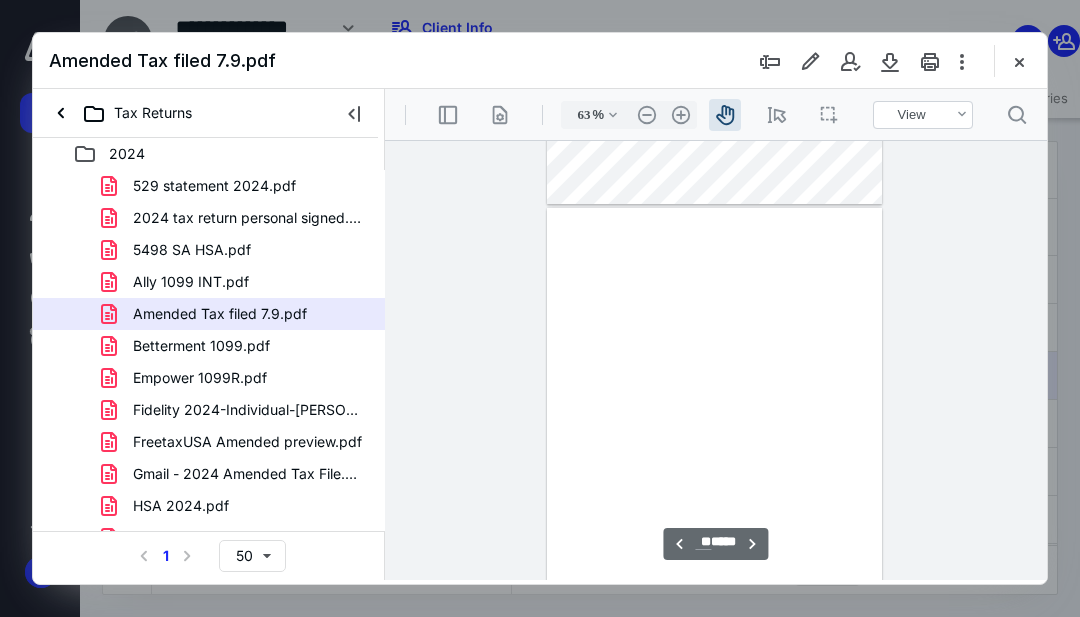 click on ".cls-1{fill:#abb0c4;} icon - header - zoom - in - line" at bounding box center (681, 115) 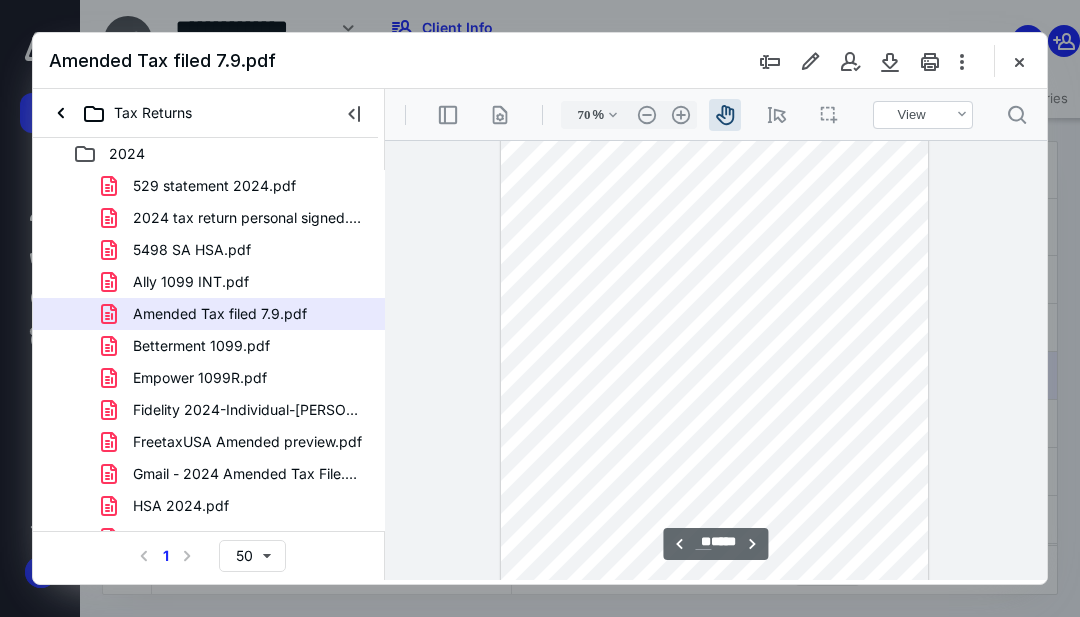 click on ".cls-1{fill:#abb0c4;} icon - header - zoom - in - line" at bounding box center (681, 115) 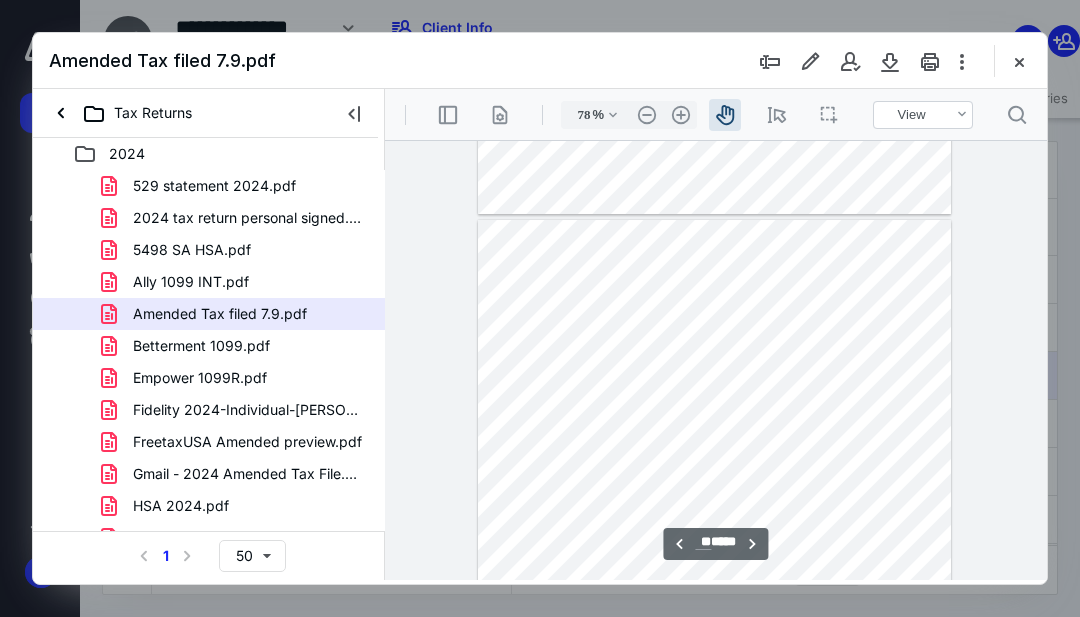 scroll, scrollTop: 7959, scrollLeft: 0, axis: vertical 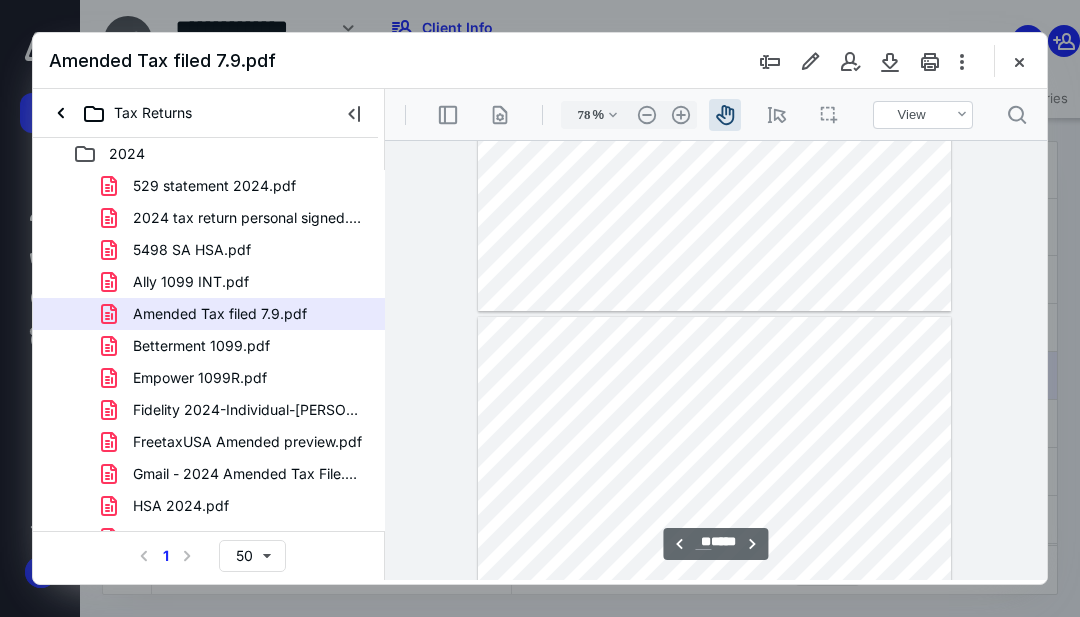 type on "**" 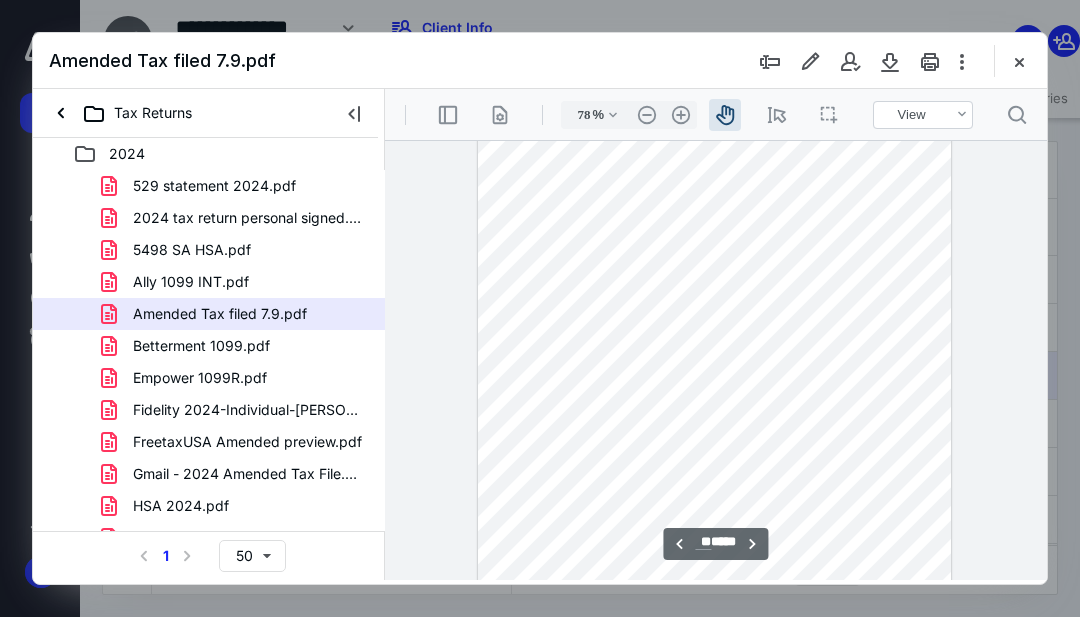 scroll, scrollTop: 7568, scrollLeft: 0, axis: vertical 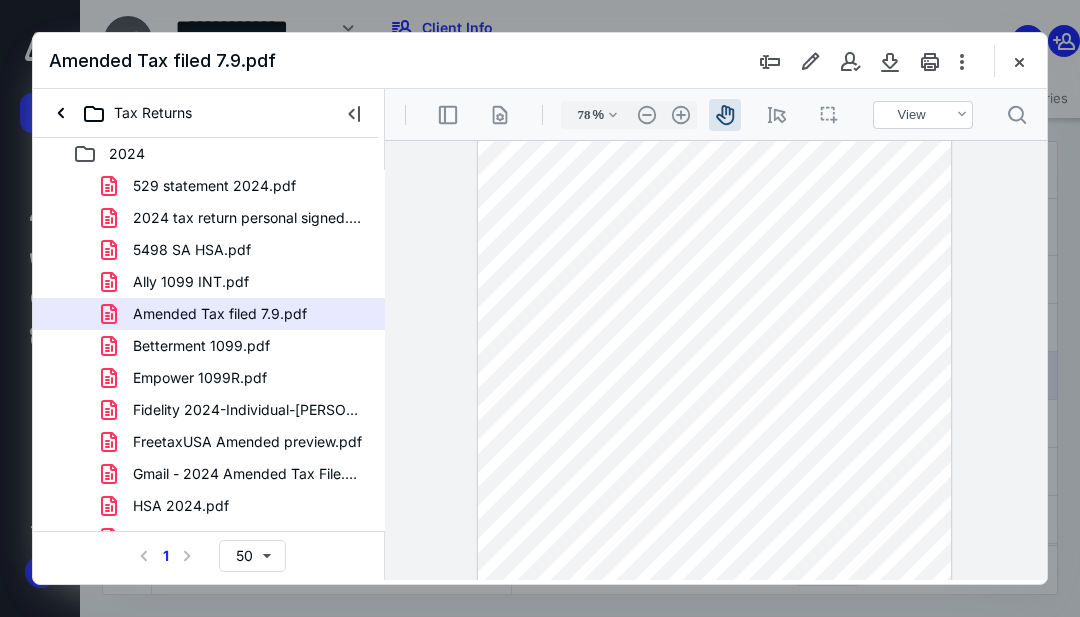click on "2024 tax return personal signed.pdf" at bounding box center [249, 218] 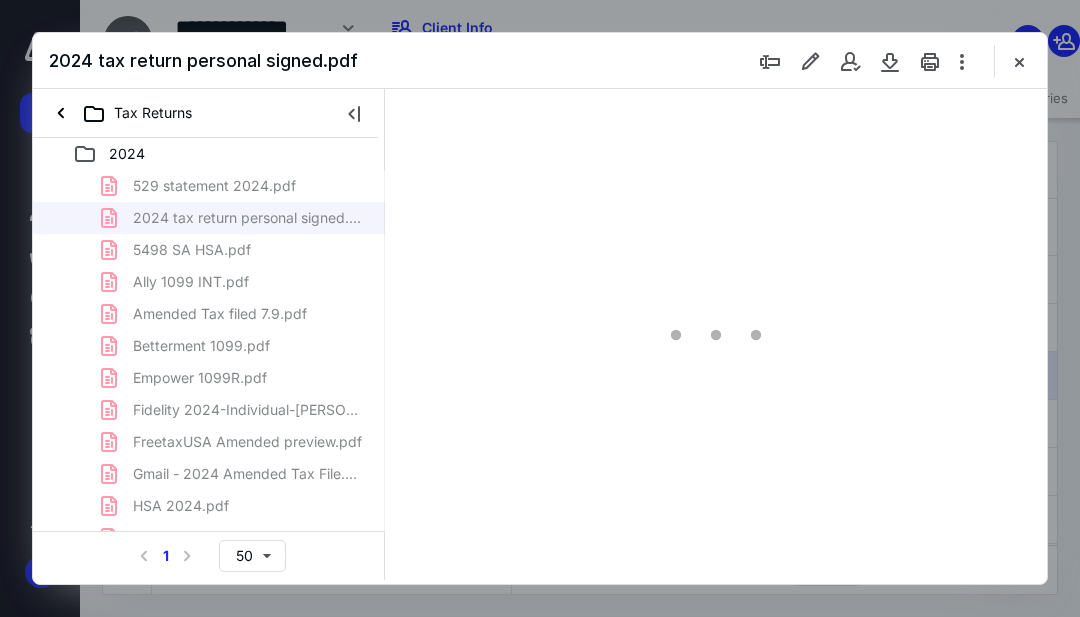 scroll, scrollTop: 0, scrollLeft: 0, axis: both 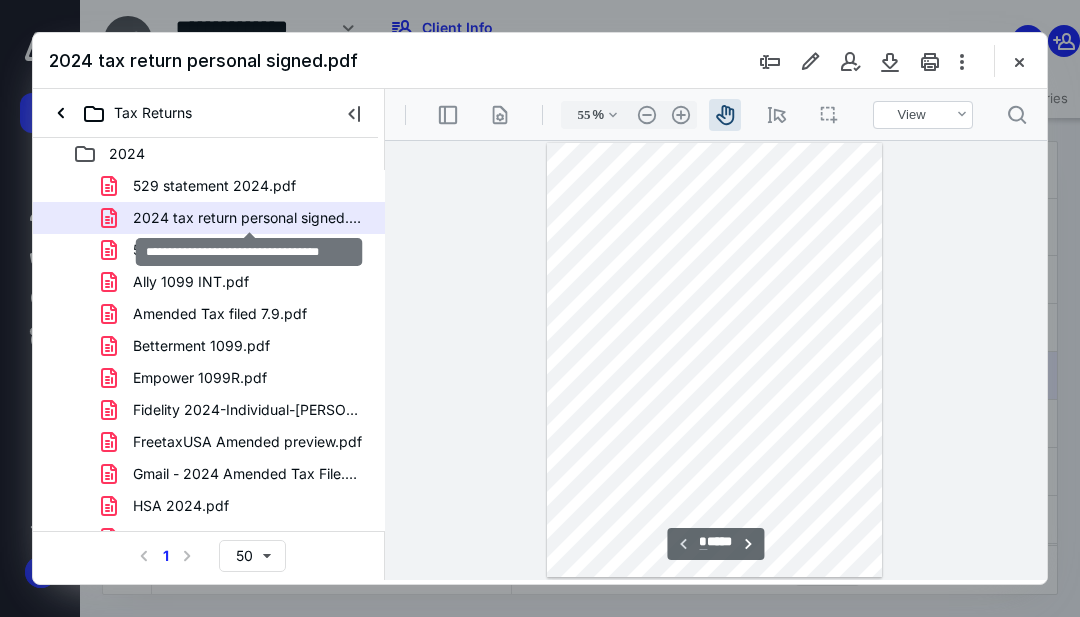 click on ".cls-1{fill:#abb0c4;} icon - header - zoom - in - line" at bounding box center [681, 115] 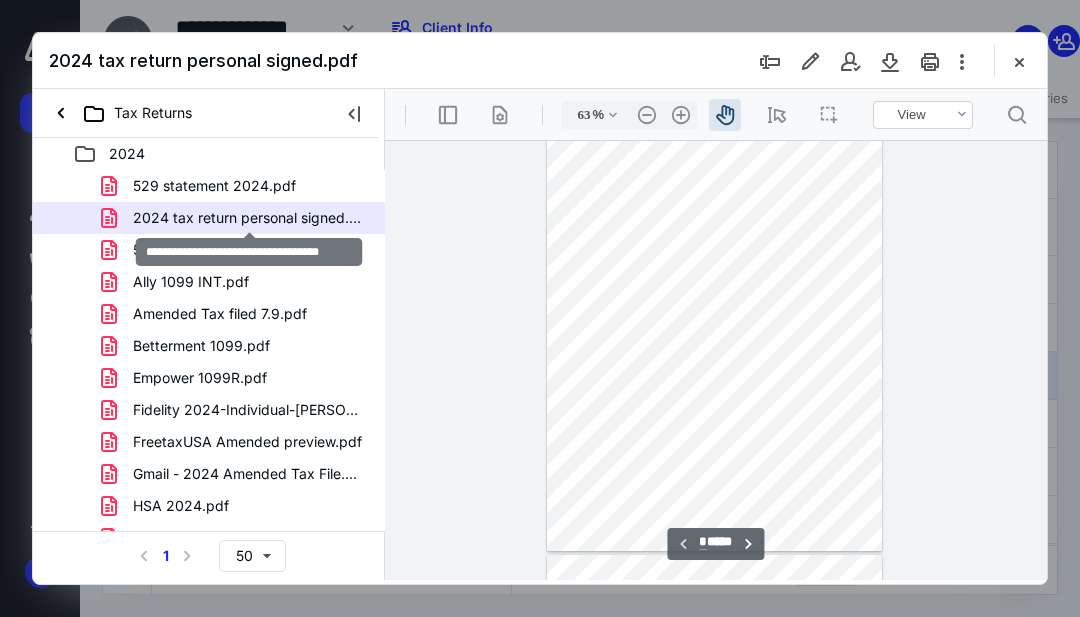 click on ".cls-1{fill:#abb0c4;} icon - header - zoom - in - line" at bounding box center (681, 115) 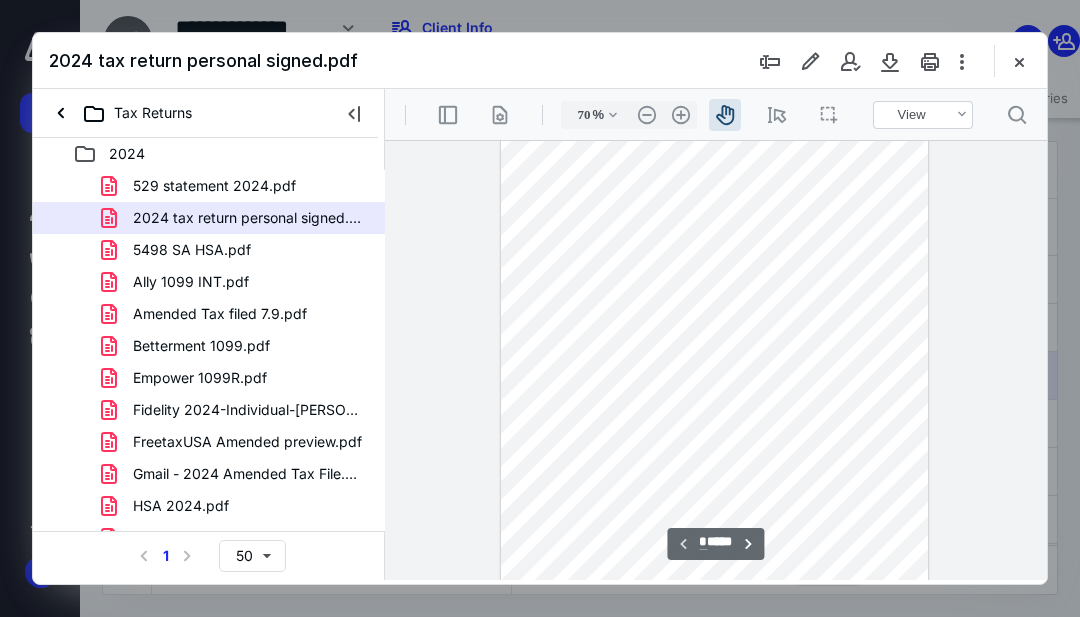 click on ".cls-1{fill:#abb0c4;} icon - header - zoom - in - line" at bounding box center (681, 115) 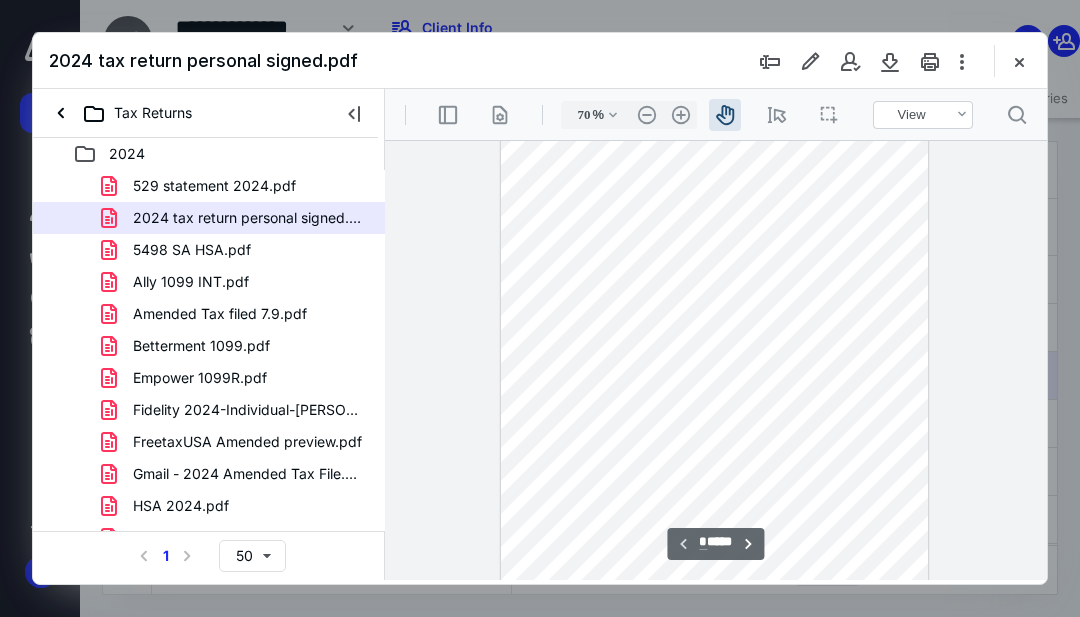 type on "78" 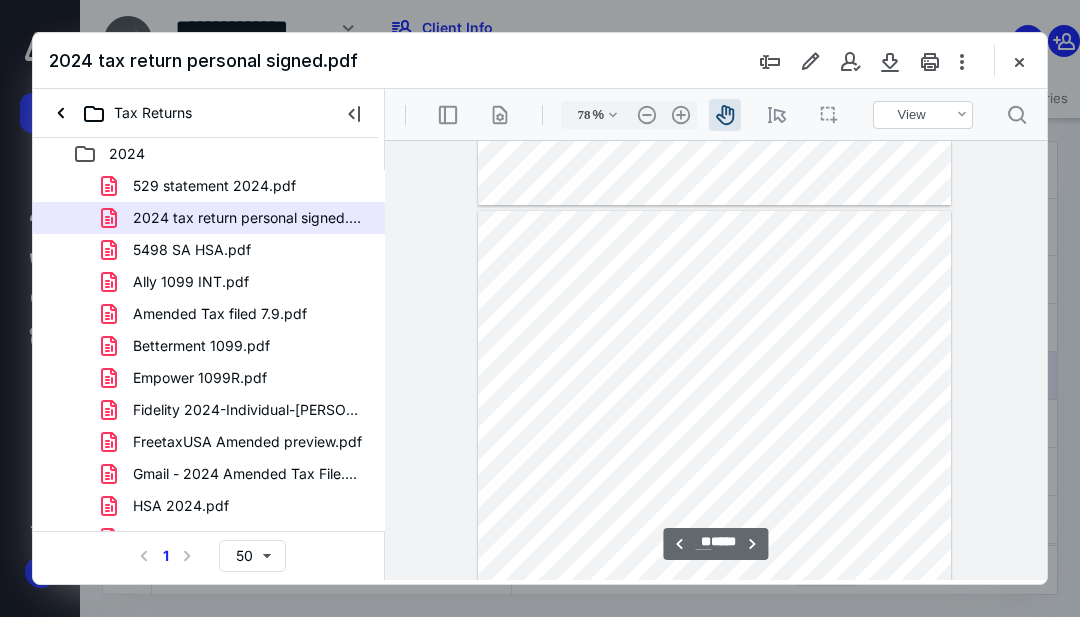 scroll, scrollTop: 6171, scrollLeft: 0, axis: vertical 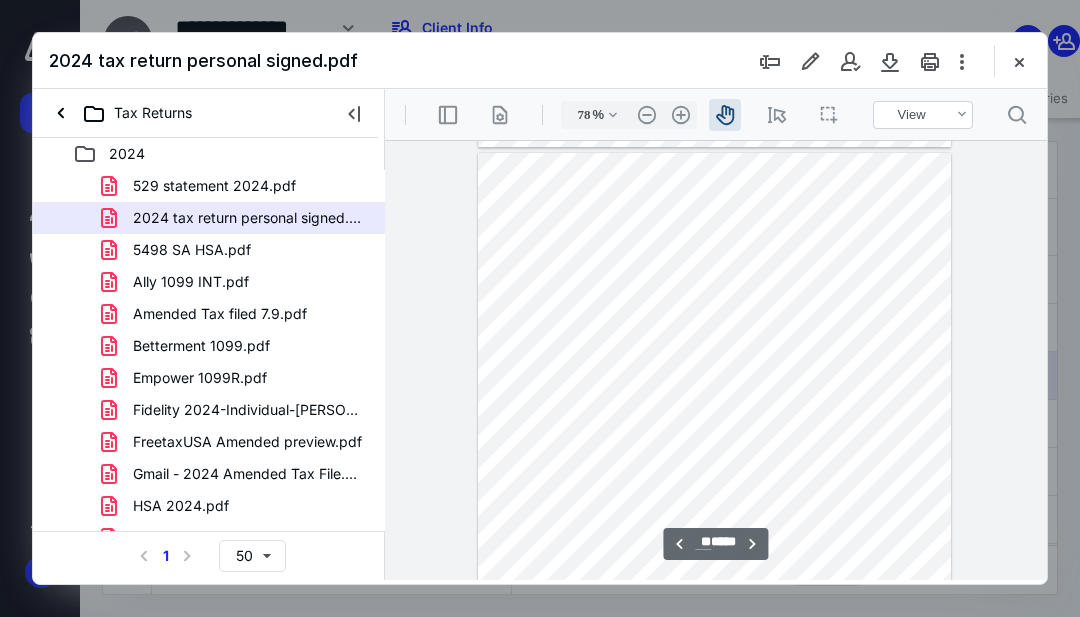 click at bounding box center [715, 459] 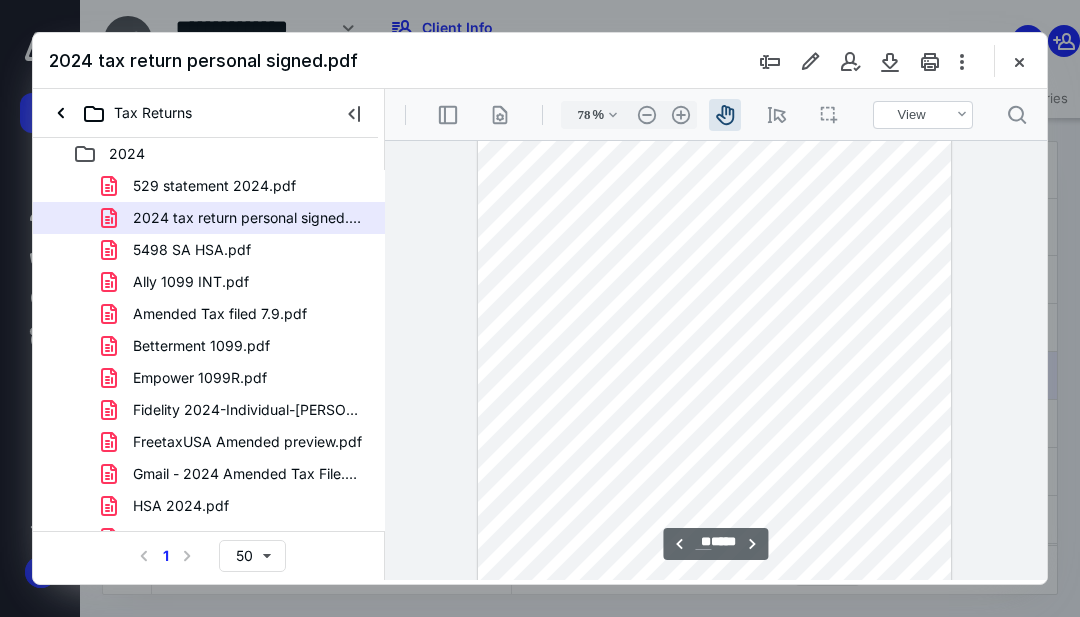 scroll, scrollTop: 6887, scrollLeft: 0, axis: vertical 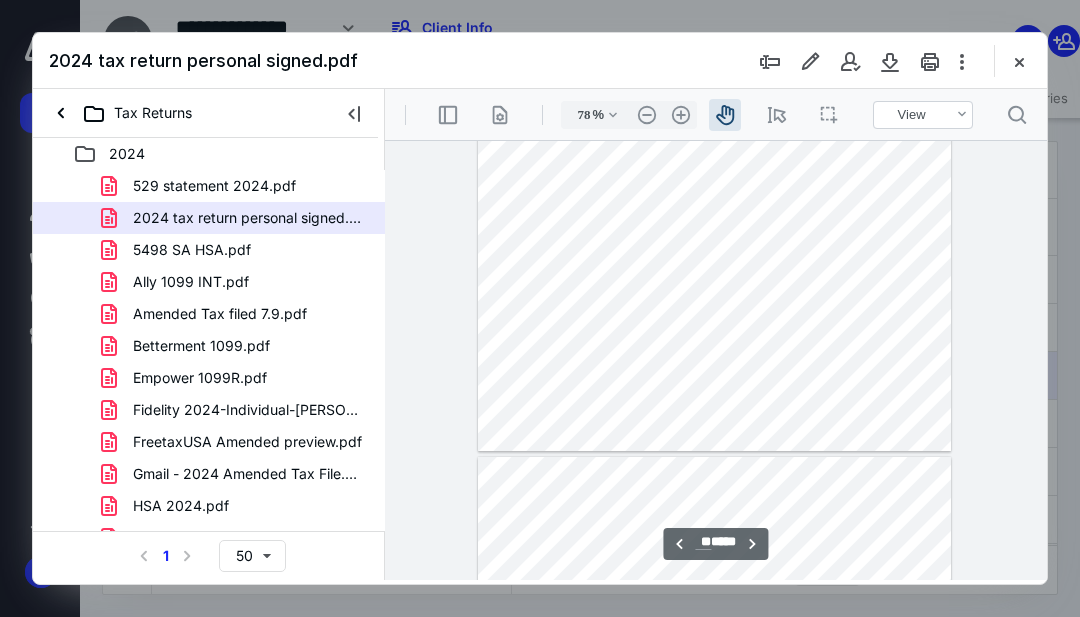 click at bounding box center (715, 145) 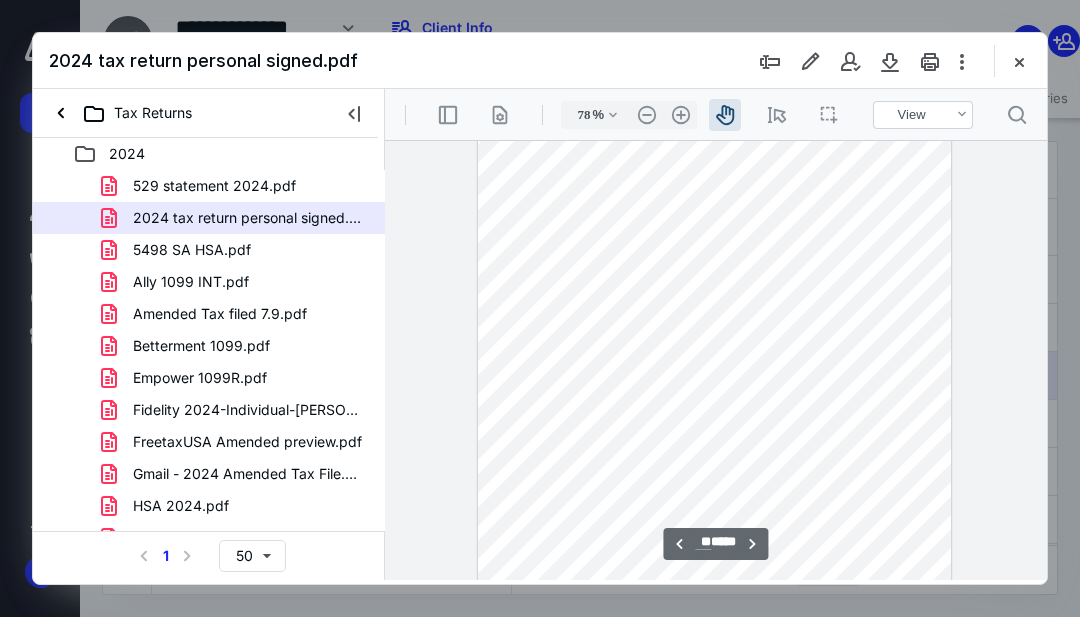 scroll, scrollTop: 6867, scrollLeft: 0, axis: vertical 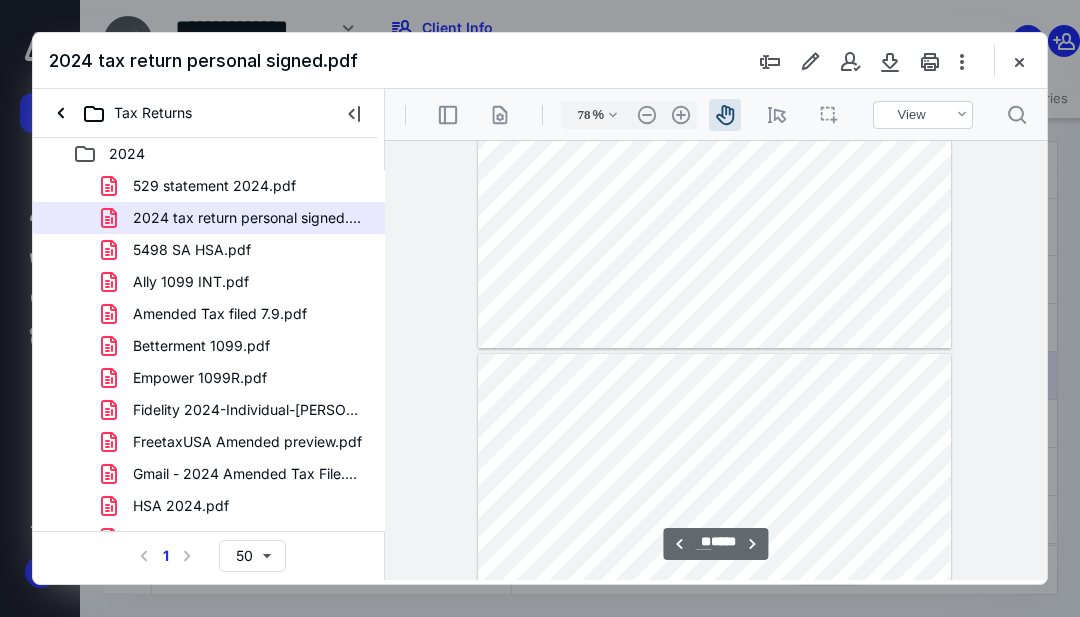 type on "**" 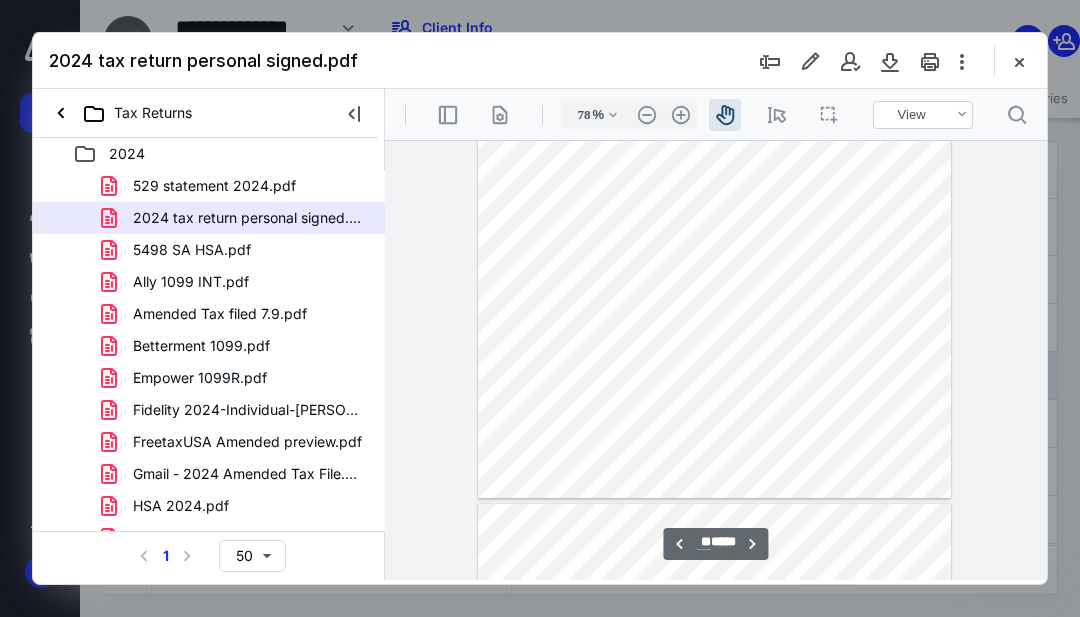 scroll, scrollTop: 6322, scrollLeft: 0, axis: vertical 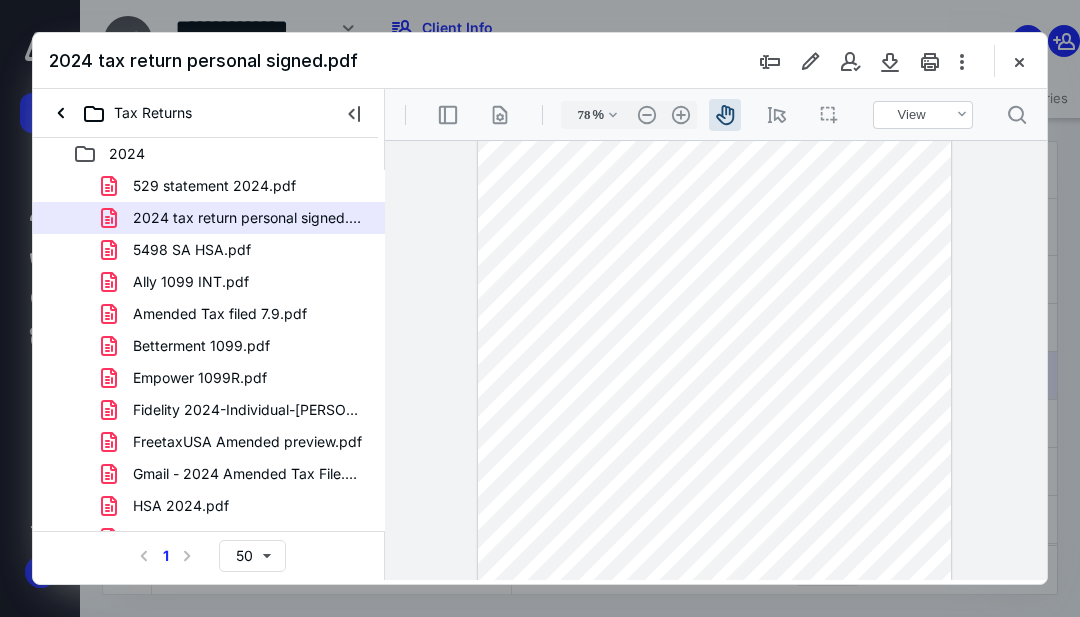 click on "Amended Tax filed 7.9.pdf" at bounding box center (220, 314) 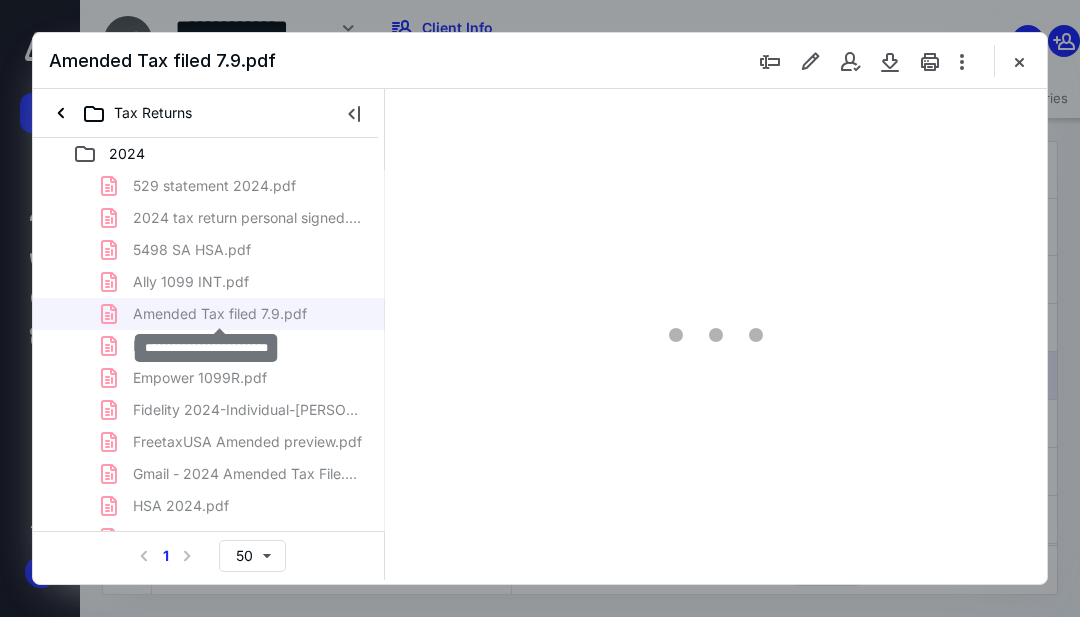 type on "55" 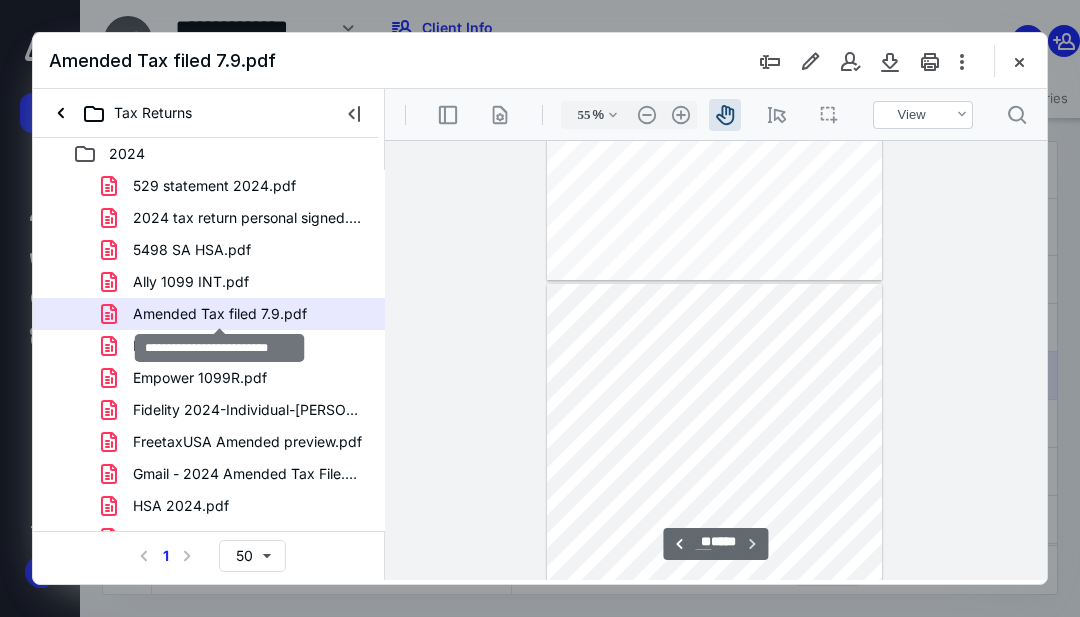 scroll, scrollTop: 12701, scrollLeft: 0, axis: vertical 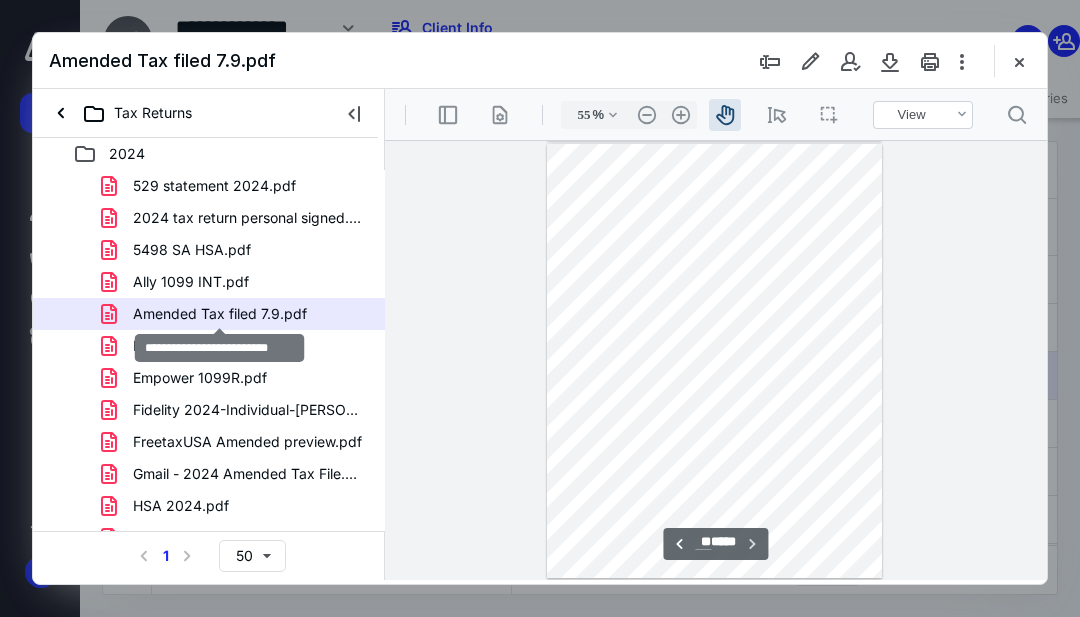 click at bounding box center (715, 361) 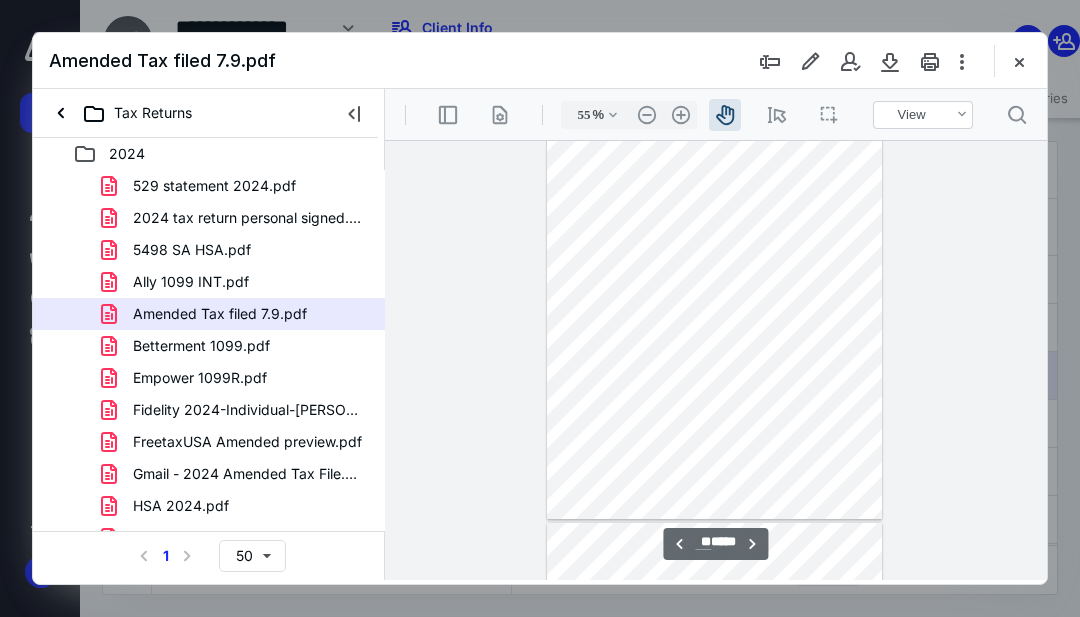 click at bounding box center [715, 302] 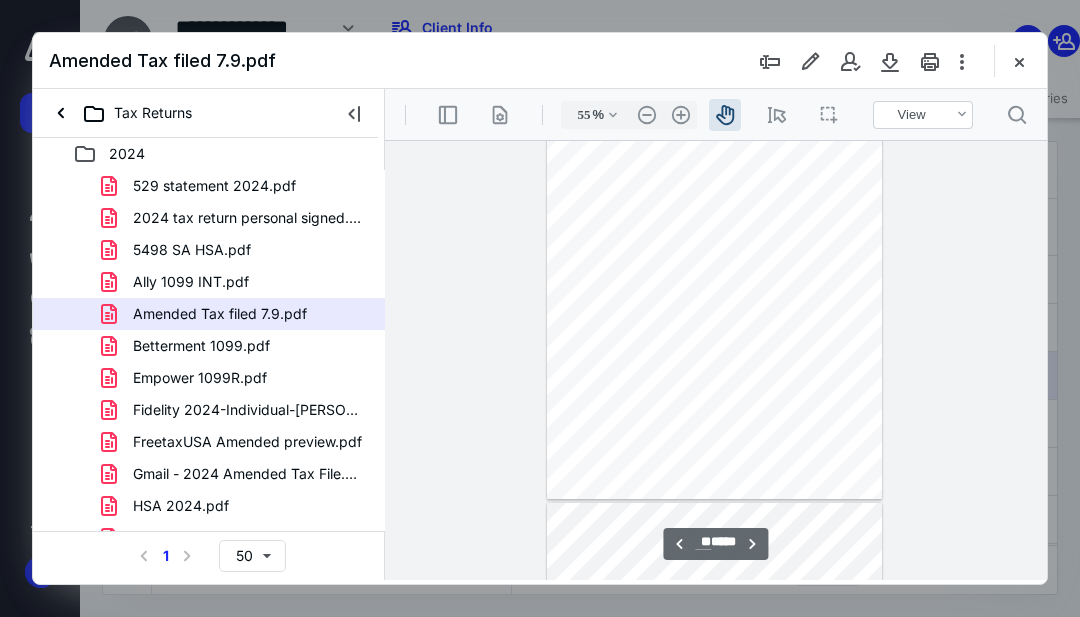 scroll, scrollTop: 5540, scrollLeft: 0, axis: vertical 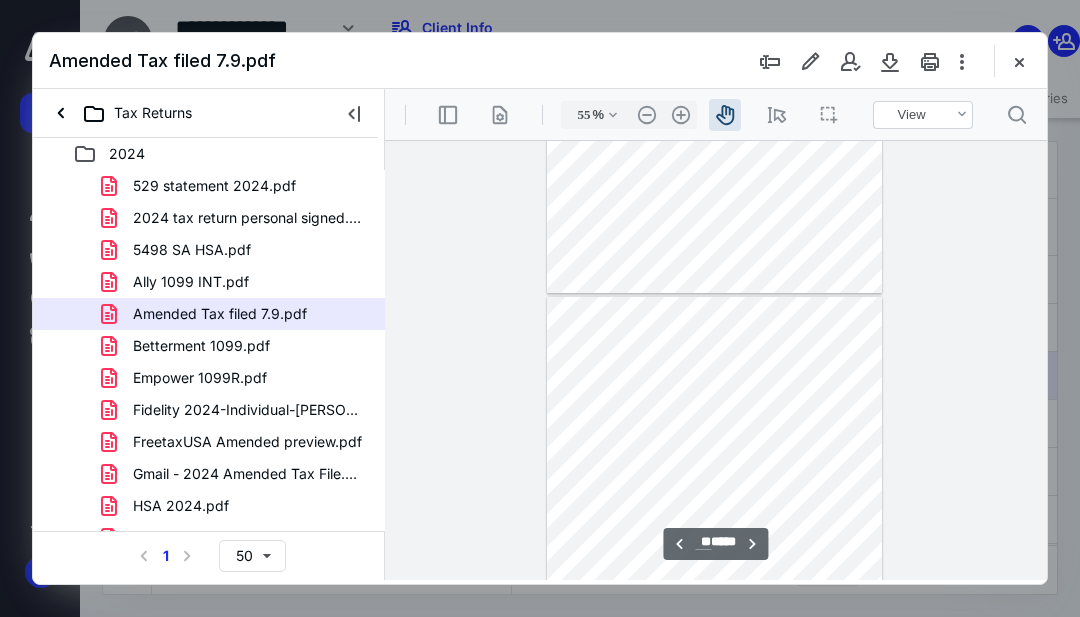 click at bounding box center (715, 514) 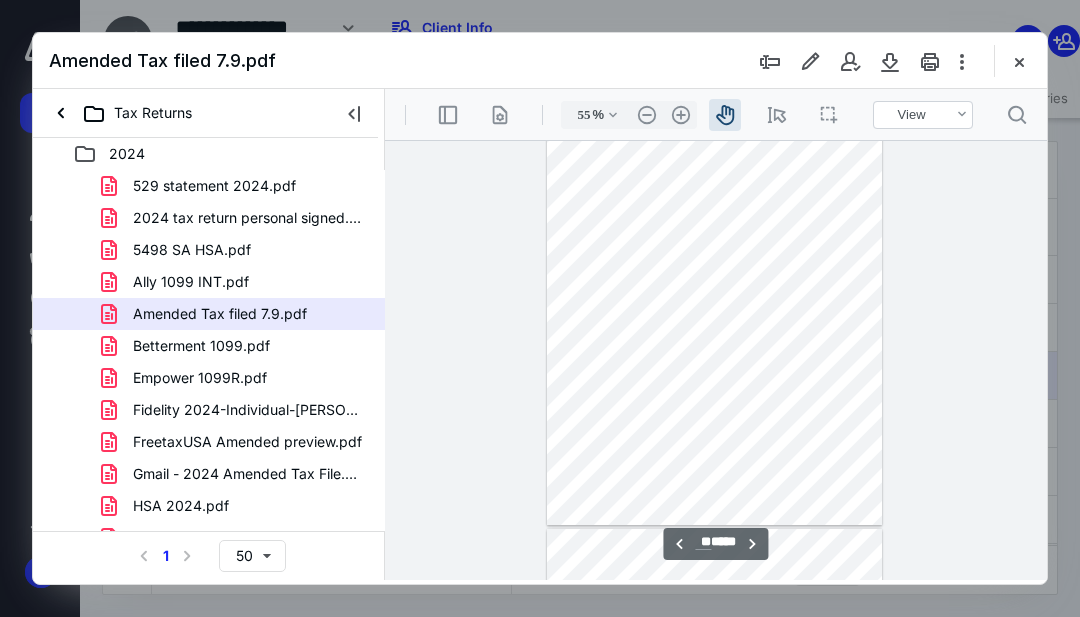 scroll, scrollTop: 5290, scrollLeft: 0, axis: vertical 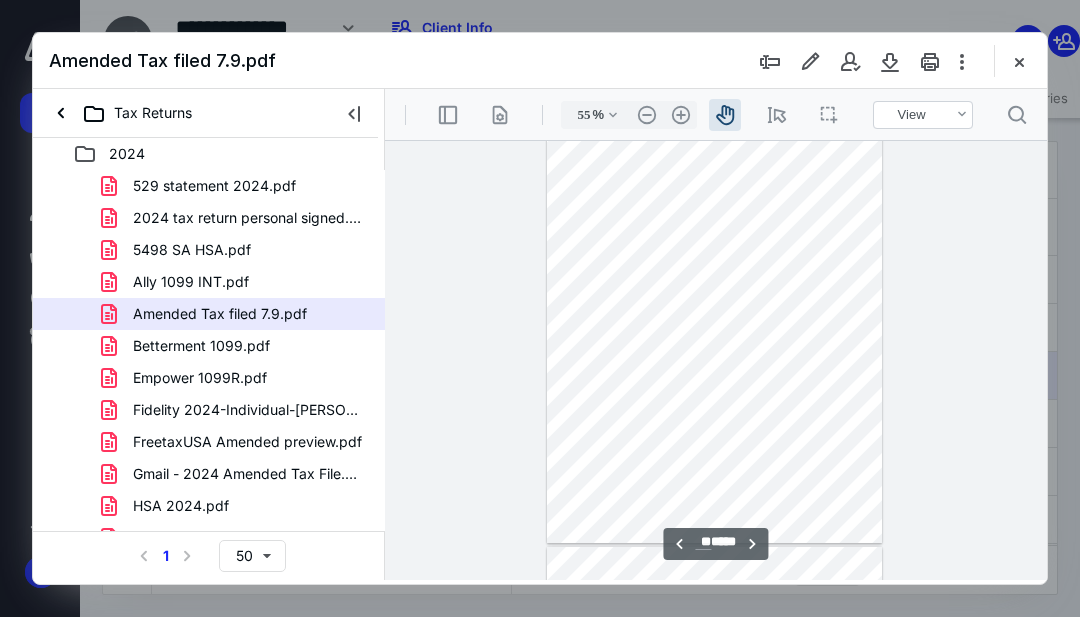 click at bounding box center (715, 326) 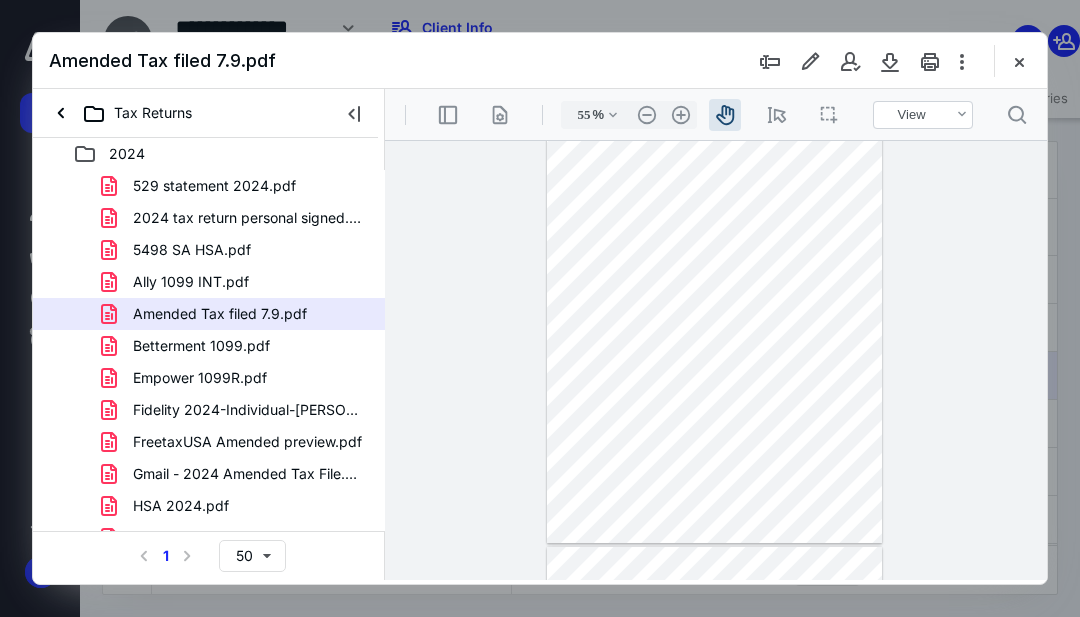 click on "Betterment 1099.pdf" at bounding box center [201, 346] 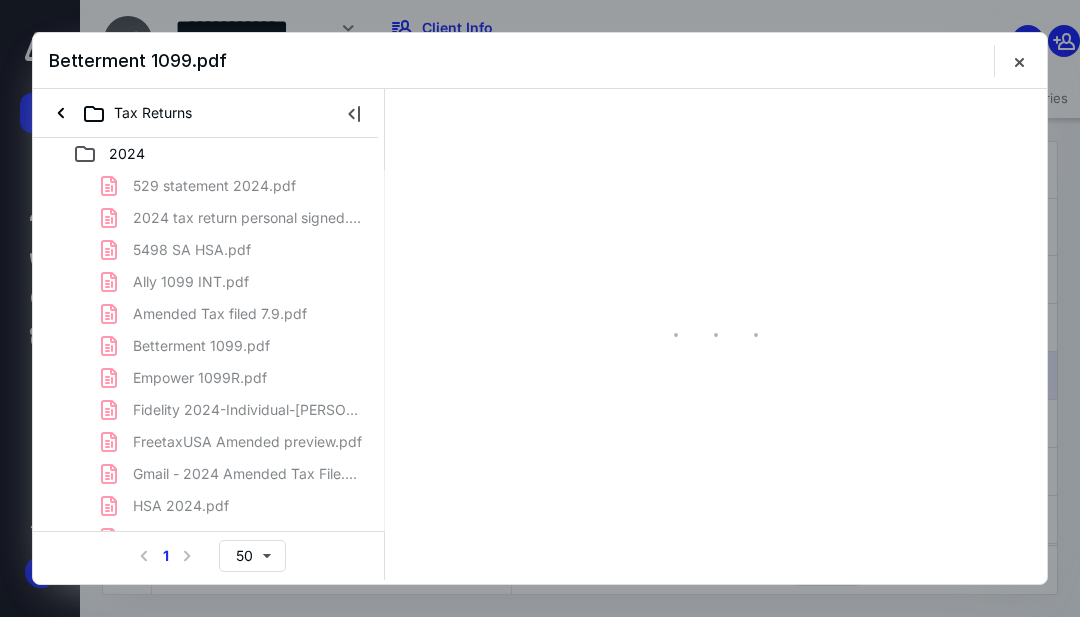 scroll, scrollTop: 0, scrollLeft: 0, axis: both 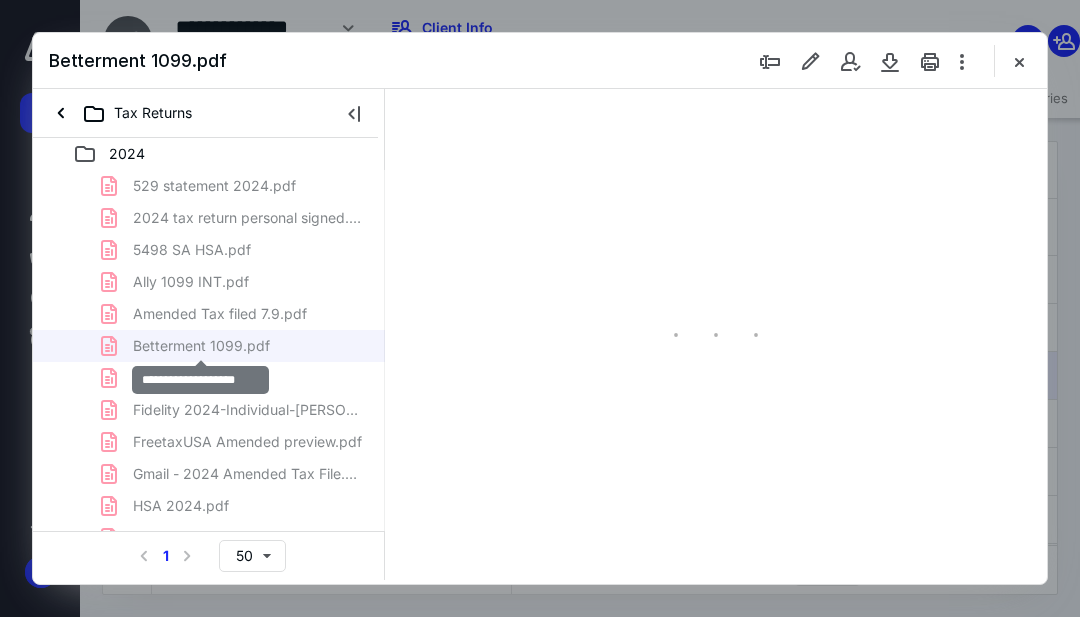 type on "71" 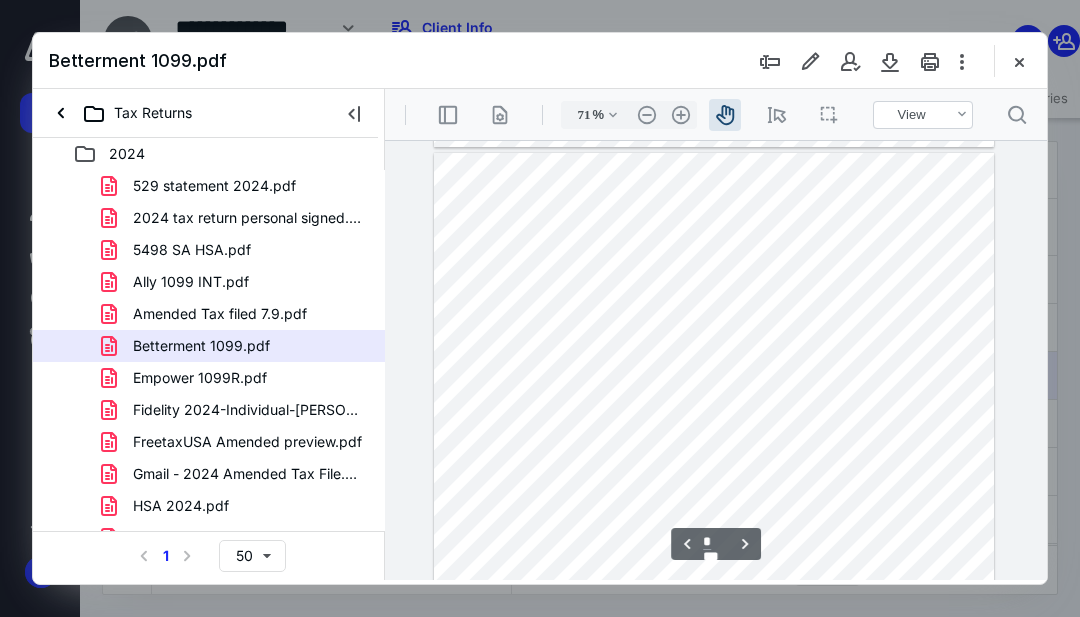 click at bounding box center [714, 369] 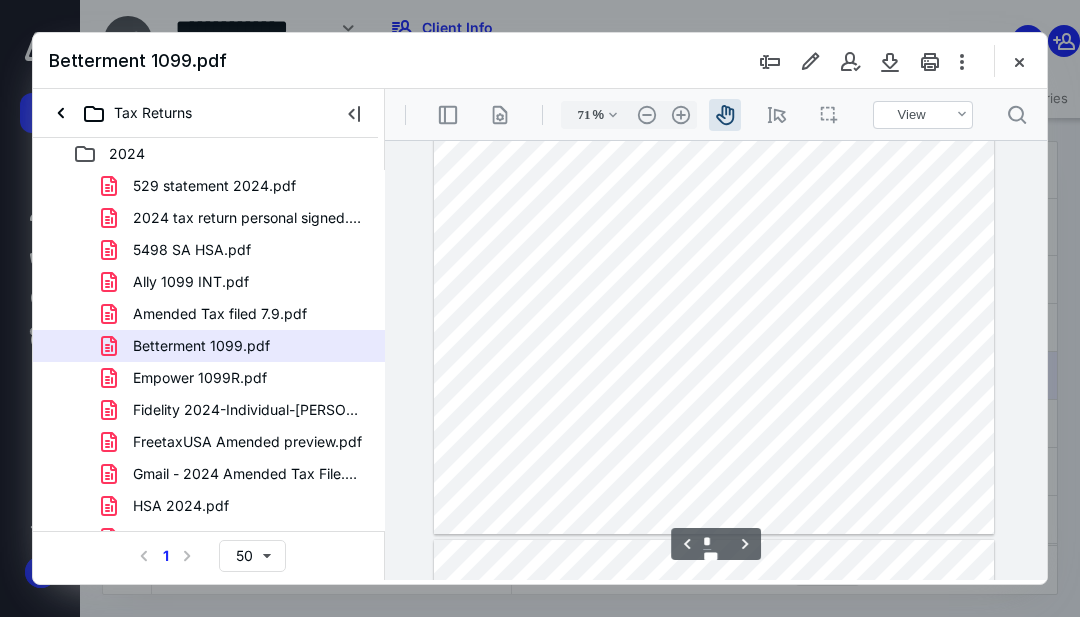 scroll, scrollTop: 0, scrollLeft: 0, axis: both 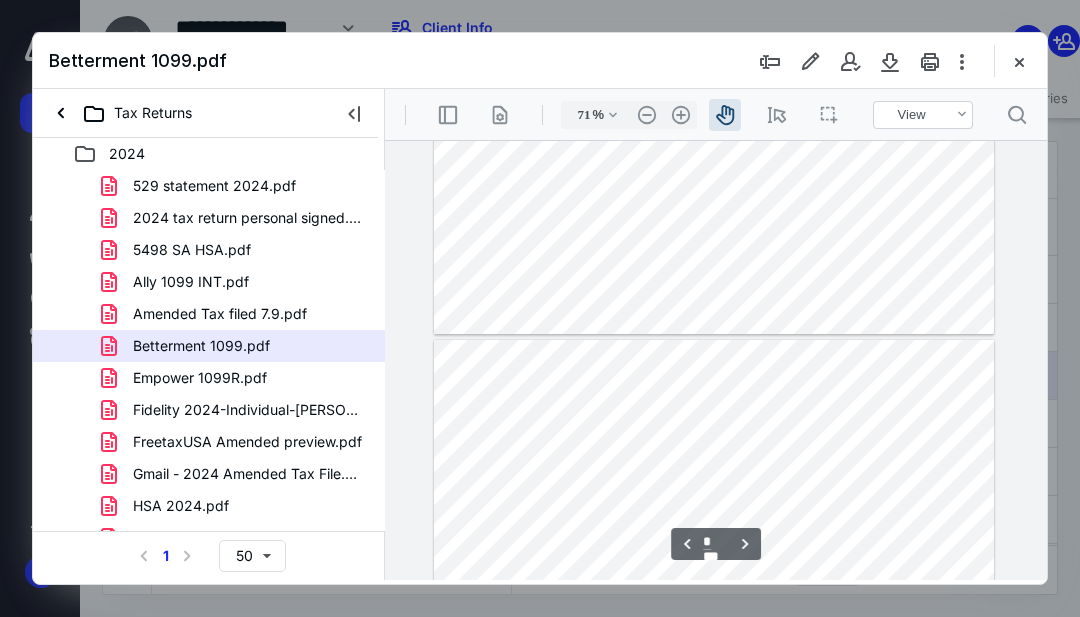 type on "*" 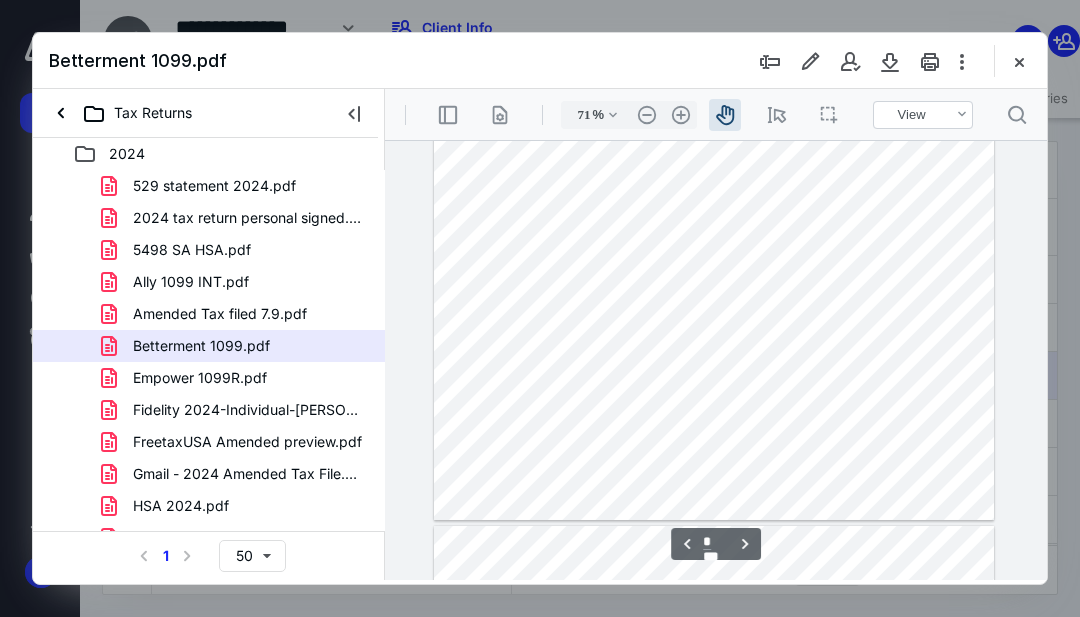 scroll, scrollTop: 1368, scrollLeft: 0, axis: vertical 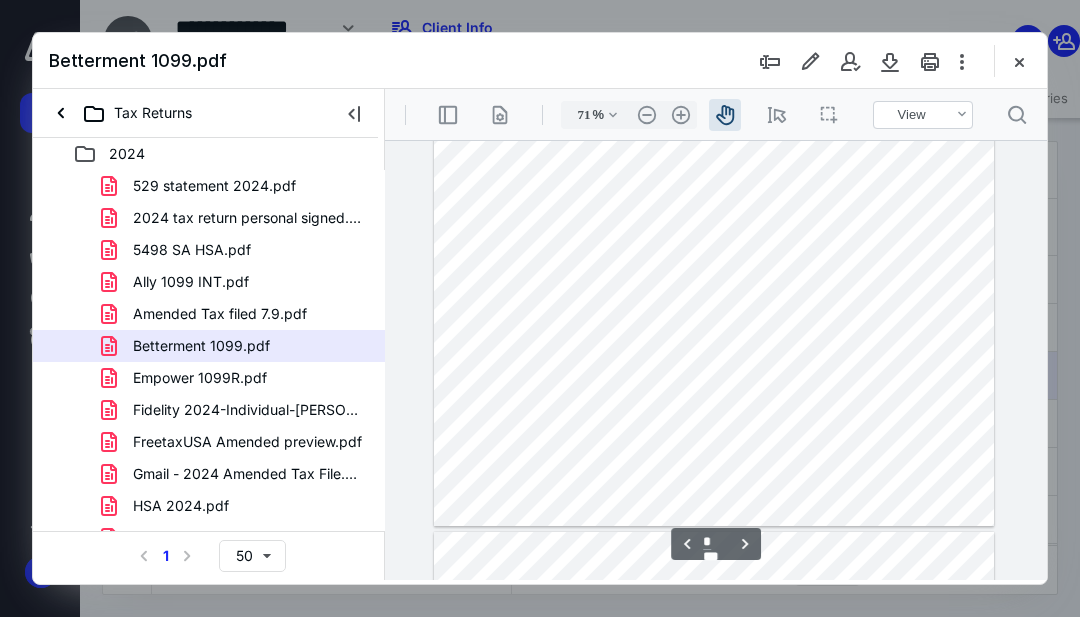 click on "Empower 1099R.pdf" at bounding box center [200, 378] 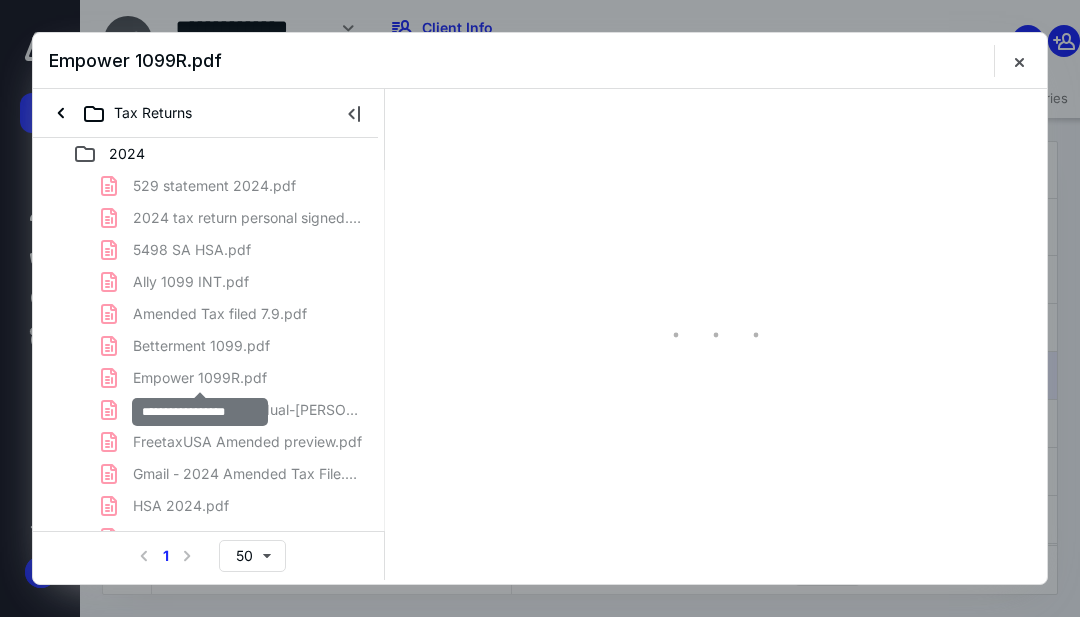 scroll, scrollTop: 0, scrollLeft: 0, axis: both 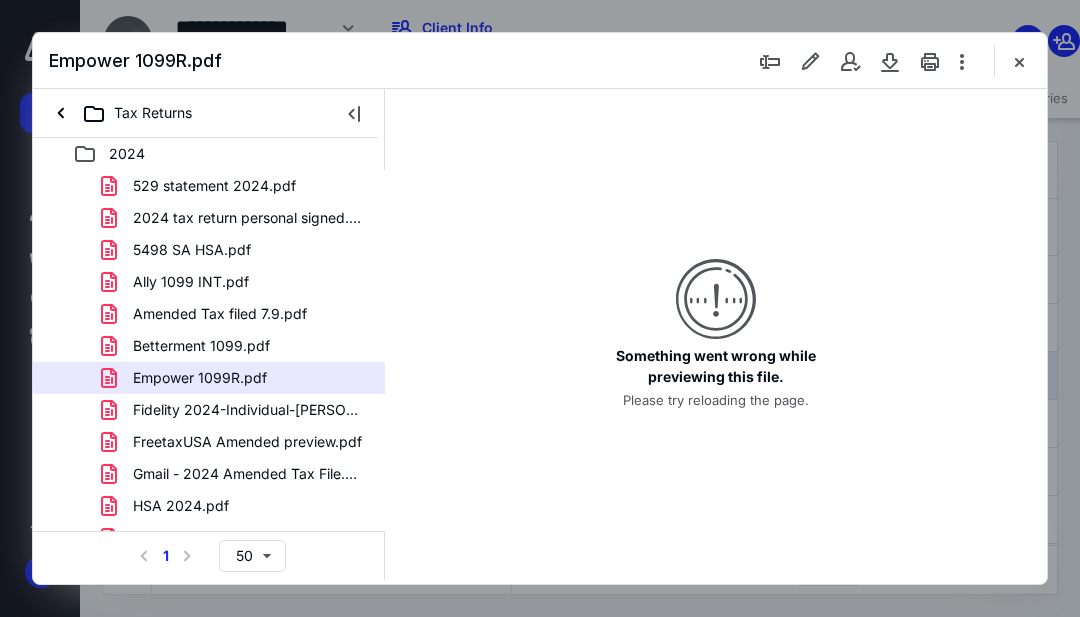 click on "Fidelity 2024-Individual-[PERSON_NAME]-5990-Consolidated-Form-1099.pdf" at bounding box center [249, 410] 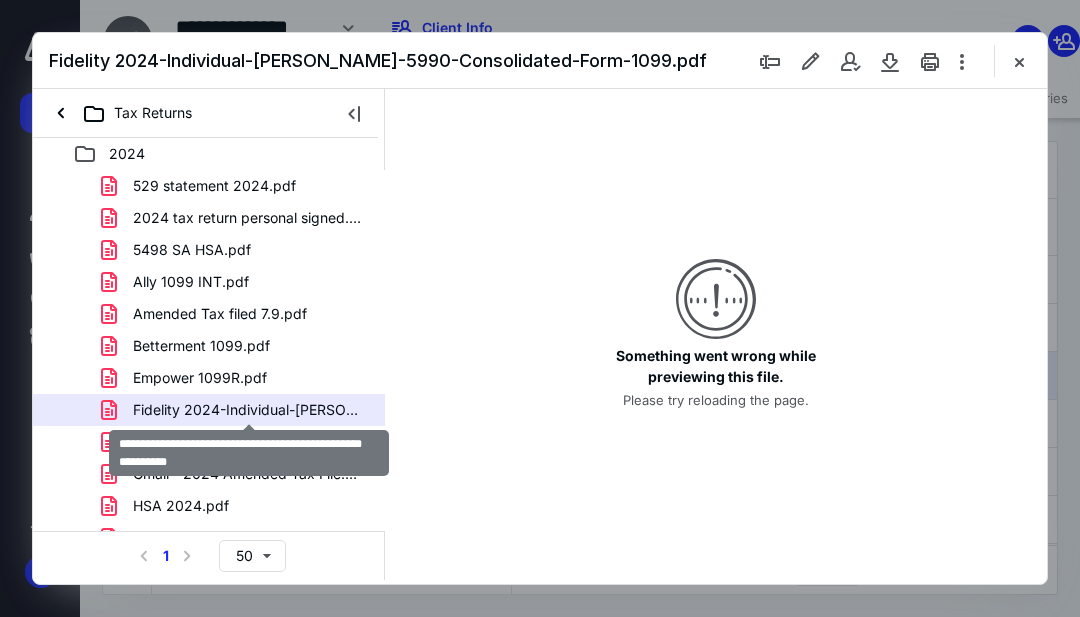 click on "HSA 2024.pdf" at bounding box center (237, 506) 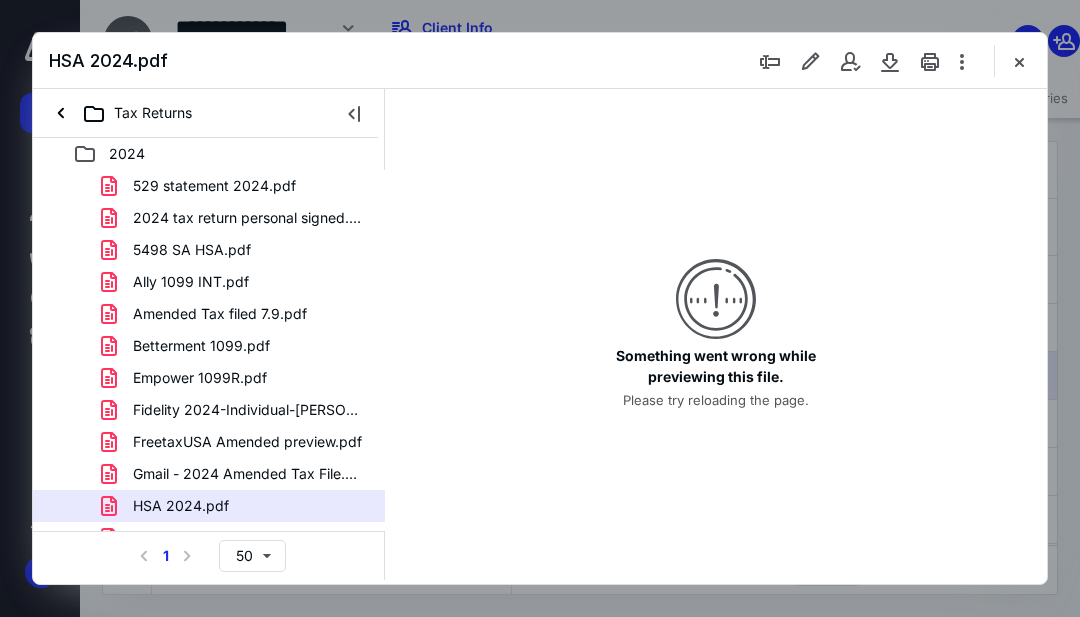 click on "Gmail - 2024 Amended Tax File.pdf" at bounding box center (209, 474) 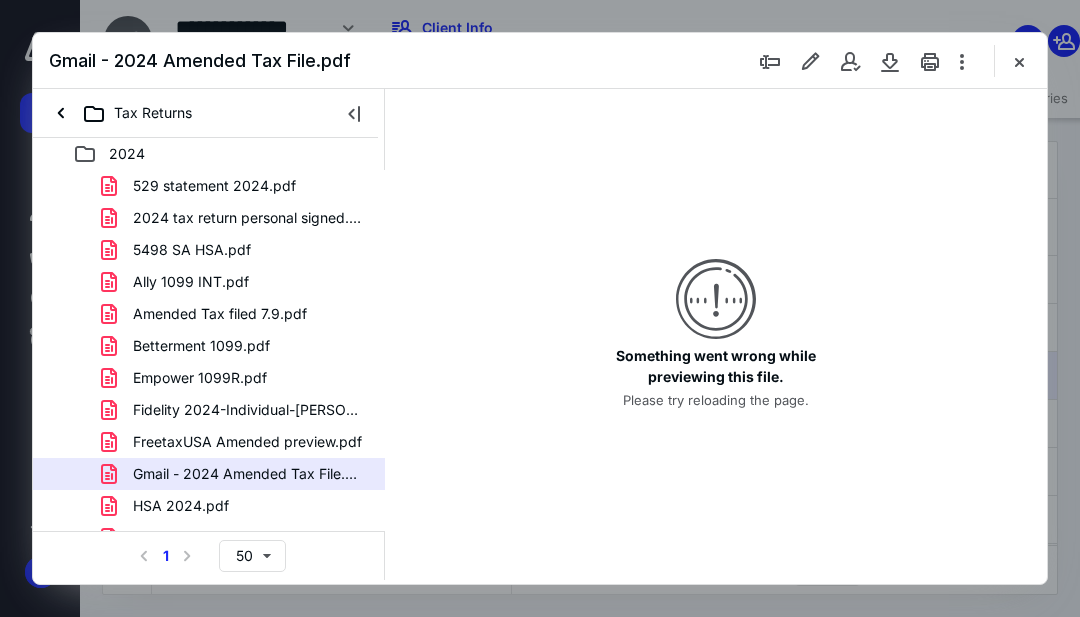 click on "Something went wrong while previewing this file. Please try reloading the page." at bounding box center [716, 335] 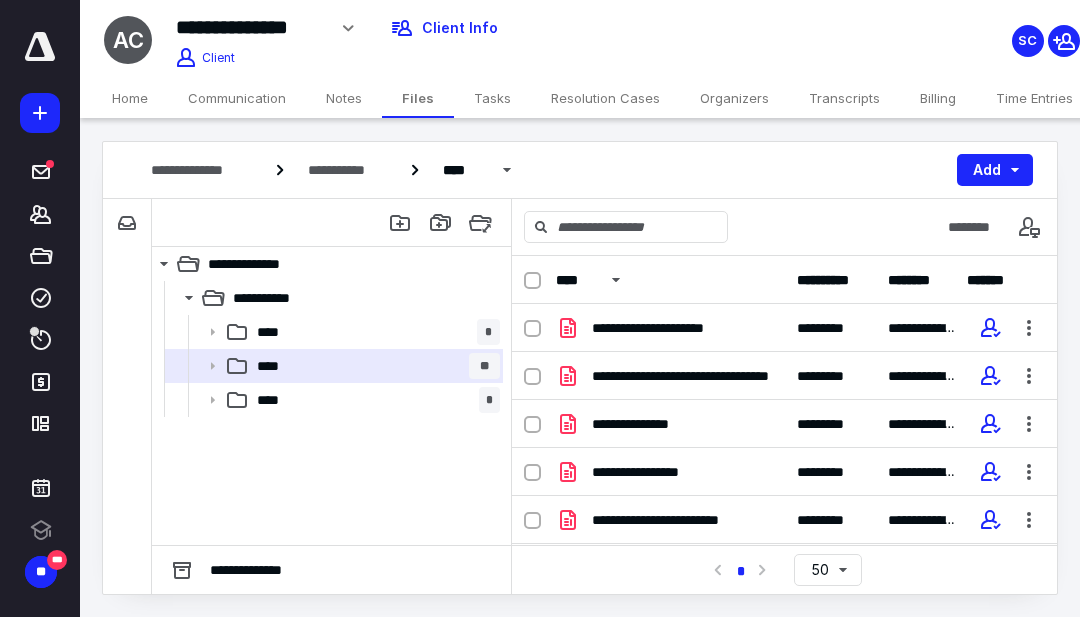 scroll, scrollTop: 0, scrollLeft: 0, axis: both 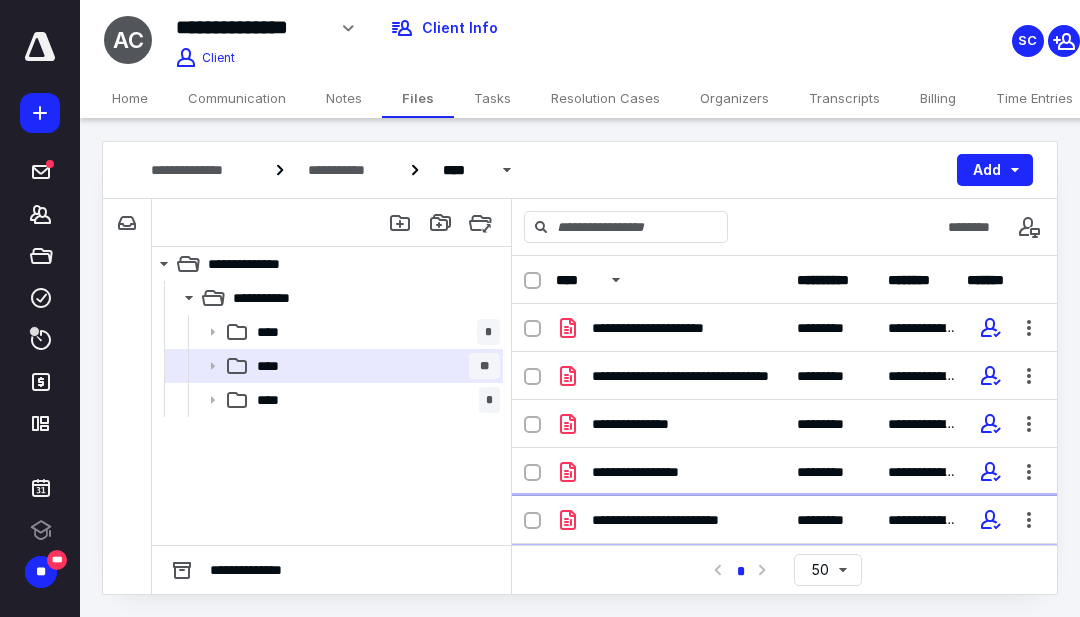 click on "**********" at bounding box center [678, 520] 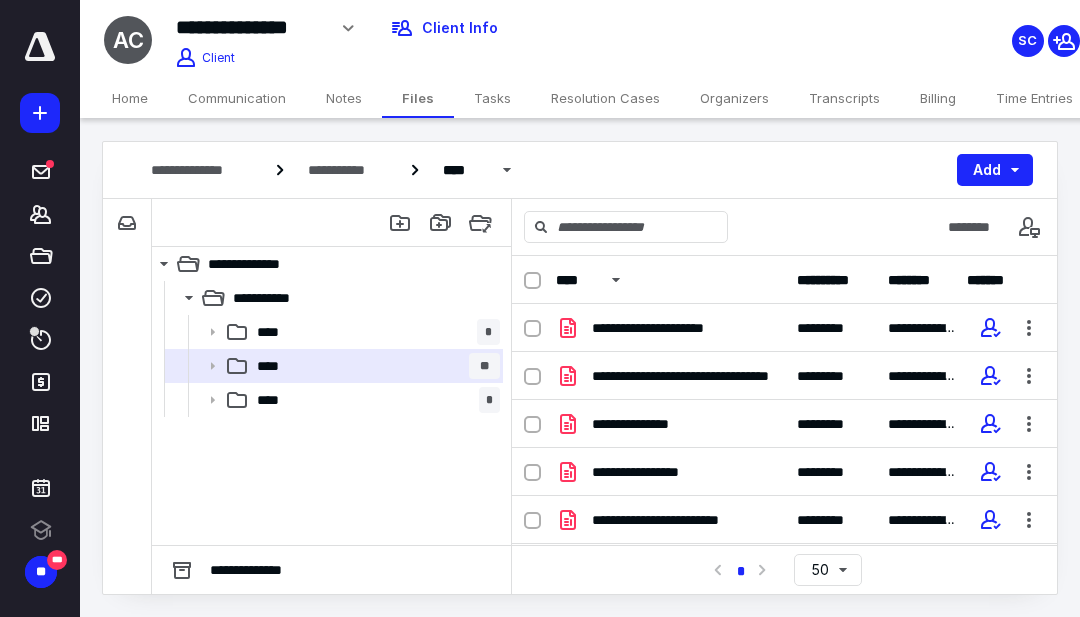 checkbox on "true" 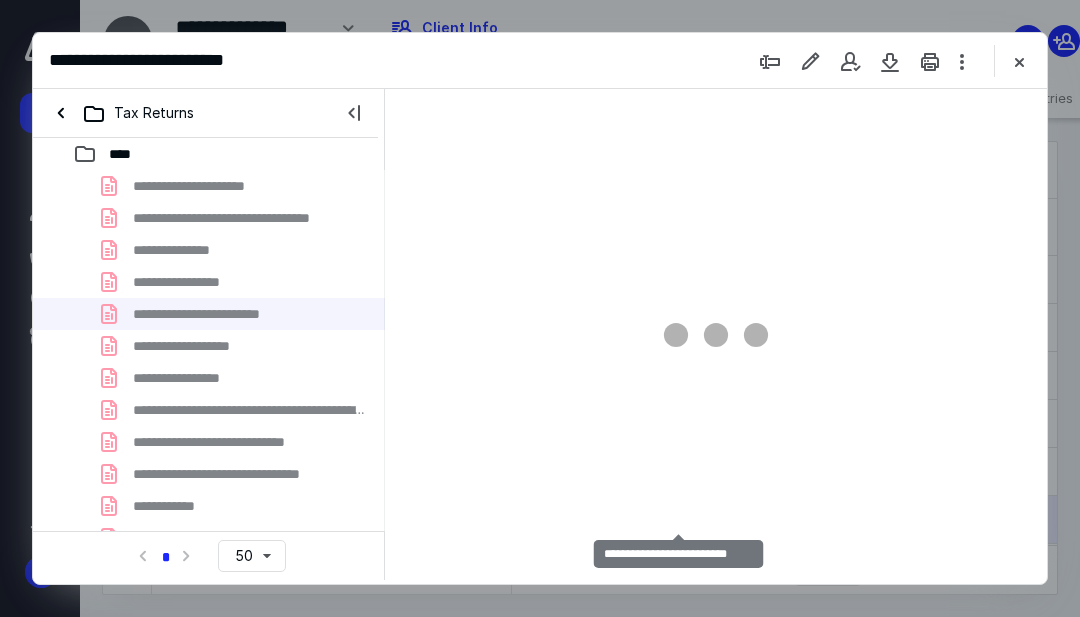 scroll, scrollTop: 0, scrollLeft: 0, axis: both 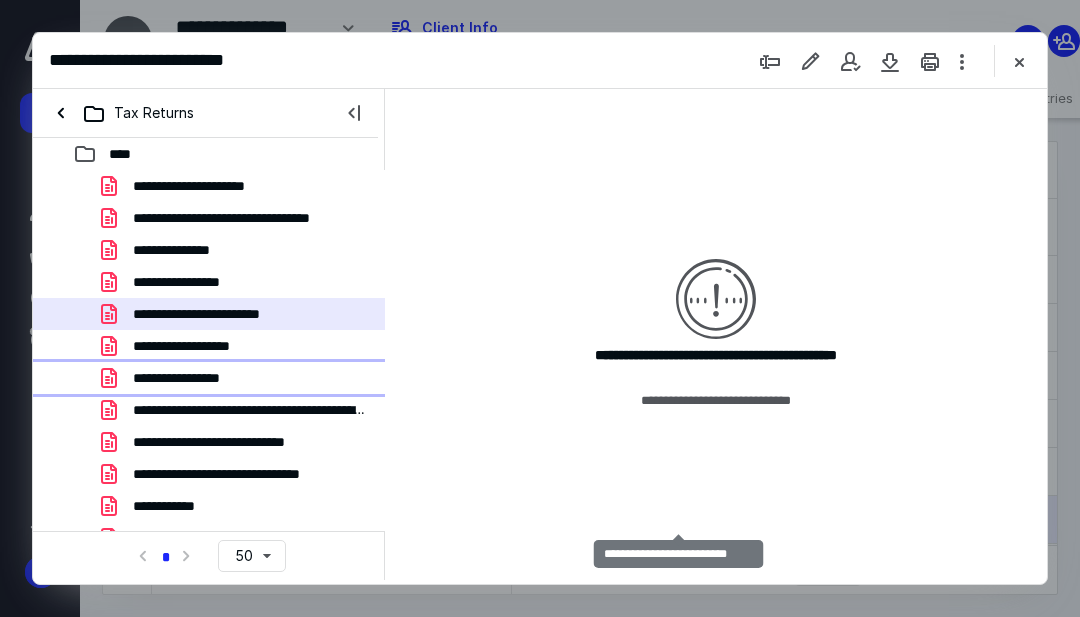click on "**********" at bounding box center [209, 378] 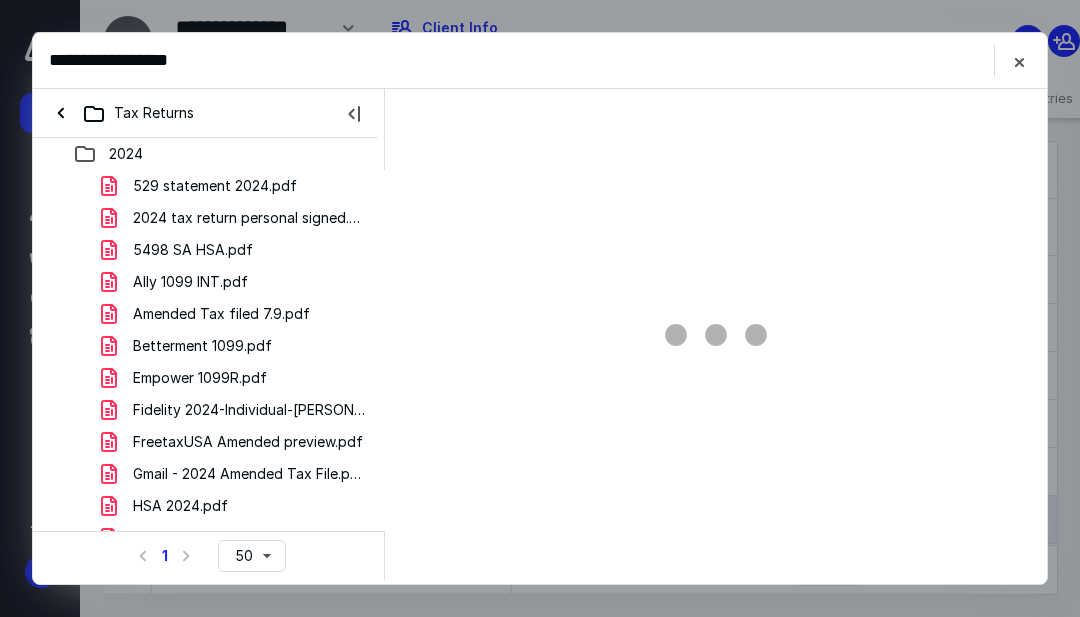 scroll, scrollTop: 0, scrollLeft: 0, axis: both 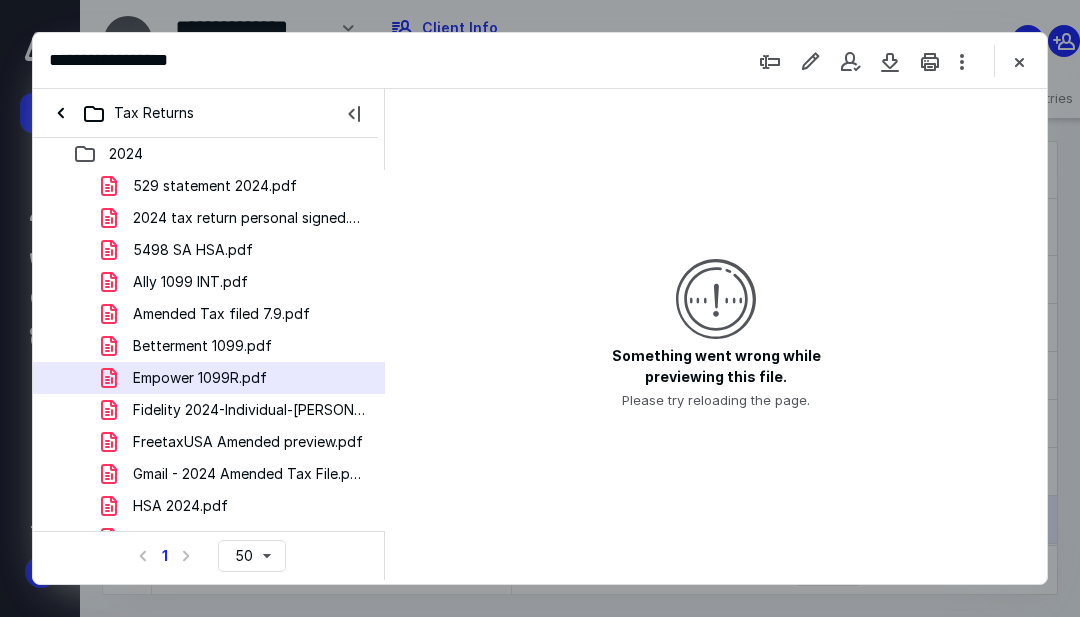 click on "Fidelity 2024-Individual-[PERSON_NAME]-5990-Consolidated-Form-1099.pdf" at bounding box center [249, 410] 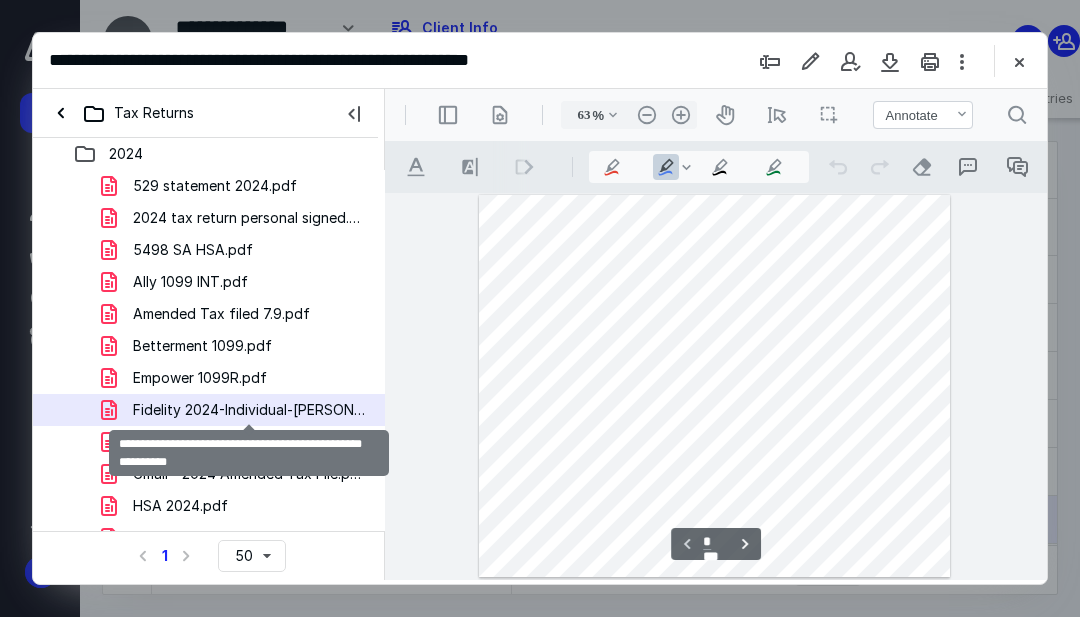 click on "Fidelity 2024-Individual-[PERSON_NAME]-5990-Consolidated-Form-1099.pdf" at bounding box center (249, 410) 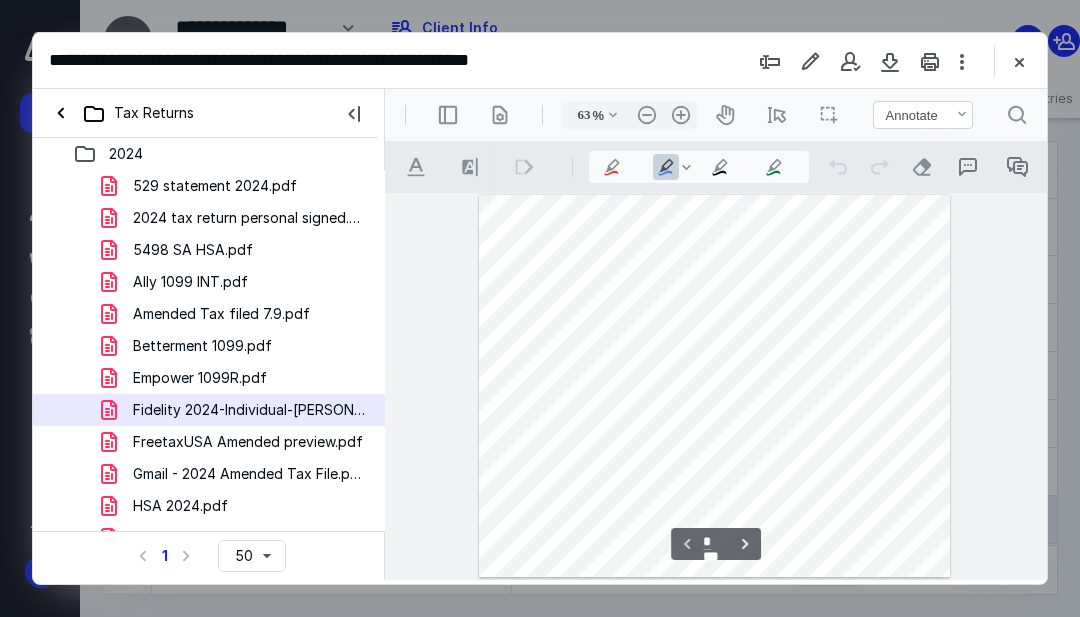 click on "Empower 1099R.pdf" at bounding box center [200, 378] 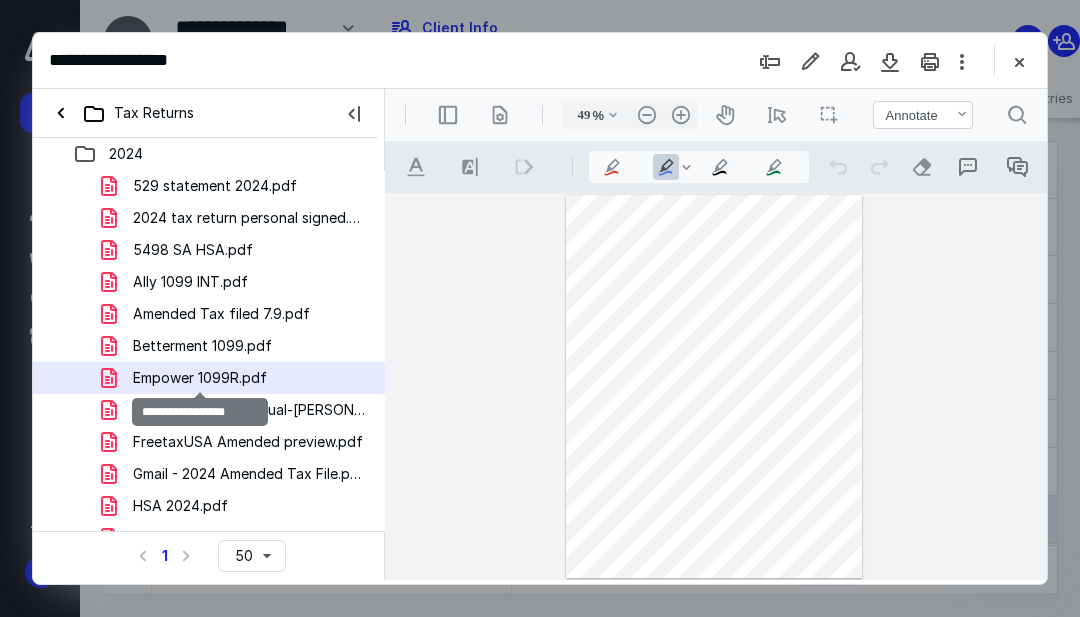 click on "Betterment 1099.pdf" at bounding box center [202, 346] 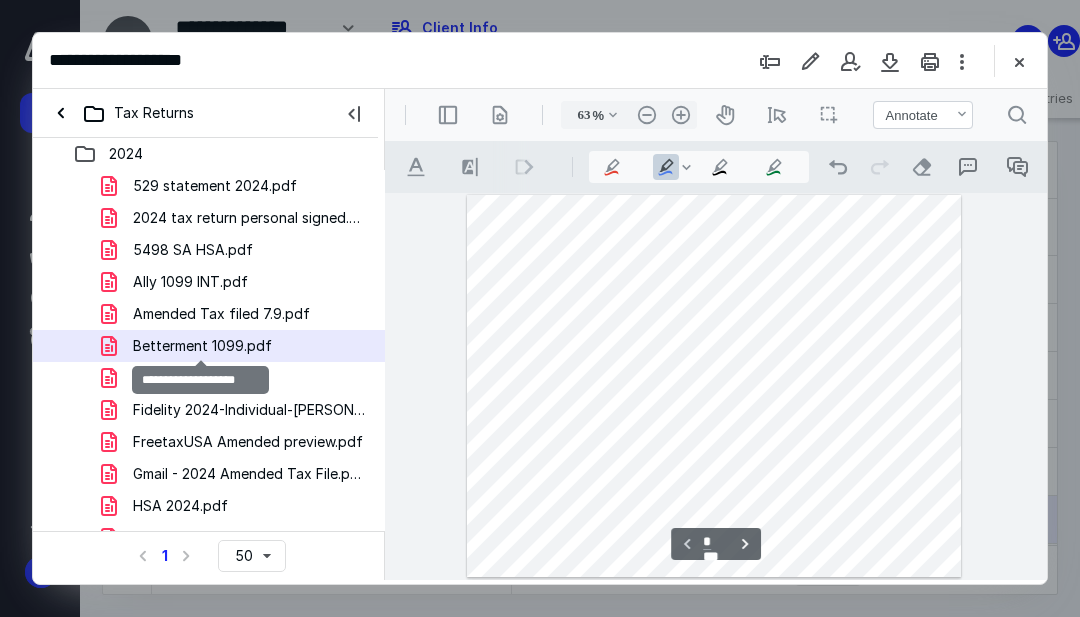 click on "Empower 1099R.pdf" at bounding box center (237, 378) 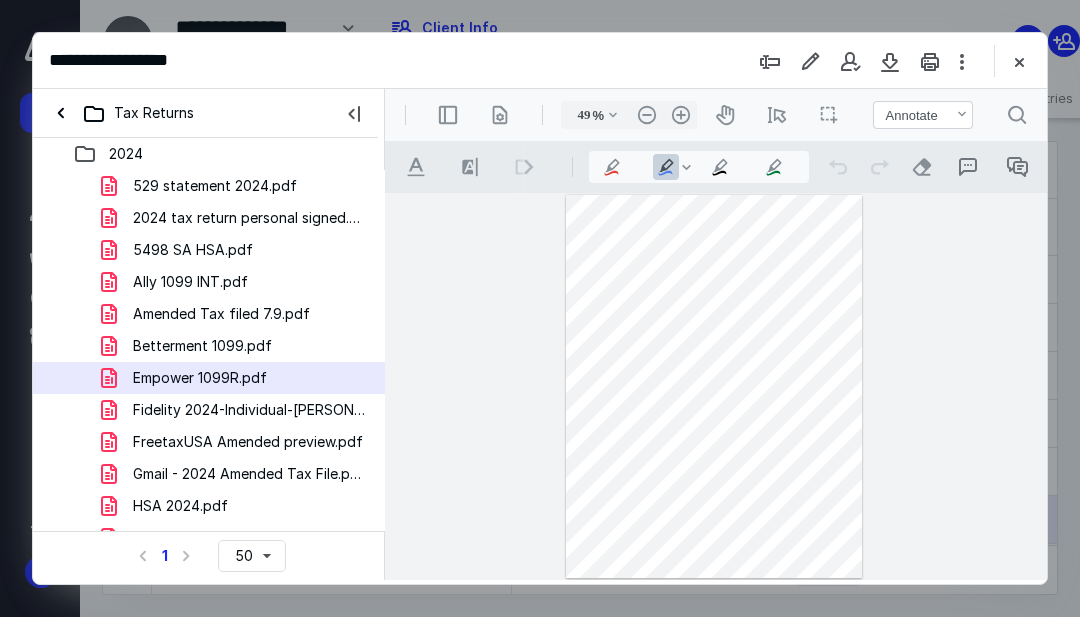 click on ".cls-1{fill:#abb0c4;} icon - operation - undo" at bounding box center [838, 167] 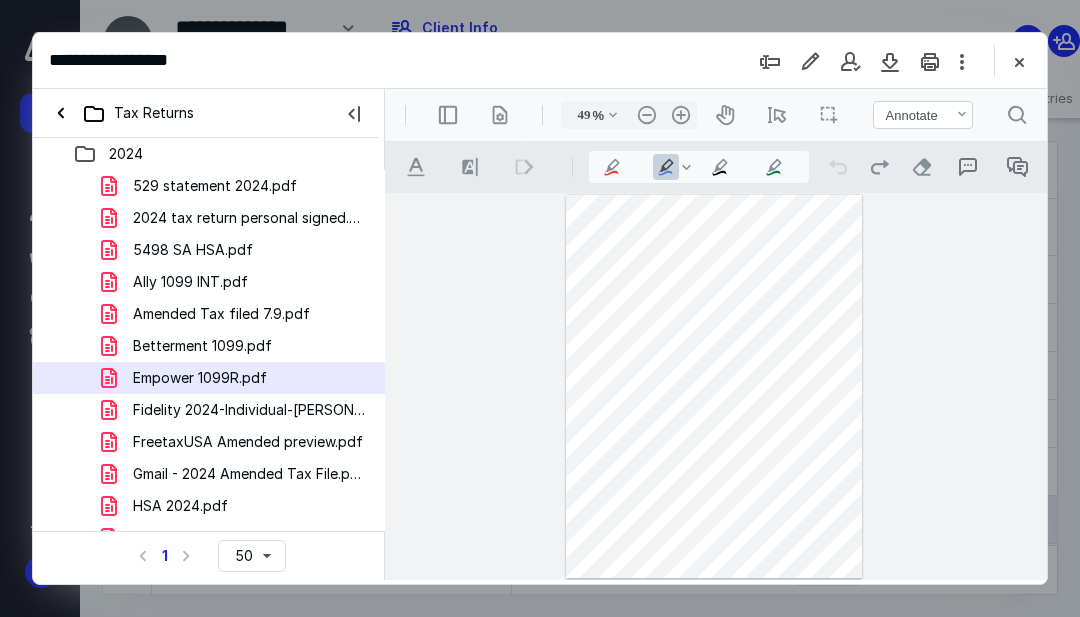 click on "Annotate .cls-1{fill:#abb0c4;} icon - chevron - down" at bounding box center [923, 115] 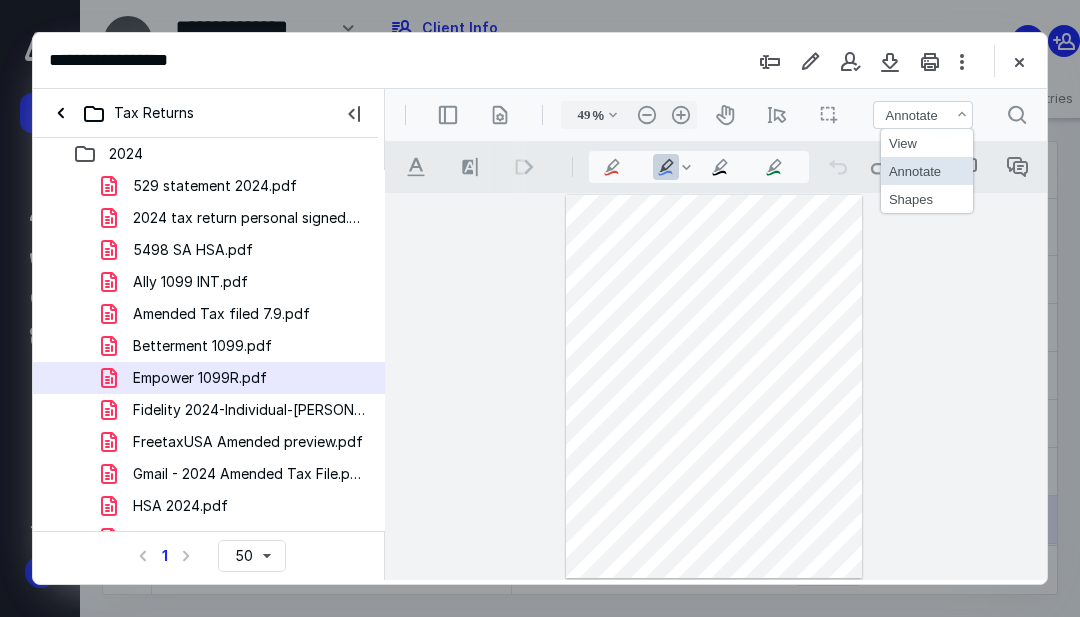 click on "View" at bounding box center [927, 143] 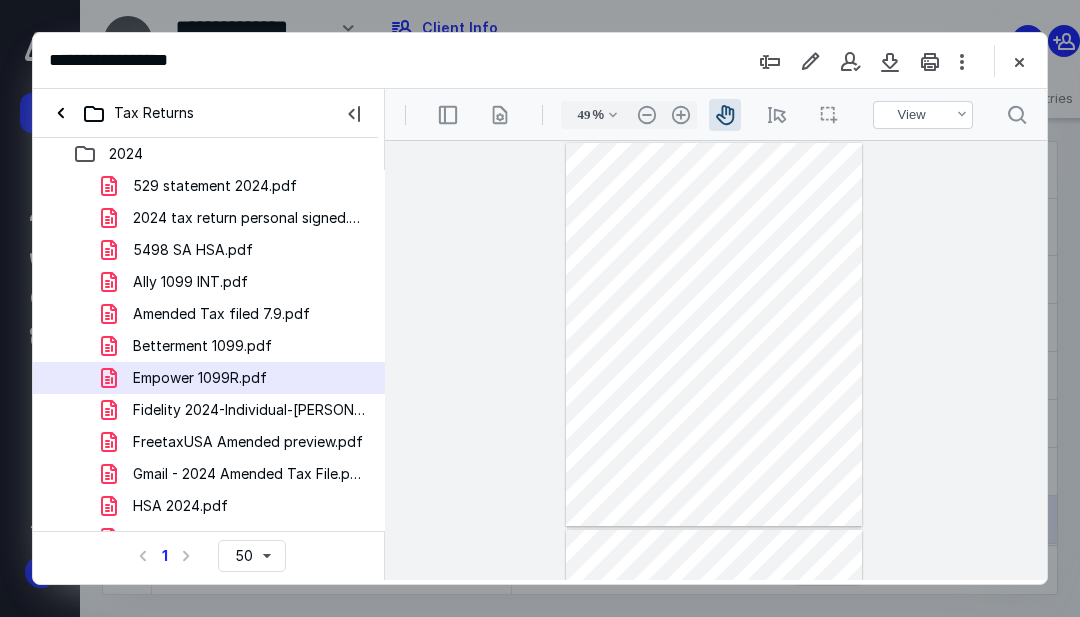 type on "55" 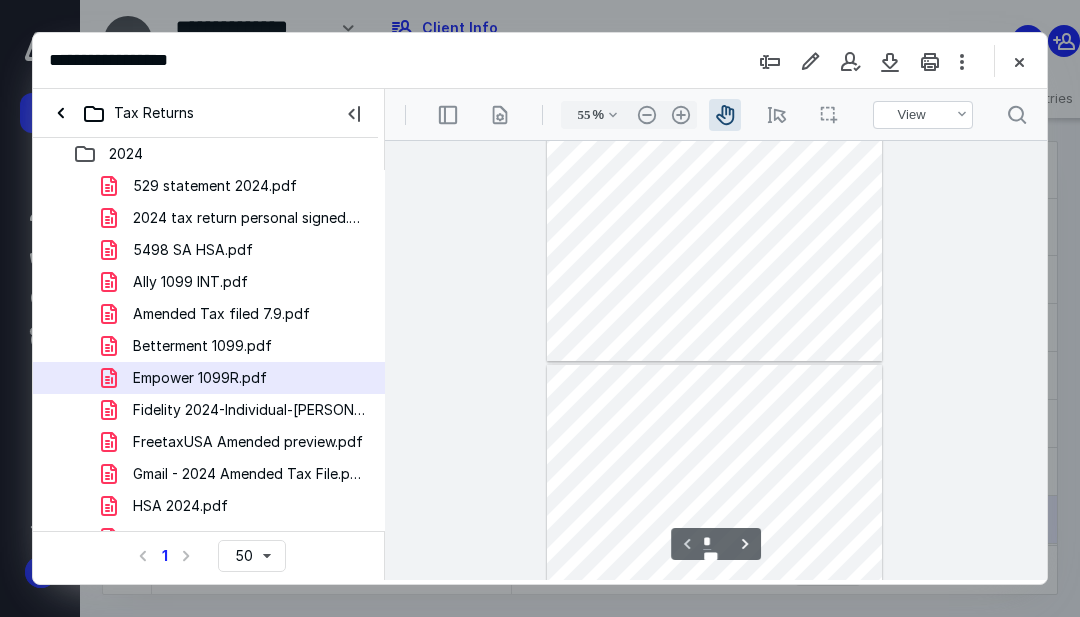type on "*" 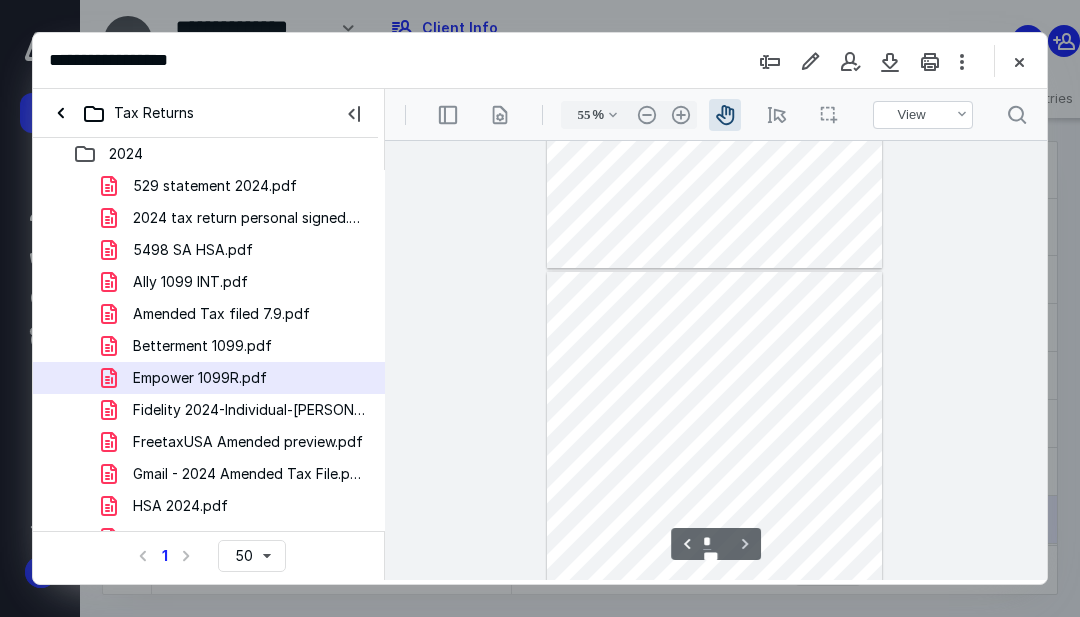 click at bounding box center [715, 51] 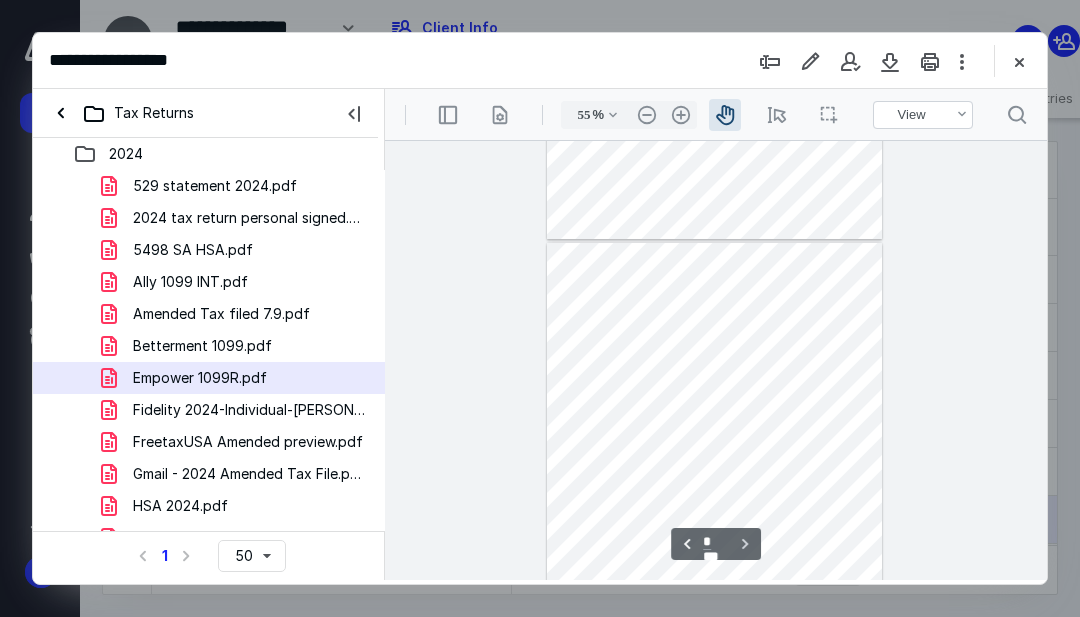 click at bounding box center [715, 22] 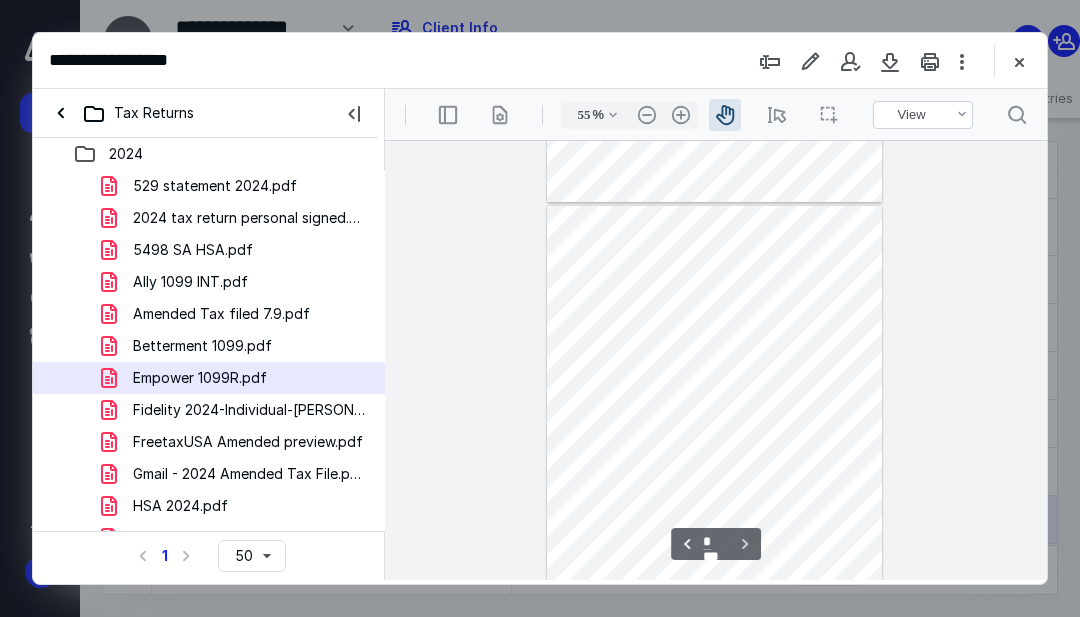 click on ".cls-1{fill:#abb0c4;} icon - header - zoom - in - line" at bounding box center [681, 115] 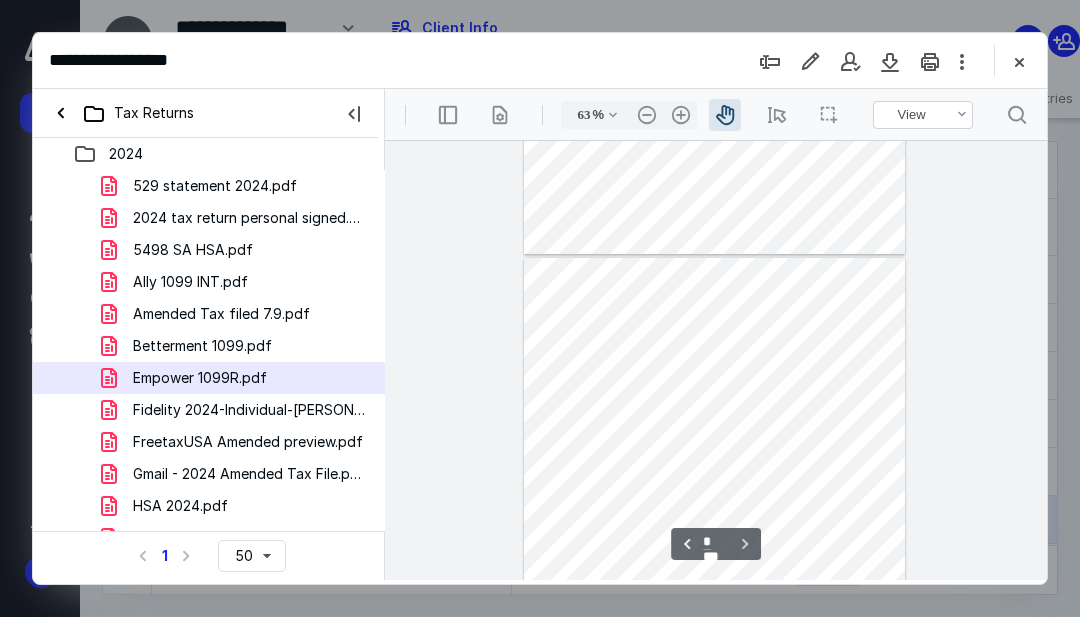 click on ".cls-1{fill:#abb0c4;} icon - header - zoom - in - line" at bounding box center (681, 115) 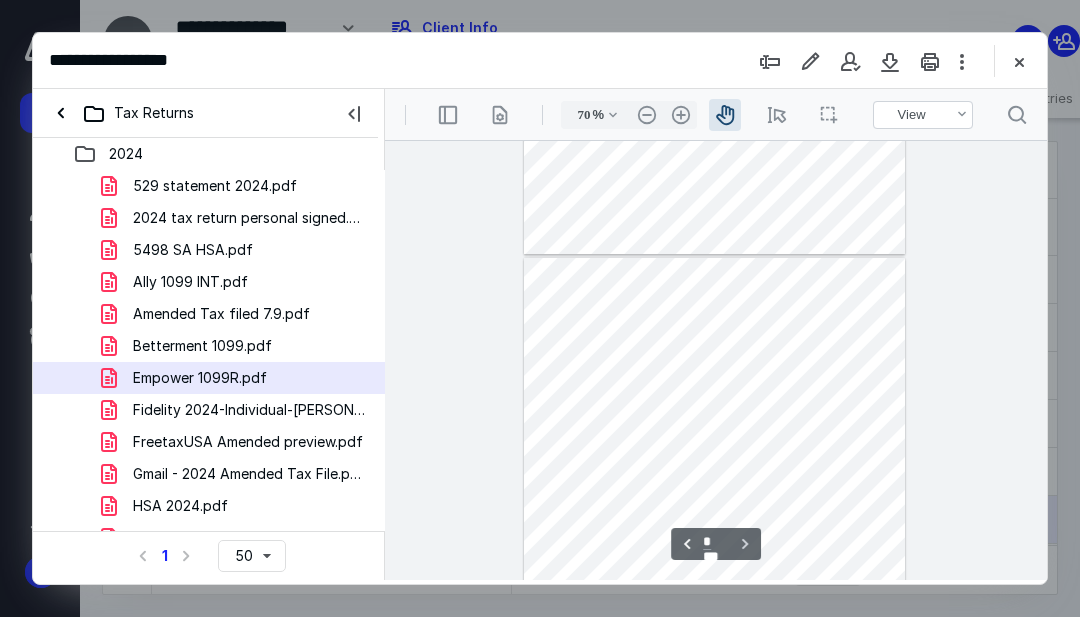 click on ".cls-1{fill:#abb0c4;} icon - header - zoom - in - line" at bounding box center (681, 115) 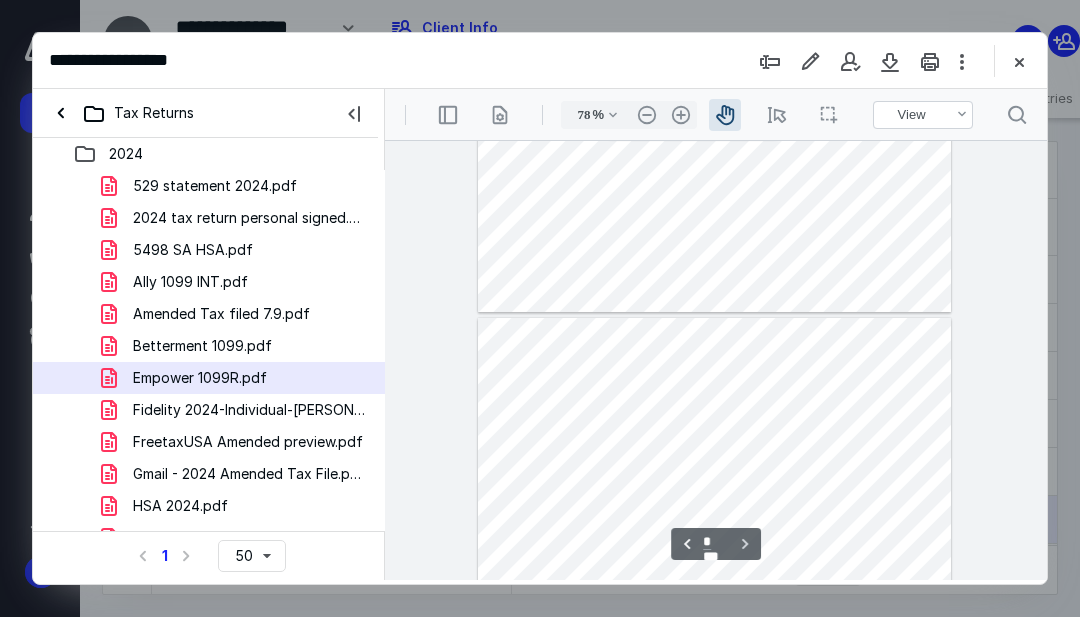 type on "*" 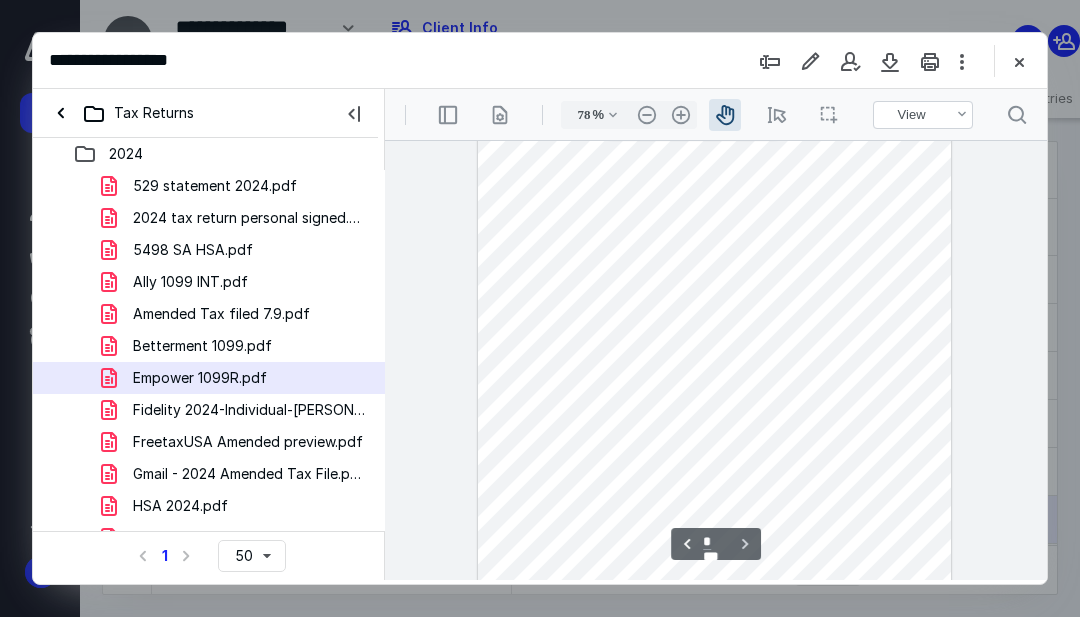 scroll, scrollTop: 0, scrollLeft: 0, axis: both 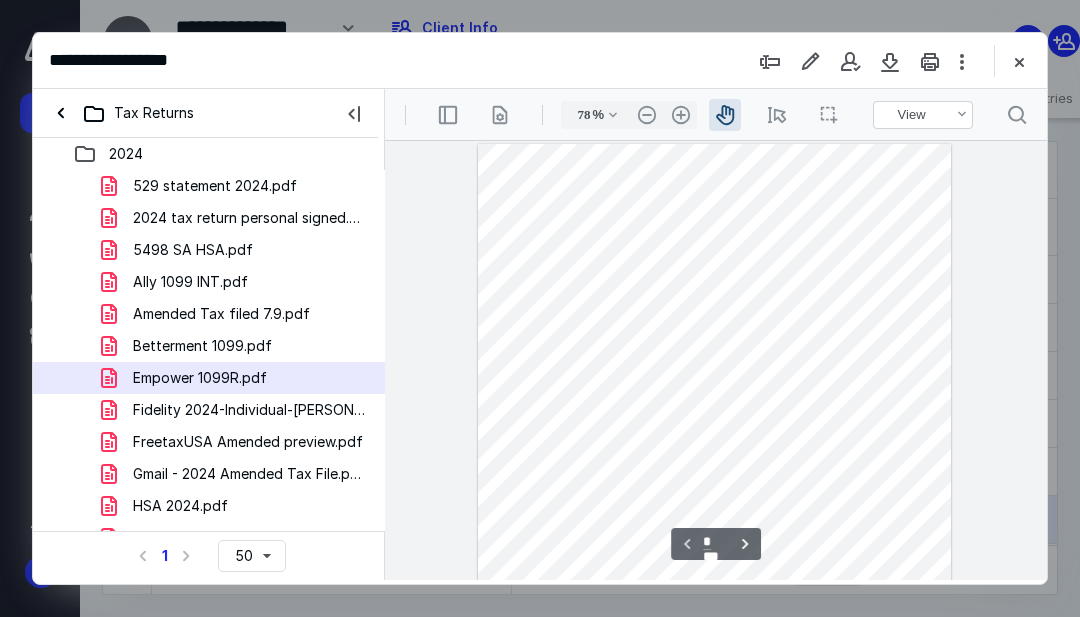 click on ".cls-1{fill:#abb0c4;} icon - header - zoom - in - line" at bounding box center [681, 115] 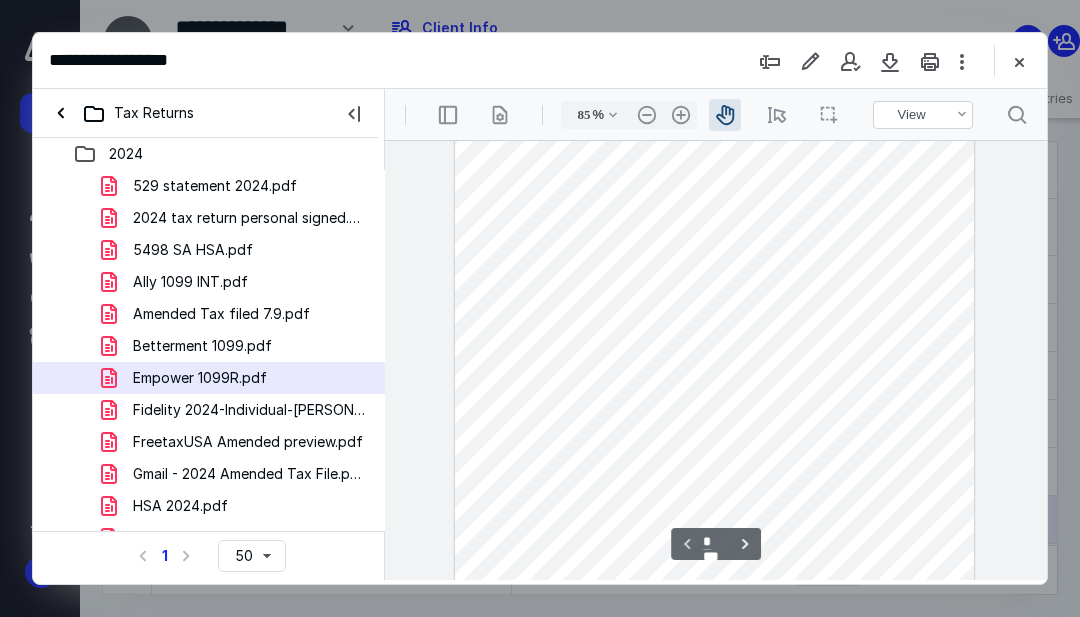 scroll, scrollTop: 0, scrollLeft: 0, axis: both 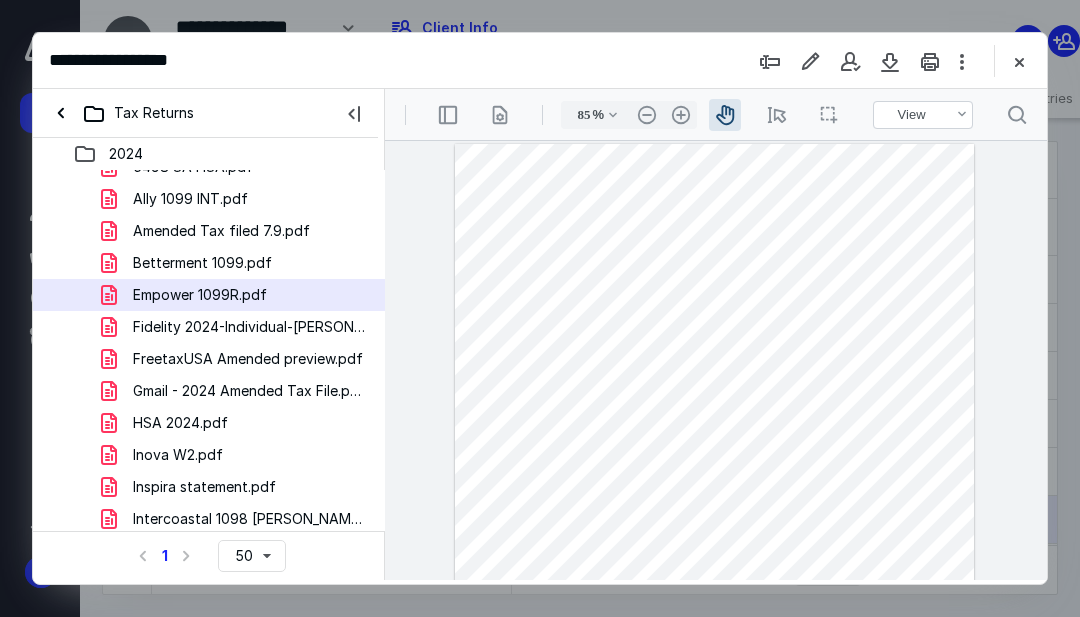 click on "Fidelity 2024-Individual-[PERSON_NAME]-5990-Consolidated-Form-1099.pdf" at bounding box center (249, 327) 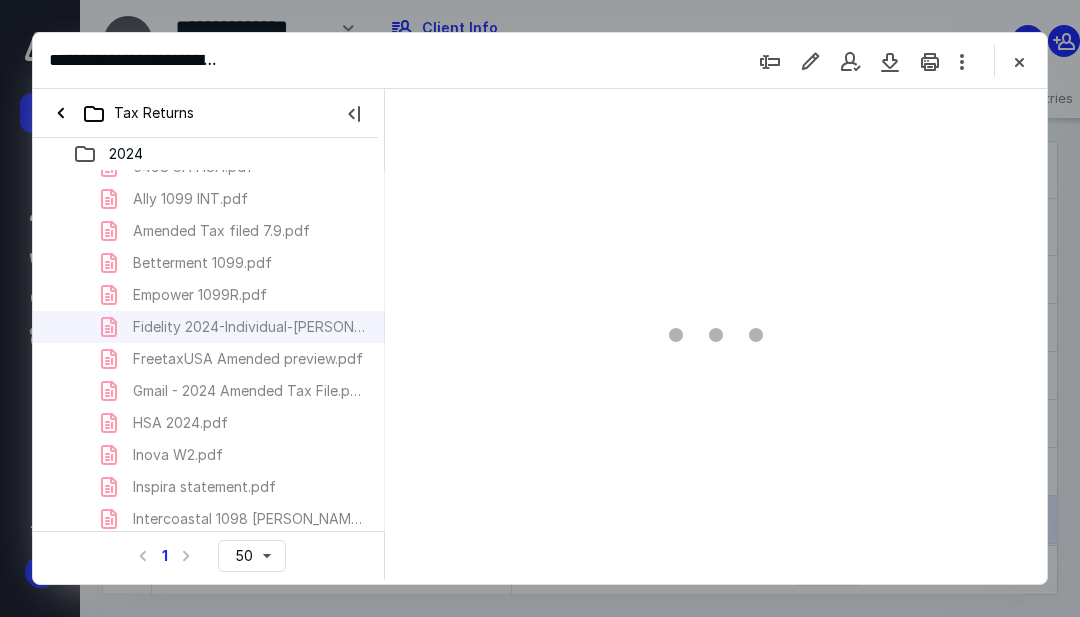 type on "71" 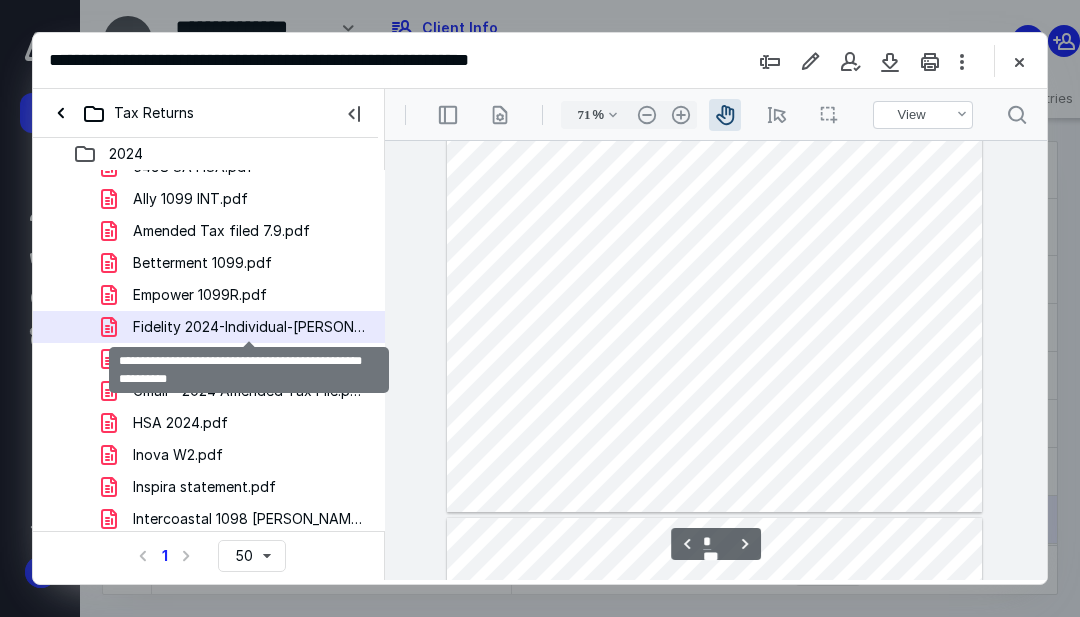 scroll, scrollTop: 2302, scrollLeft: 0, axis: vertical 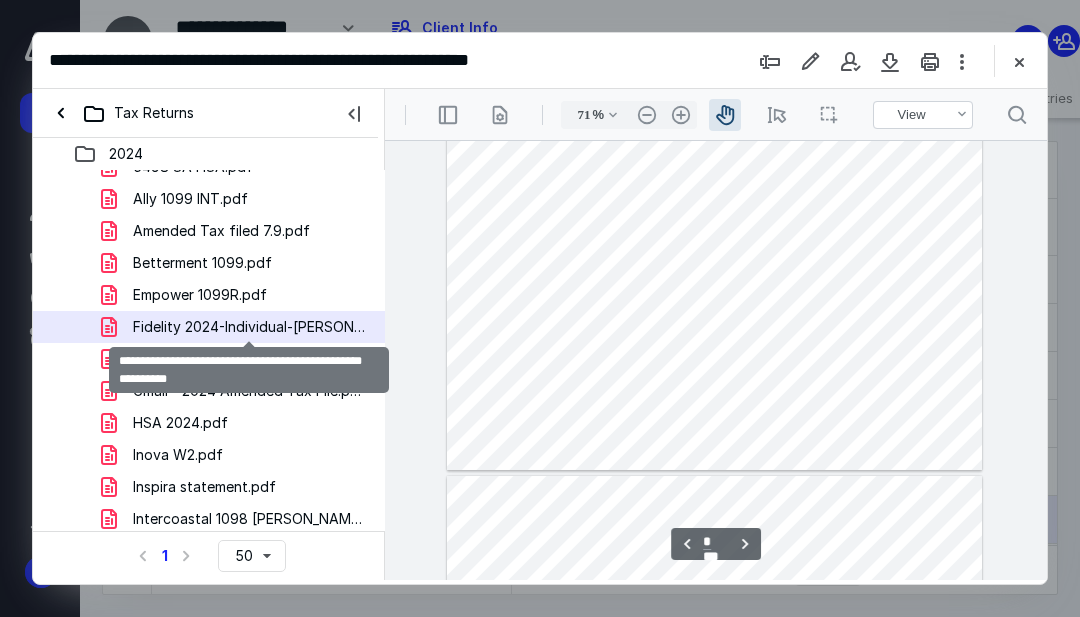 click at bounding box center (714, 253) 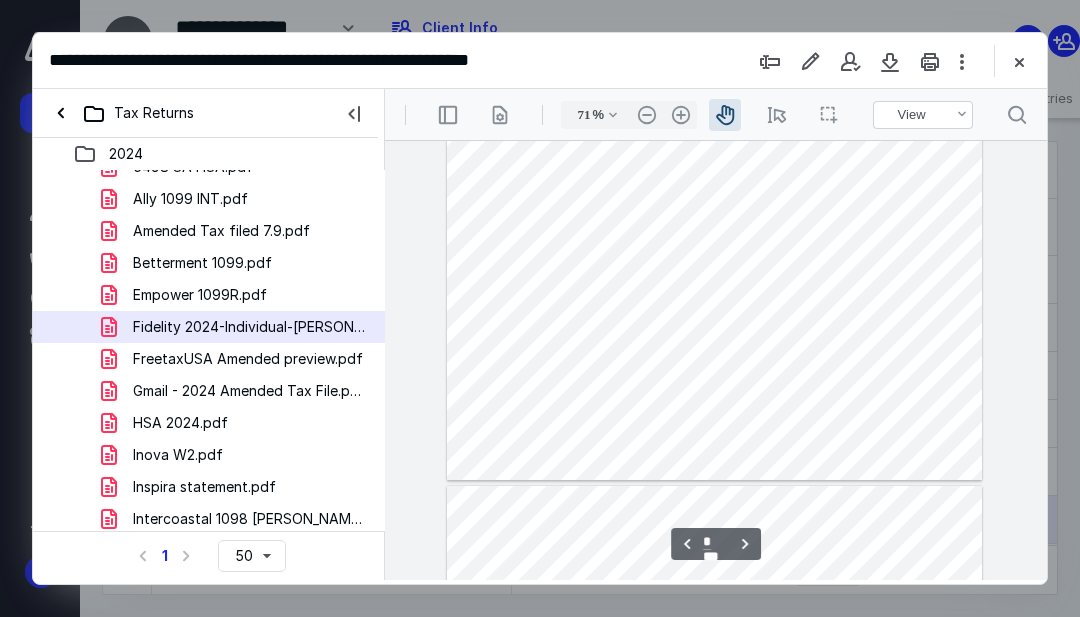 scroll, scrollTop: 547, scrollLeft: 0, axis: vertical 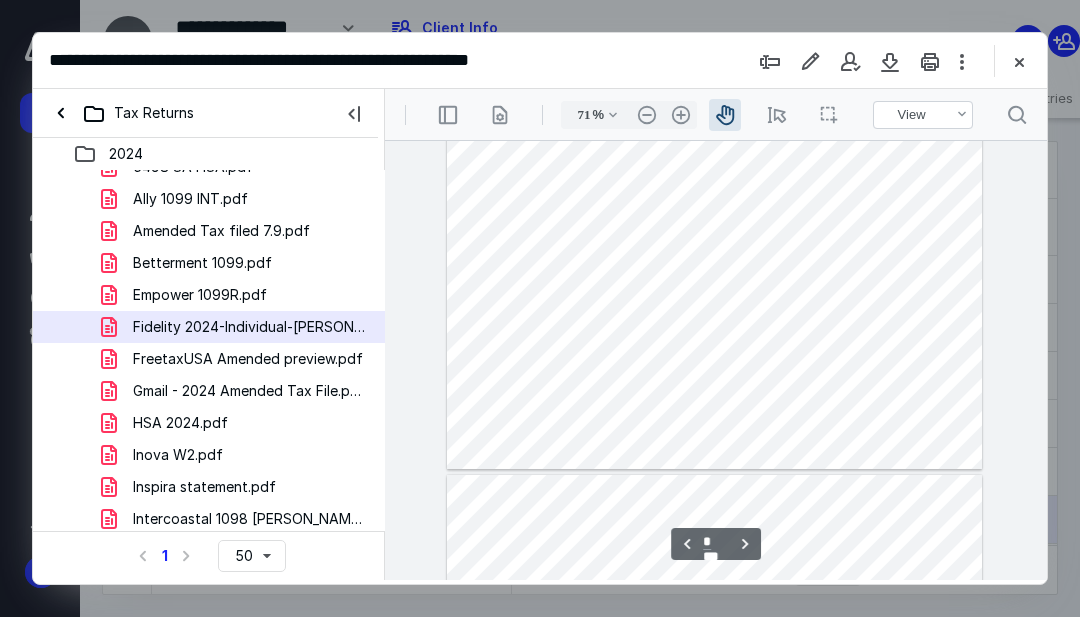 click at bounding box center [714, 252] 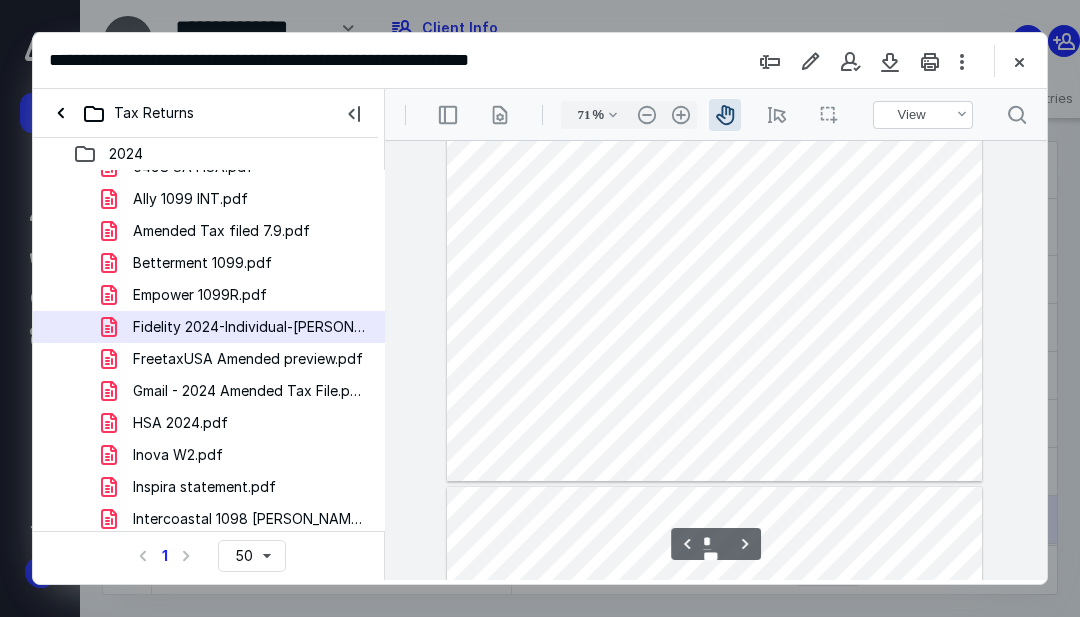 scroll, scrollTop: 2297, scrollLeft: 0, axis: vertical 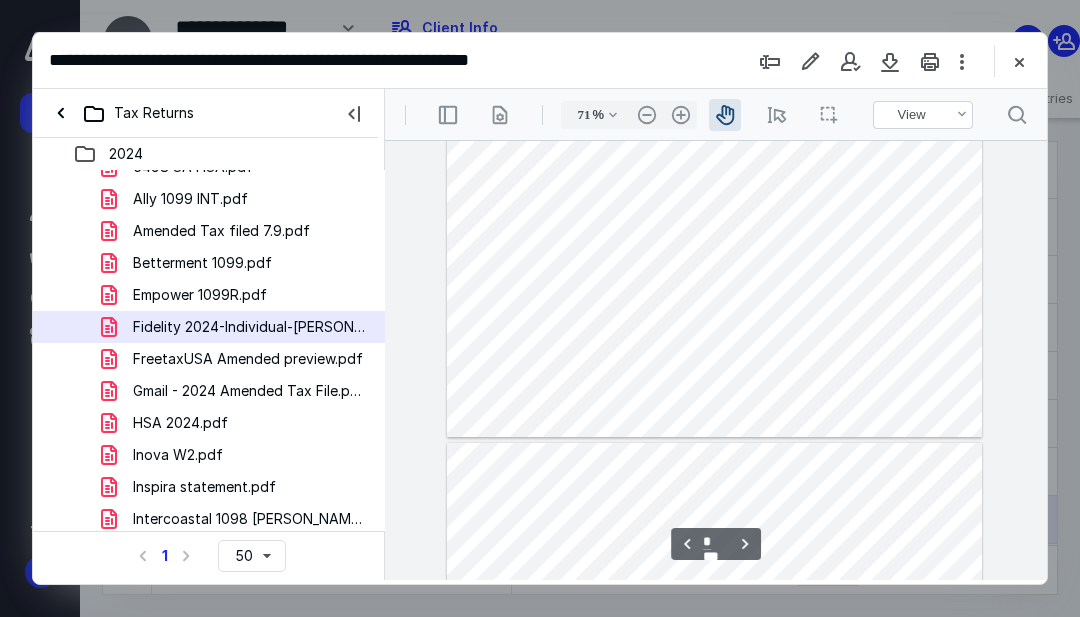click at bounding box center (714, 659) 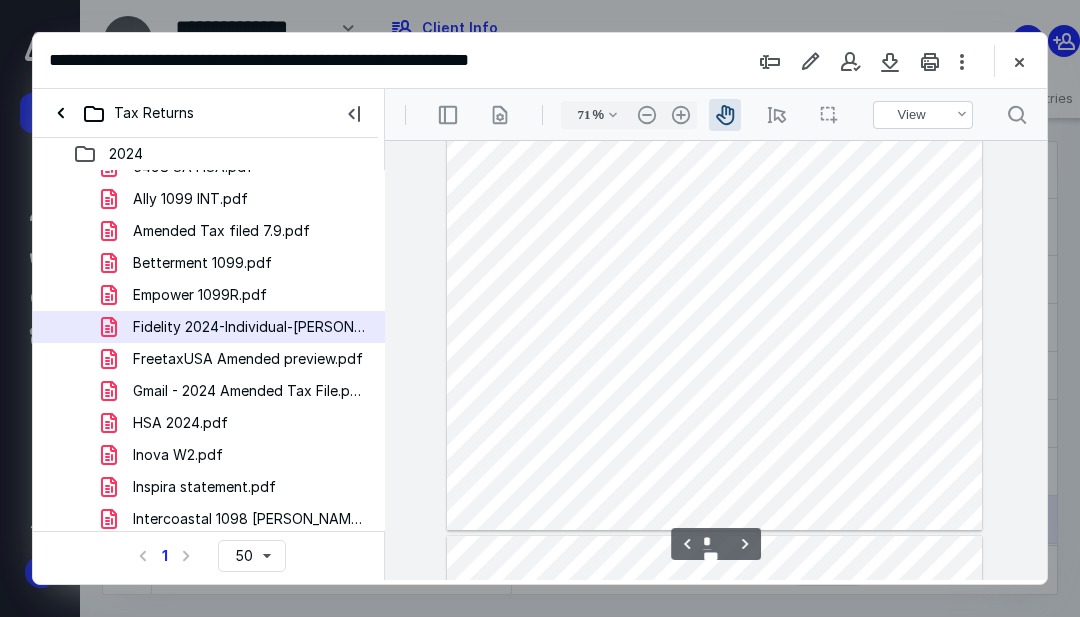 scroll, scrollTop: 923, scrollLeft: 0, axis: vertical 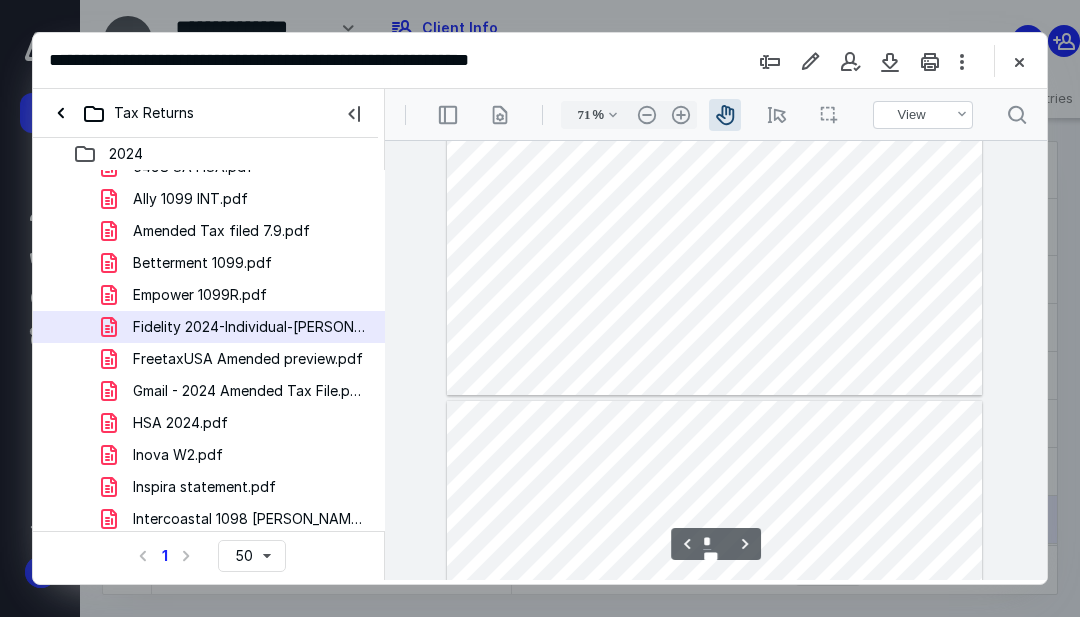 type on "*" 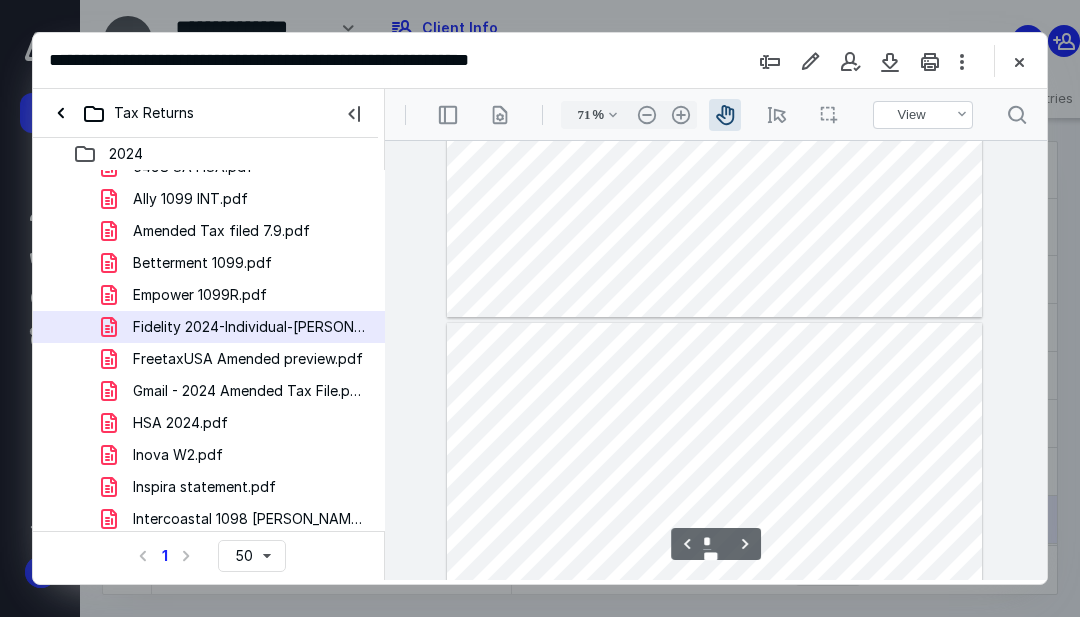 scroll, scrollTop: 1637, scrollLeft: 0, axis: vertical 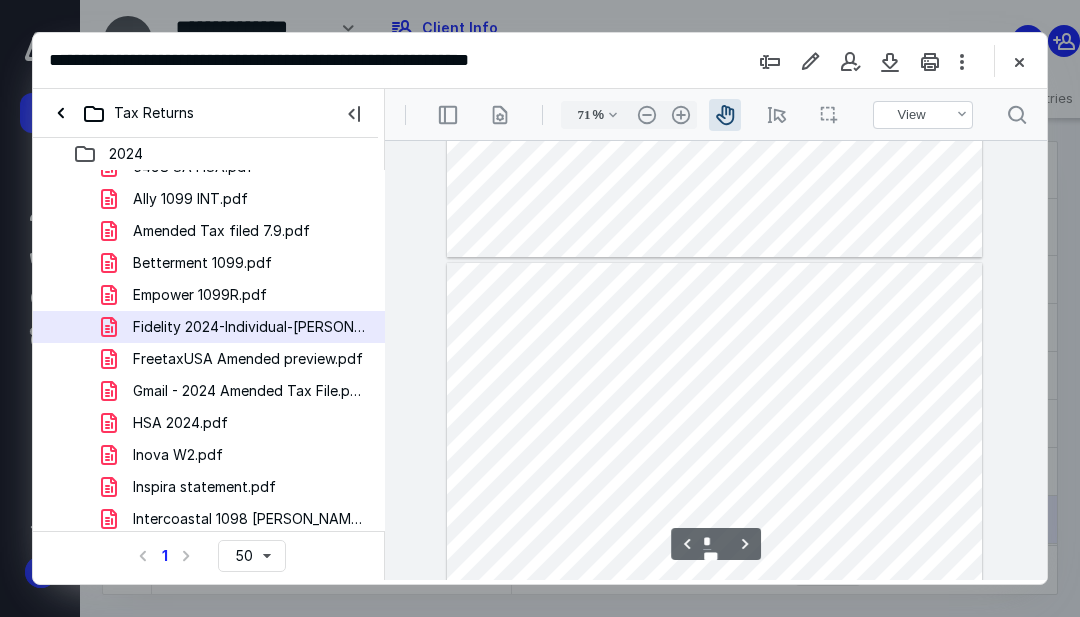 click at bounding box center (714, 479) 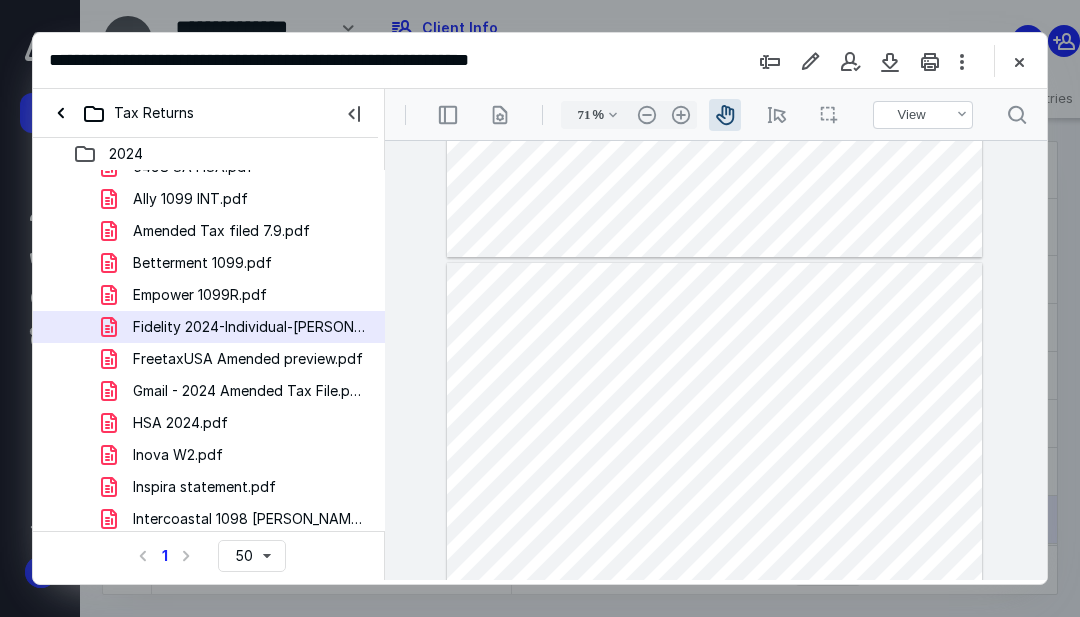 click on ".cls-1{fill:#abb0c4;} icon - header - zoom - in - line" at bounding box center [681, 115] 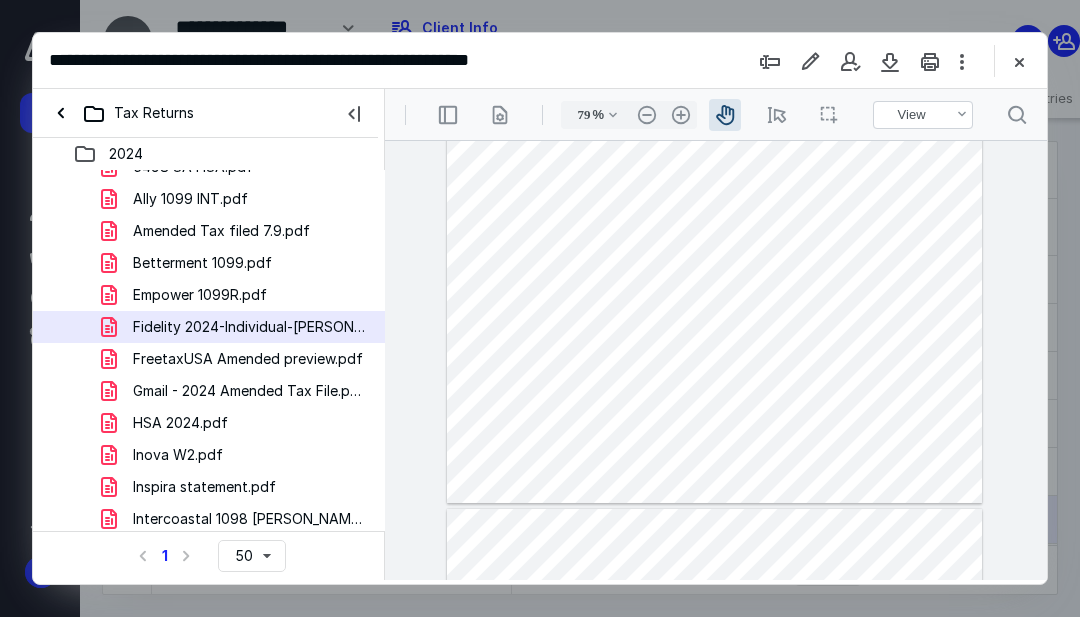 click on ".cls-1{fill:#abb0c4;} icon - header - zoom - in - line" at bounding box center (681, 115) 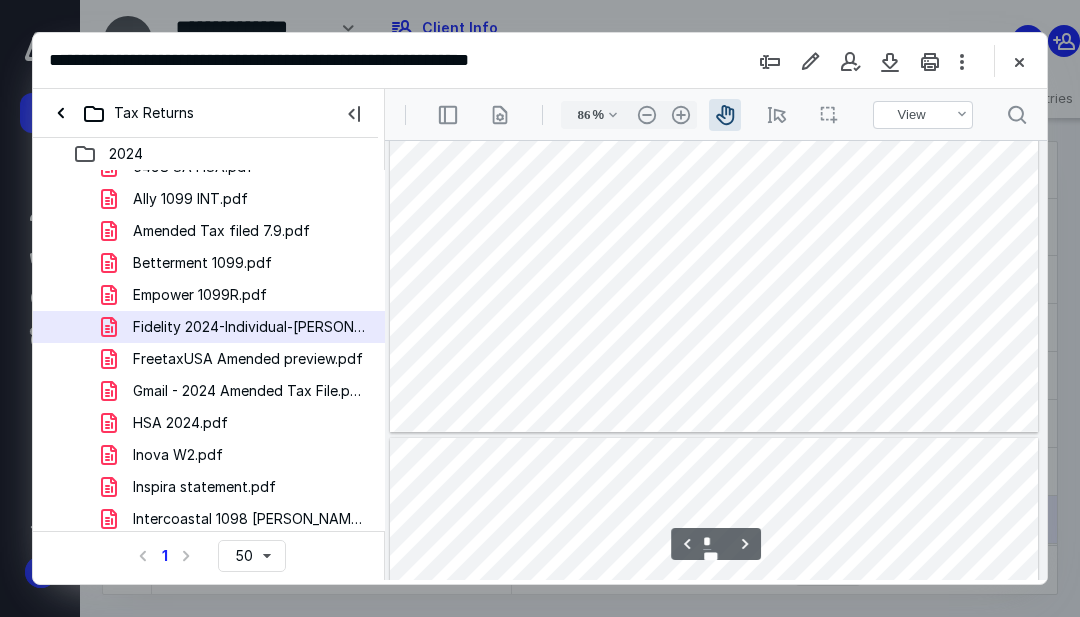scroll, scrollTop: 2023, scrollLeft: 0, axis: vertical 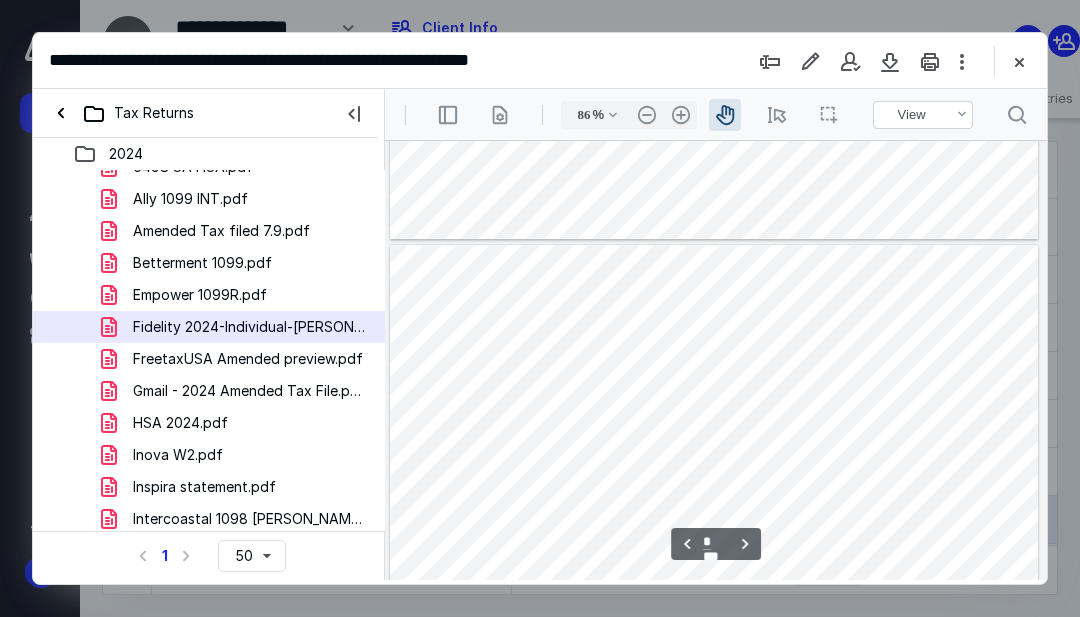 click on ".cls-1{fill:#abb0c4;} icon - header - zoom - in - line" at bounding box center (681, 115) 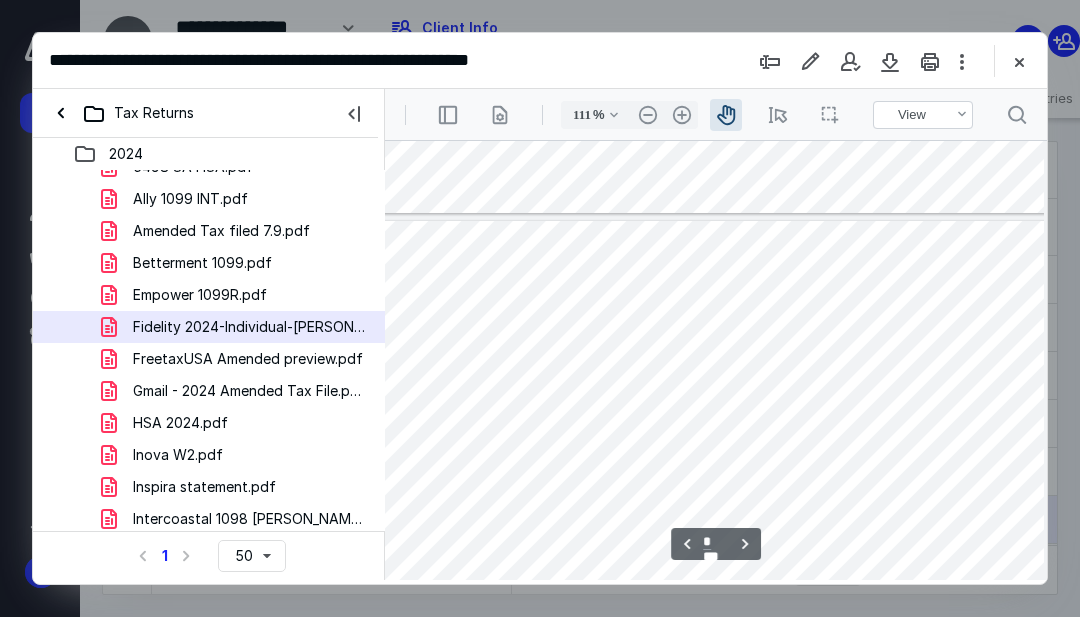 click on ".cls-1{fill:#abb0c4;} icon - header - zoom - in - line" at bounding box center (682, 115) 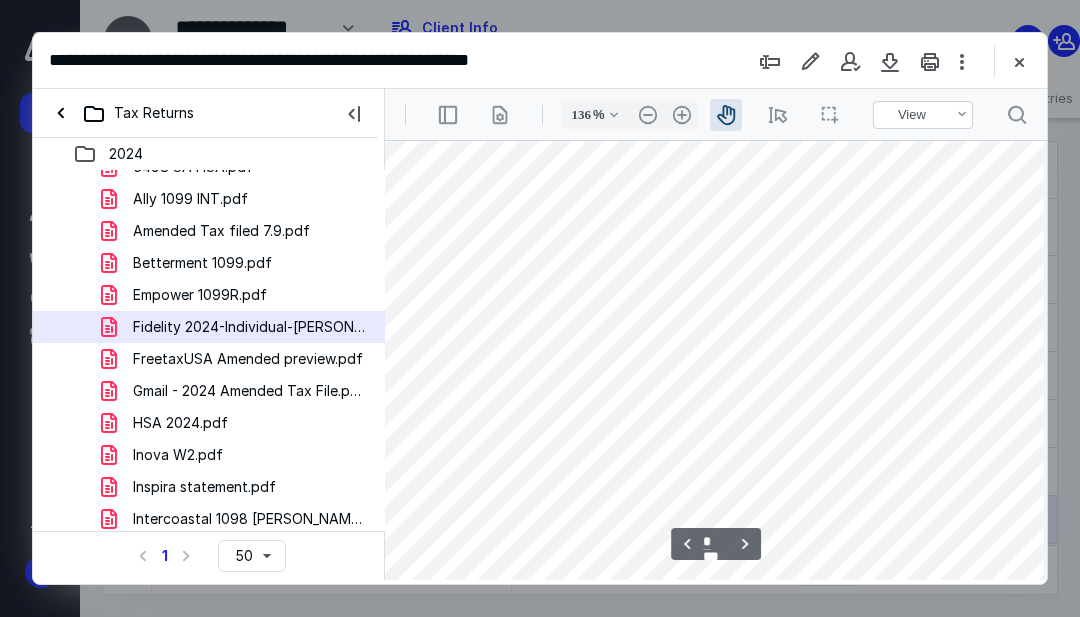 scroll, scrollTop: 3313, scrollLeft: 188, axis: both 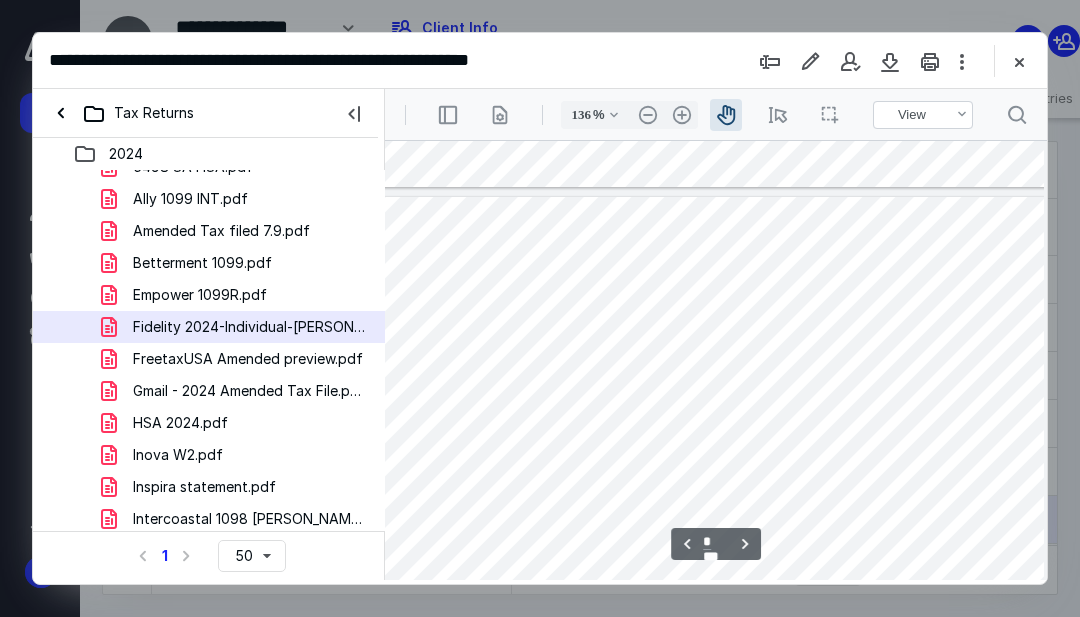 click at bounding box center [354, 113] 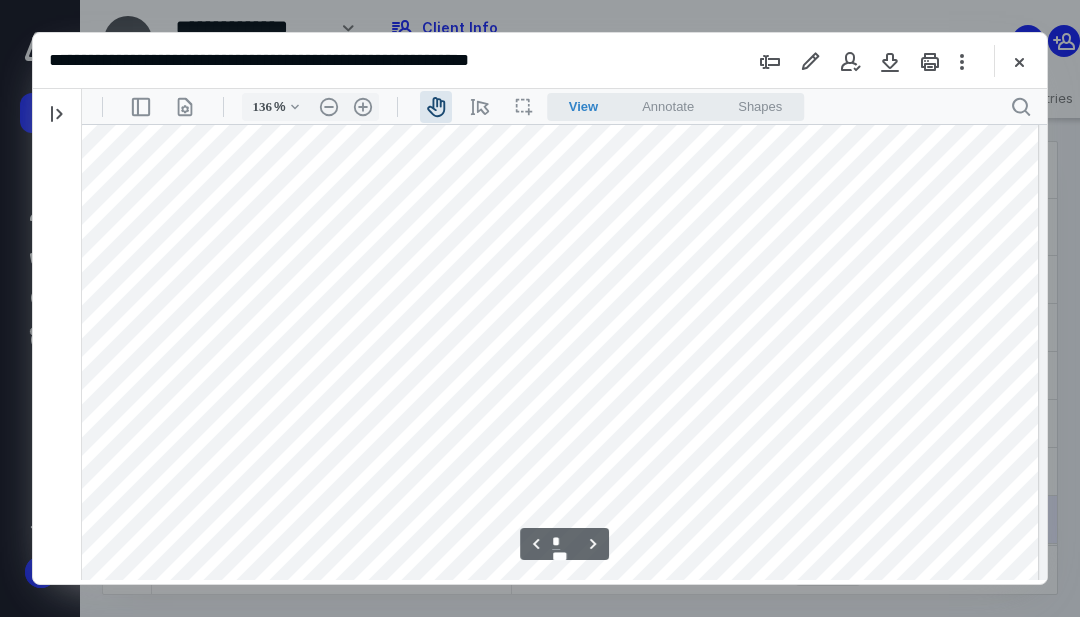 scroll, scrollTop: 778, scrollLeft: 75, axis: both 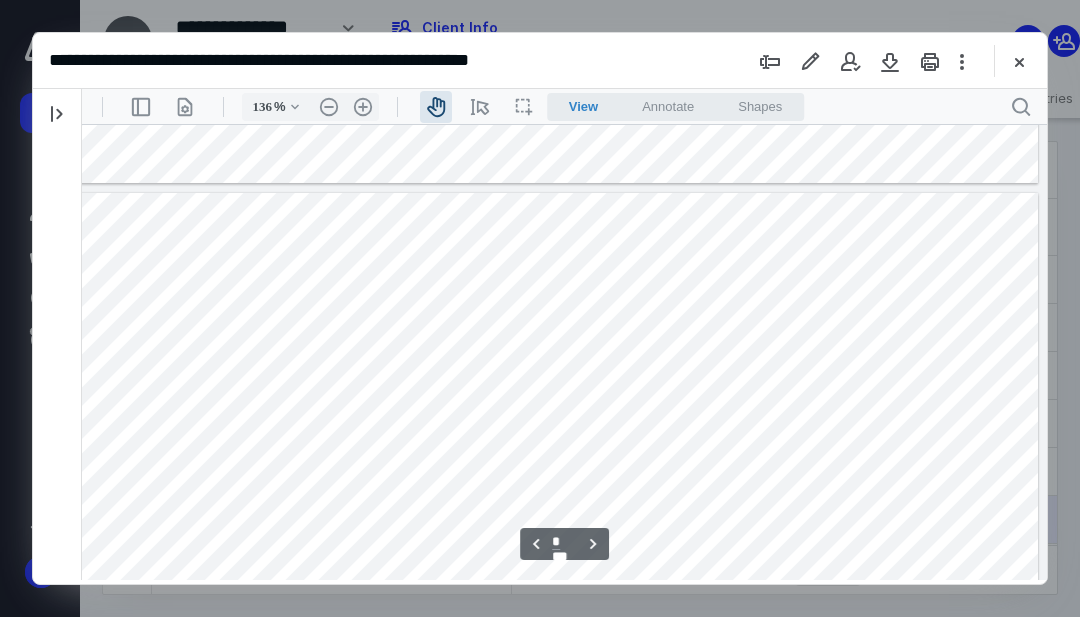 click at bounding box center (540, 308) 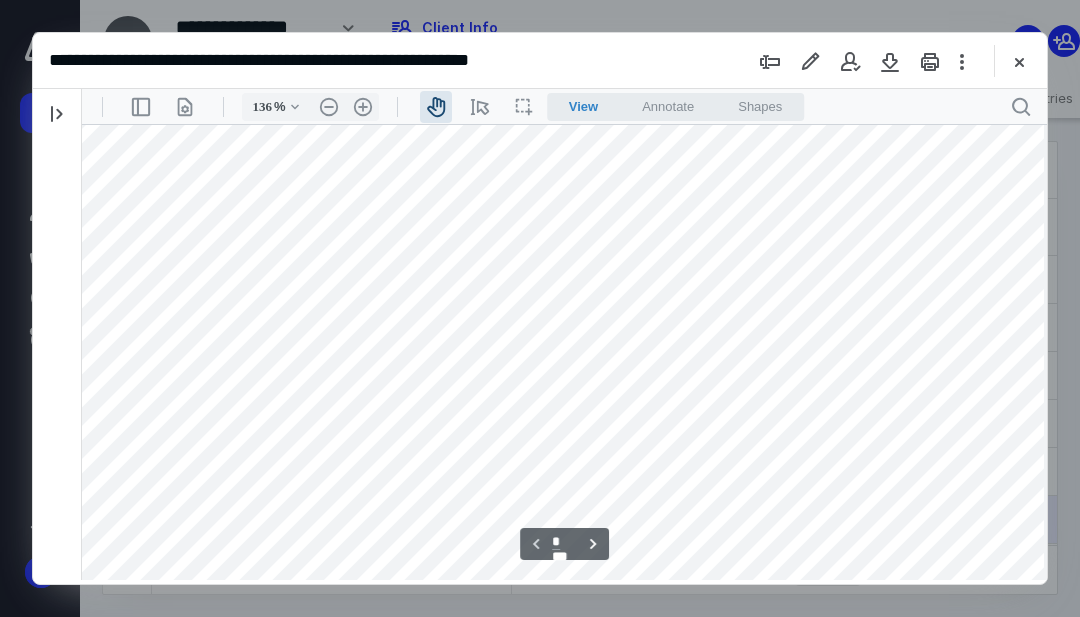 click at bounding box center [570, 385] 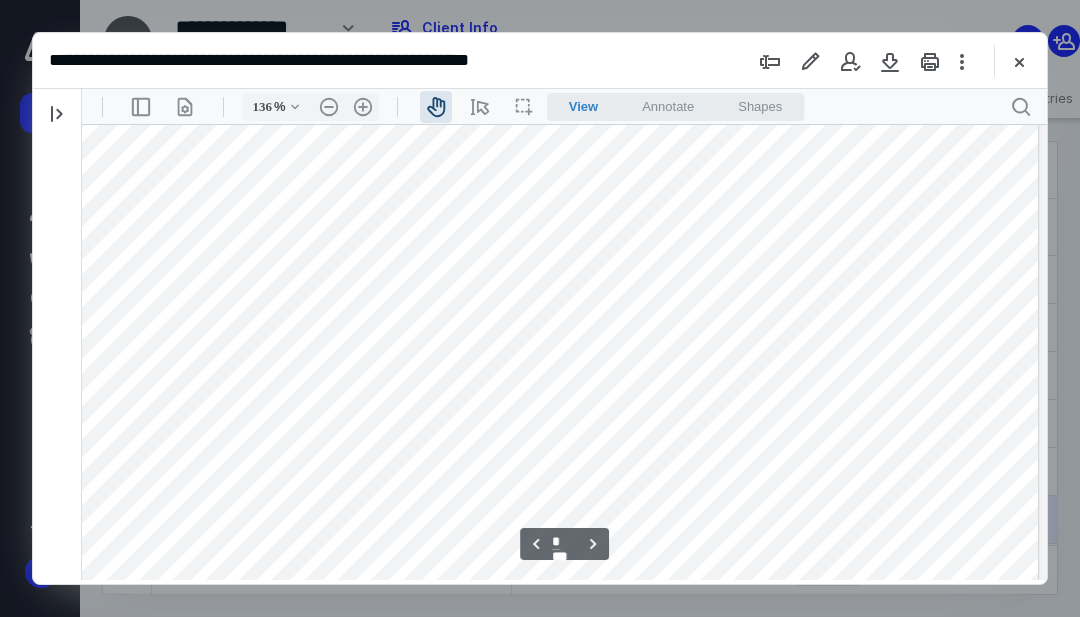 scroll, scrollTop: 2999, scrollLeft: 27, axis: both 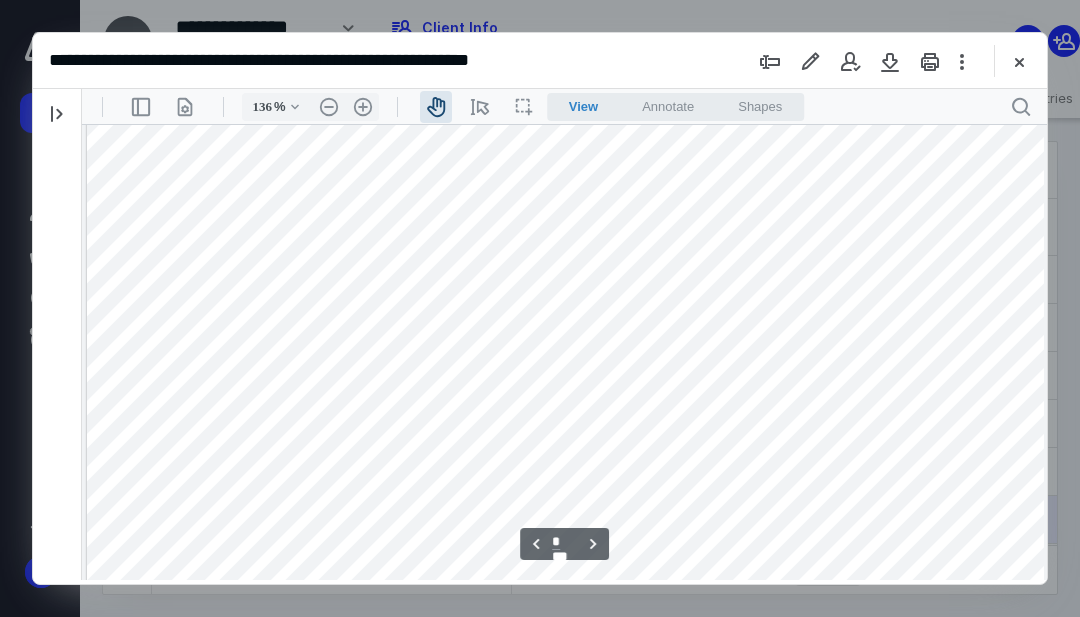 click at bounding box center (600, 269) 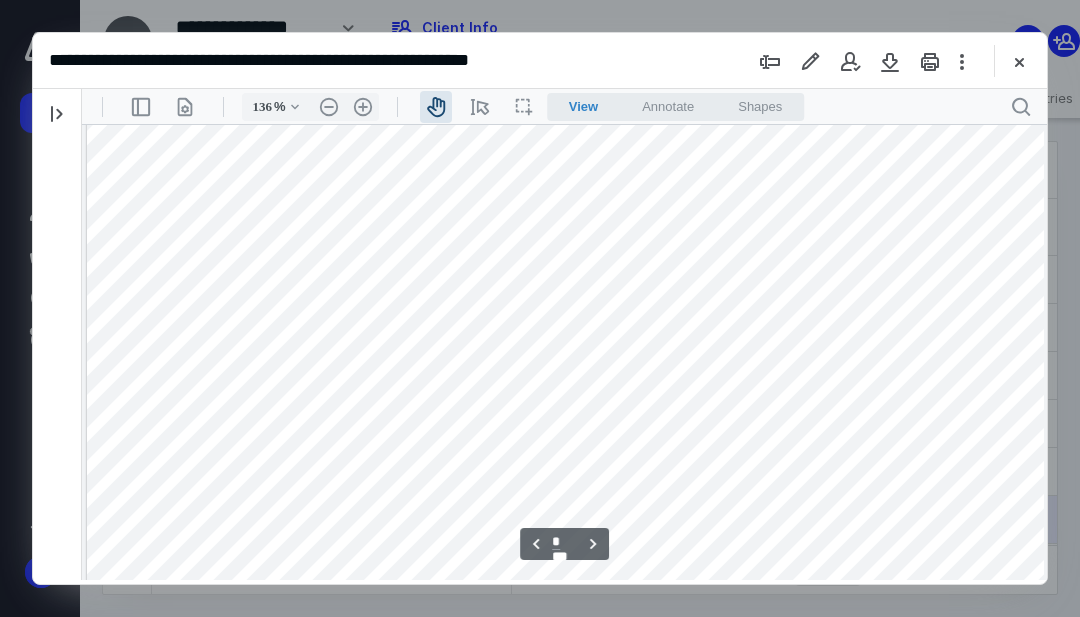 click at bounding box center (600, 494) 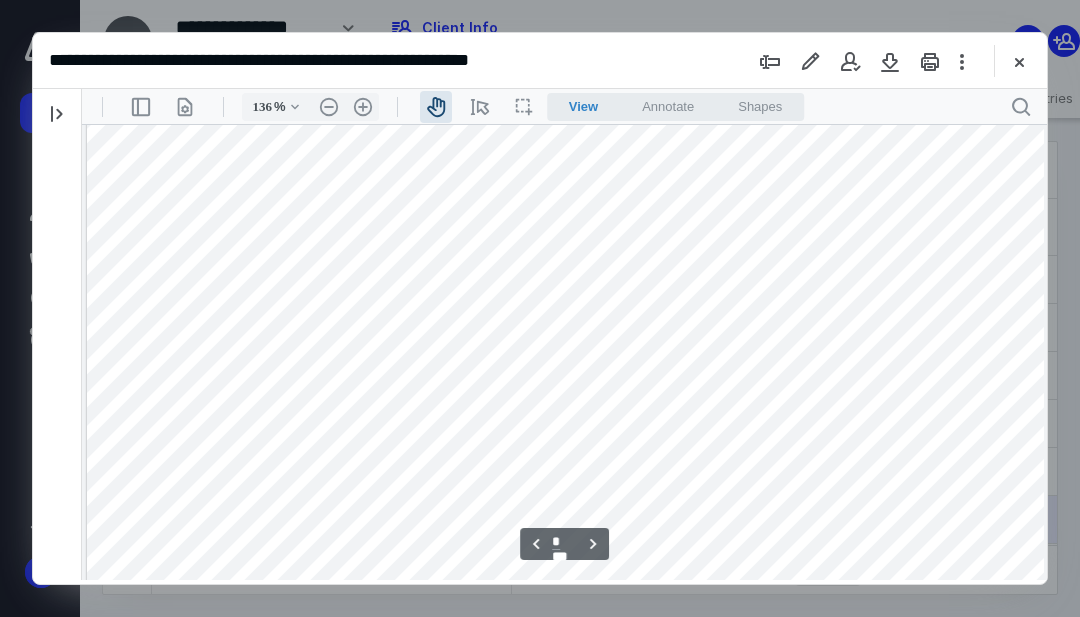 scroll, scrollTop: 4358, scrollLeft: 0, axis: vertical 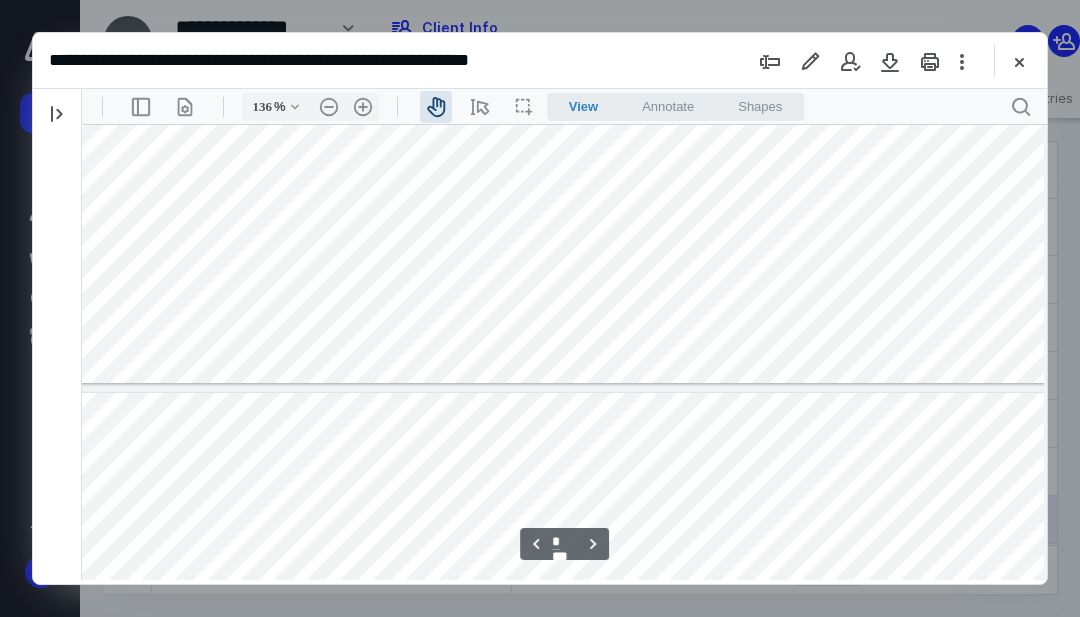 type on "*" 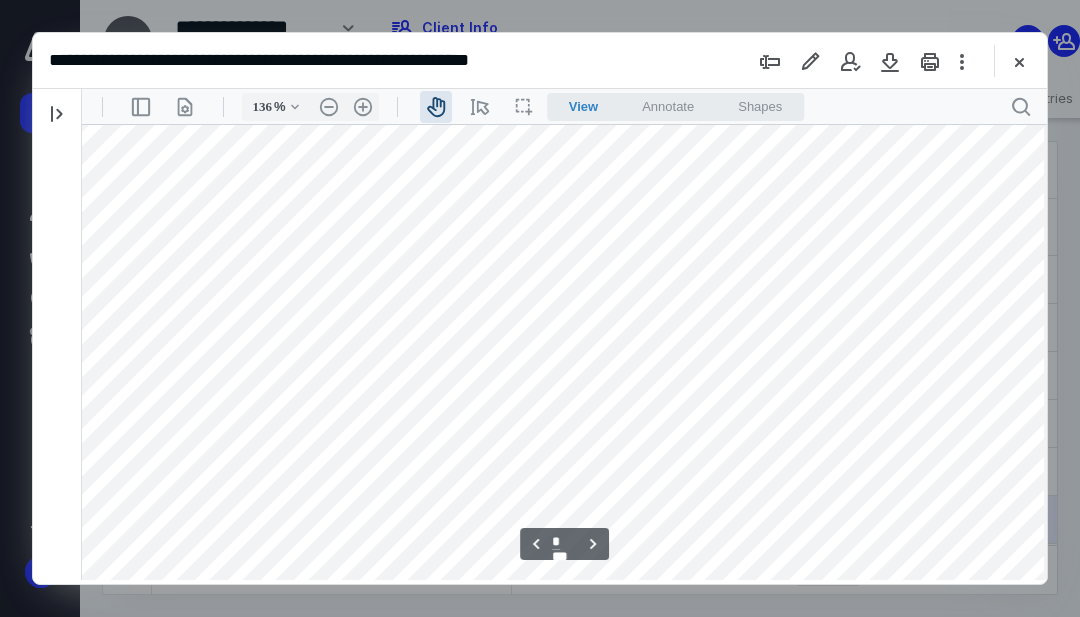 scroll, scrollTop: 5205, scrollLeft: 0, axis: vertical 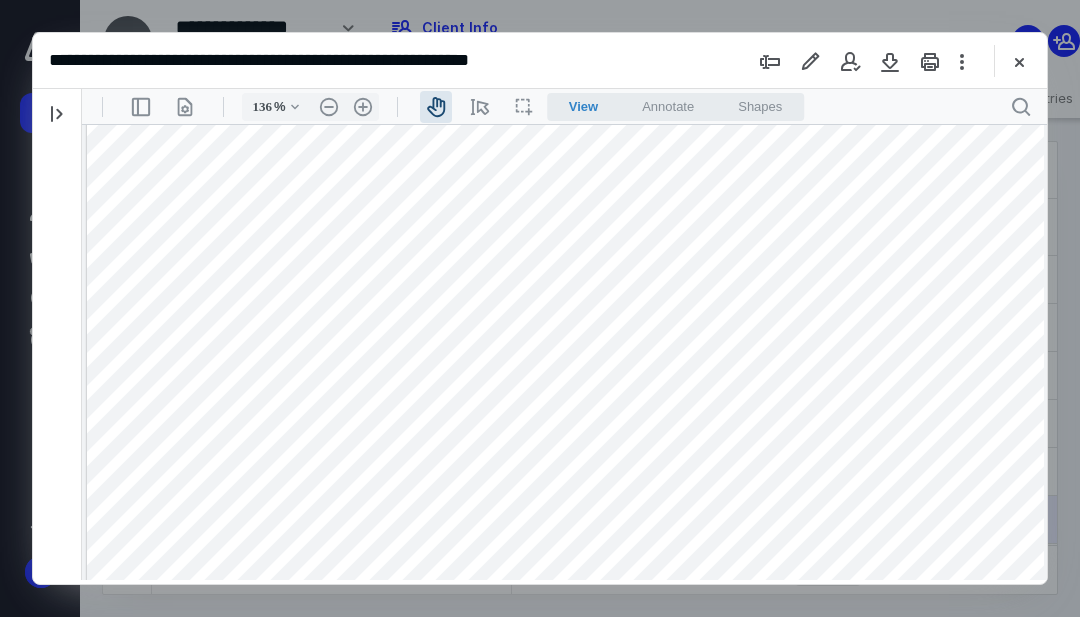 click at bounding box center (1019, 61) 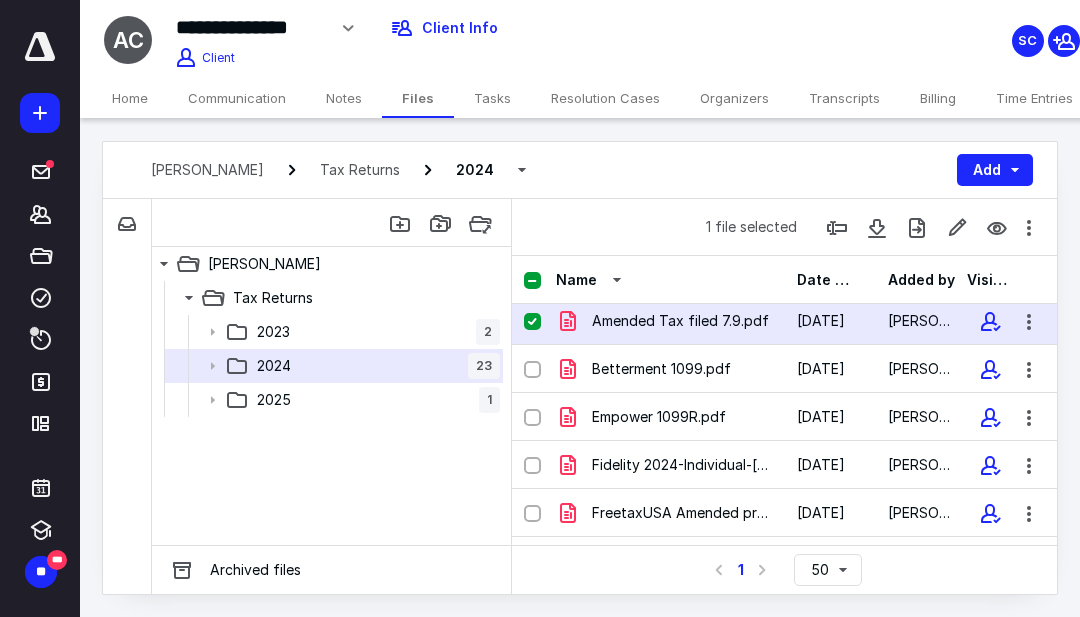 scroll, scrollTop: 200, scrollLeft: 0, axis: vertical 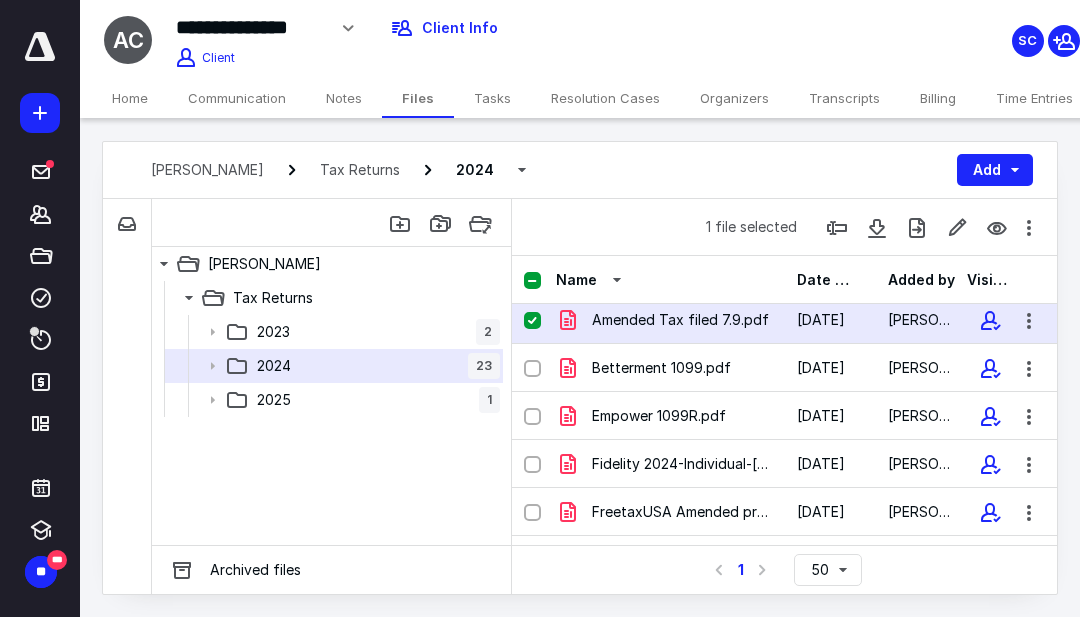 click on "Betterment 1099.pdf" at bounding box center (661, 368) 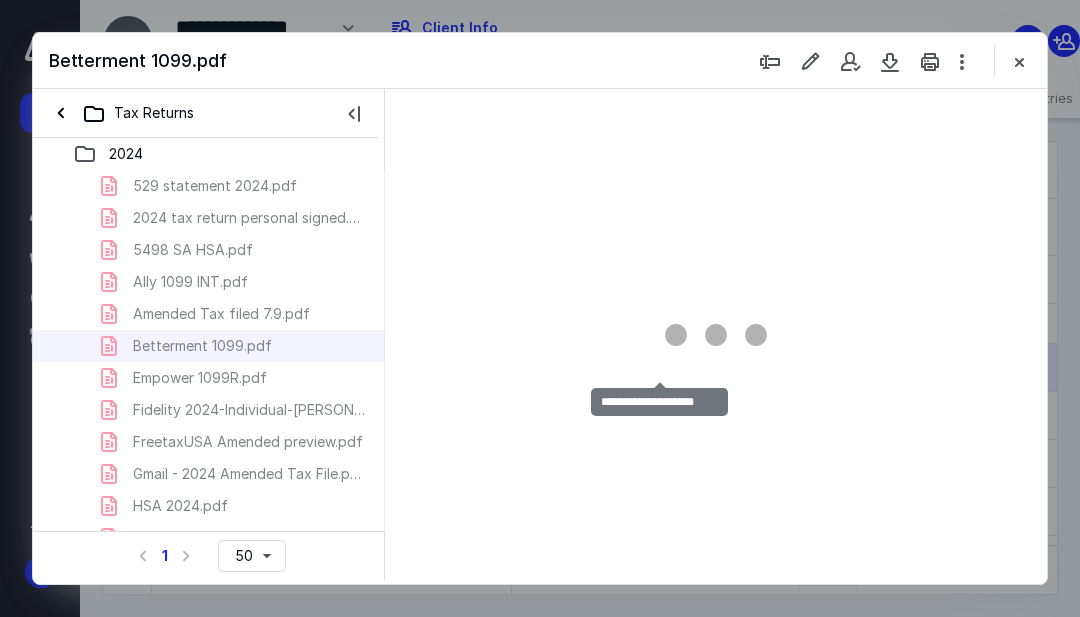 scroll, scrollTop: 0, scrollLeft: 0, axis: both 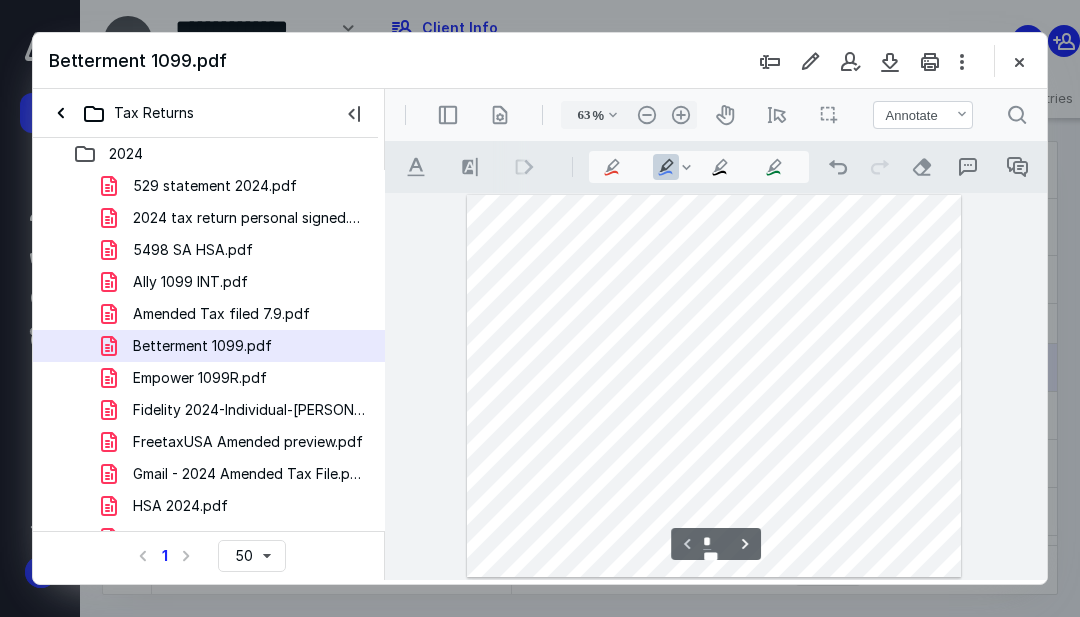 click on "Empower 1099R.pdf" at bounding box center [200, 378] 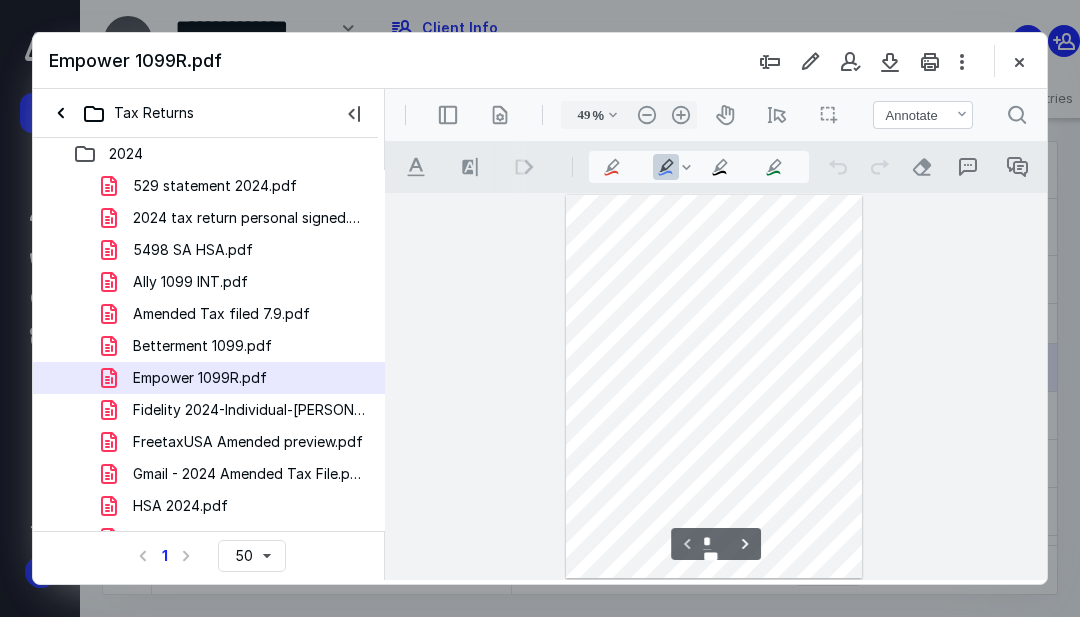click on "Fidelity 2024-Individual-[PERSON_NAME]-5990-Consolidated-Form-1099.pdf" at bounding box center [249, 410] 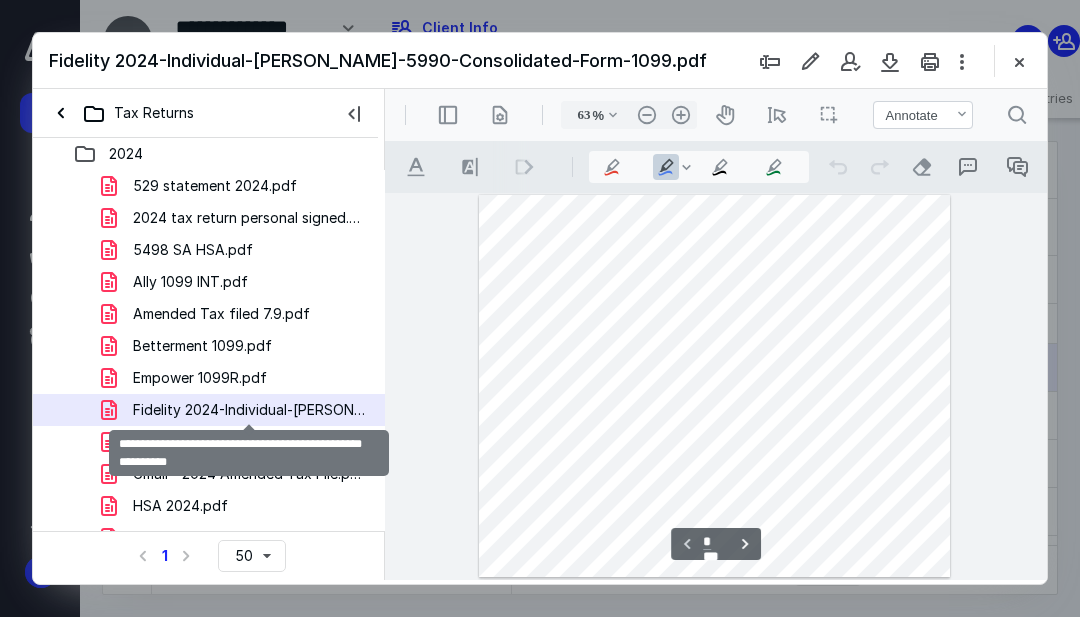 click on ".cls-1{fill:#abb0c4;} icon - header - zoom - in - line" at bounding box center (681, 115) 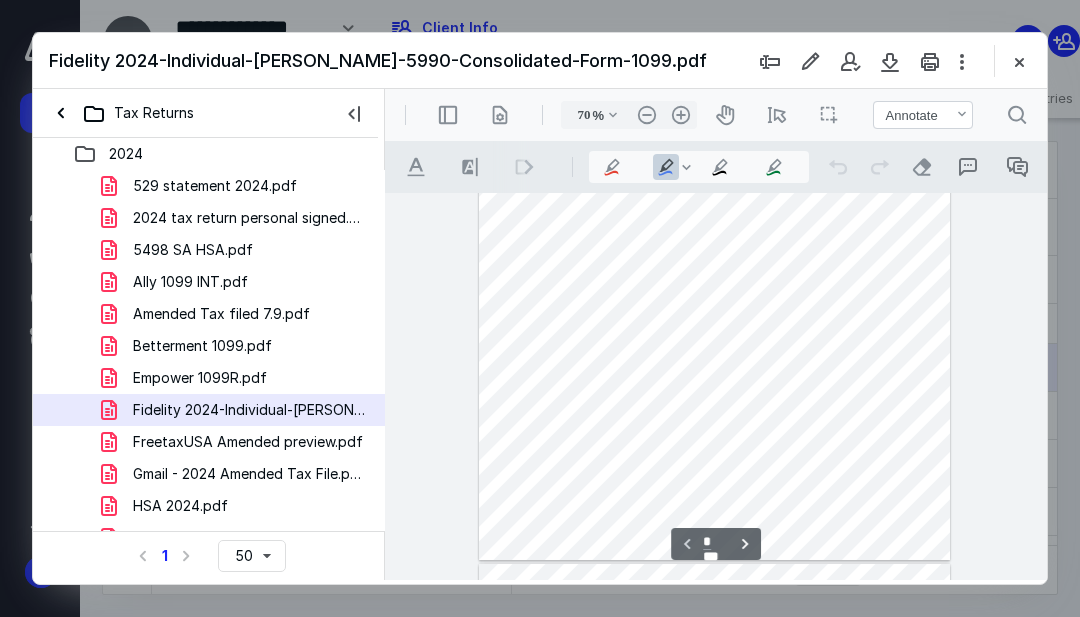 click on ".cls-1{fill:#abb0c4;} icon - header - zoom - in - line" at bounding box center [681, 115] 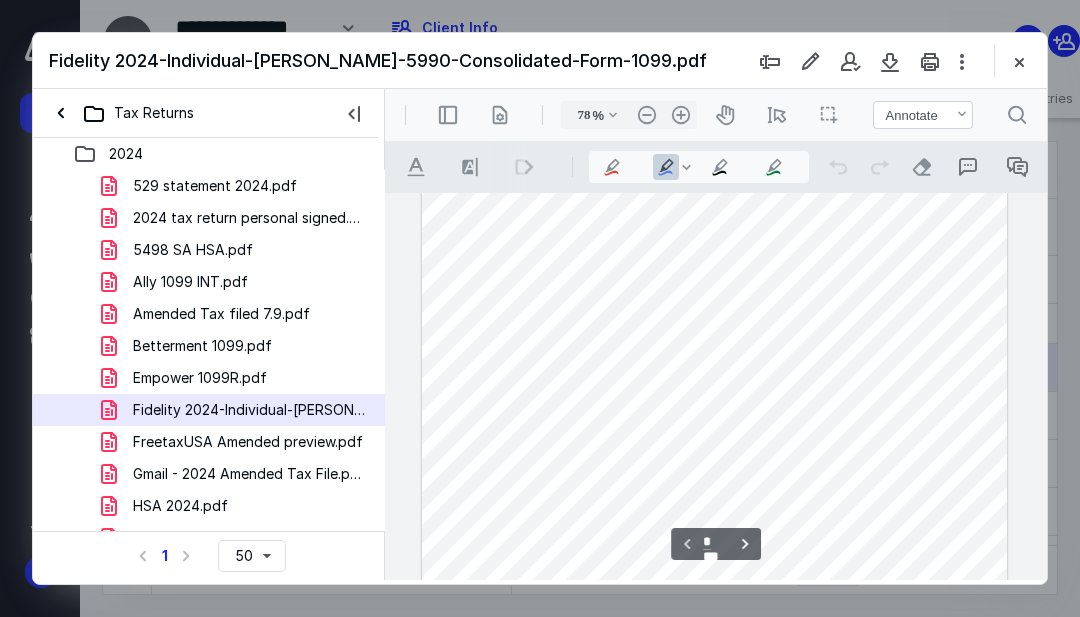 click on ".cls-1{fill:#abb0c4;} icon - header - zoom - in - line" at bounding box center (681, 115) 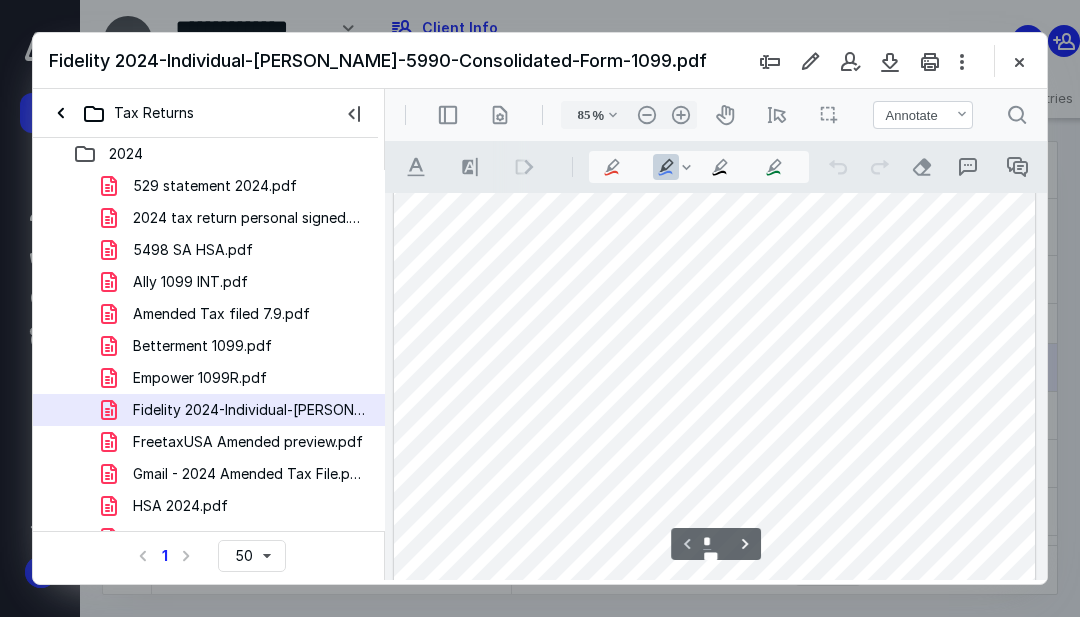 scroll, scrollTop: 51, scrollLeft: 0, axis: vertical 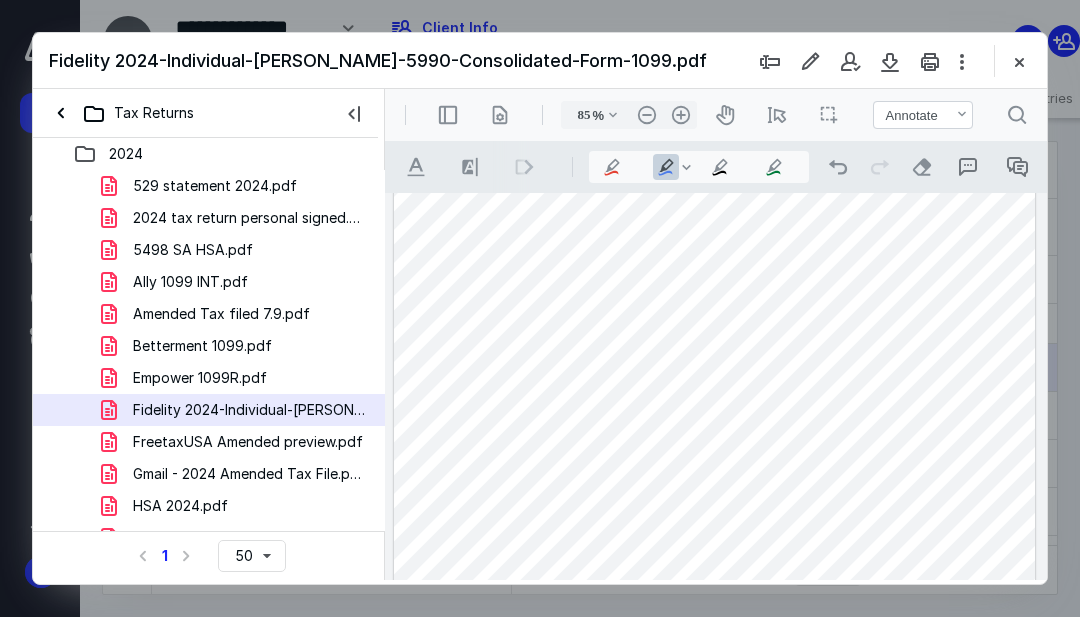 click on ".cls-1{fill:#abb0c4;} icon - operation - undo" at bounding box center (838, 167) 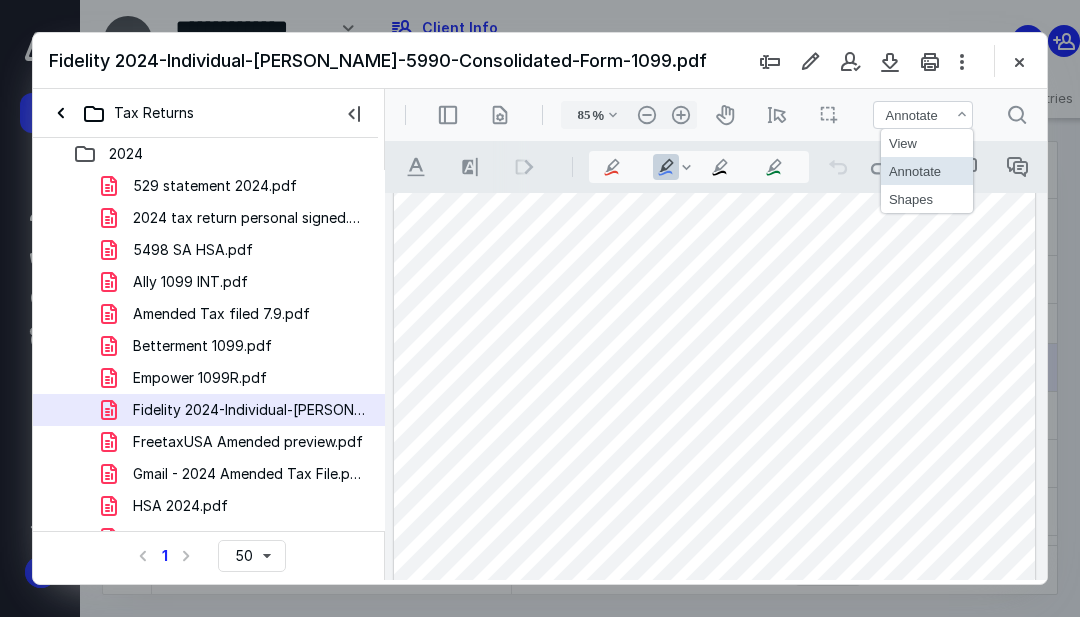 click on "View" at bounding box center [927, 143] 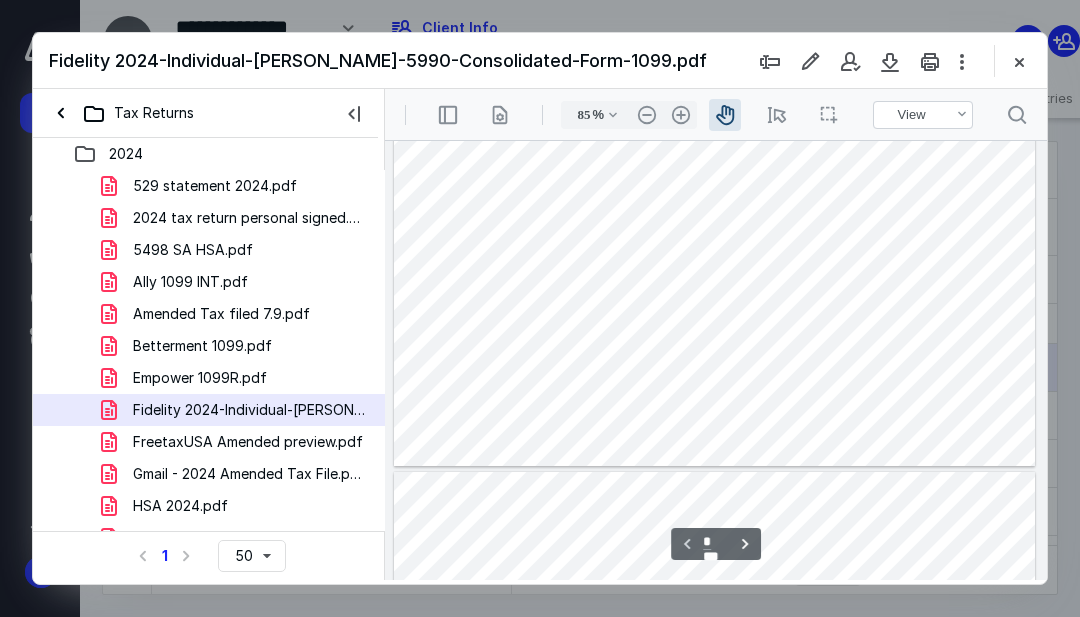 scroll, scrollTop: 198, scrollLeft: 0, axis: vertical 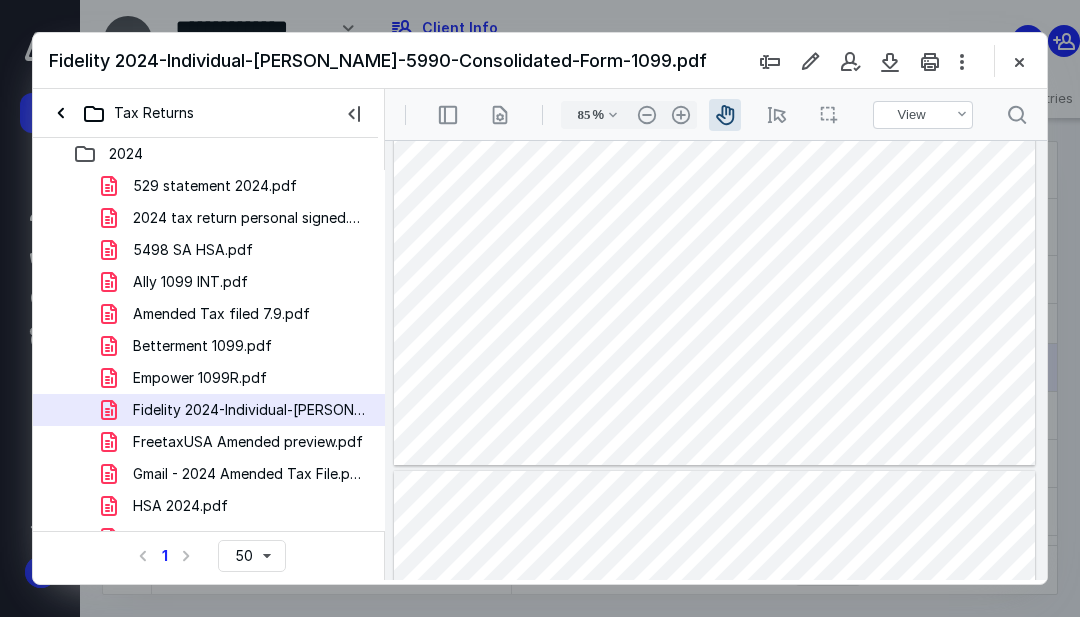 type on "*" 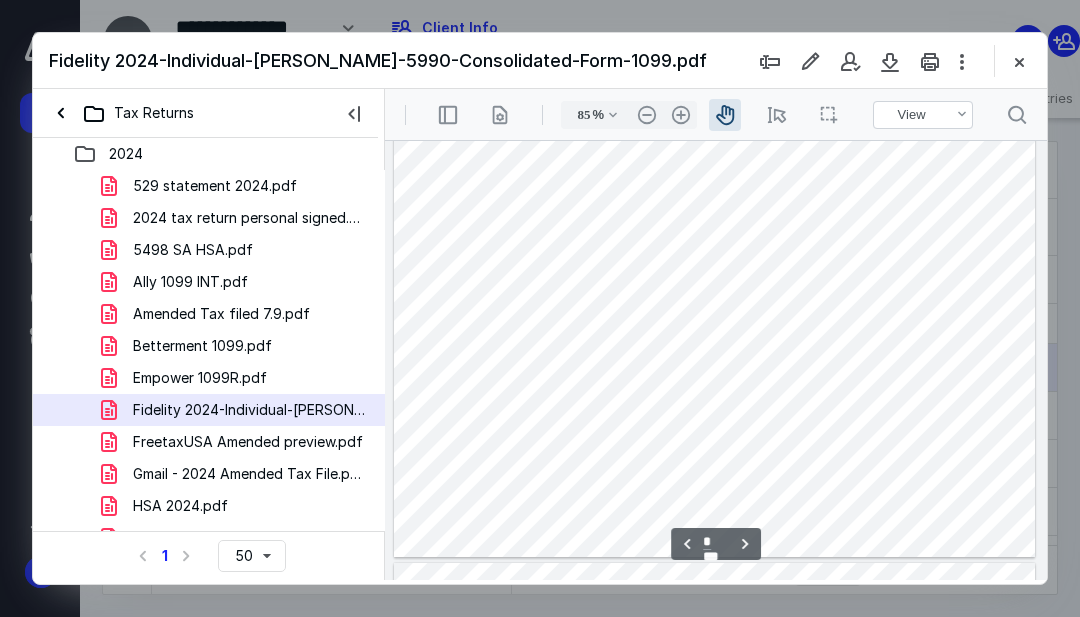 scroll, scrollTop: 632, scrollLeft: 0, axis: vertical 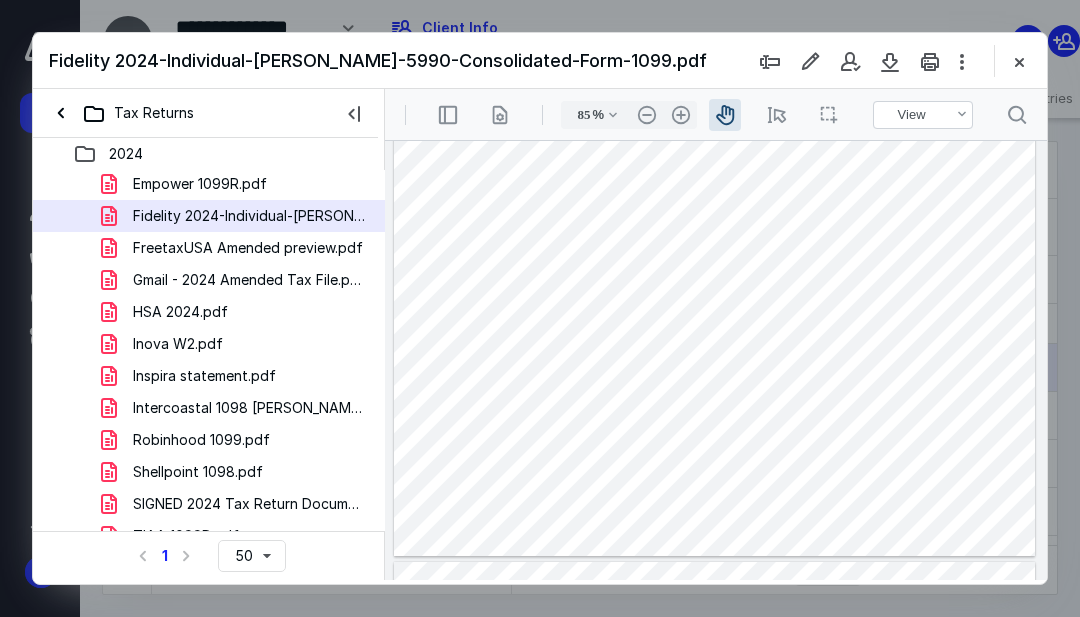 click on "Gmail - 2024 Amended Tax File.pdf" at bounding box center [249, 280] 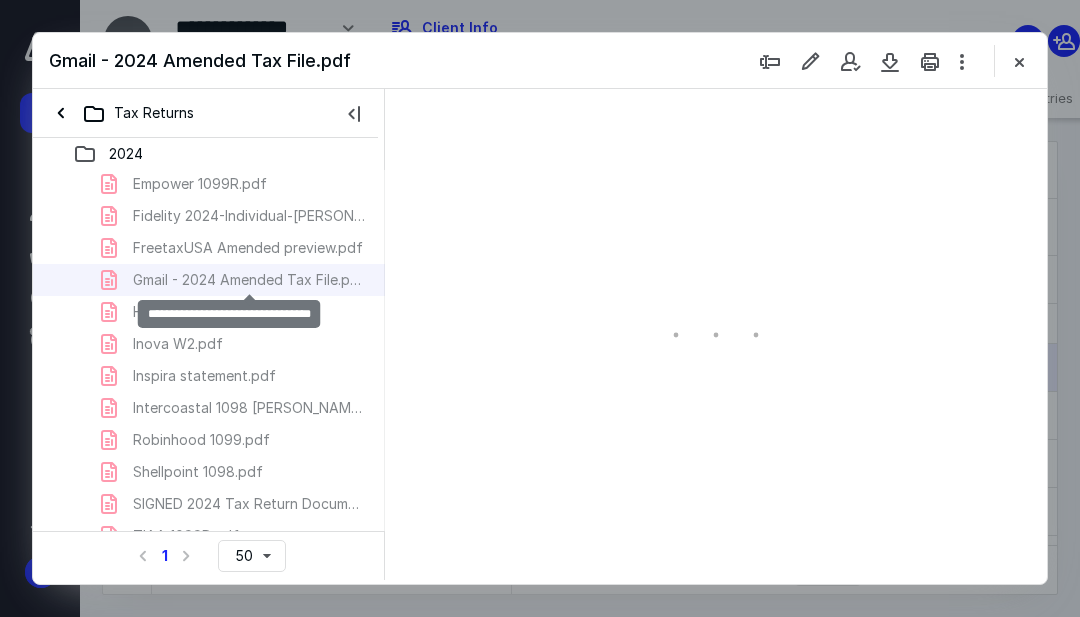 scroll, scrollTop: 0, scrollLeft: 0, axis: both 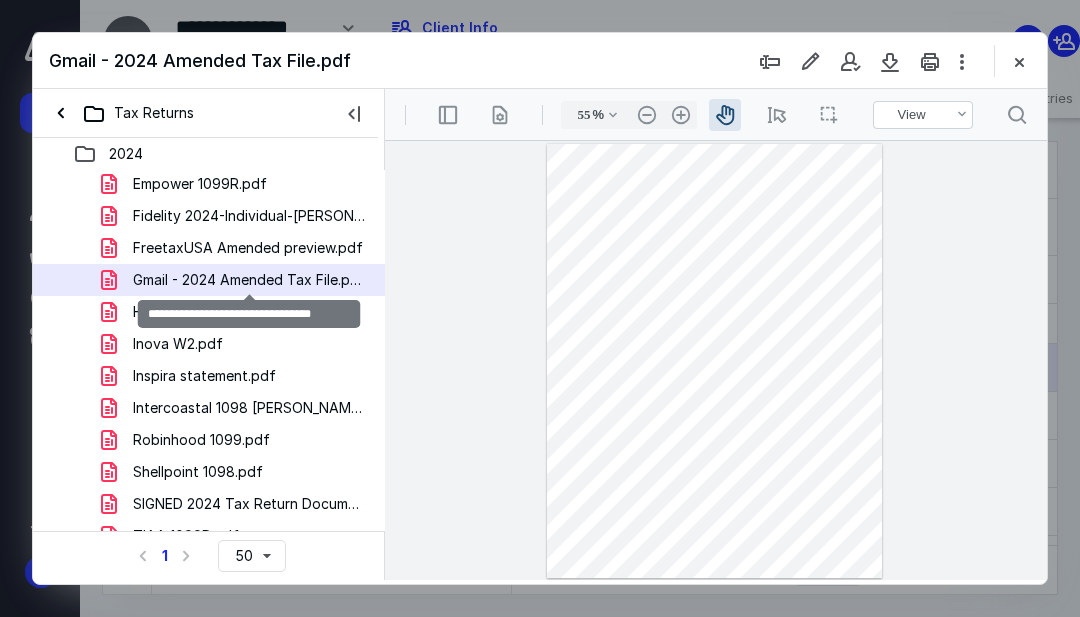 click on "HSA 2024.pdf" at bounding box center [237, 312] 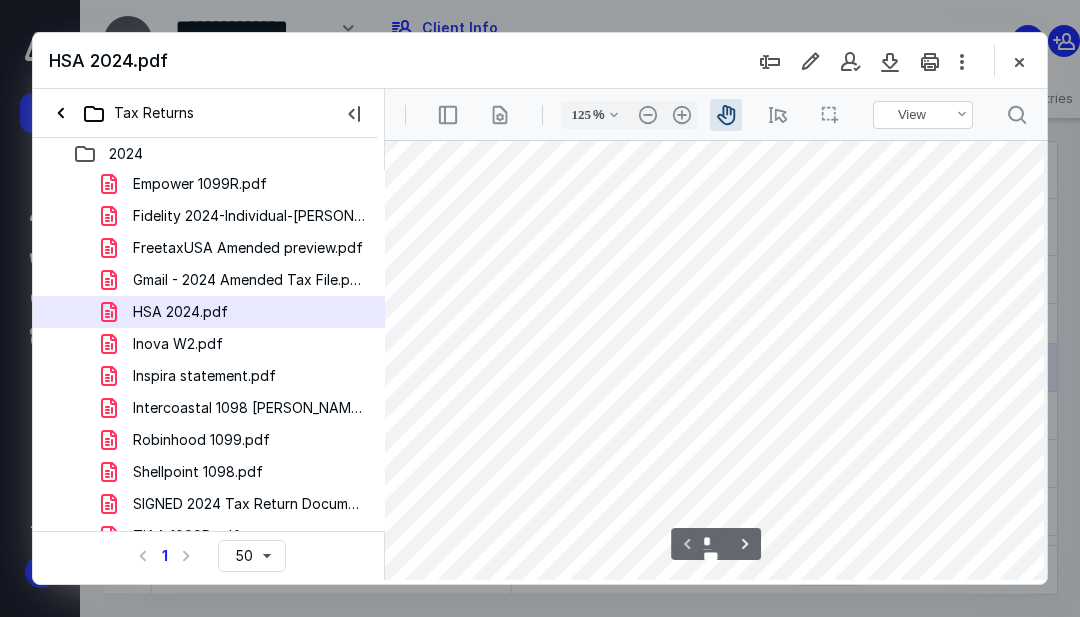 scroll, scrollTop: 480, scrollLeft: 64, axis: both 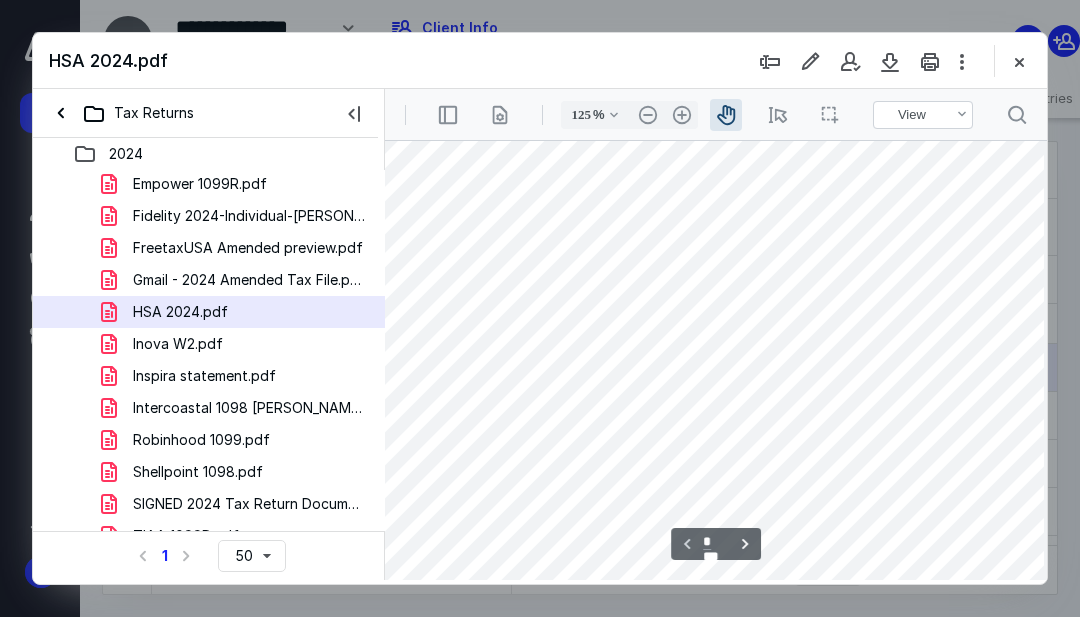 click on "FreetaxUSA Amended preview.pdf" at bounding box center [248, 248] 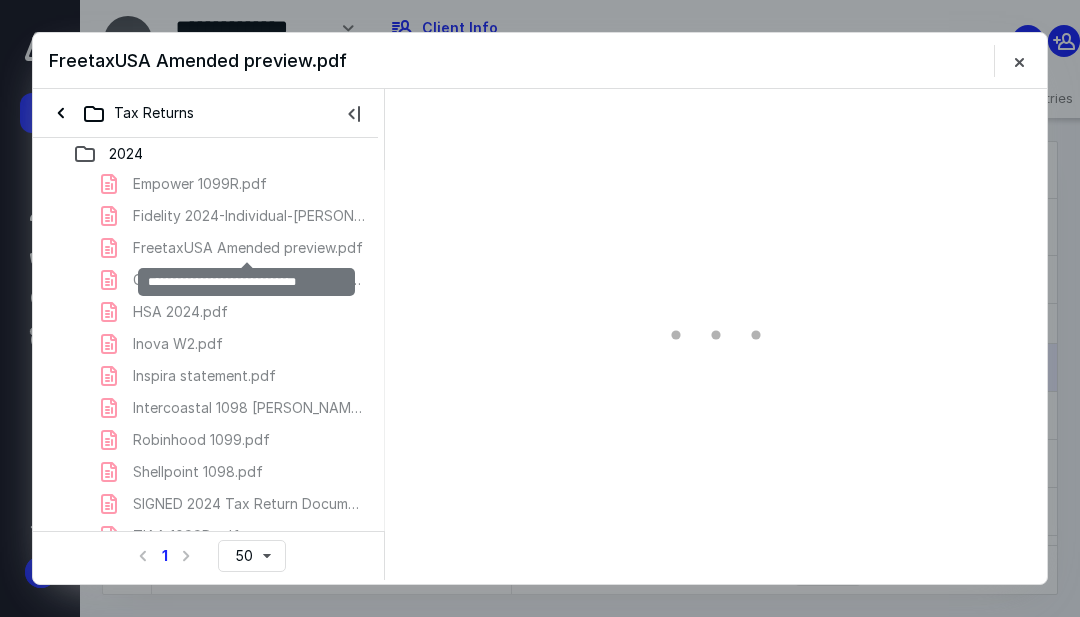 scroll, scrollTop: 0, scrollLeft: 0, axis: both 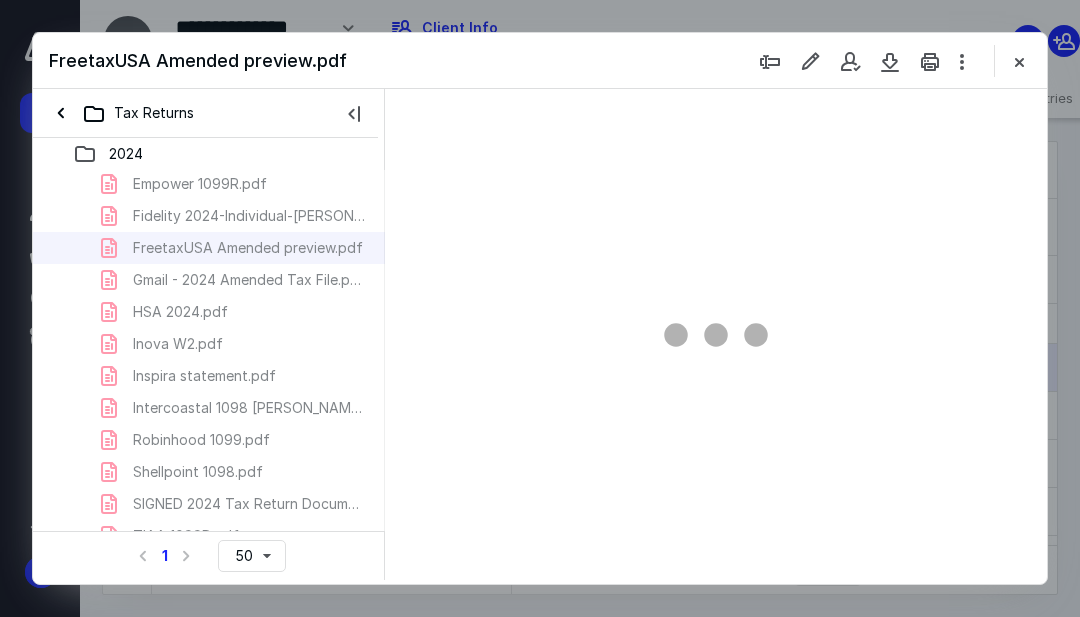 click on "**********" at bounding box center (246, 282) 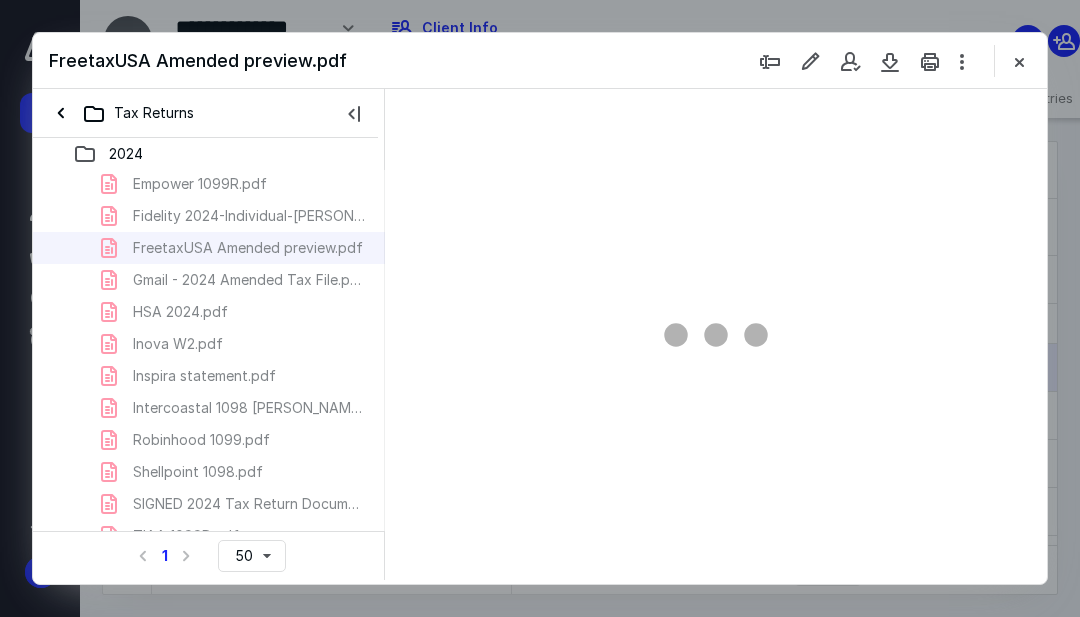 click on "529 statement 2024.pdf 2024 tax return personal signed.pdf 5498 SA HSA.pdf Ally 1099 INT.pdf Amended Tax filed 7.9.pdf Betterment 1099.pdf Empower 1099R.pdf Fidelity 2024-Individual-TOD-5990-Consolidated-Form-1099.pdf FreetaxUSA Amended preview.pdf Gmail - 2024 Amended Tax File.pdf HSA 2024.pdf Inova W2.pdf Inspira statement.pdf Intercoastal 1098 Andrew .pdf Robinhood 1099.pdf Shellpoint 1098.pdf SIGNED 2024 Tax Return Documents (LIMITLESS PSYCHIATRY LLC.pdf TIAA 1099R.pdf Vanguard 1099R.pdf Vanguard.pdf Vanguard2.pdf W2 Gusto from tax1099.pdf Wealthfront 1099.pdf" at bounding box center [209, 344] 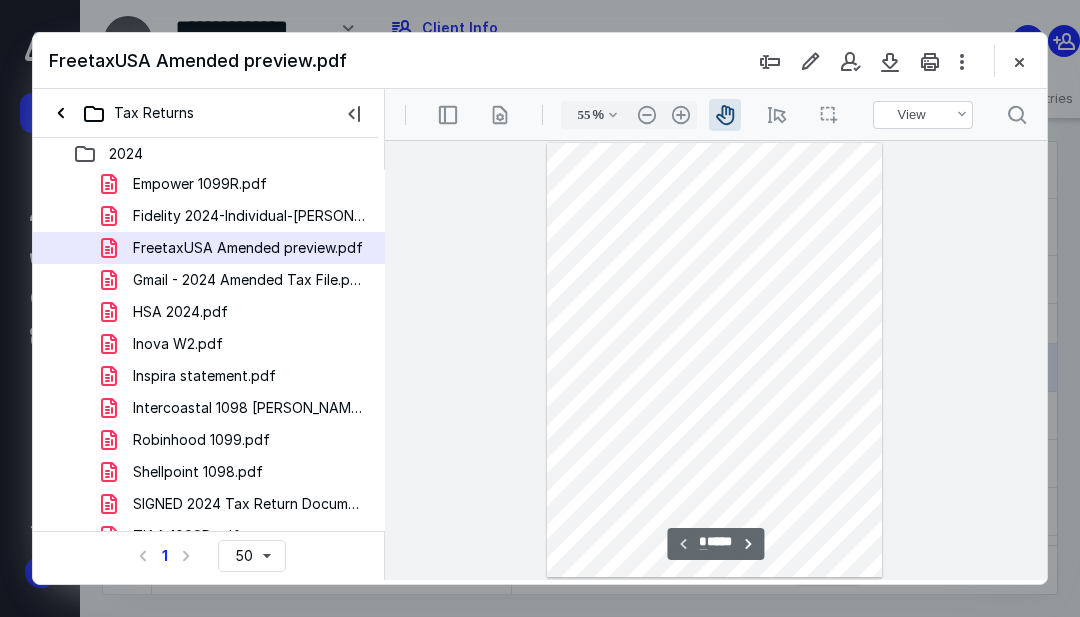 click on "Gmail - 2024 Amended Tax File.pdf" at bounding box center [249, 280] 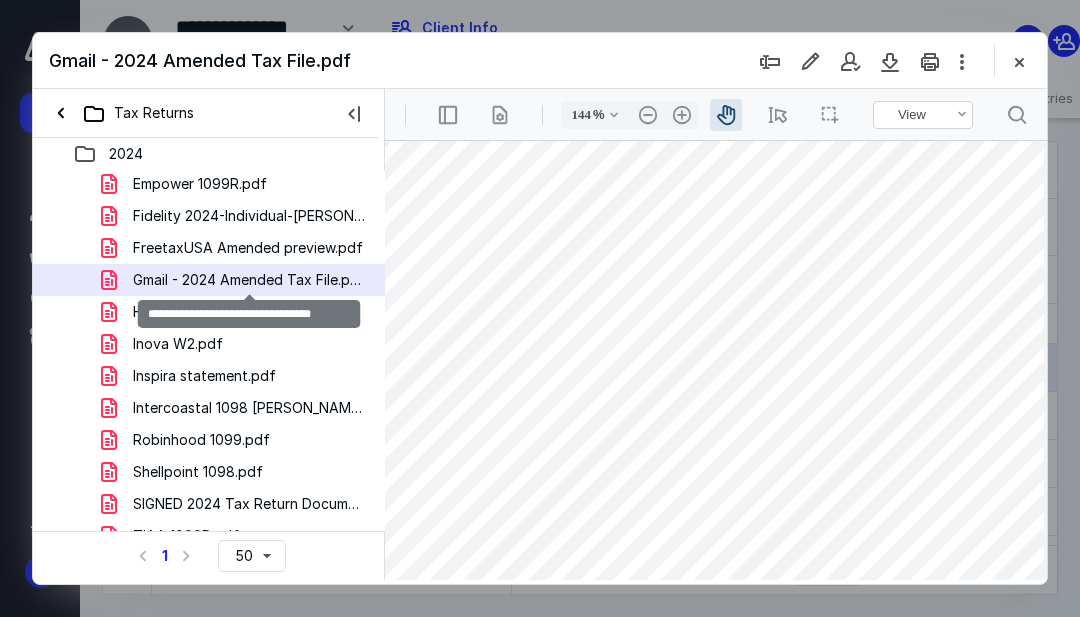 scroll, scrollTop: 202, scrollLeft: 14, axis: both 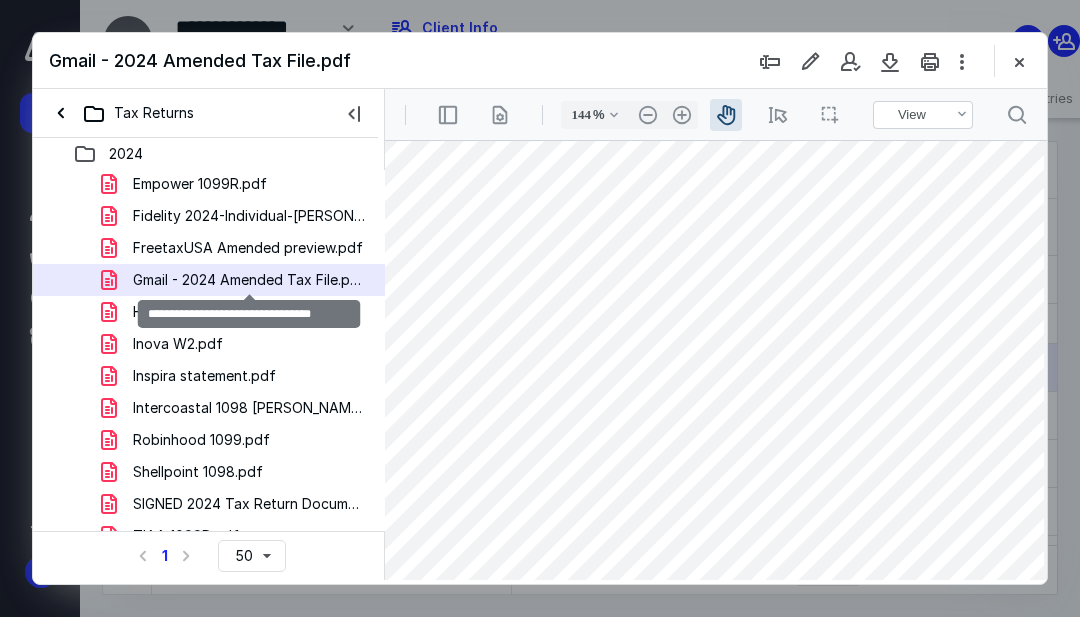 click on "**********" at bounding box center (249, 314) 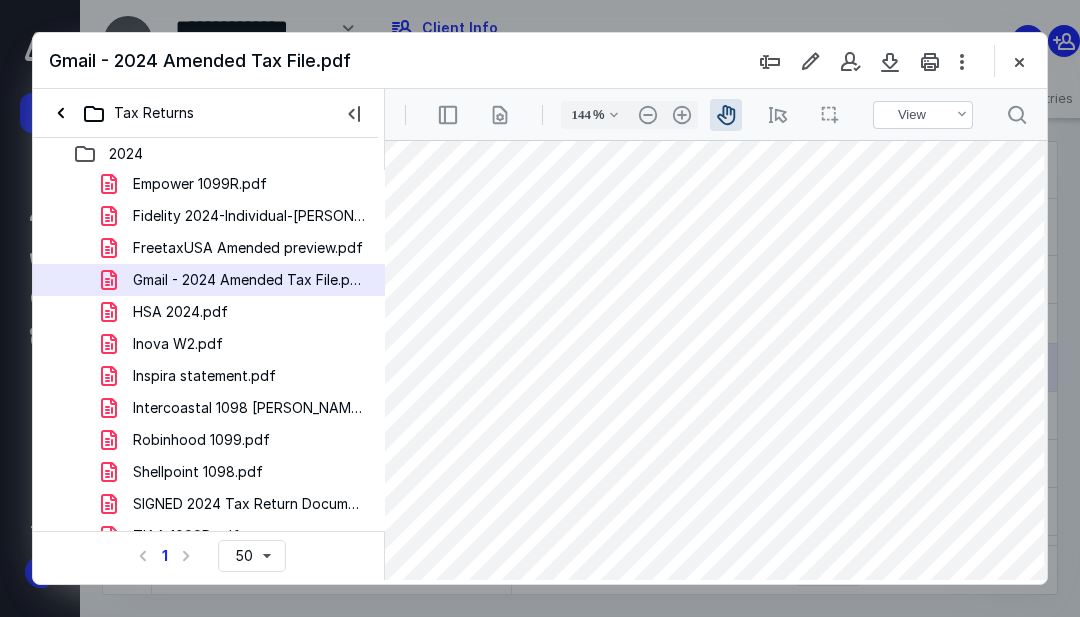click on "HSA 2024.pdf" at bounding box center (237, 312) 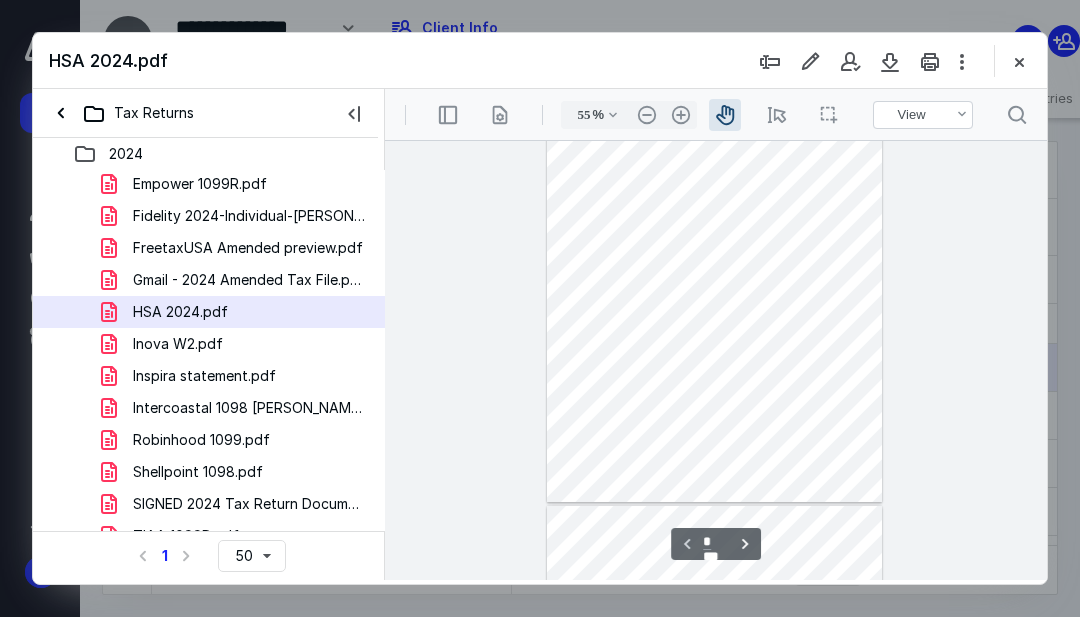 scroll, scrollTop: 78, scrollLeft: 0, axis: vertical 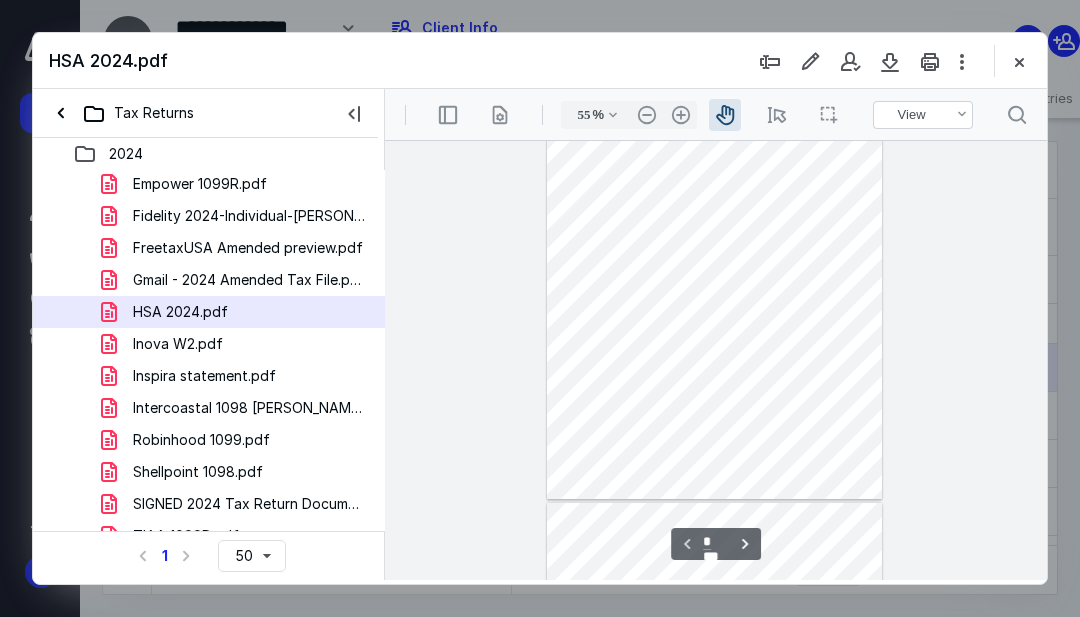 click on ".cls-1{fill:#abb0c4;} icon - header - zoom - in - line" at bounding box center (681, 115) 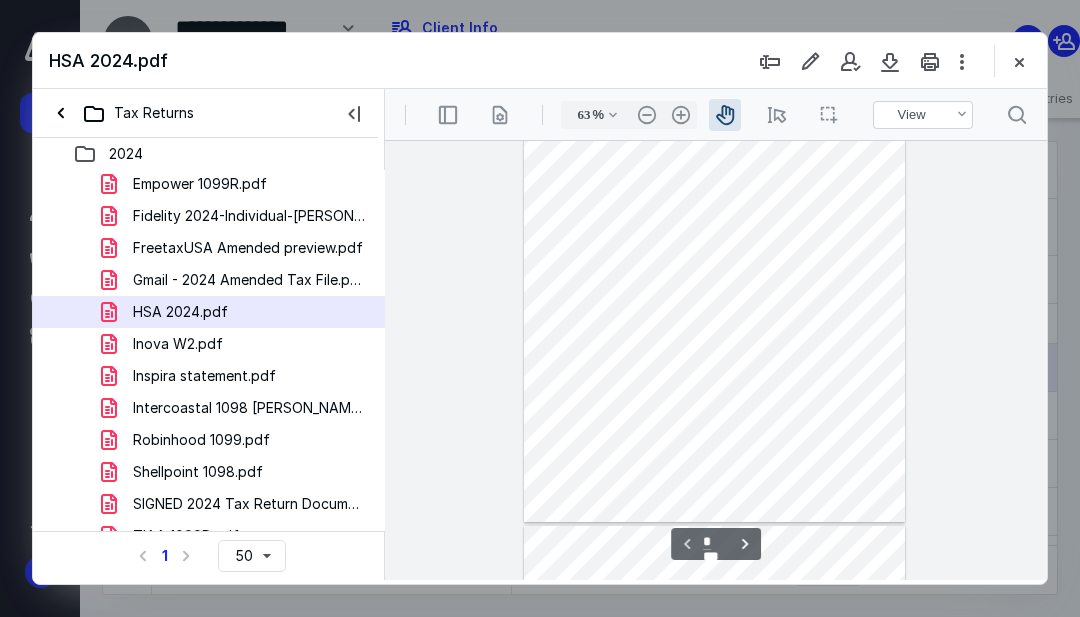 click on ".cls-1{fill:#abb0c4;} icon - header - zoom - in - line" at bounding box center [681, 115] 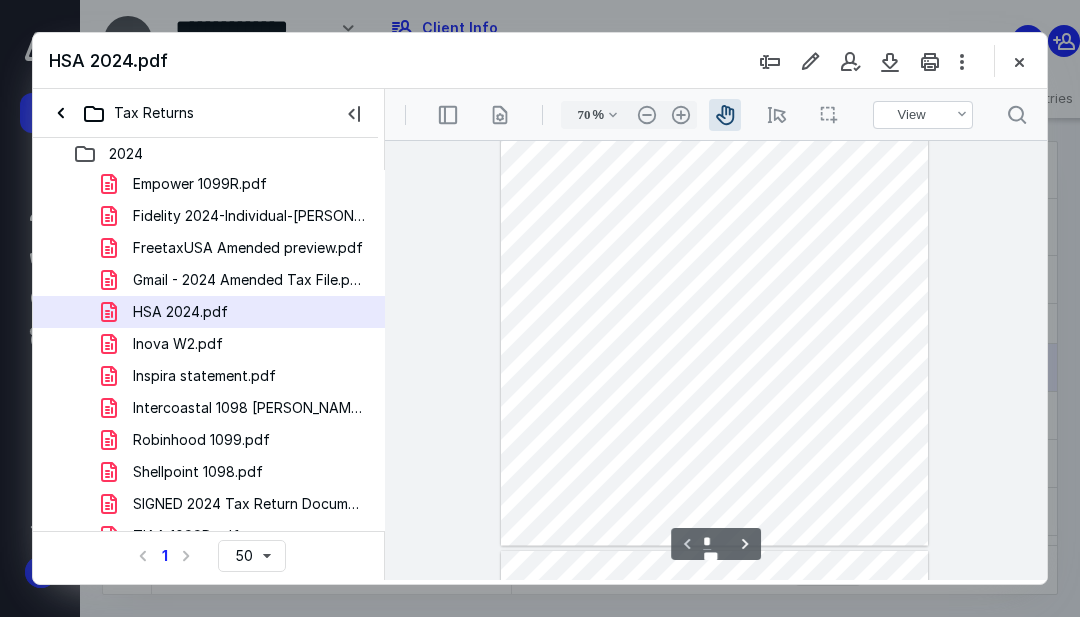 click on ".cls-1{fill:#abb0c4;} icon - header - zoom - in - line" at bounding box center [681, 115] 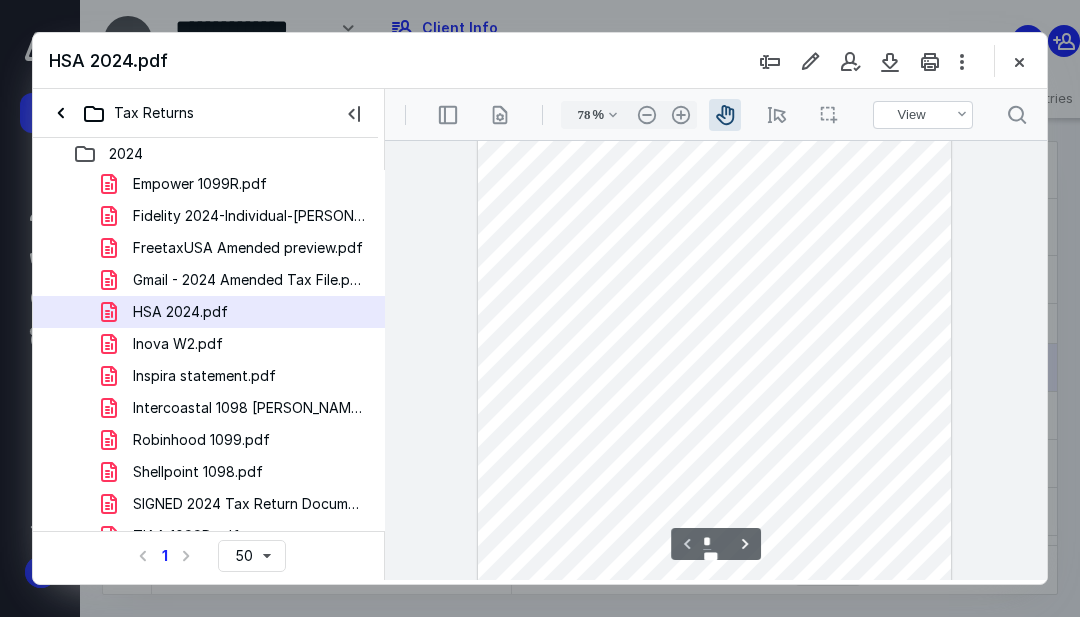 click on ".cls-1{fill:#abb0c4;} icon - header - zoom - in - line" at bounding box center (681, 115) 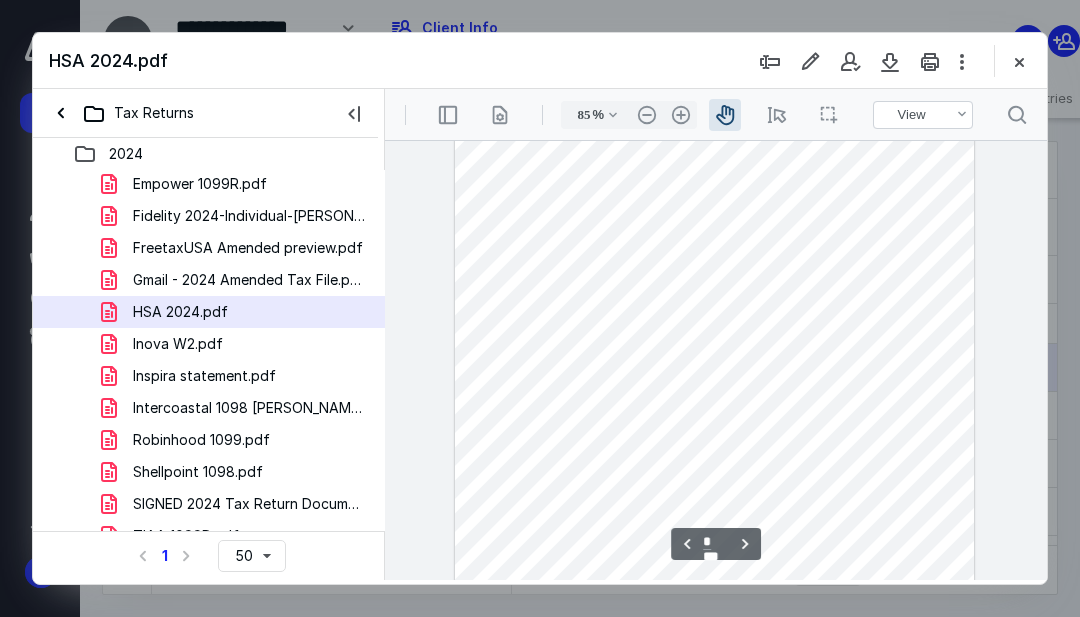scroll, scrollTop: 1073, scrollLeft: 0, axis: vertical 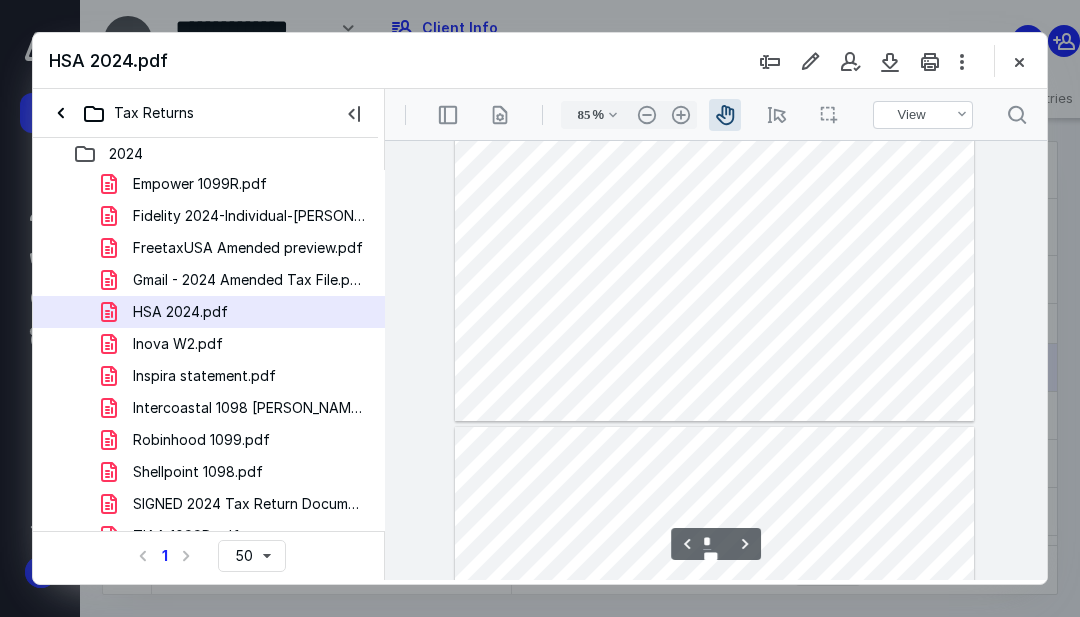 click at bounding box center (714, 85) 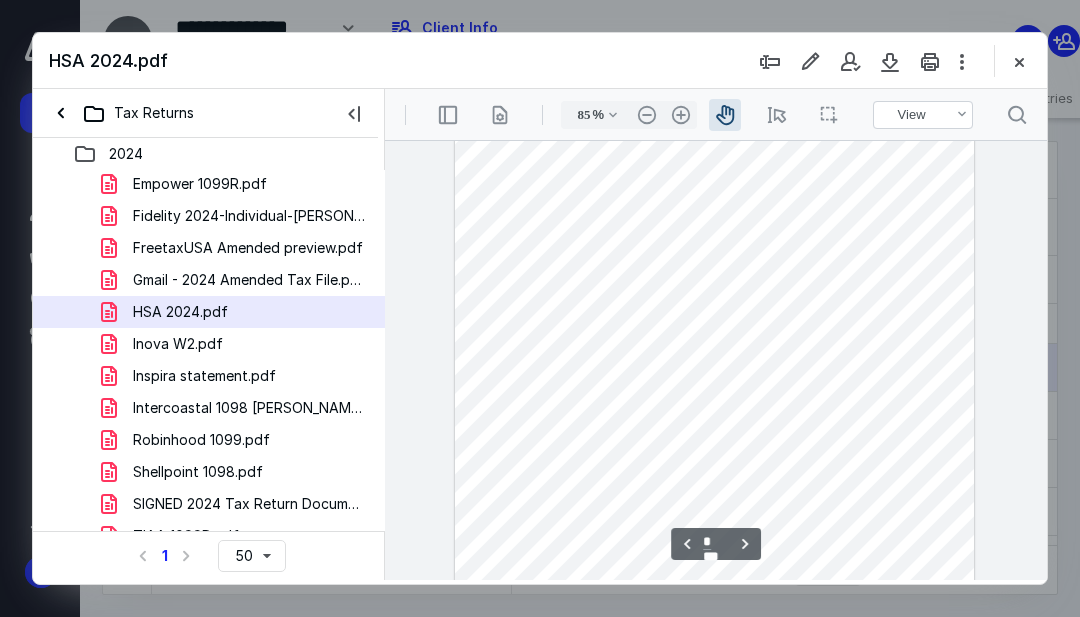 scroll, scrollTop: 1489, scrollLeft: 0, axis: vertical 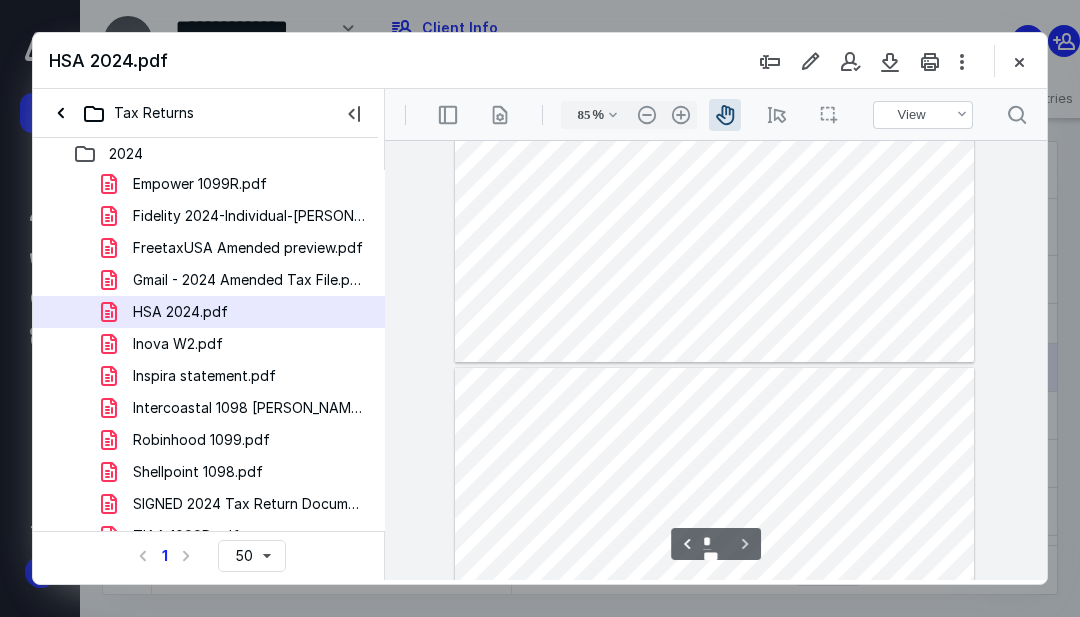 type on "*" 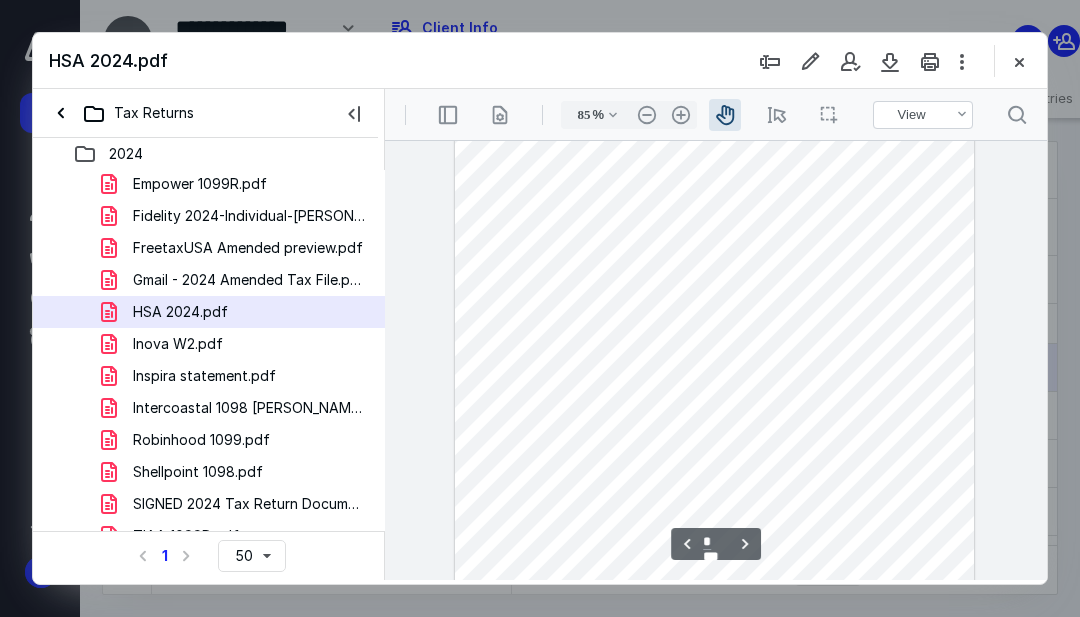 scroll, scrollTop: 1444, scrollLeft: 0, axis: vertical 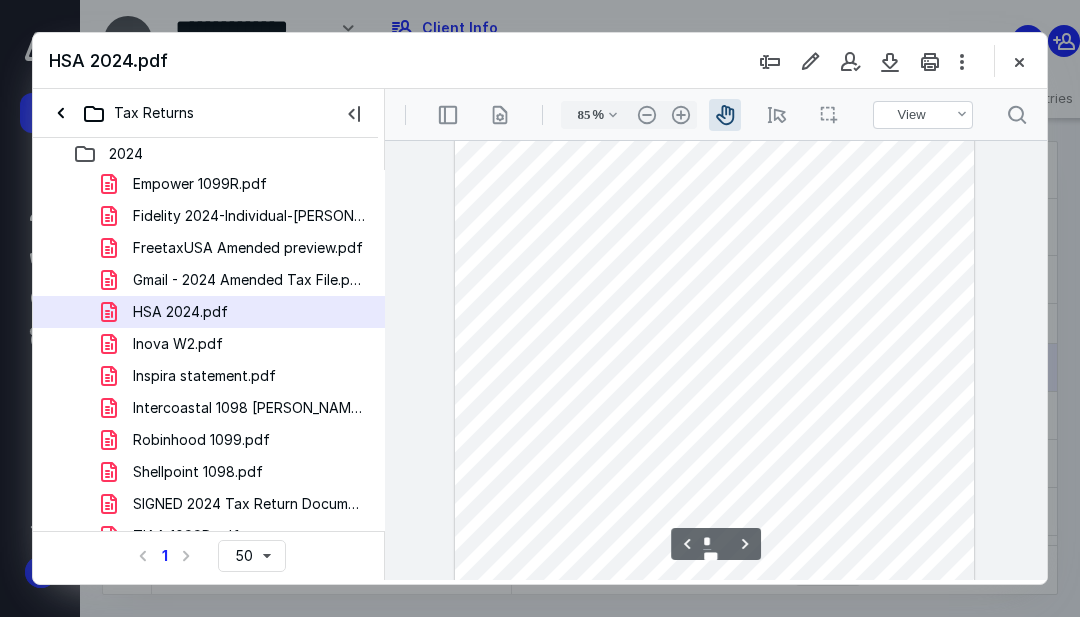 click on "Inova W2.pdf" at bounding box center (178, 344) 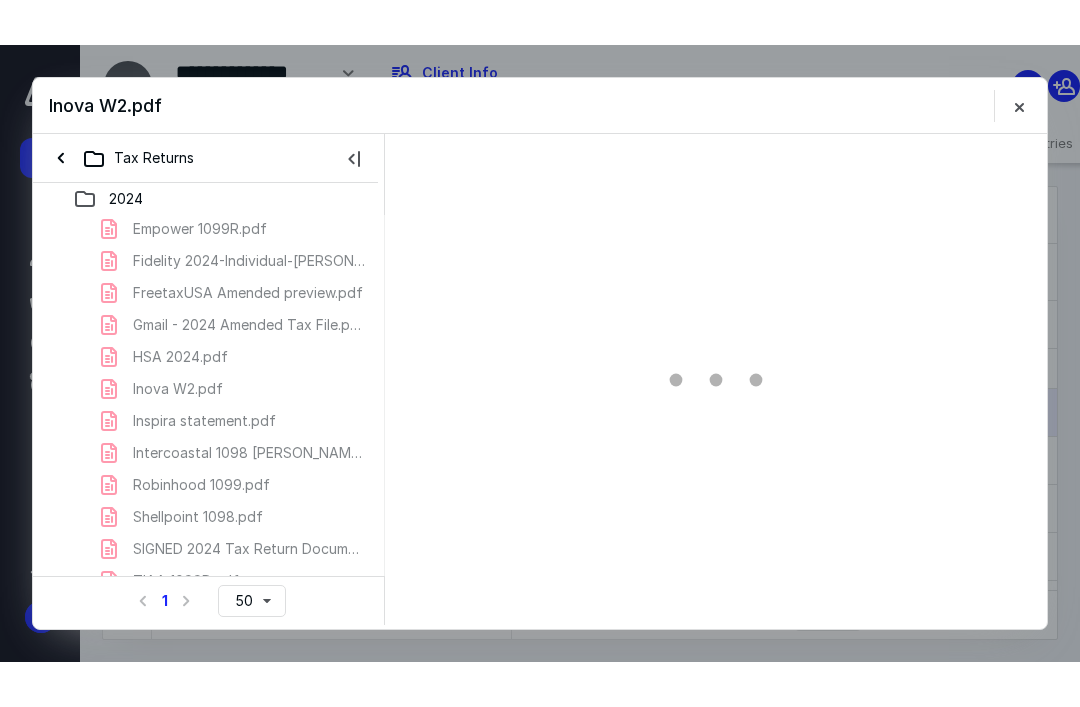 scroll, scrollTop: 0, scrollLeft: 0, axis: both 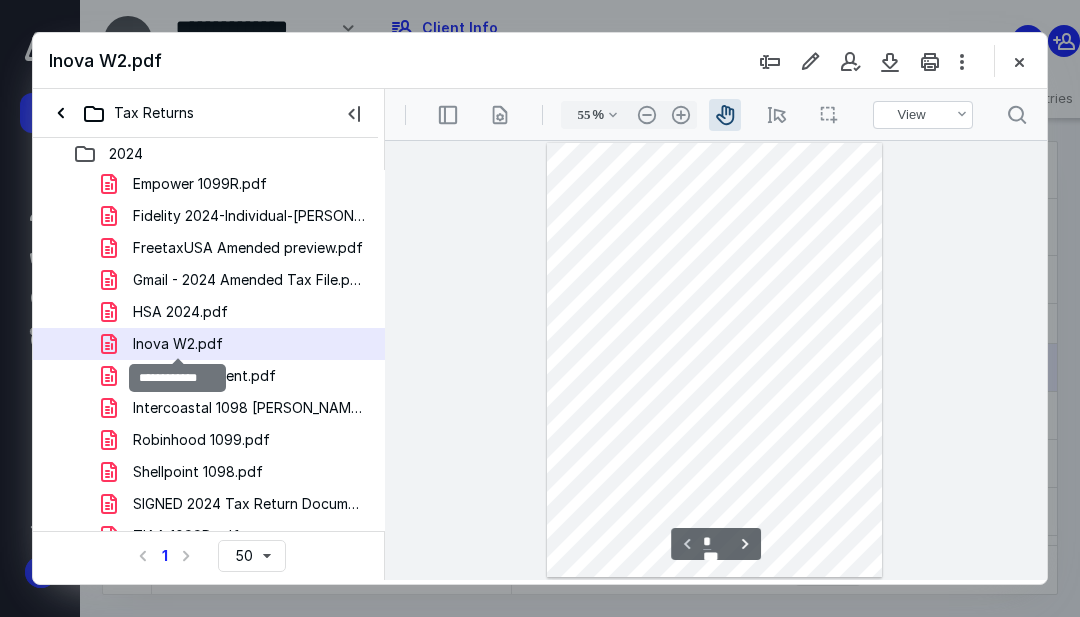 click on ".cls-1{fill:#abb0c4;} icon - header - zoom - out - line" at bounding box center (647, 115) 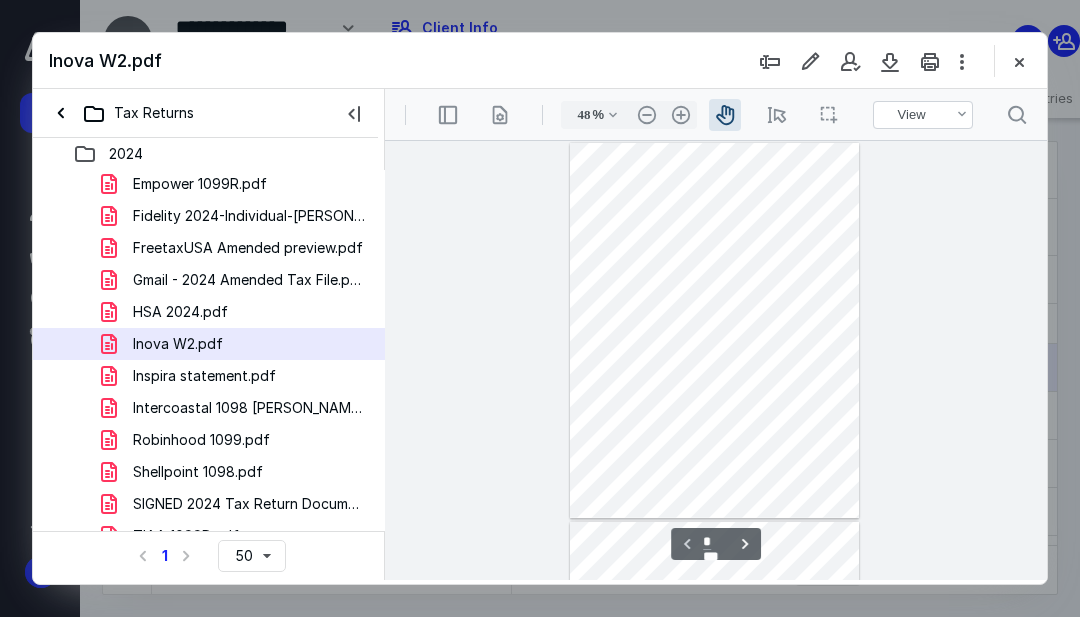 click on "48 % .cls-1{fill:#abb0c4;} icon - chevron - down .cls-1{fill:#abb0c4;} icon - header - zoom - out - line Current zoom is   48 % .cls-1{fill:#abb0c4;} icon - header - zoom - in - line" at bounding box center (629, 115) 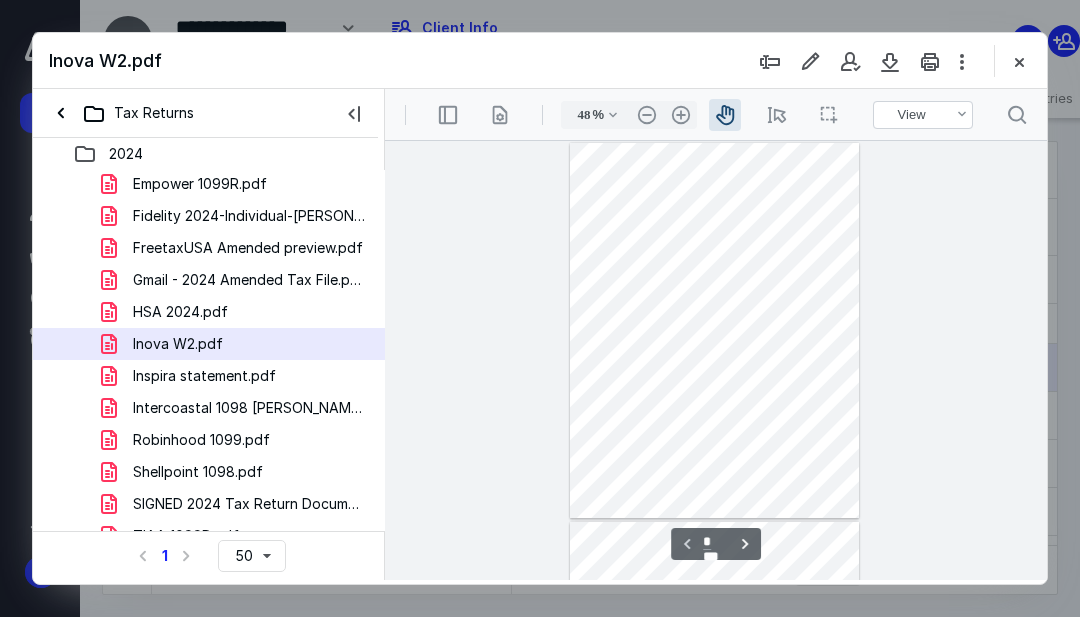 click on ".cls-1{fill:#abb0c4;} icon - header - zoom - in - line" at bounding box center (681, 115) 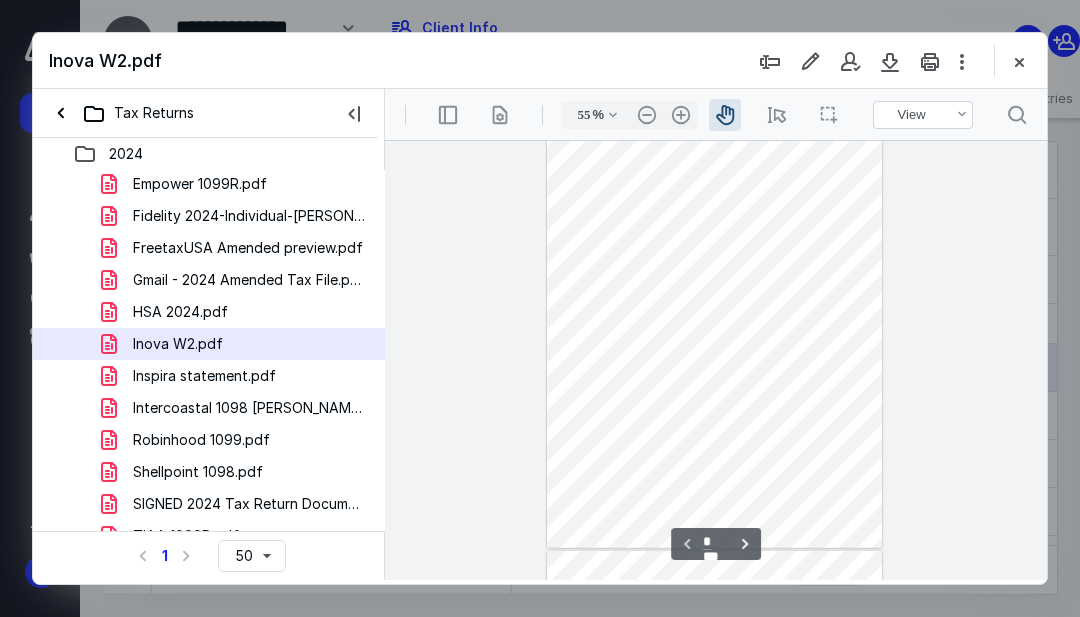 click on ".cls-1{fill:#abb0c4;} icon - header - zoom - in - line" at bounding box center [681, 115] 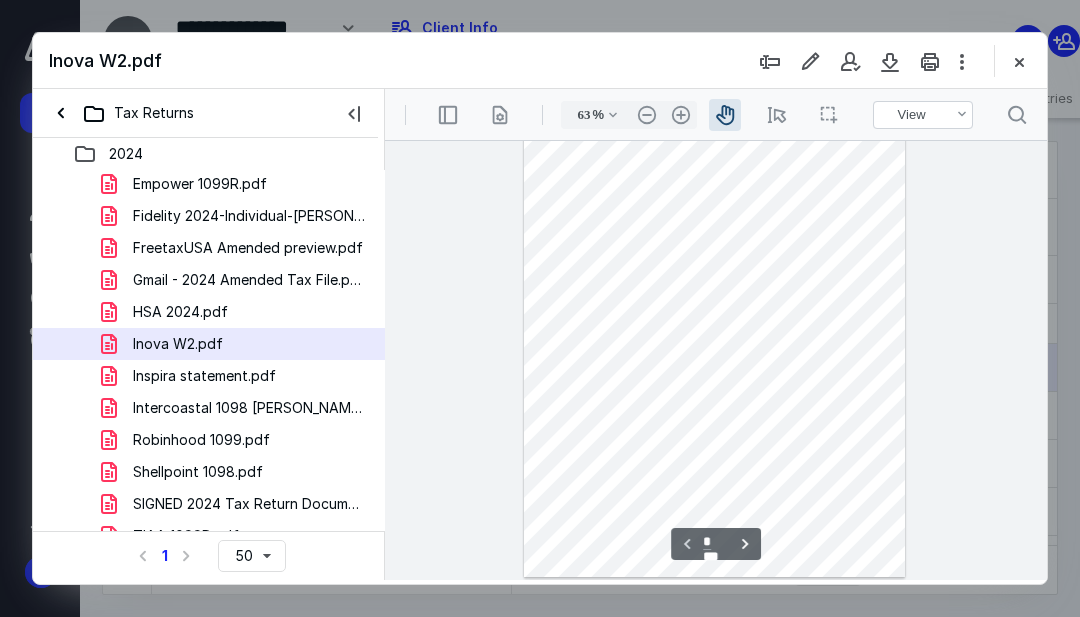 click on ".cls-1{fill:#abb0c4;} icon - header - zoom - in - line" at bounding box center [681, 115] 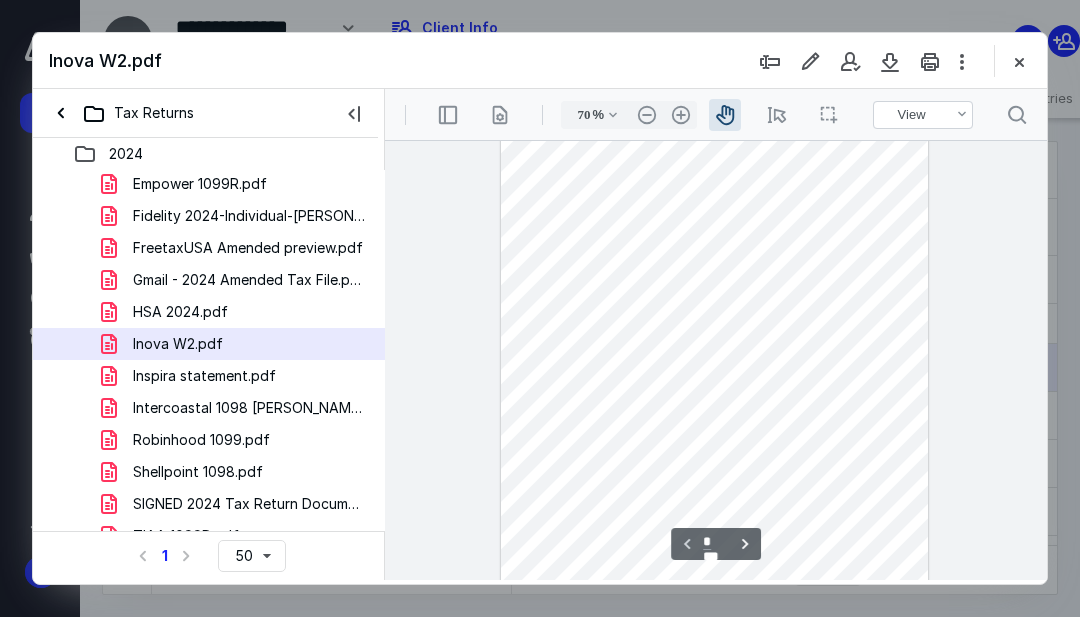 click on ".cls-1{fill:#abb0c4;} icon - header - zoom - in - line" at bounding box center (681, 115) 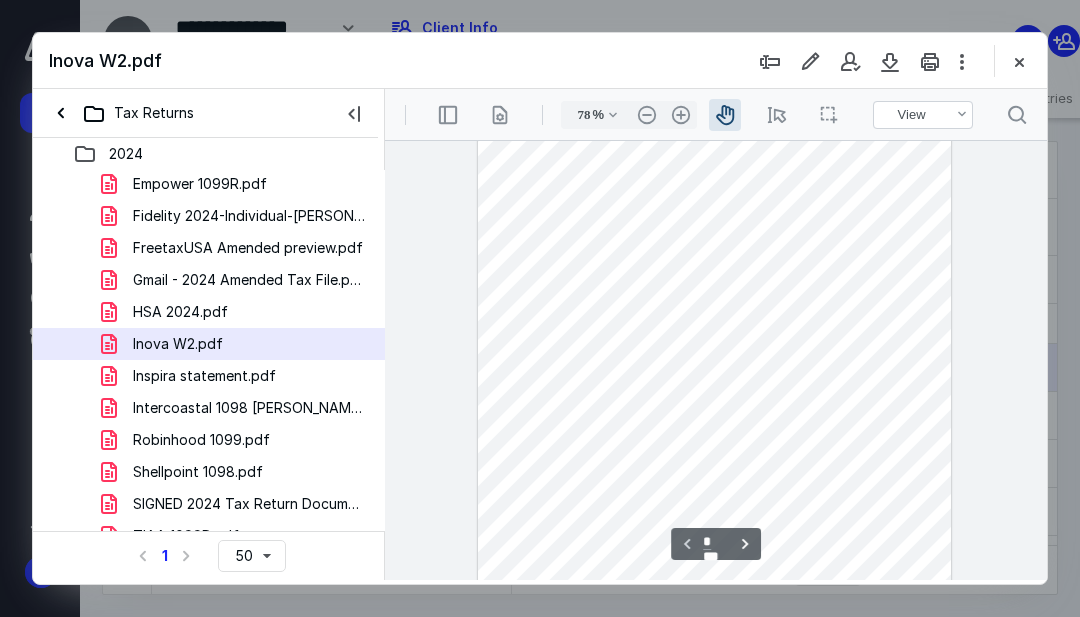 click on ".cls-1{fill:#abb0c4;} icon - header - zoom - in - line" at bounding box center [681, 115] 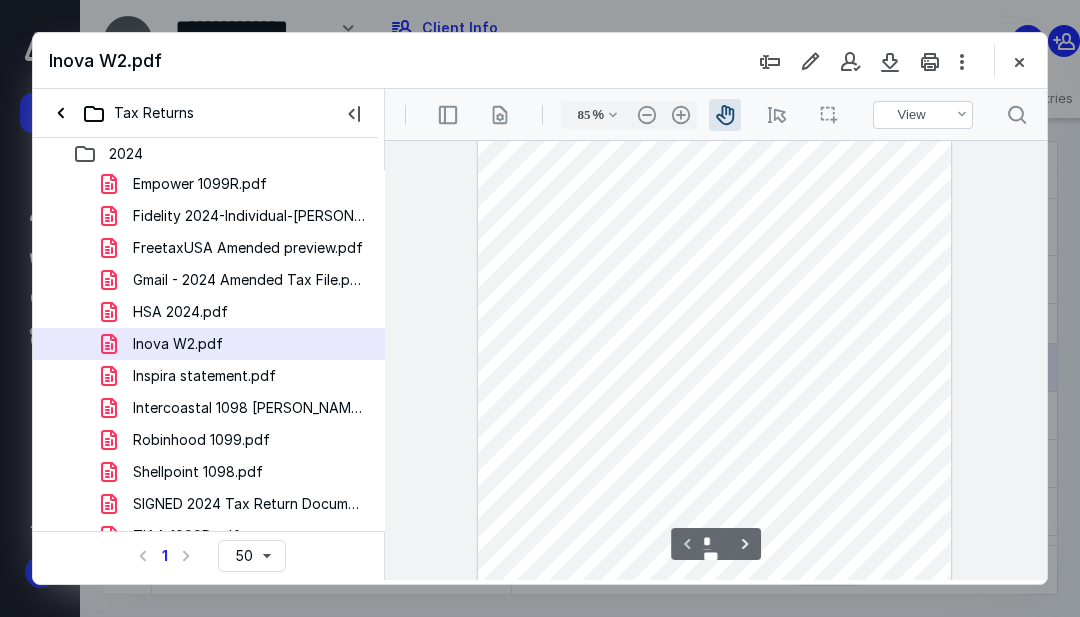 scroll, scrollTop: 150, scrollLeft: 0, axis: vertical 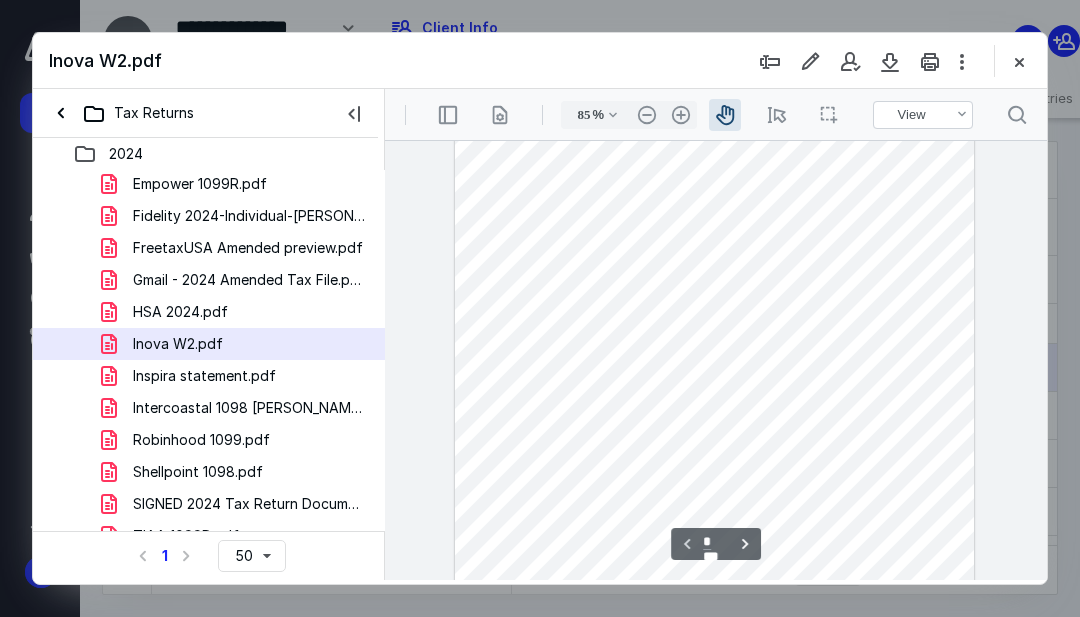 click on ".cls-1{fill:#abb0c4;} icon - header - zoom - in - line" at bounding box center [681, 115] 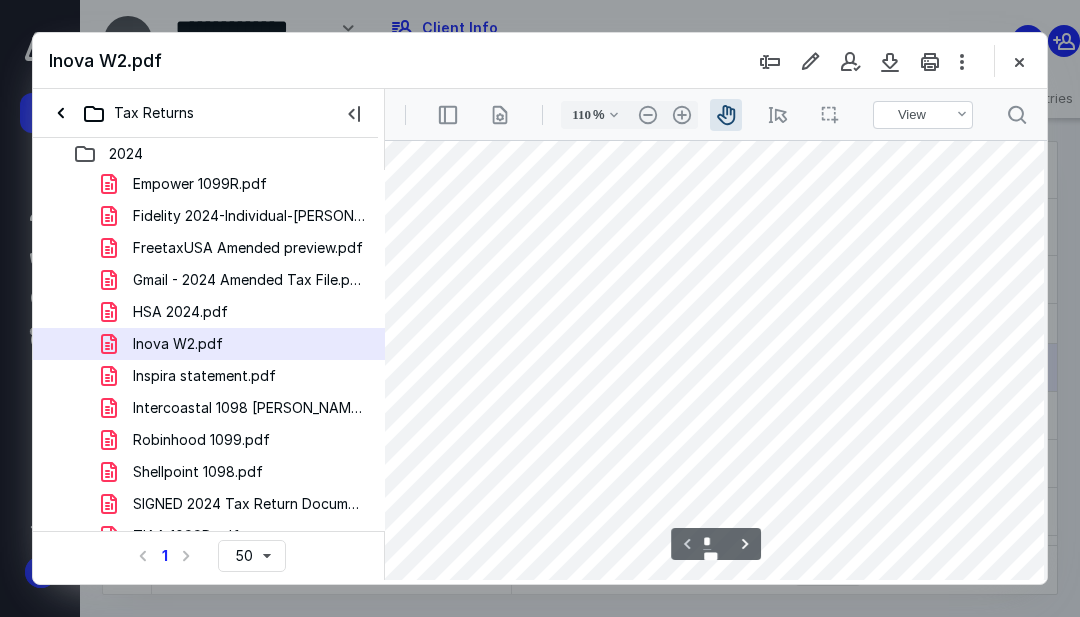 scroll, scrollTop: 0, scrollLeft: 10, axis: horizontal 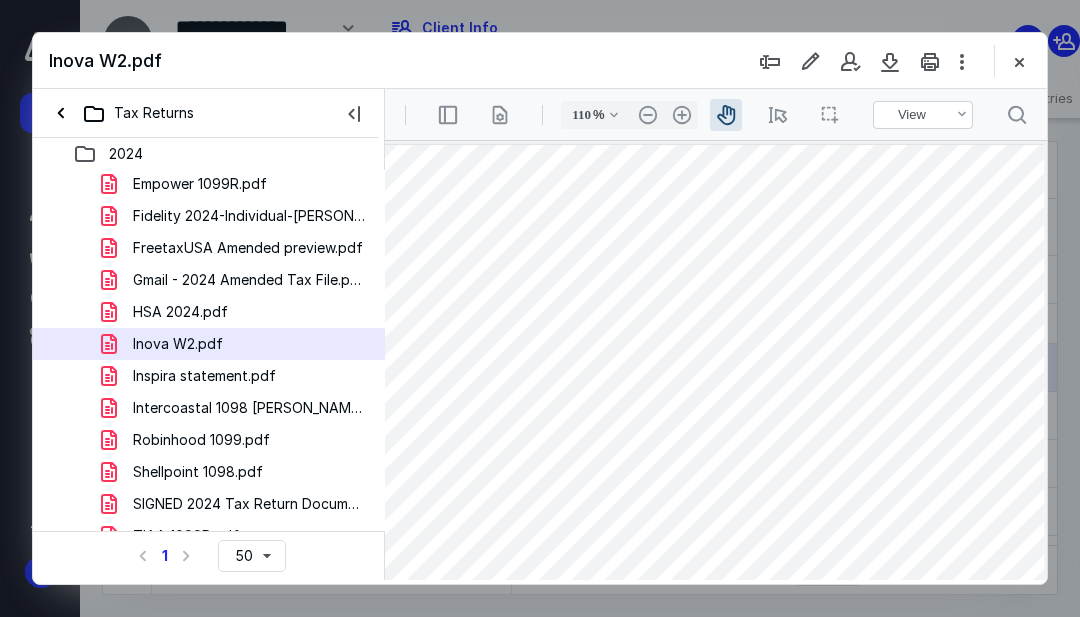 click on "Inspira statement.pdf" at bounding box center (204, 376) 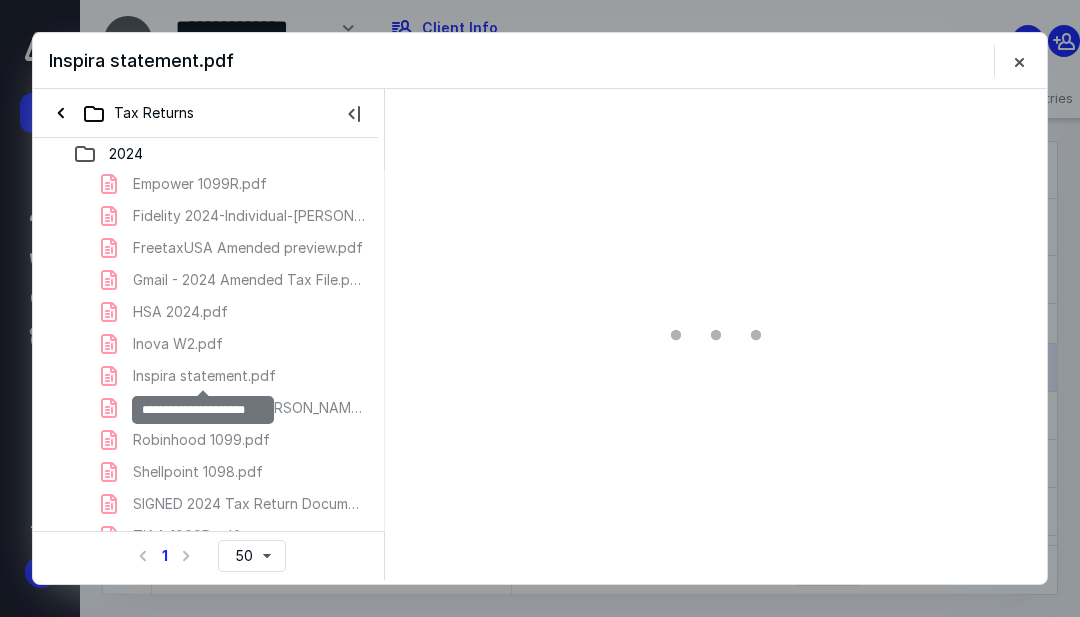scroll, scrollTop: 0, scrollLeft: 0, axis: both 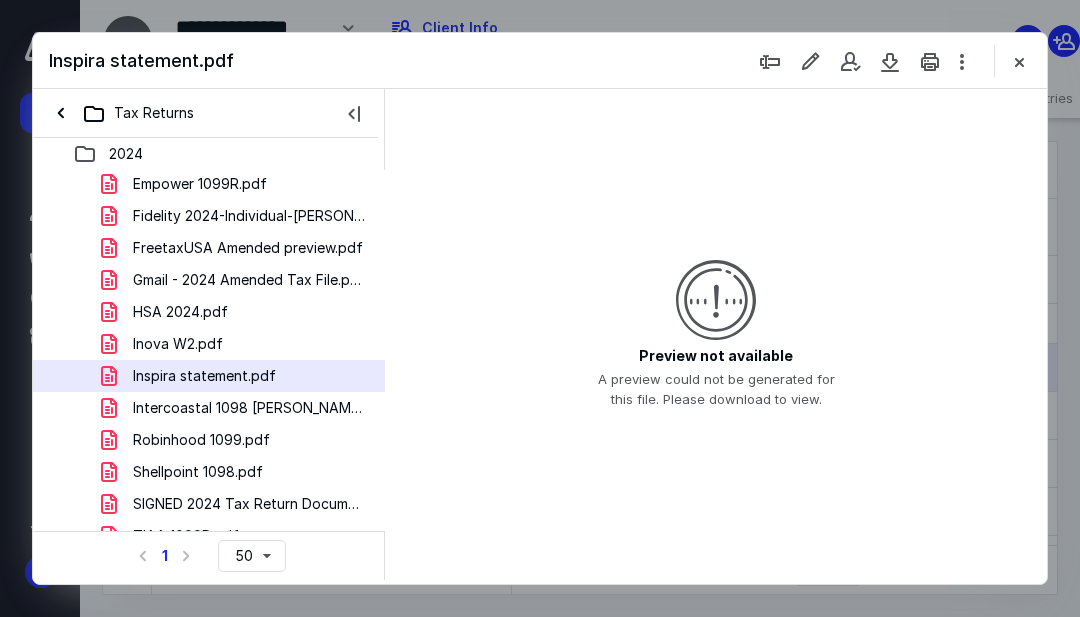 click on "Intercoastal 1098 [PERSON_NAME] .pdf" at bounding box center [249, 408] 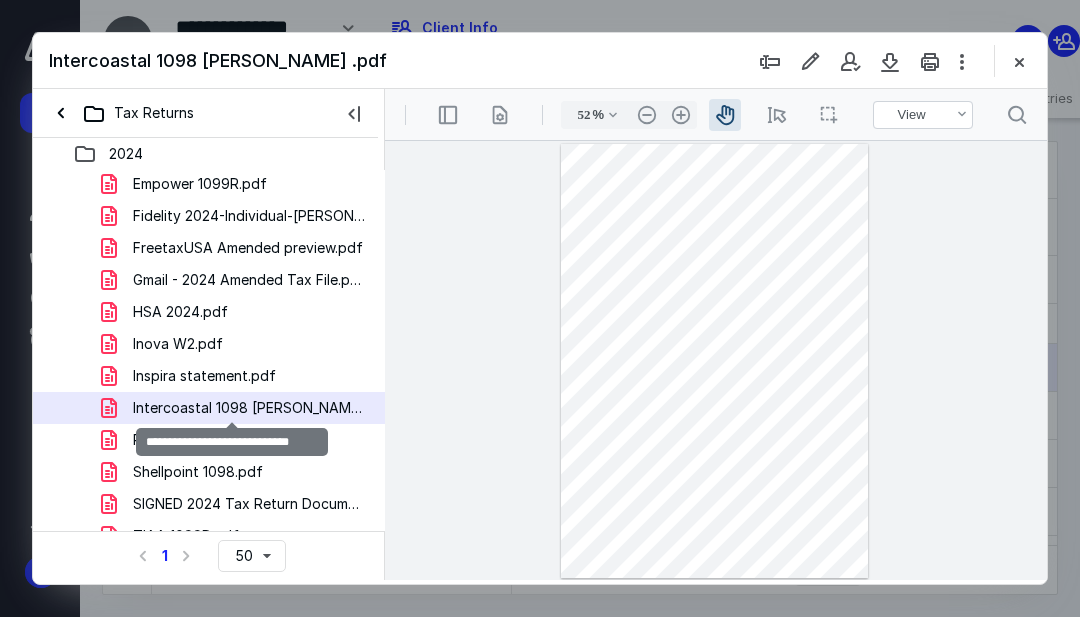 click on "Inspira statement.pdf" at bounding box center [237, 376] 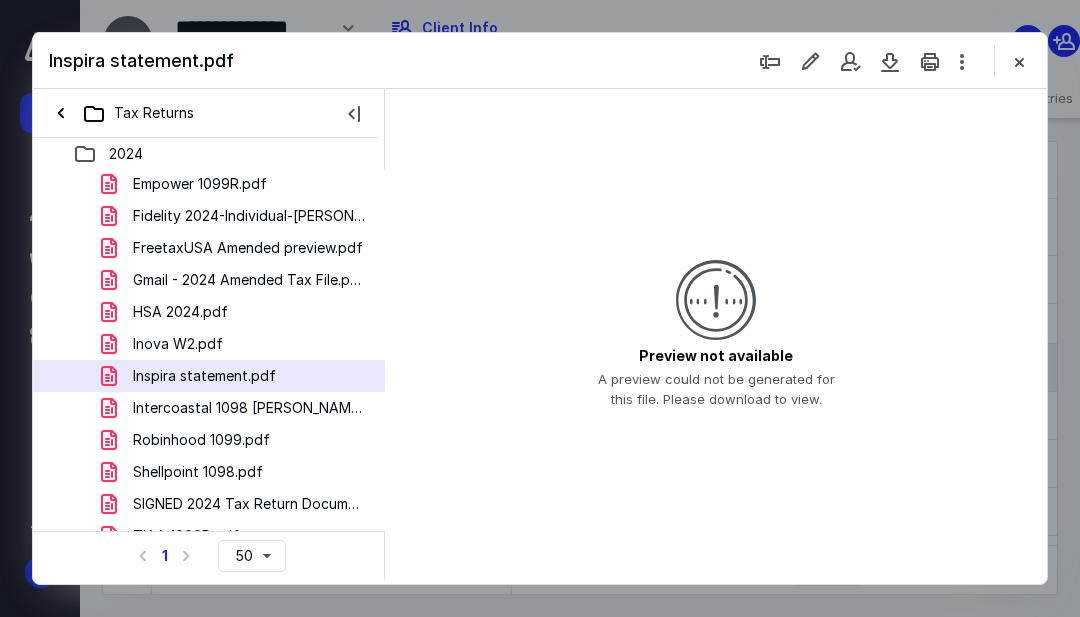 click on "Inspira statement.pdf" at bounding box center (237, 376) 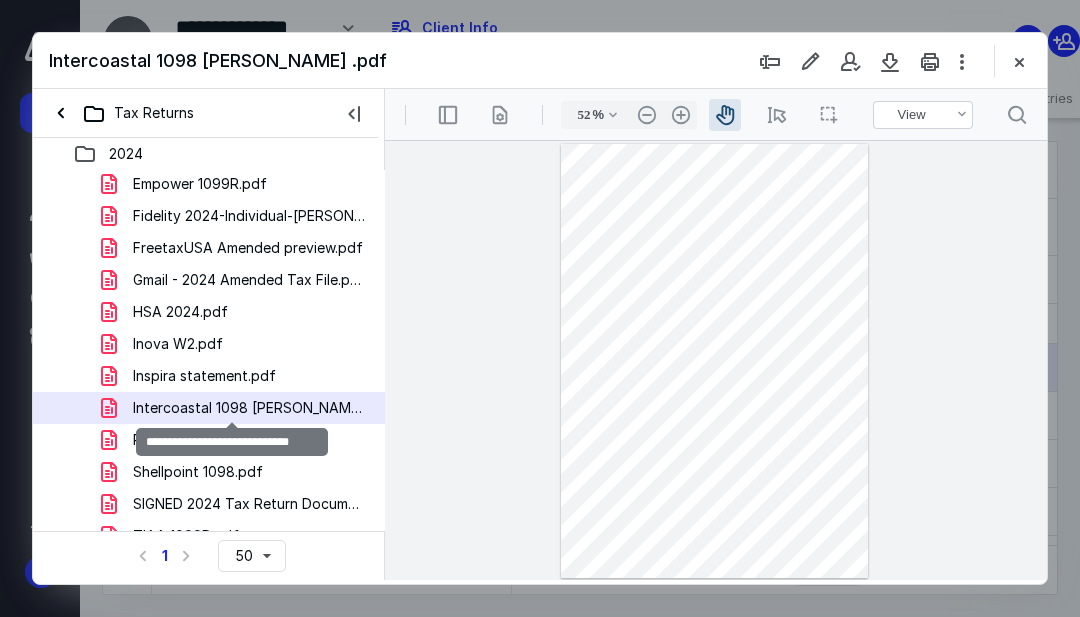click on "Inspira statement.pdf" at bounding box center [237, 376] 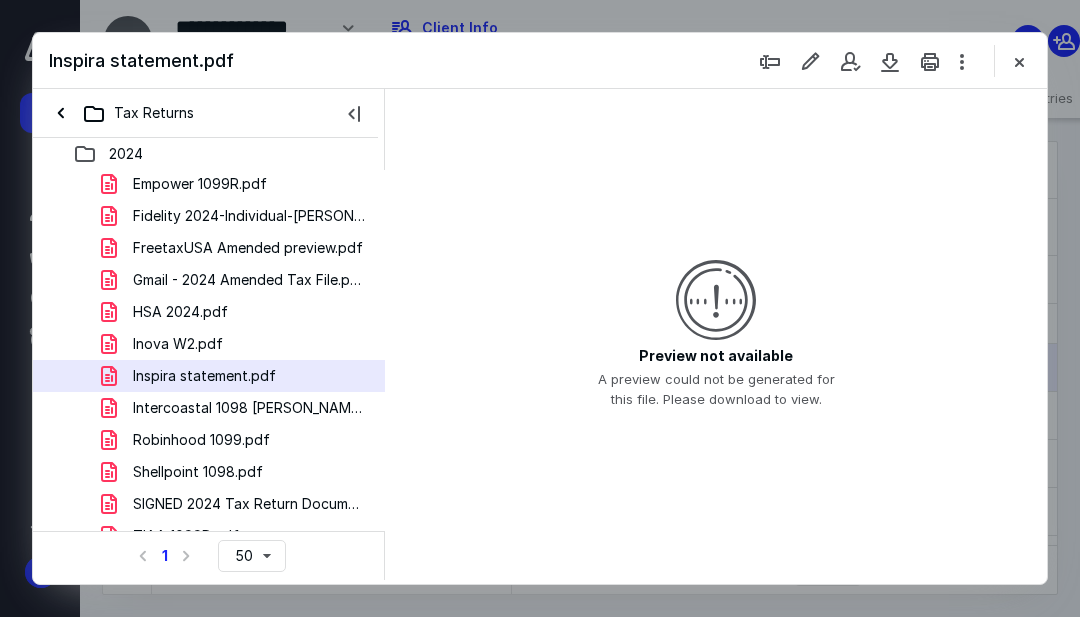 click on "Inspira statement.pdf" at bounding box center (204, 376) 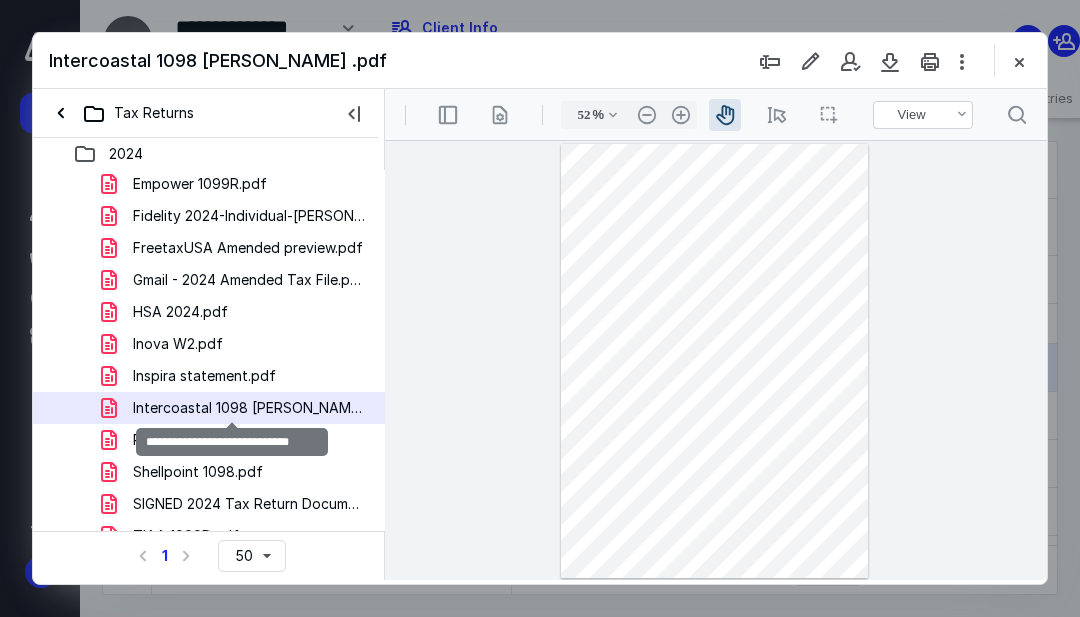 click on ".cls-1{fill:#abb0c4;} icon - header - sidebar - line .cls-1{fill:#abb0c4;} icon - header - page manipulation - line 52 % .cls-1{fill:#abb0c4;} icon - chevron - down .cls-1{fill:#abb0c4;} icon - header - zoom - out - line Current zoom is   52 % .cls-1{fill:#abb0c4;} icon - header - zoom - in - line icon-header-pan20 .cls-1{fill:#abb0c4;} icon - header - select - line icon / operation / multi select View Annotate Shapes View .cls-1{fill:#abb0c4;} icon - chevron - down View Annotate Shapes .cls-1{fill:#abb0c4;} icon - header - search" at bounding box center (716, 114) 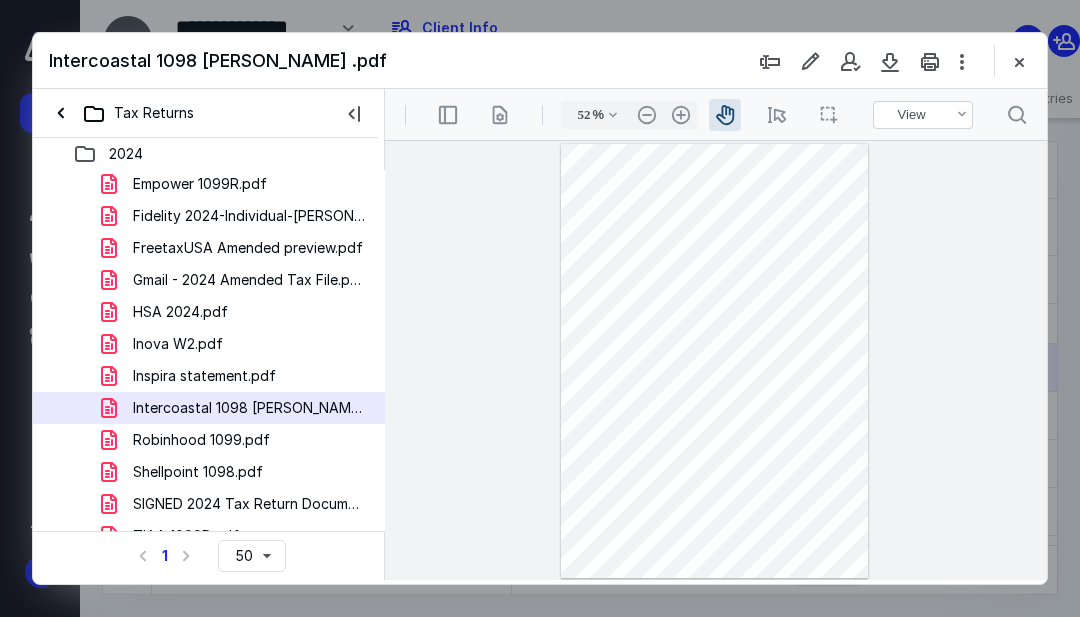 click on ".cls-1{fill:#abb0c4;} icon - header - sidebar - line .cls-1{fill:#abb0c4;} icon - header - page manipulation - line 52 % .cls-1{fill:#abb0c4;} icon - chevron - down .cls-1{fill:#abb0c4;} icon - header - zoom - out - line Current zoom is   52 % .cls-1{fill:#abb0c4;} icon - header - zoom - in - line icon-header-pan20 .cls-1{fill:#abb0c4;} icon - header - select - line icon / operation / multi select View Annotate Shapes View .cls-1{fill:#abb0c4;} icon - chevron - down View Annotate Shapes .cls-1{fill:#abb0c4;} icon - header - search" at bounding box center [716, 114] 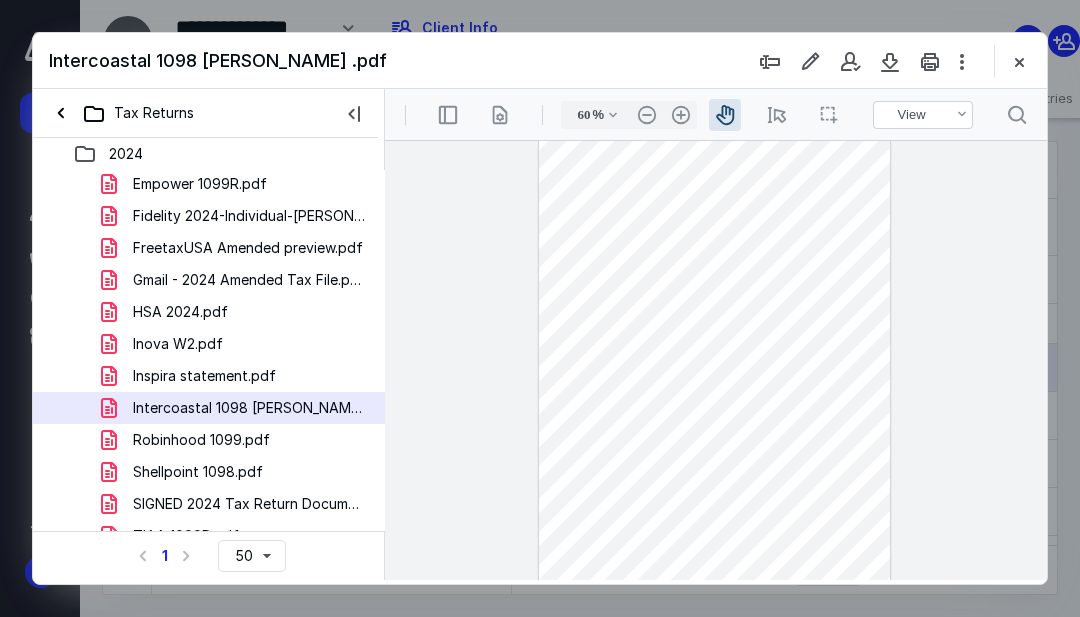 click on ".cls-1{fill:#abb0c4;} icon - header - zoom - in - line" at bounding box center (681, 115) 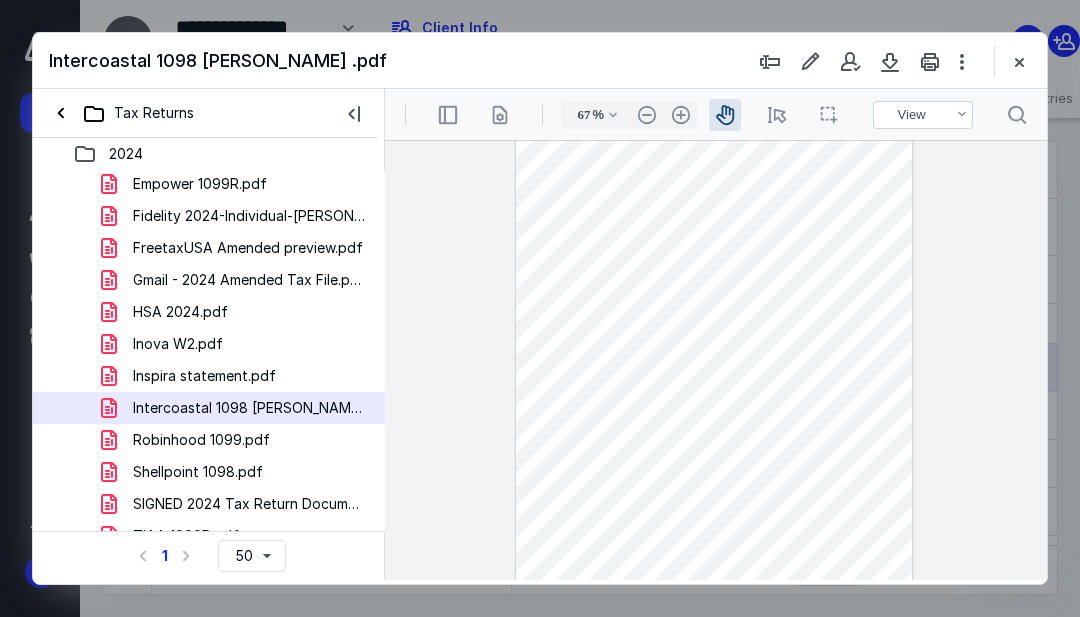click on ".cls-1{fill:#abb0c4;} icon - header - zoom - in - line" at bounding box center [681, 115] 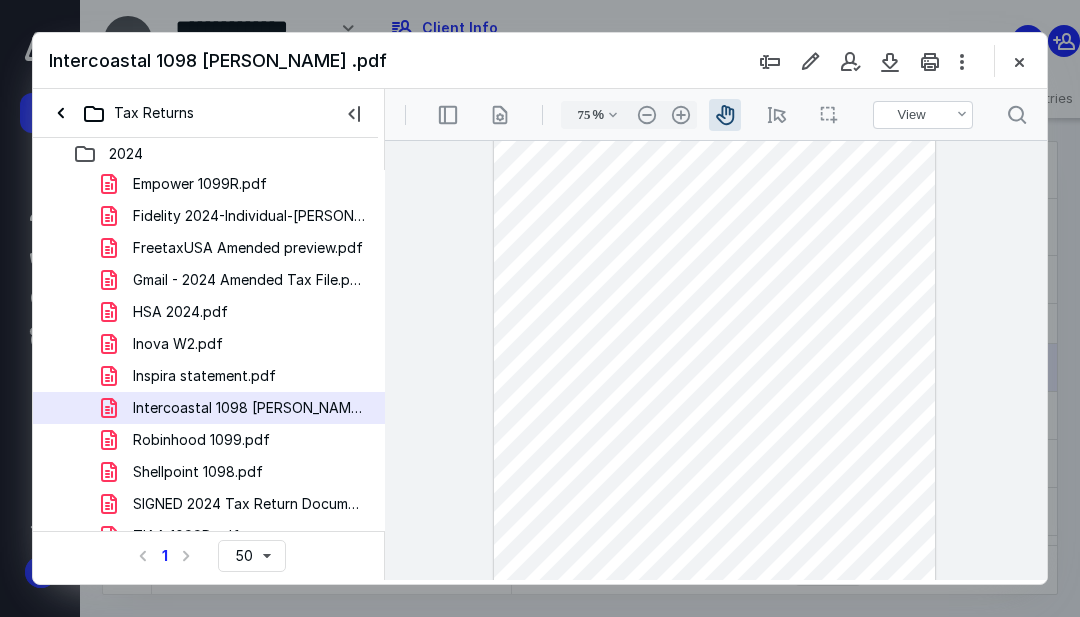 scroll, scrollTop: 0, scrollLeft: 0, axis: both 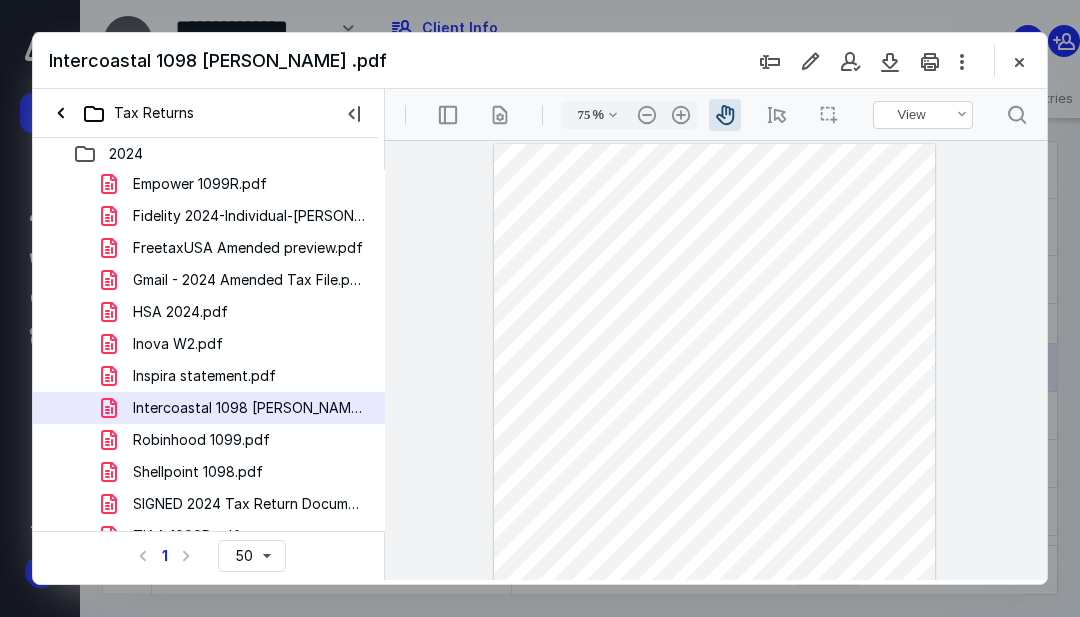 click on "Robinhood 1099.pdf" at bounding box center (237, 440) 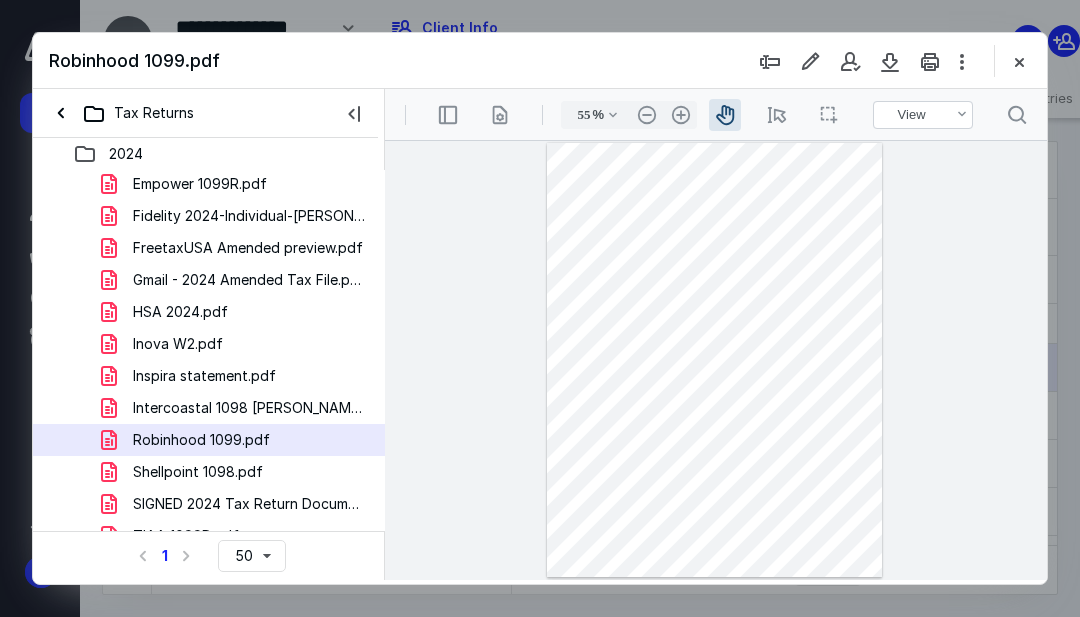 click on "Intercoastal 1098 [PERSON_NAME] .pdf" at bounding box center (249, 408) 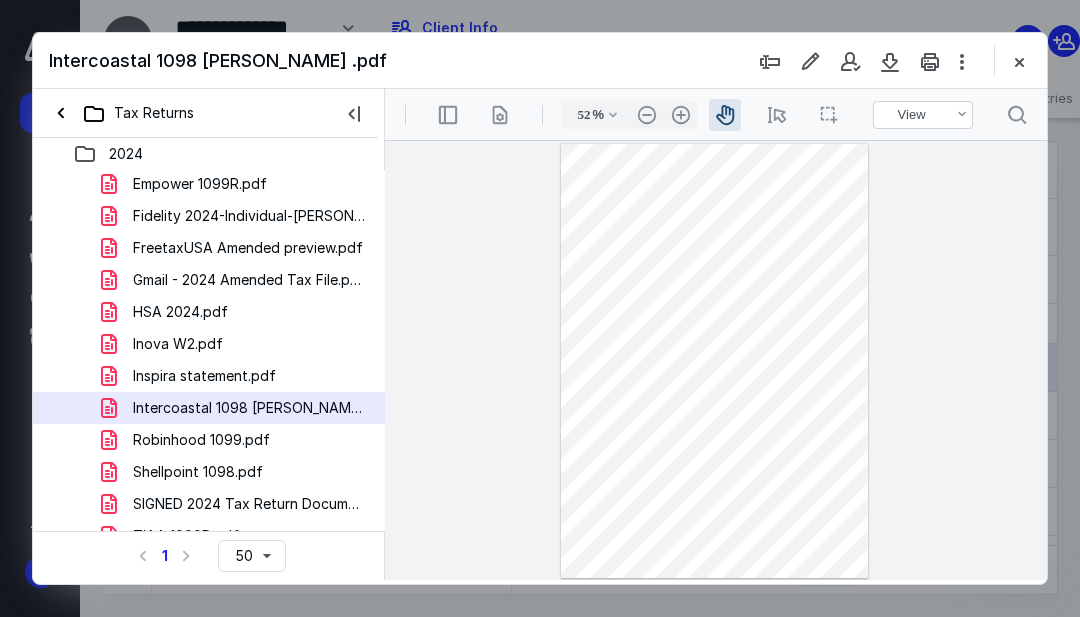 click on "Robinhood 1099.pdf" at bounding box center [237, 440] 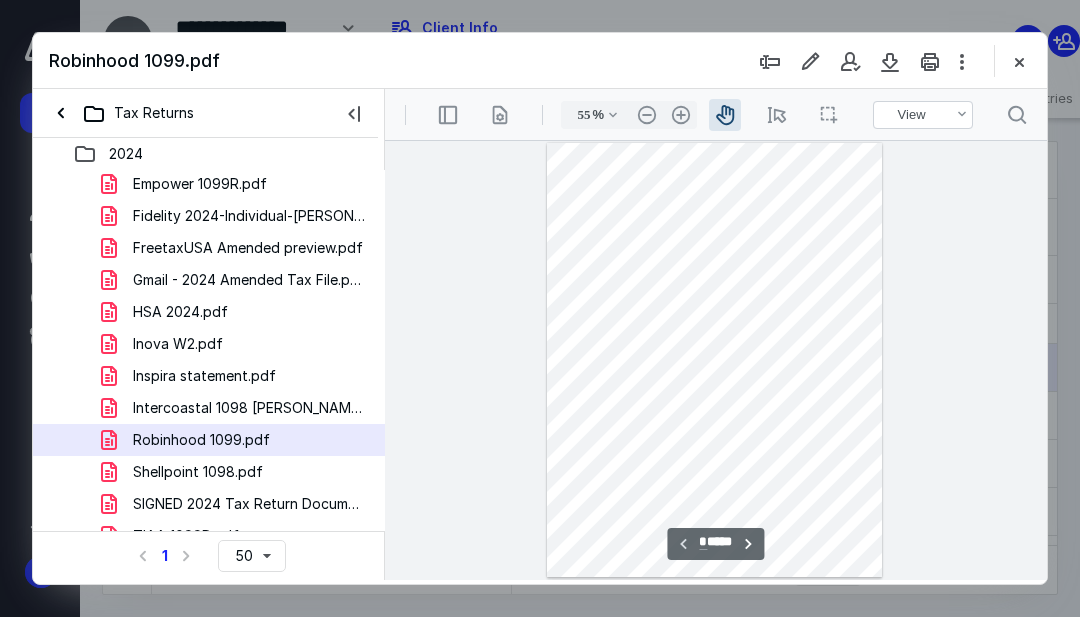 click on ".cls-1{fill:#abb0c4;} icon - header - zoom - in - line" at bounding box center [681, 115] 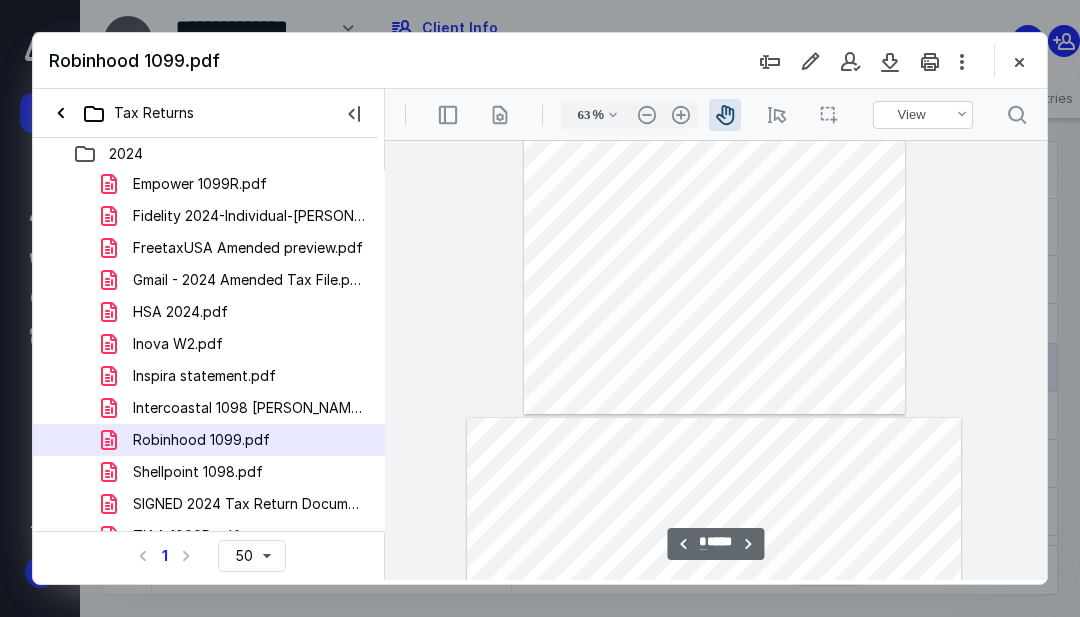 type on "*" 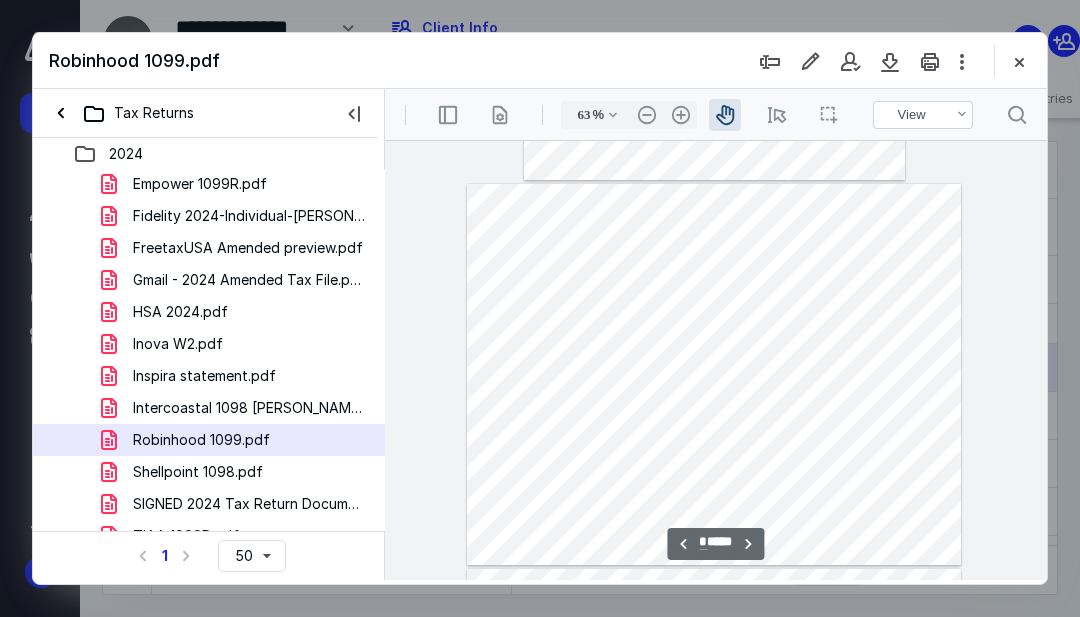 scroll, scrollTop: 957, scrollLeft: 0, axis: vertical 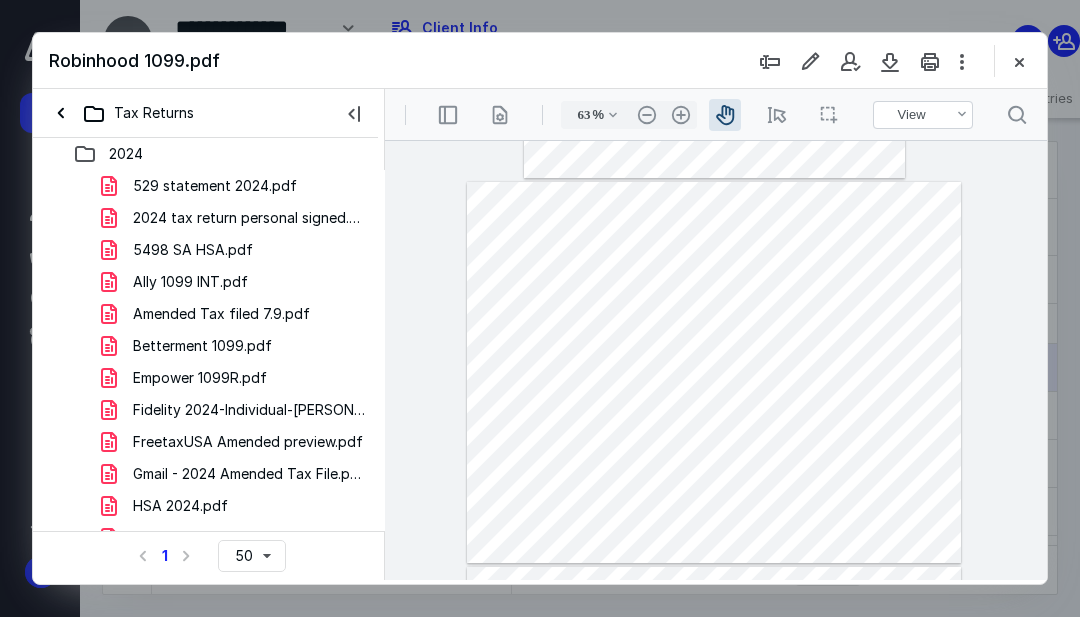 click on "Amended Tax filed 7.9.pdf" at bounding box center (221, 314) 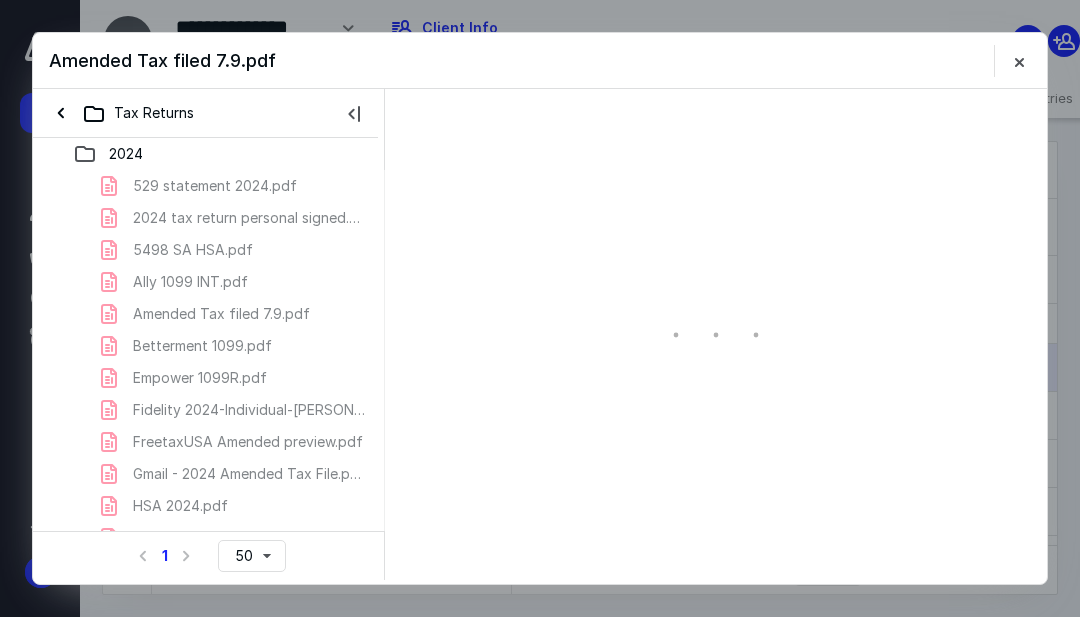 scroll, scrollTop: 0, scrollLeft: 0, axis: both 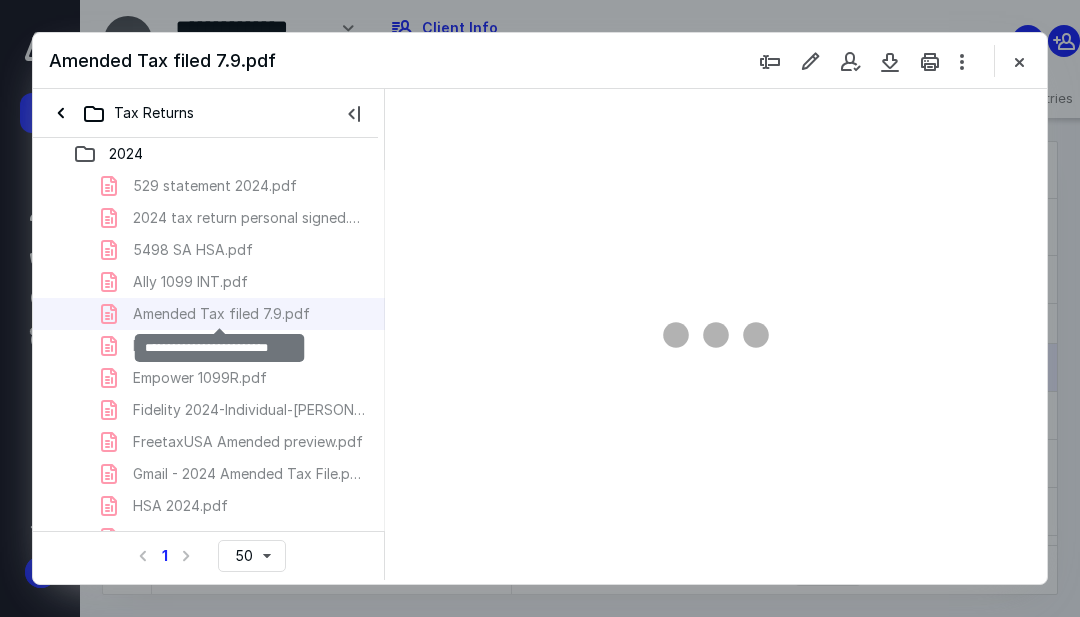 click on "529 statement 2024.pdf 2024 tax return personal signed.pdf 5498 SA HSA.pdf Ally 1099 INT.pdf Amended Tax filed 7.9.pdf Betterment 1099.pdf Empower 1099R.pdf Fidelity 2024-Individual-TOD-5990-Consolidated-Form-1099.pdf FreetaxUSA Amended preview.pdf Gmail - 2024 Amended Tax File.pdf HSA 2024.pdf Inova W2.pdf Inspira statement.pdf Intercoastal 1098 Andrew .pdf Robinhood 1099.pdf Shellpoint 1098.pdf SIGNED 2024 Tax Return Documents (LIMITLESS PSYCHIATRY LLC.pdf TIAA 1099R.pdf Vanguard 1099R.pdf Vanguard.pdf Vanguard2.pdf W2 Gusto from tax1099.pdf Wealthfront 1099.pdf" at bounding box center (209, 538) 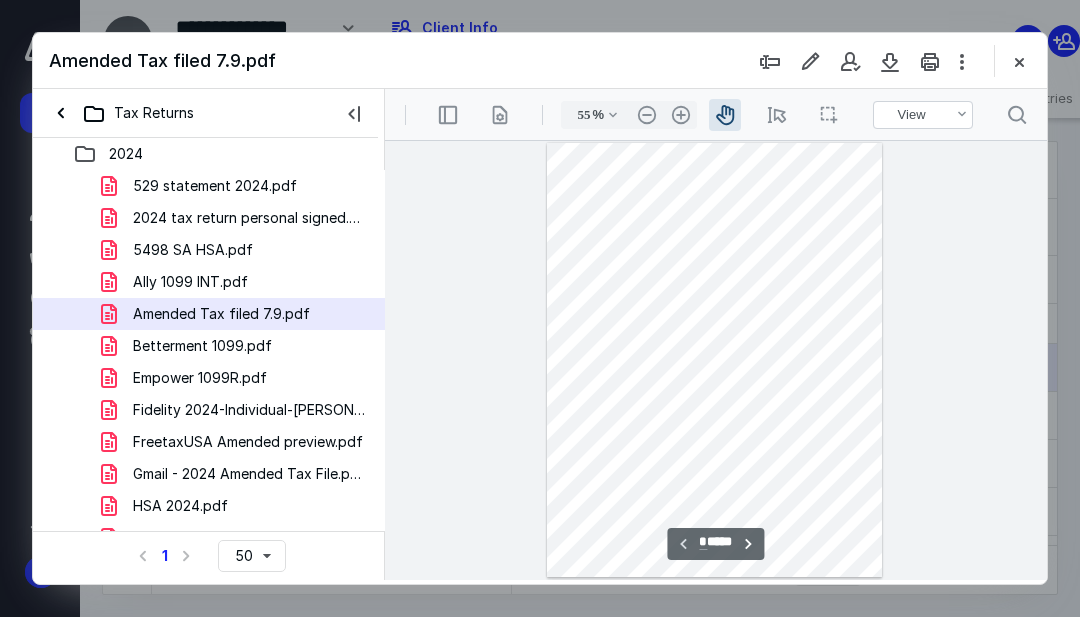 click on "Betterment 1099.pdf" at bounding box center (202, 346) 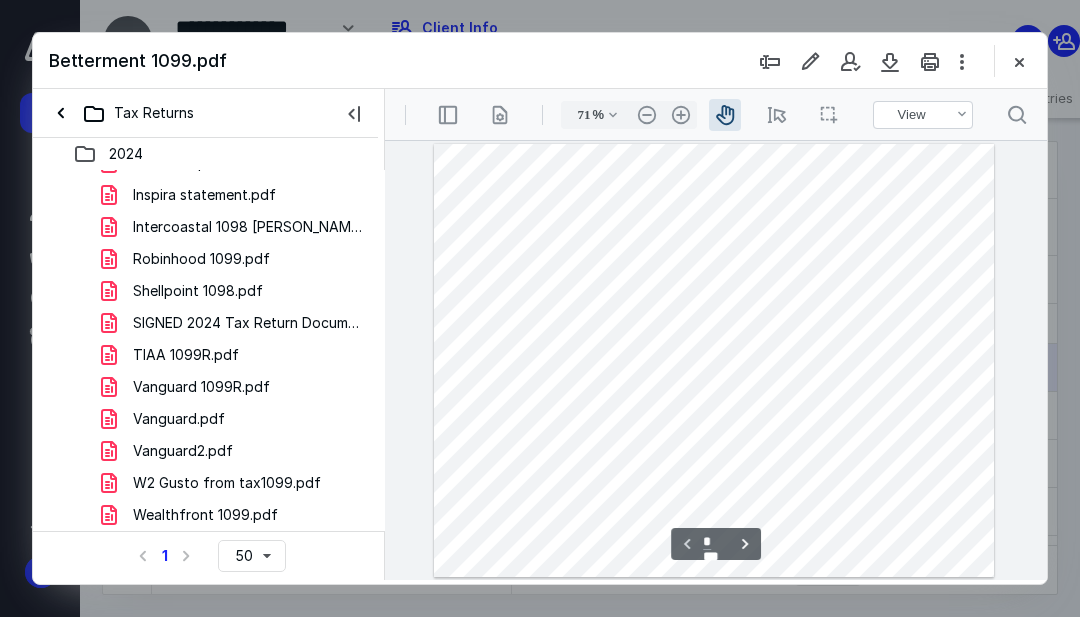 scroll, scrollTop: 375, scrollLeft: 0, axis: vertical 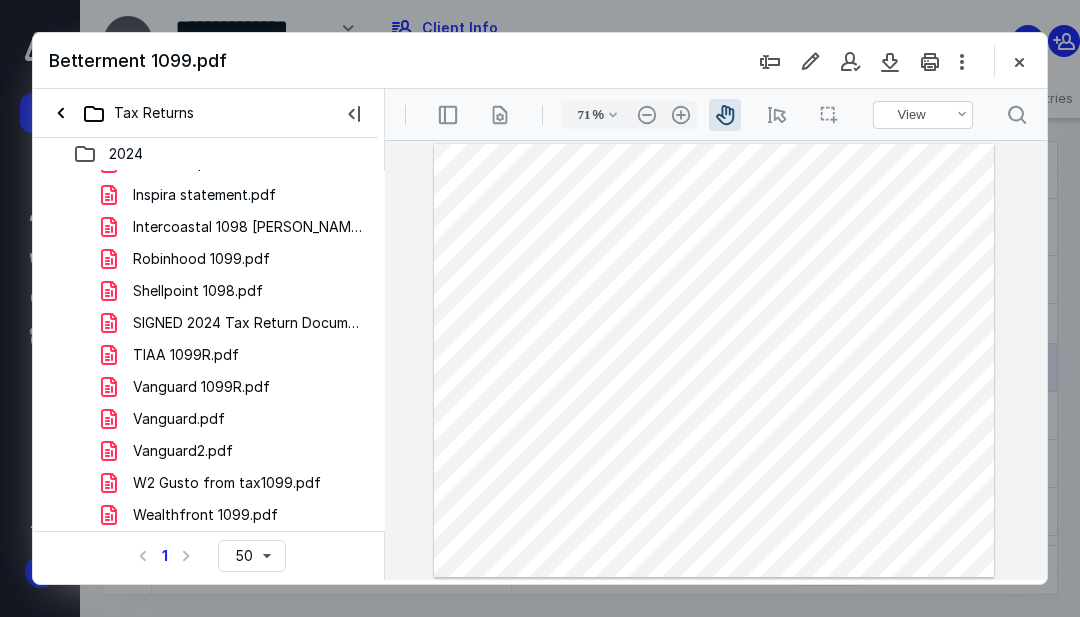 click on "Robinhood 1099.pdf" at bounding box center (201, 259) 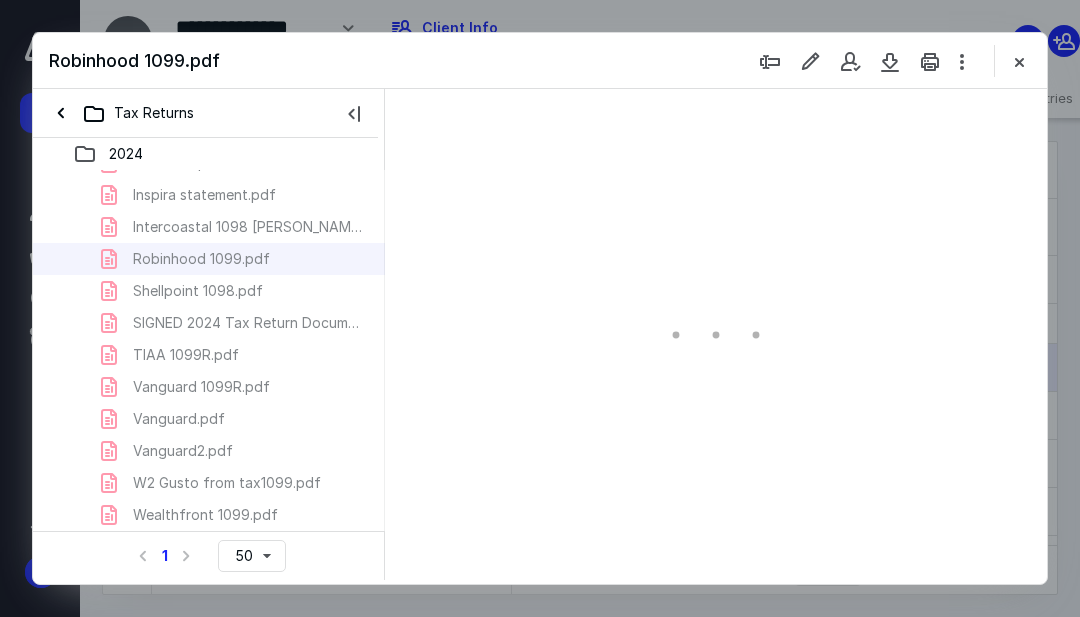 type on "55" 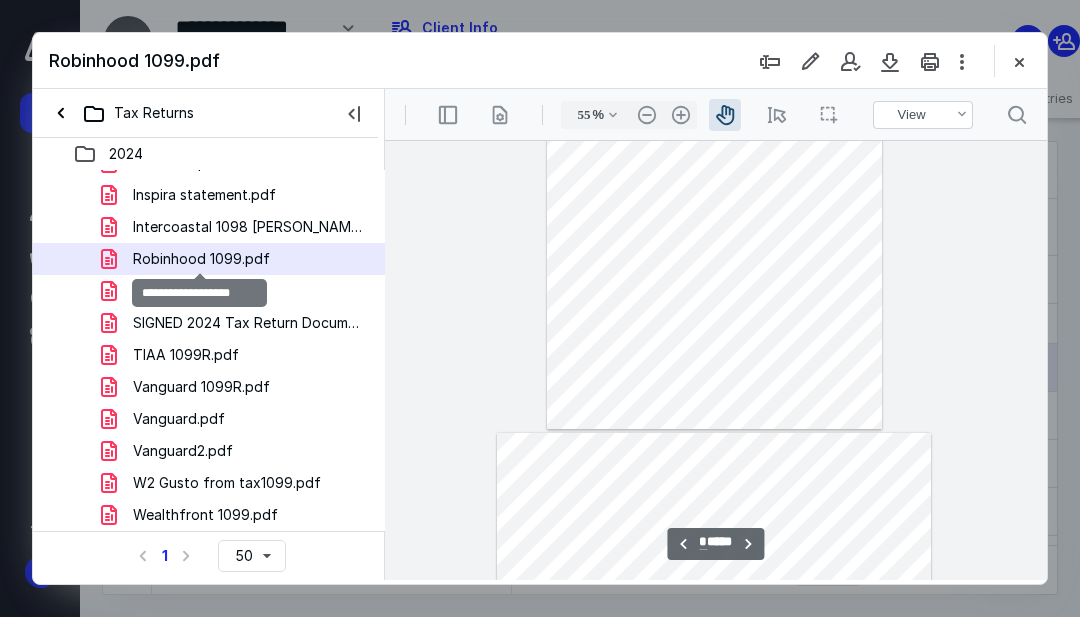 type on "*" 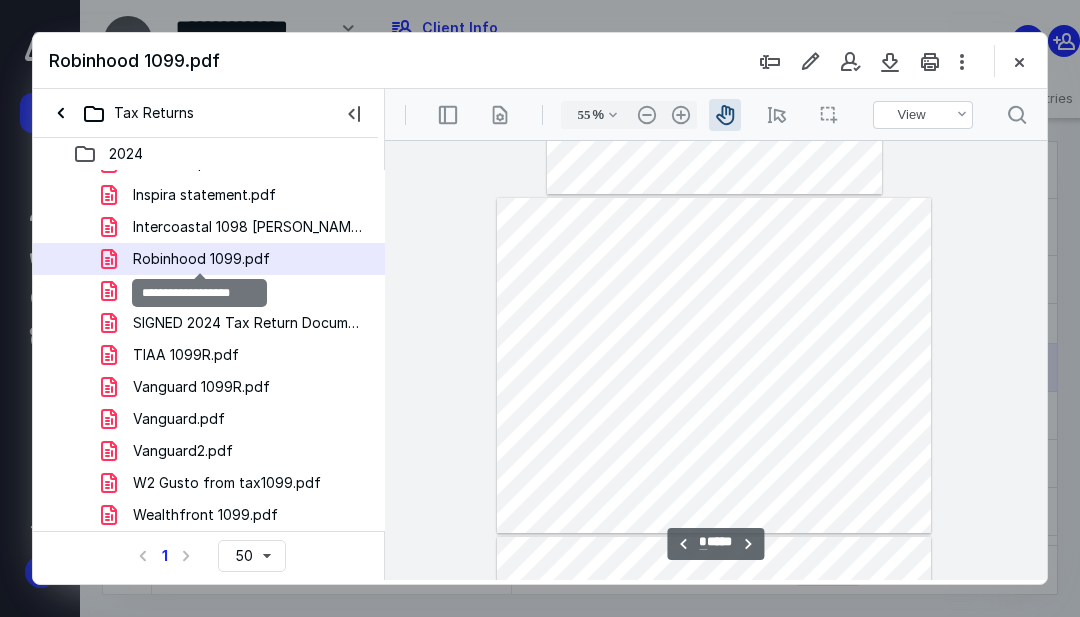 scroll, scrollTop: 823, scrollLeft: 0, axis: vertical 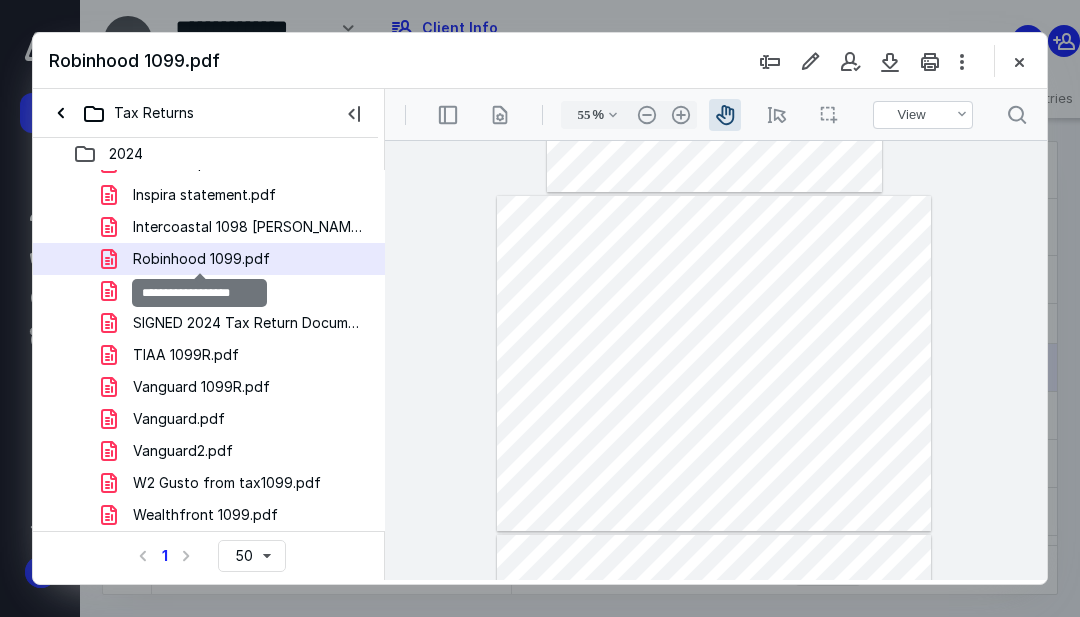 click on ".cls-1{fill:#abb0c4;} icon - header - zoom - in - line" at bounding box center [681, 115] 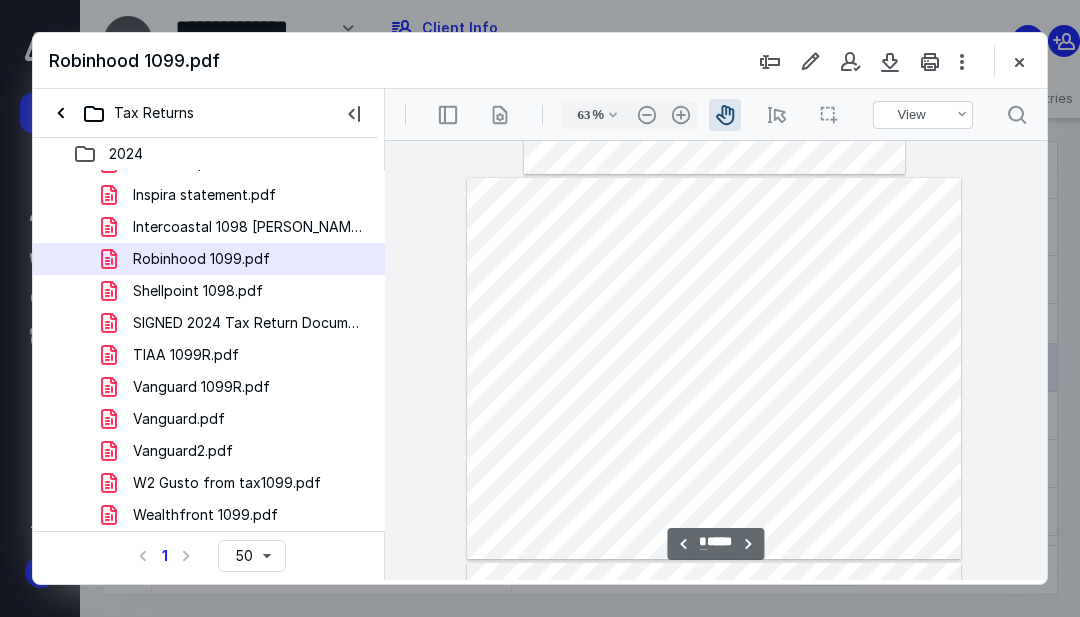 click on ".cls-1{fill:#abb0c4;} icon - header - zoom - in - line" at bounding box center (681, 115) 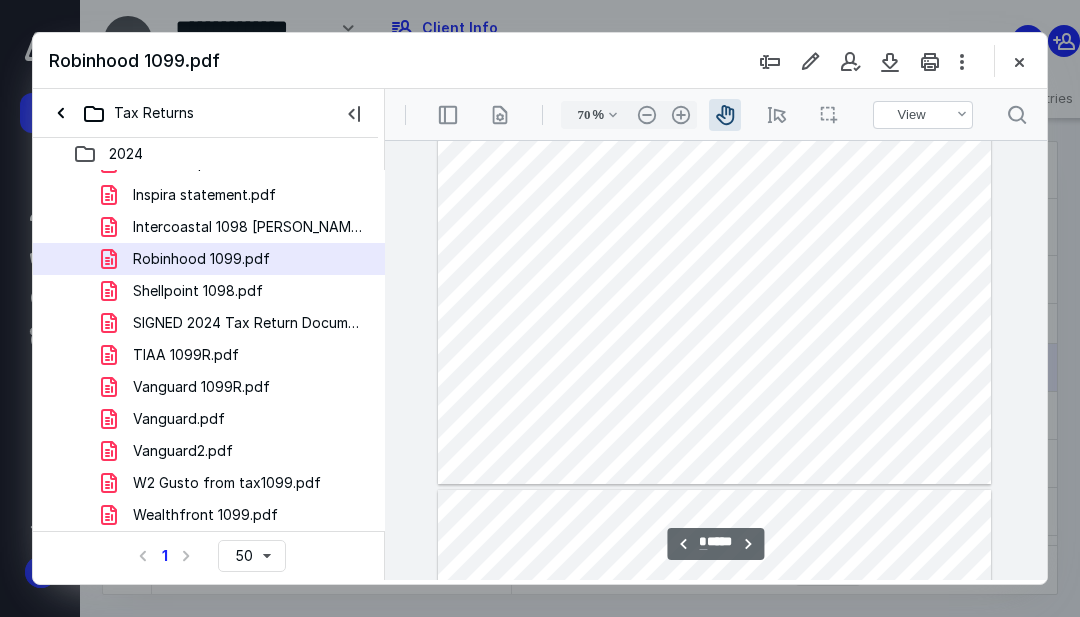 scroll, scrollTop: 3327, scrollLeft: 0, axis: vertical 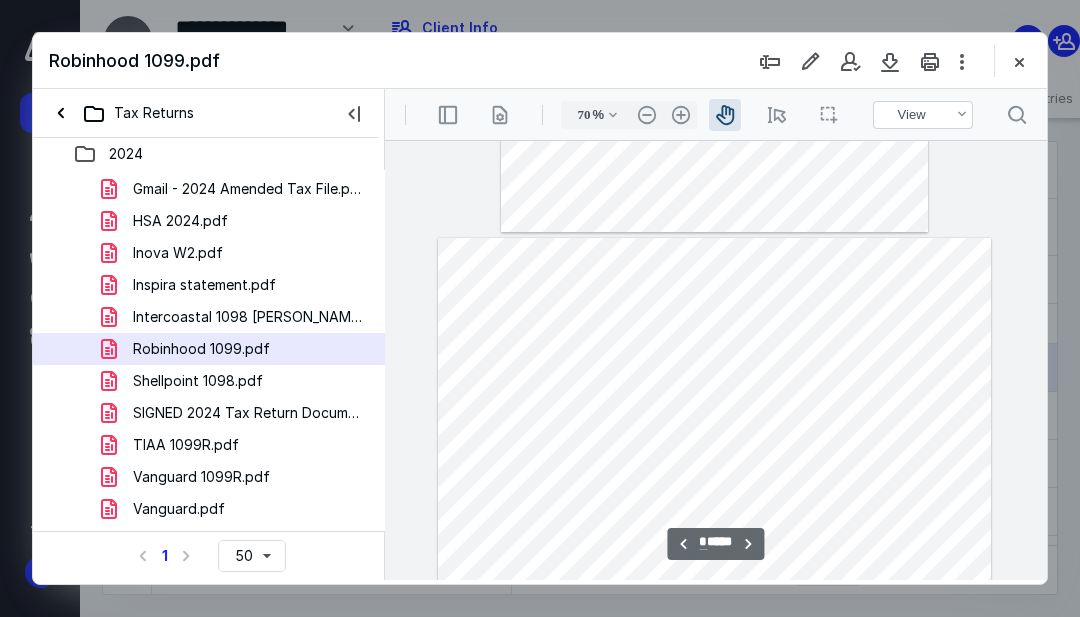 click at bounding box center (714, 452) 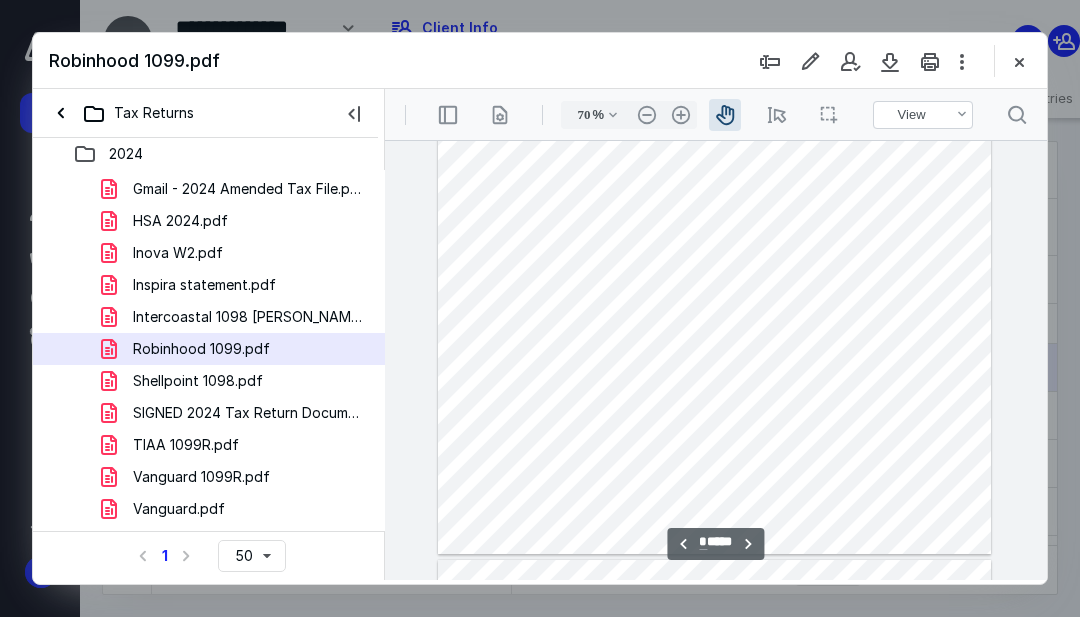 scroll, scrollTop: 1137, scrollLeft: 0, axis: vertical 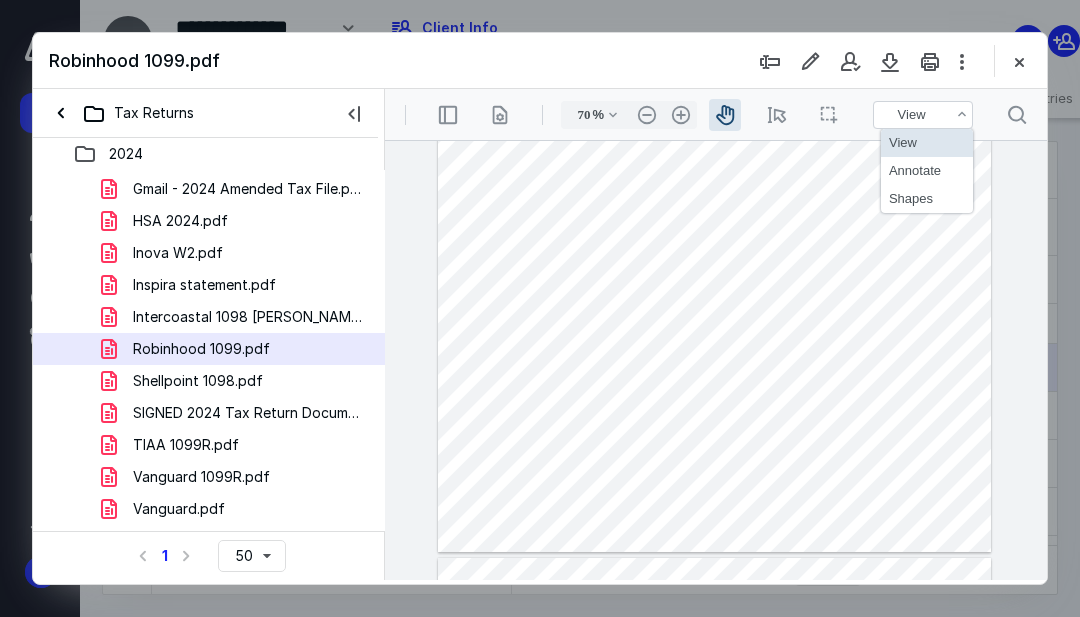 click on "Annotate" at bounding box center [927, 171] 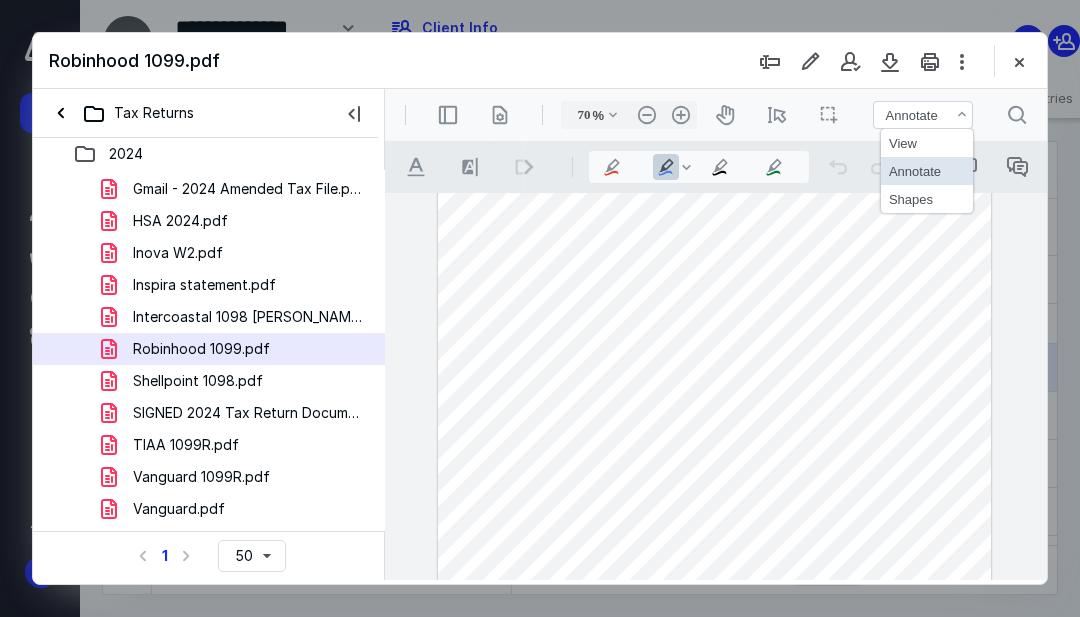 click on "View" at bounding box center [927, 143] 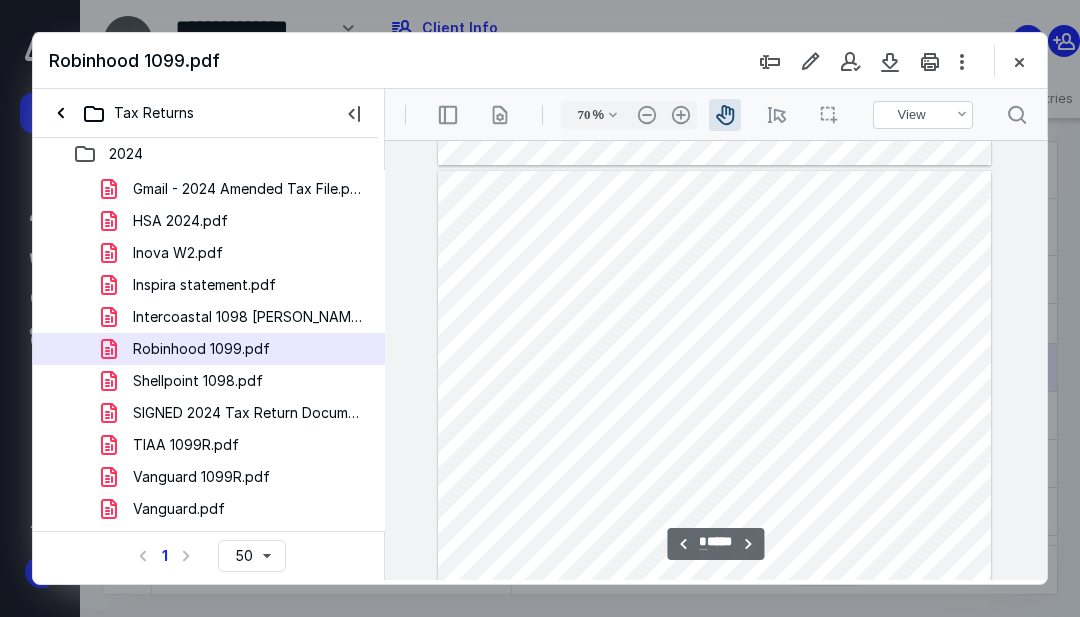 scroll, scrollTop: 1954, scrollLeft: 0, axis: vertical 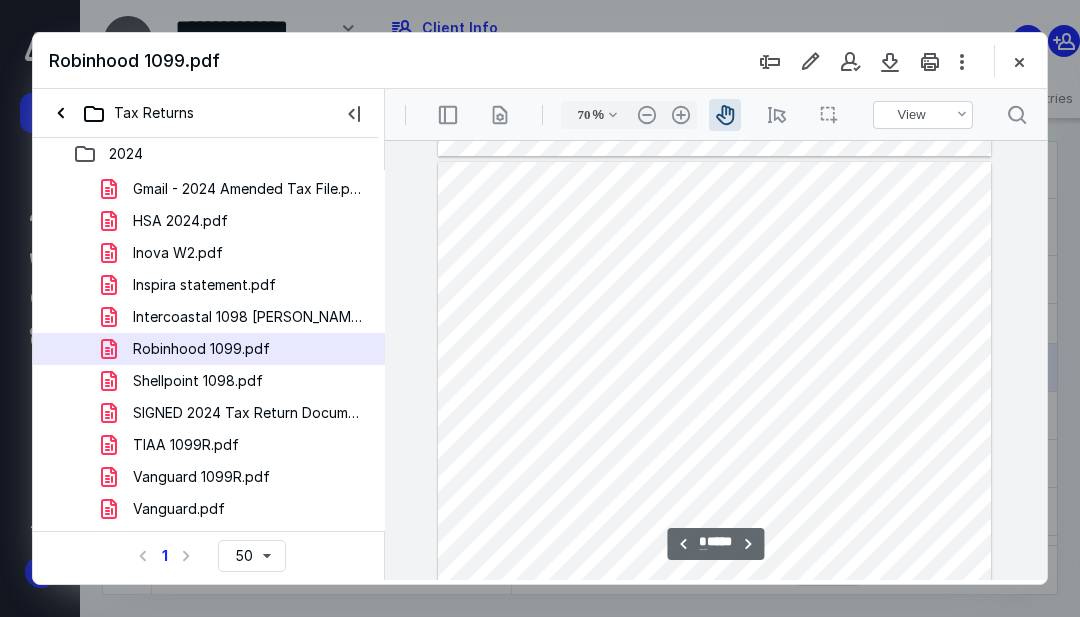 click at bounding box center (714, 376) 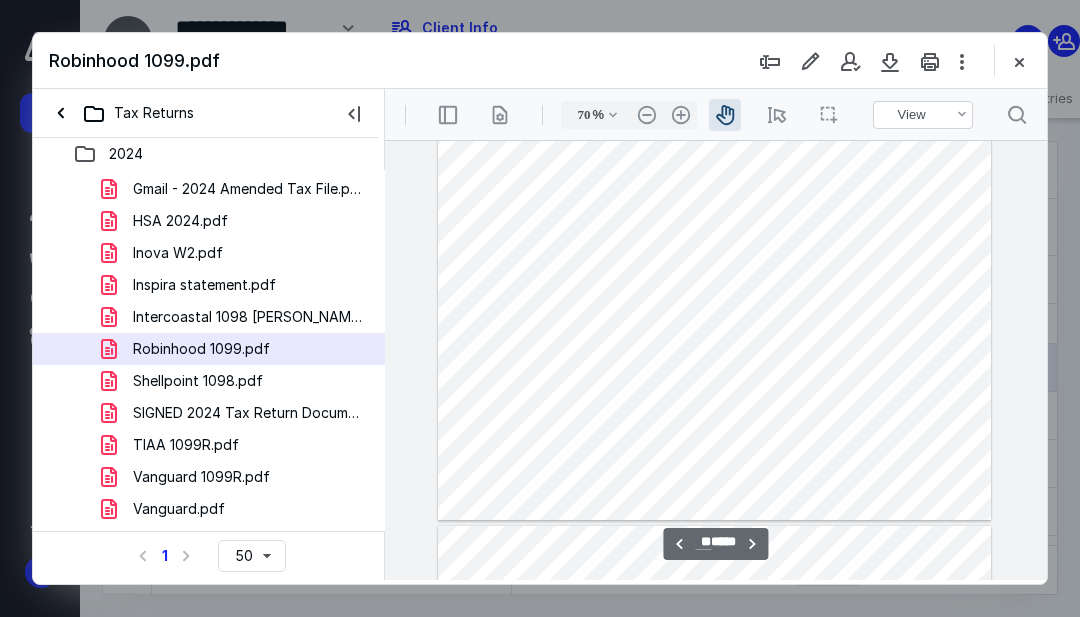 click at bounding box center (714, 307) 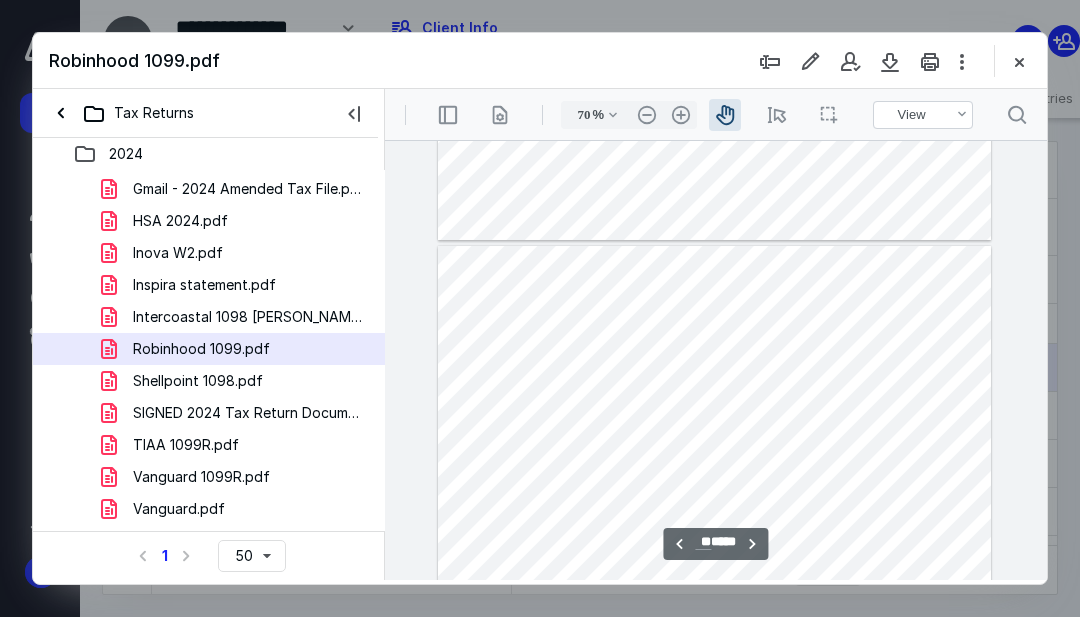 scroll, scrollTop: 4002, scrollLeft: 0, axis: vertical 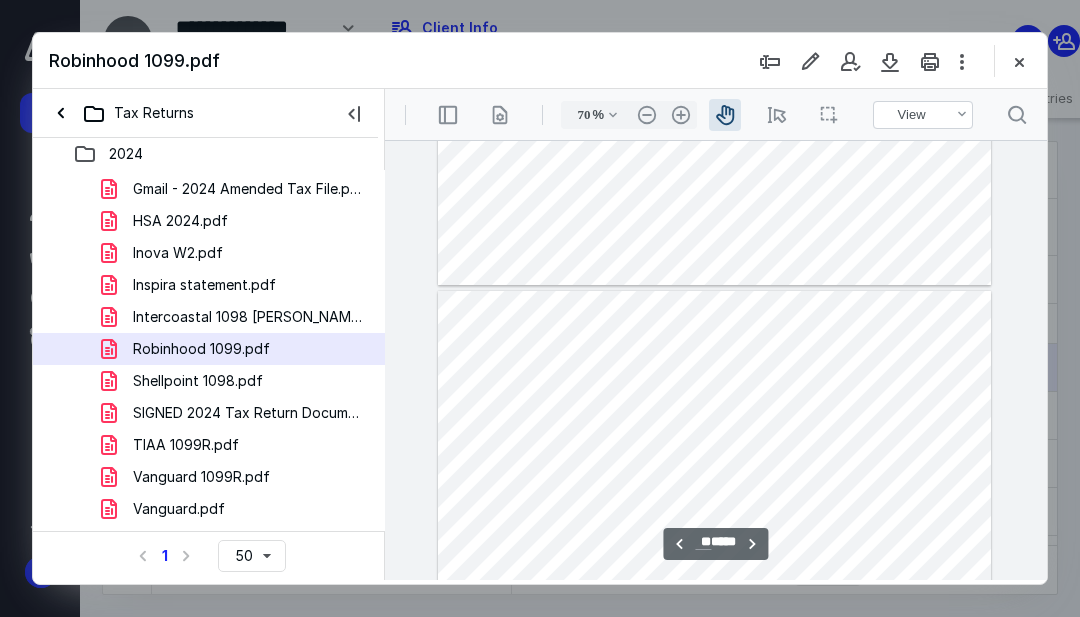 click at bounding box center (714, 505) 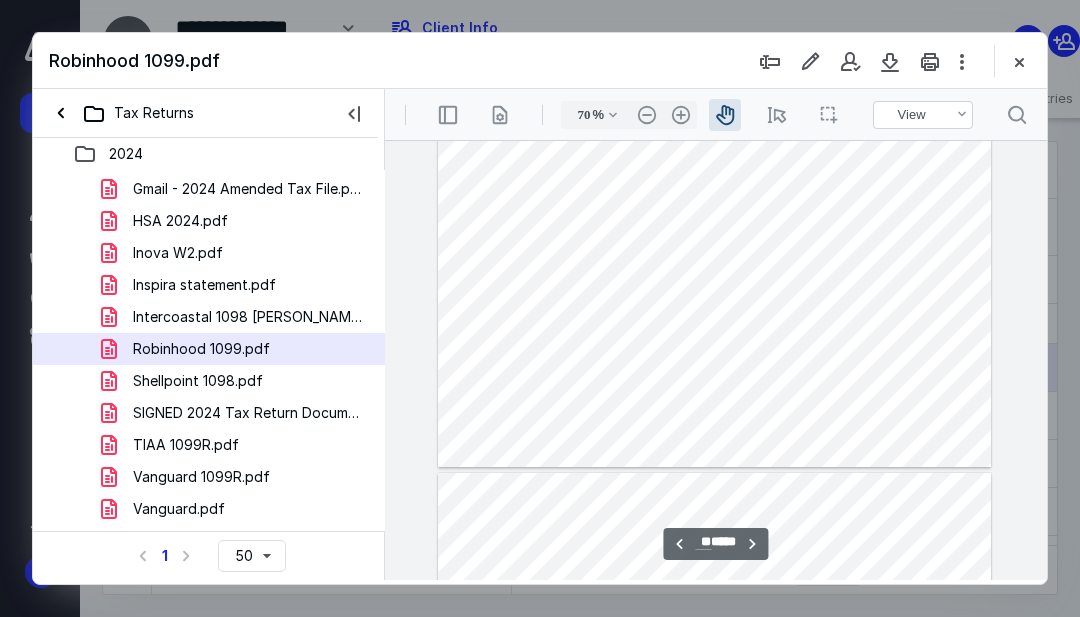 scroll, scrollTop: 5565, scrollLeft: 0, axis: vertical 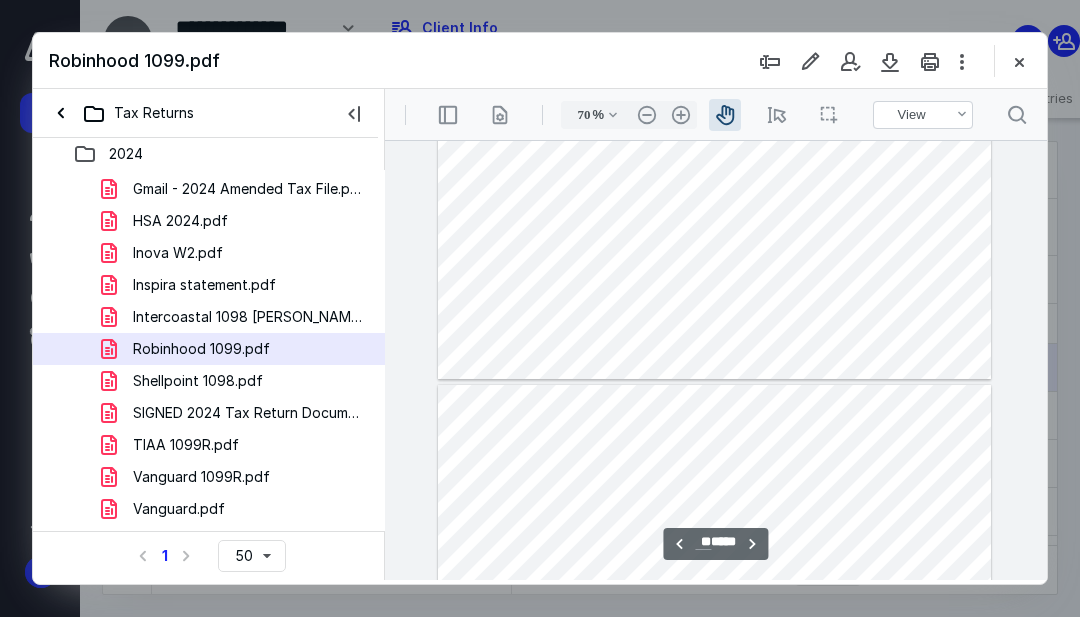 type on "**" 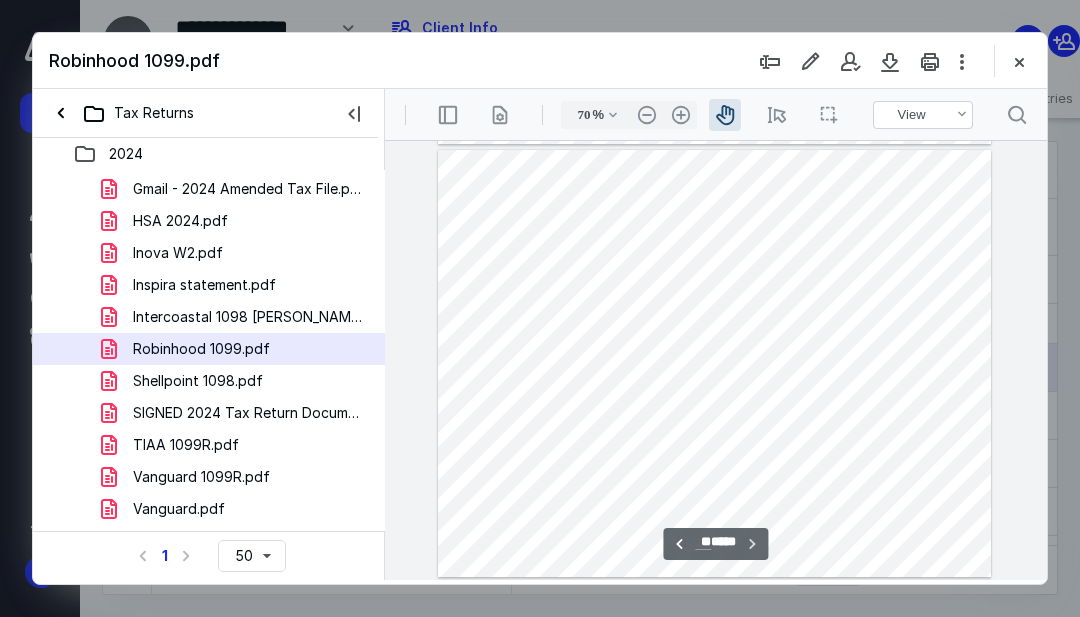 scroll, scrollTop: 7607, scrollLeft: 0, axis: vertical 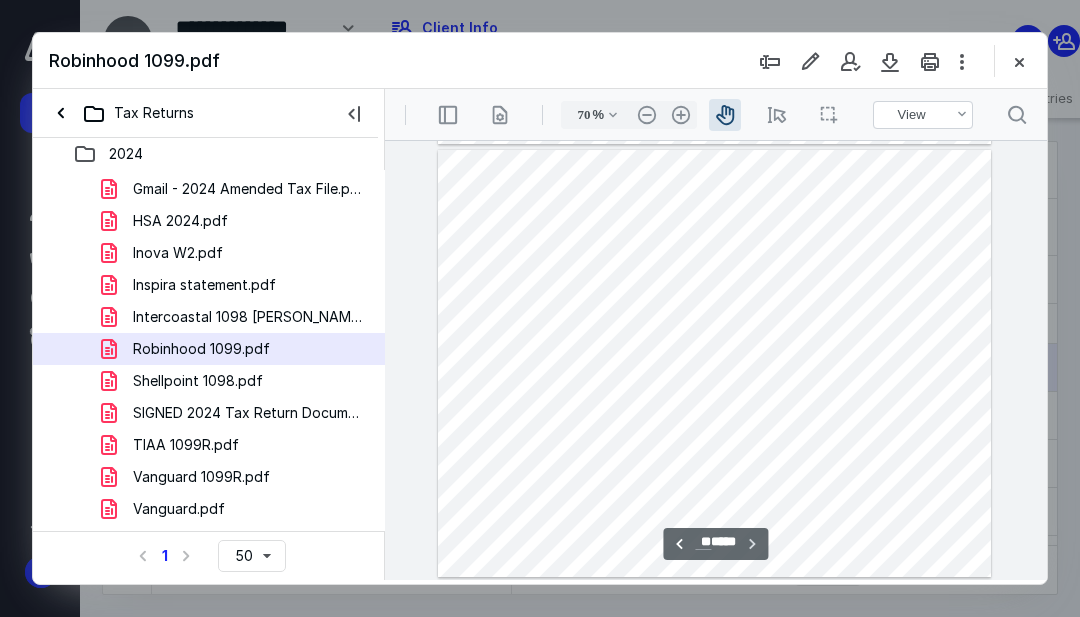 click on "Shellpoint 1098.pdf" at bounding box center (198, 381) 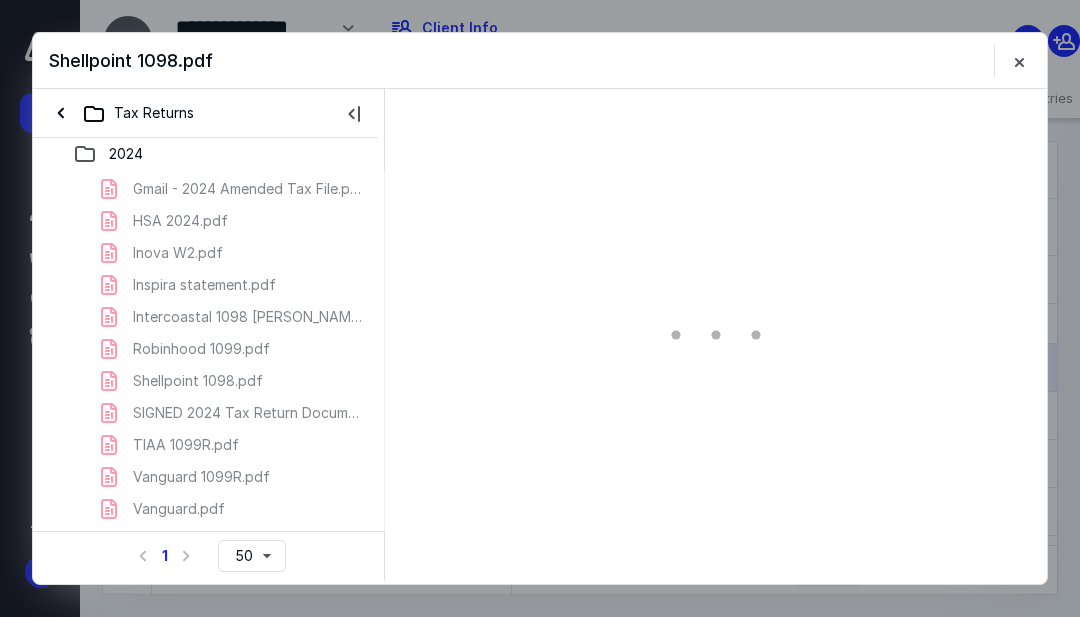 scroll, scrollTop: 0, scrollLeft: 0, axis: both 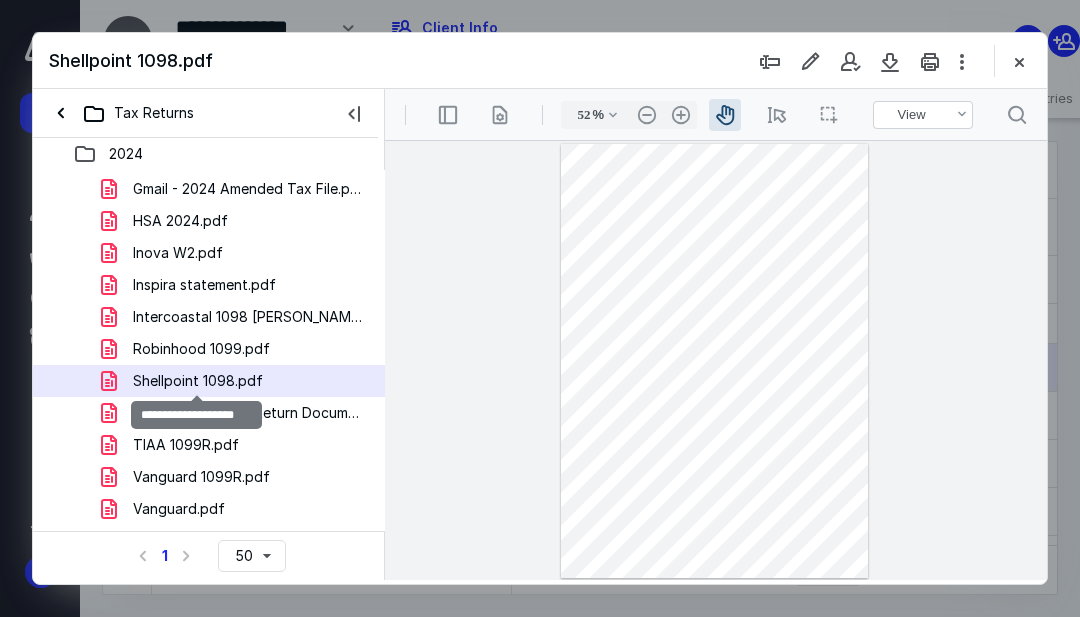 click on ".cls-1{fill:#abb0c4;} icon - header - zoom - out - line" at bounding box center (647, 115) 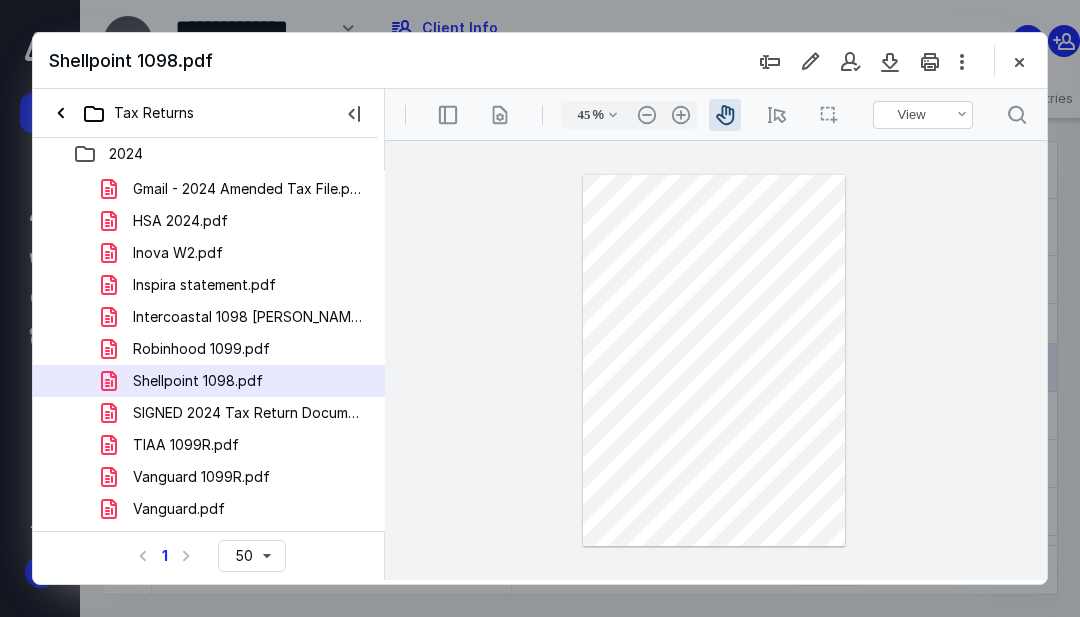 click on ".cls-1{fill:#abb0c4;} icon - header - zoom - out - line" at bounding box center (647, 115) 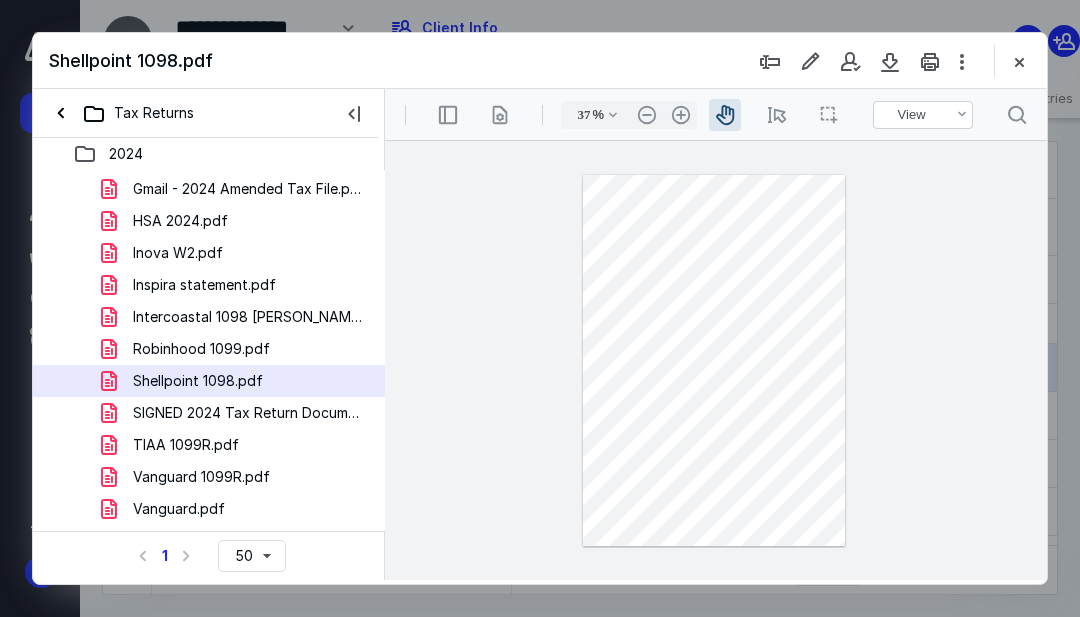 click on ".cls-1{fill:#abb0c4;} icon - header - zoom - in - line" at bounding box center (681, 115) 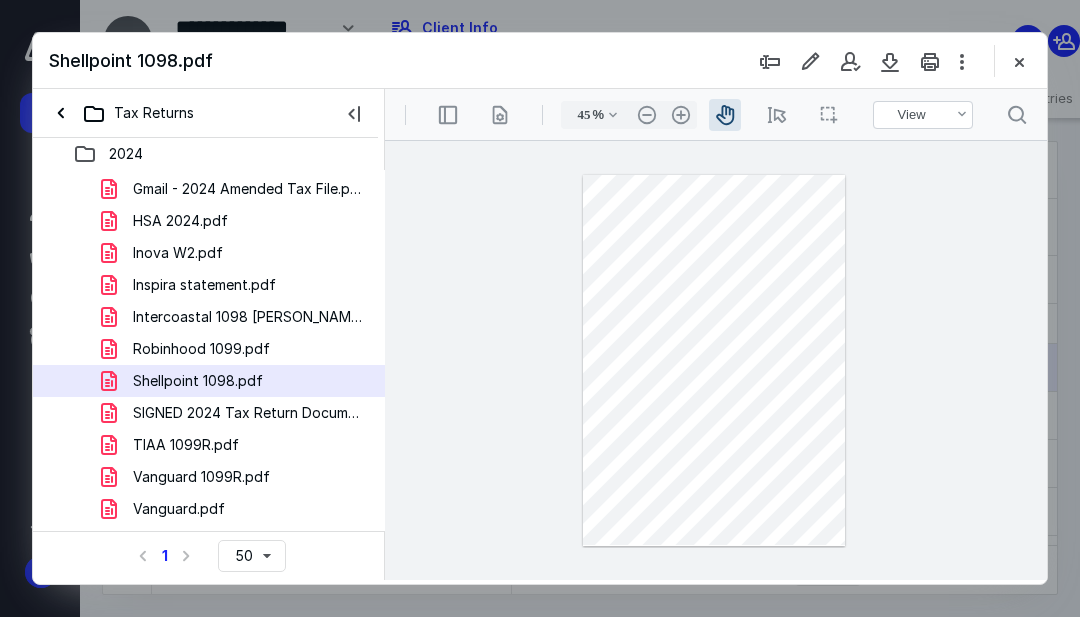 click on ".cls-1{fill:#abb0c4;} icon - header - zoom - in - line" at bounding box center (681, 115) 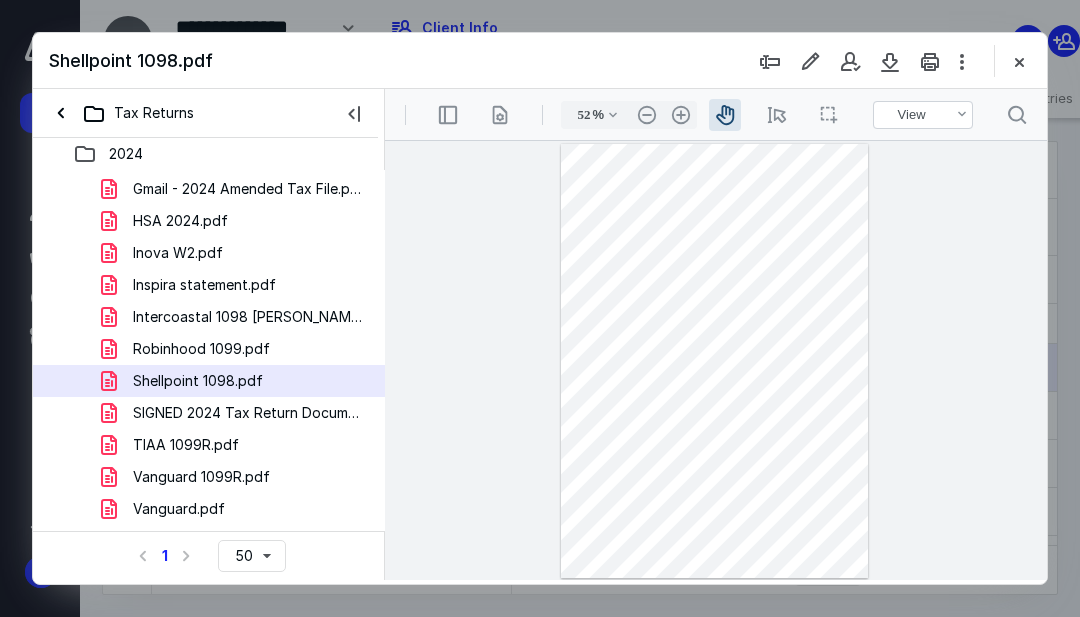 click on ".cls-1{fill:#abb0c4;} icon - header - zoom - in - line" at bounding box center [681, 115] 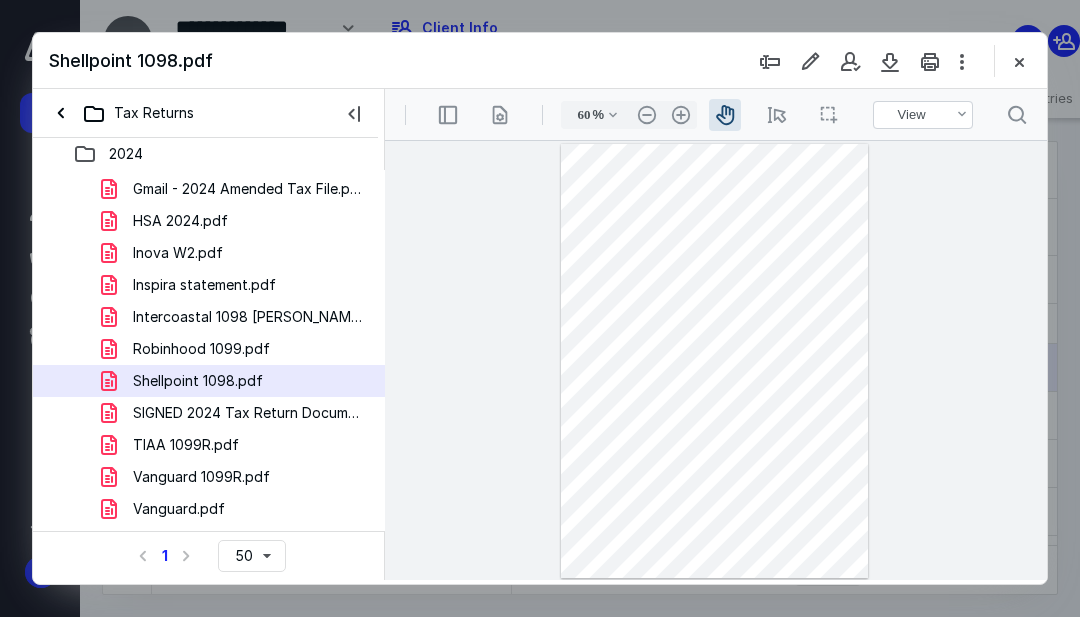 click on ".cls-1{fill:#abb0c4;} icon - header - zoom - in - line" at bounding box center (681, 115) 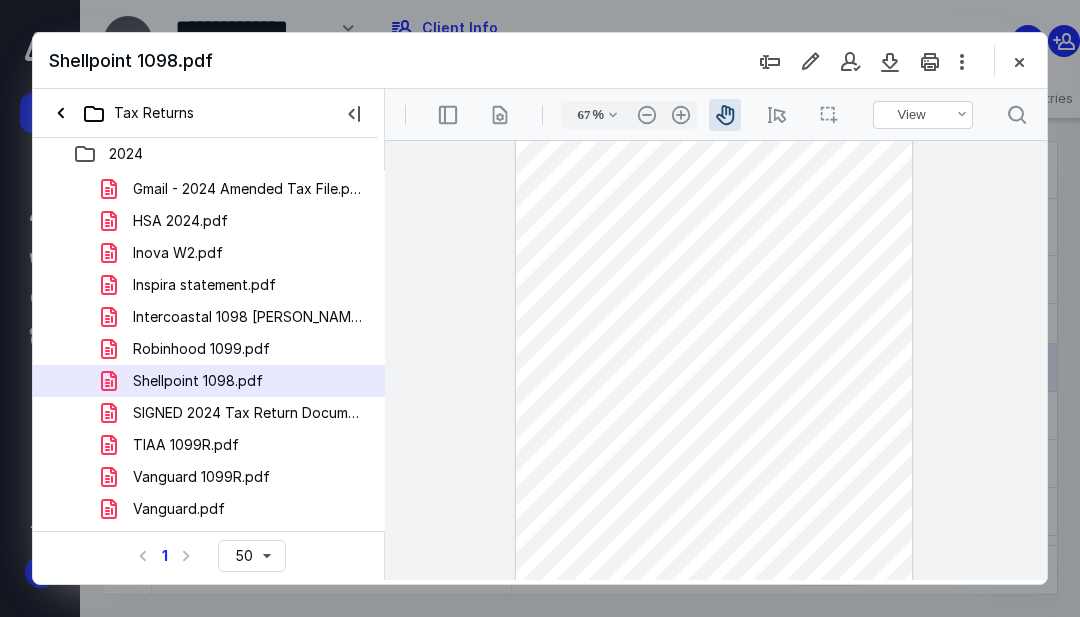click on ".cls-1{fill:#abb0c4;} icon - header - zoom - in - line" at bounding box center (681, 115) 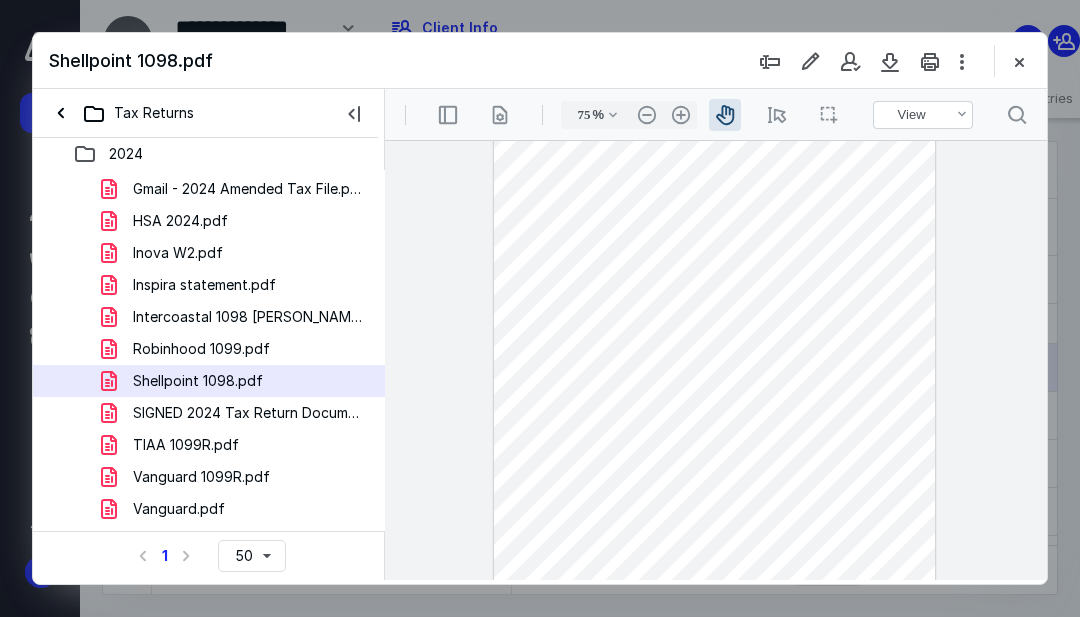 click on ".cls-1{fill:#abb0c4;} icon - header - zoom - in - line" at bounding box center [681, 115] 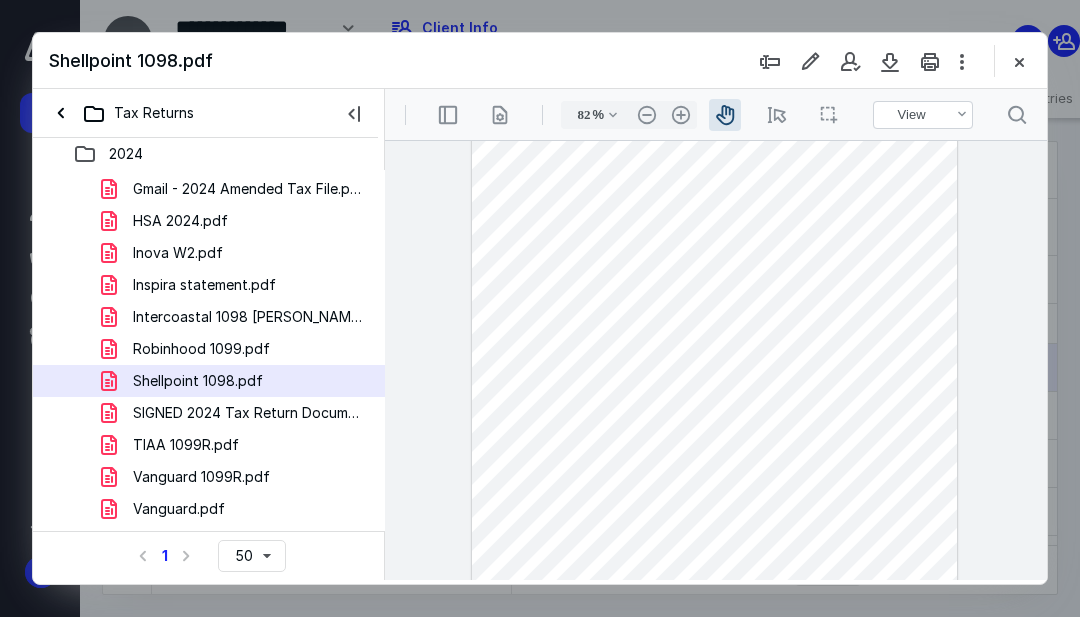 click on ".cls-1{fill:#abb0c4;} icon - header - zoom - in - line" at bounding box center (681, 115) 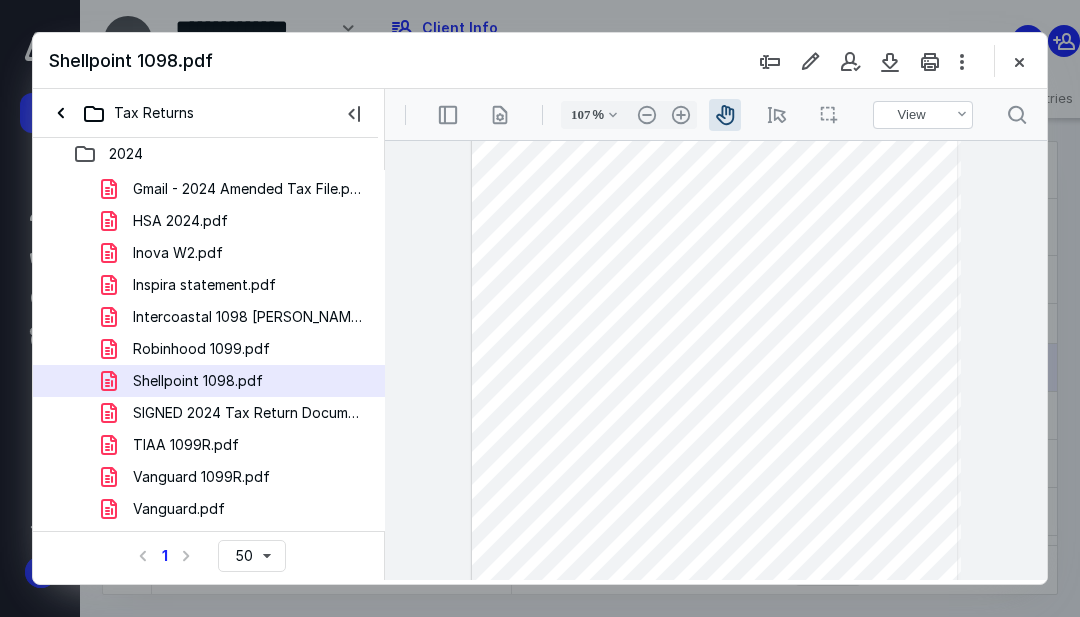 scroll, scrollTop: 199, scrollLeft: 0, axis: vertical 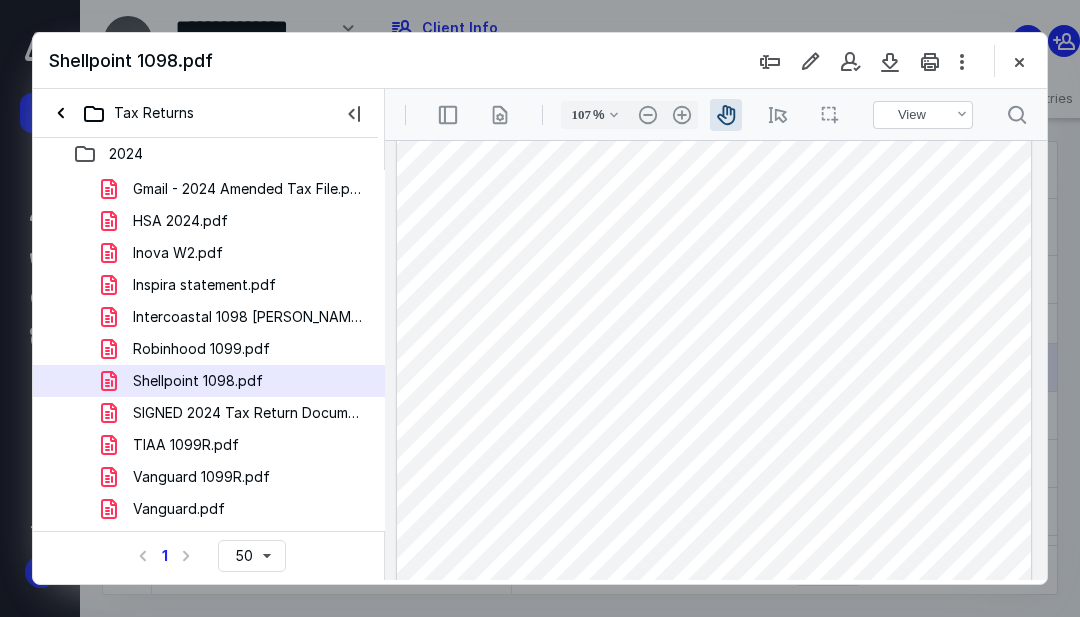 click on "SIGNED 2024 Tax Return Documents (LIMITLESS PSYCHIATRY LLC.pdf" at bounding box center (249, 413) 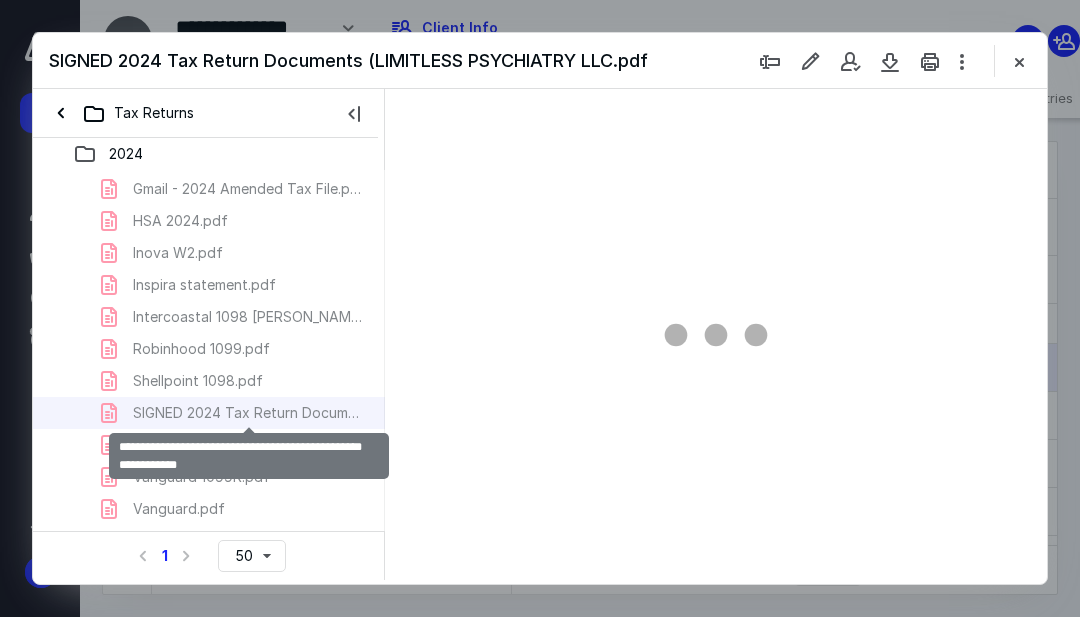 scroll, scrollTop: 0, scrollLeft: 0, axis: both 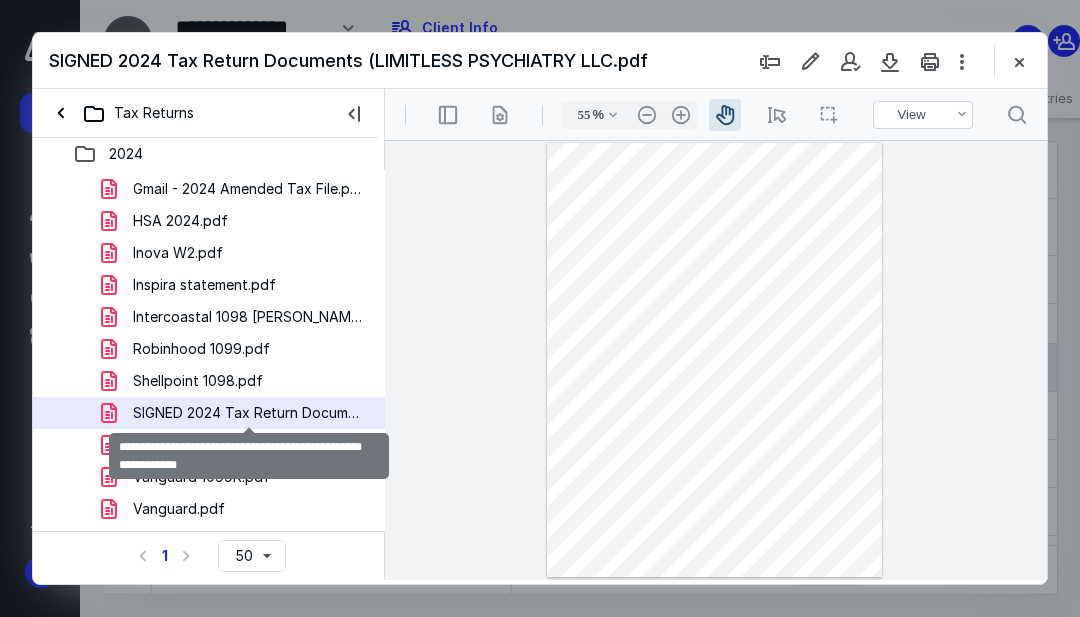 click at bounding box center (716, 360) 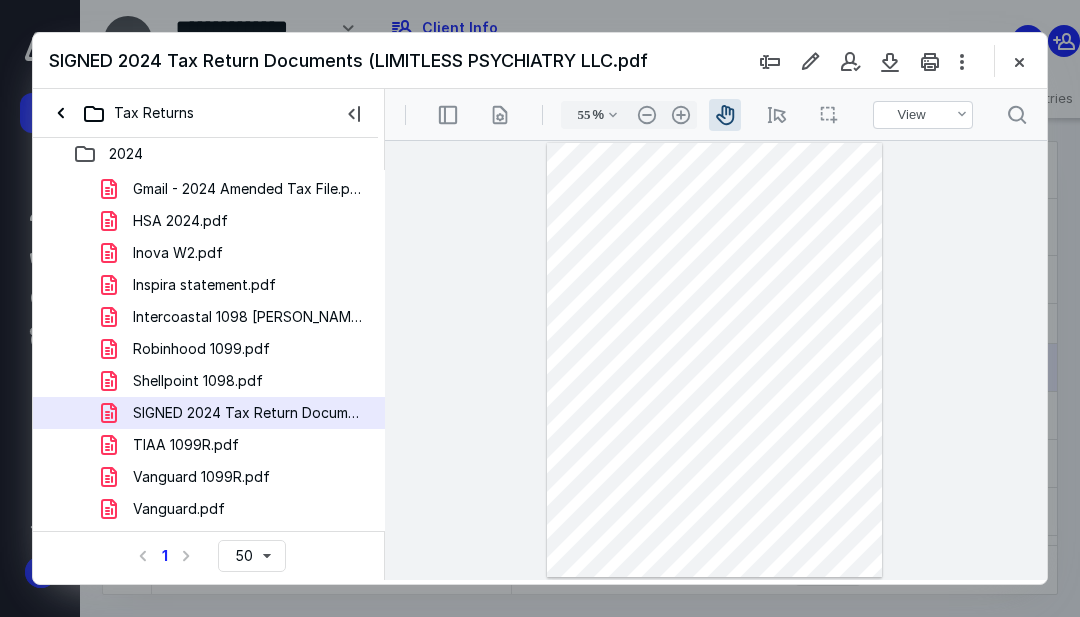 click on "TIAA 1099R.pdf" at bounding box center [237, 445] 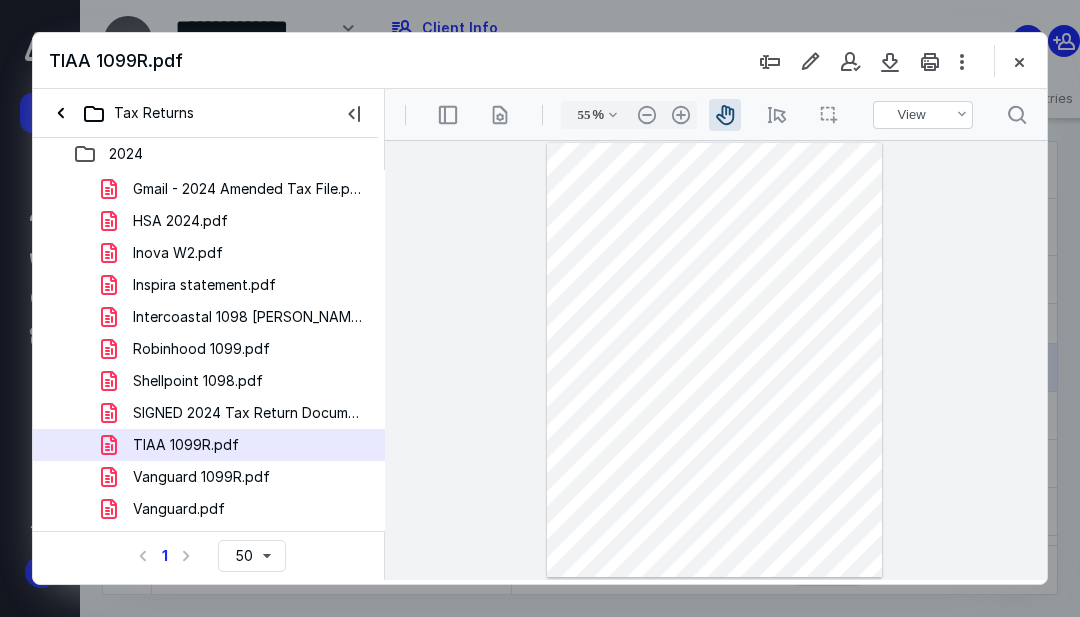 click on ".cls-1{fill:#abb0c4;} icon - header - zoom - in - line" at bounding box center [681, 115] 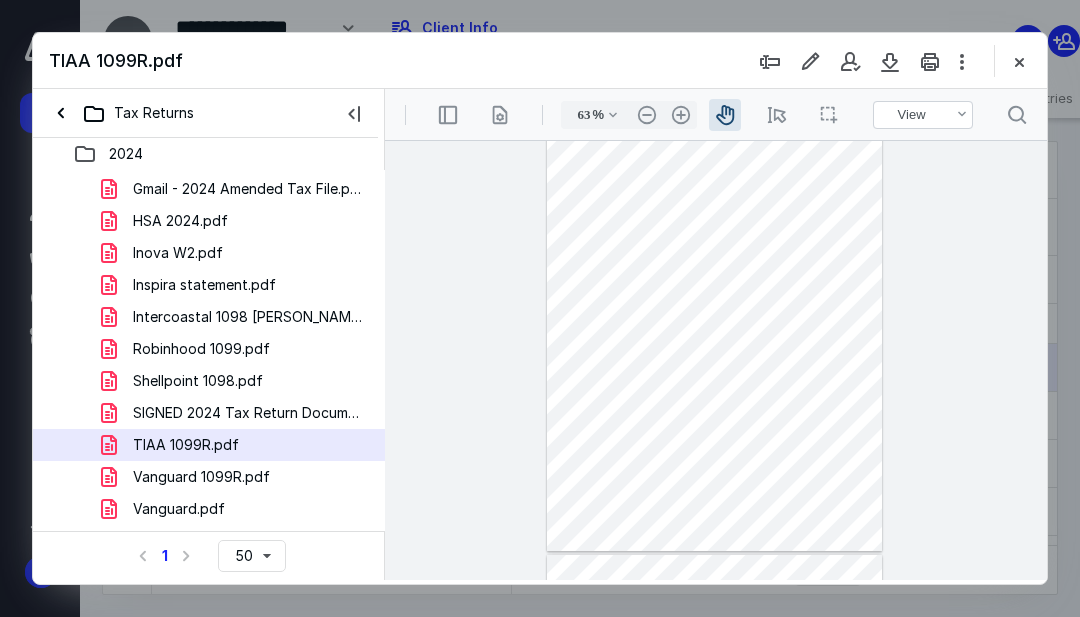 click on ".cls-1{fill:#abb0c4;} icon - header - zoom - in - line" at bounding box center (681, 115) 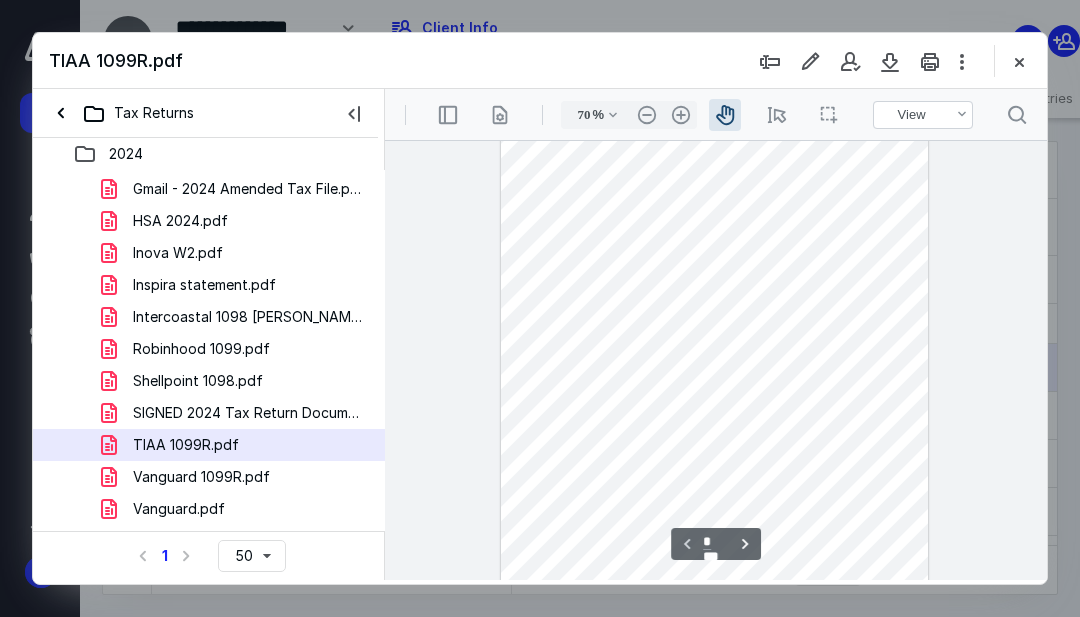 click on ".cls-1{fill:#abb0c4;} icon - header - zoom - in - line" at bounding box center [681, 115] 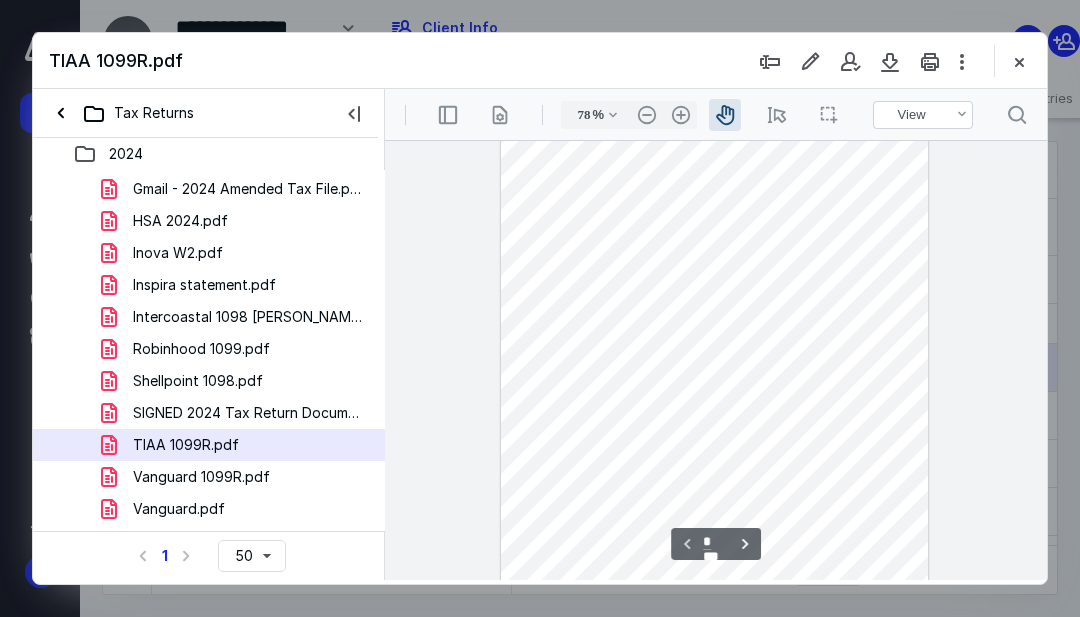 click on ".cls-1{fill:#abb0c4;} icon - header - zoom - in - line" at bounding box center (681, 115) 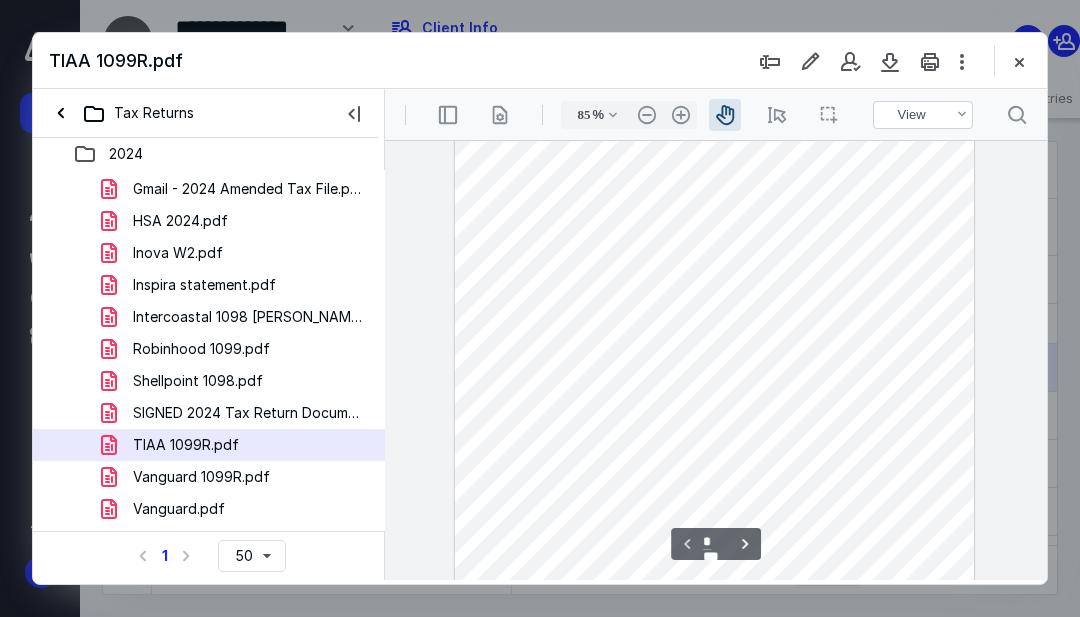 scroll, scrollTop: 0, scrollLeft: 0, axis: both 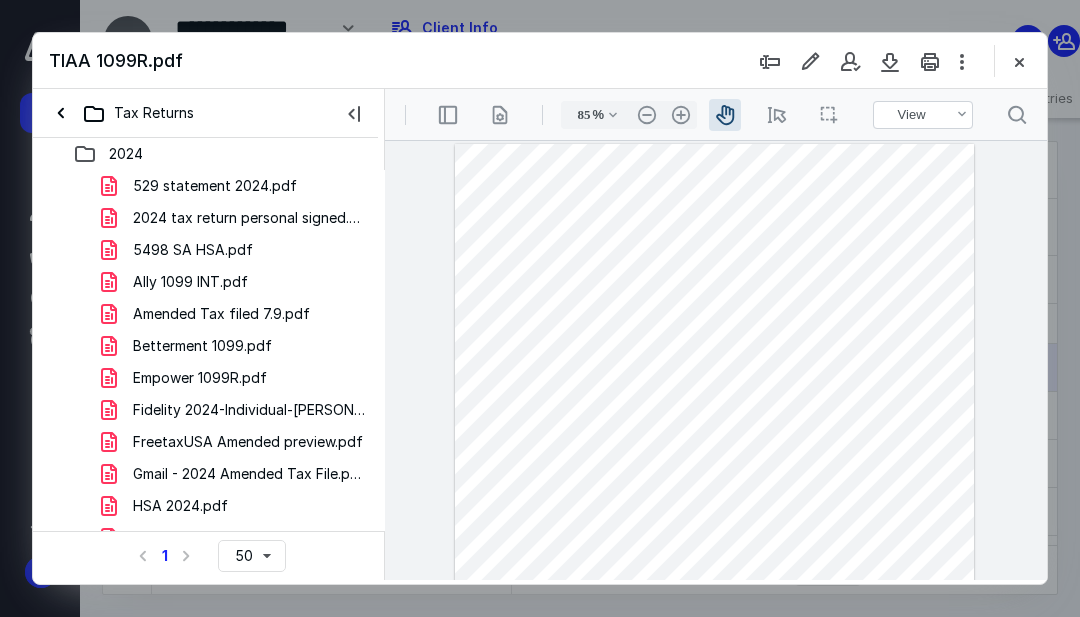 click on "529 statement 2024.pdf" at bounding box center [215, 186] 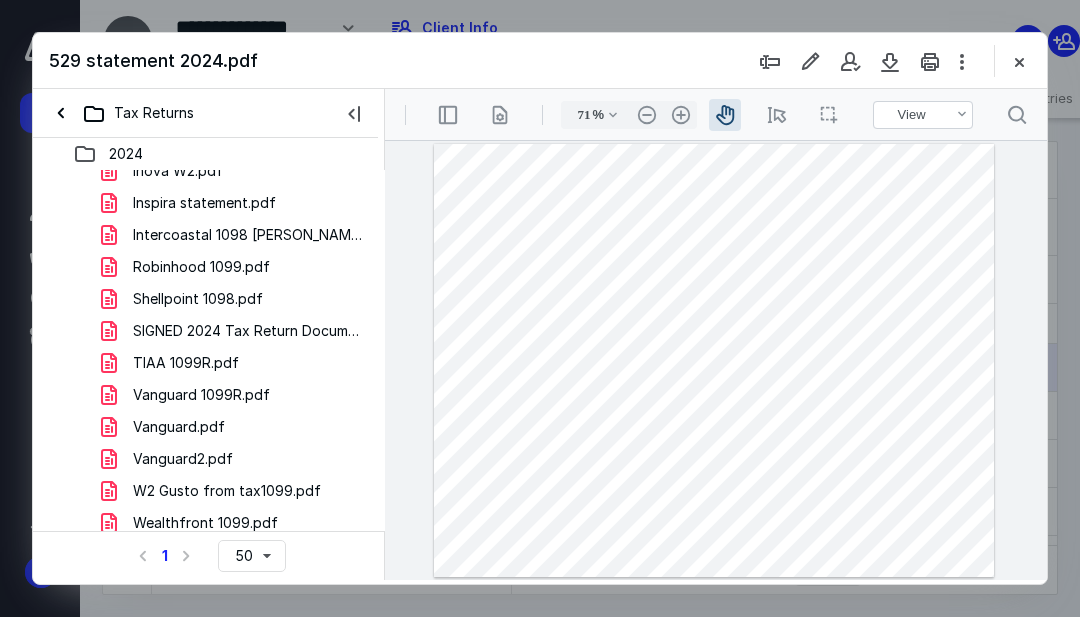 scroll, scrollTop: 357, scrollLeft: 0, axis: vertical 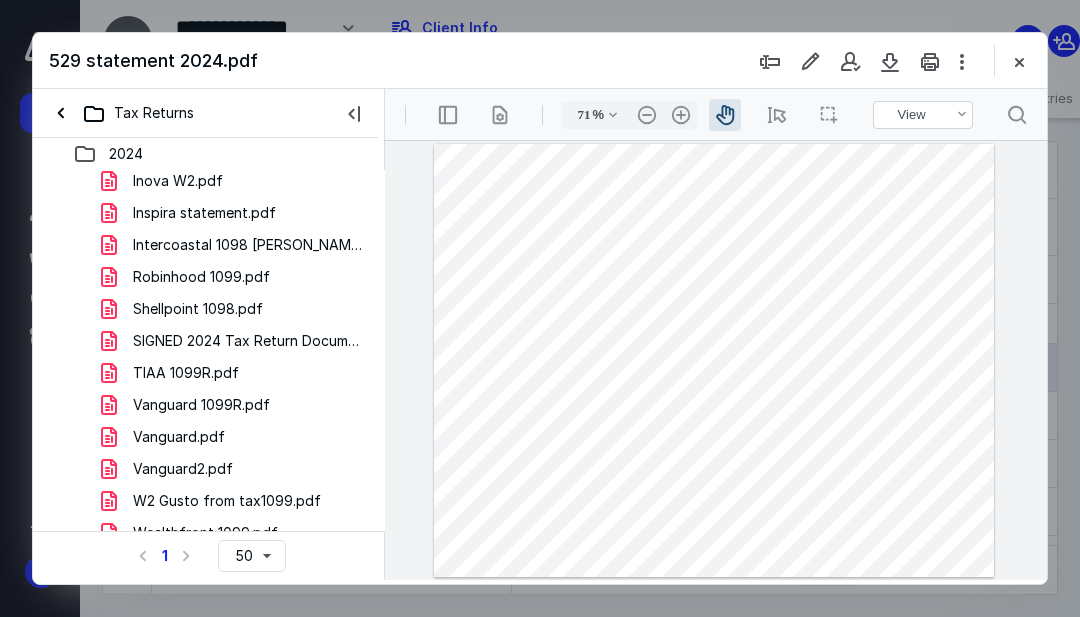 click on "Shellpoint 1098.pdf" at bounding box center (198, 309) 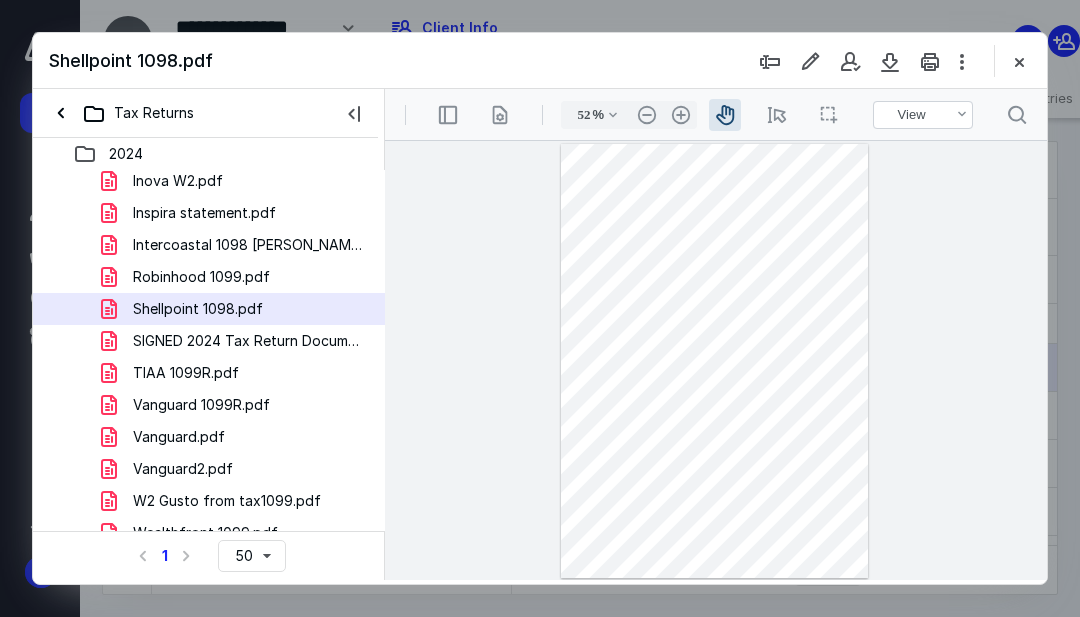 click on "Vanguard 1099R.pdf" at bounding box center [201, 405] 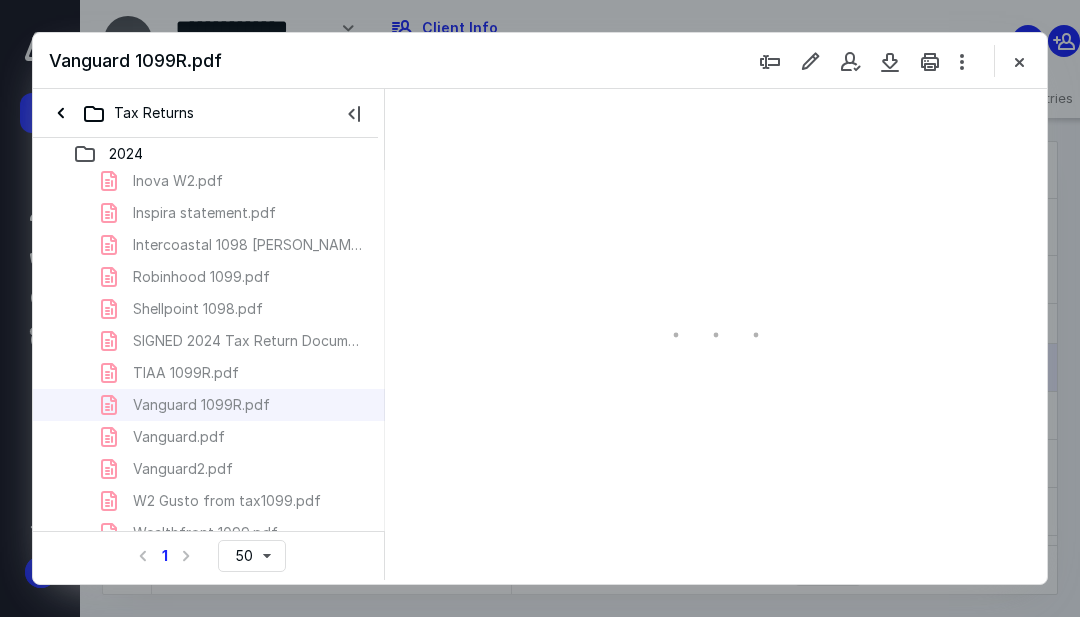 click on "529 statement 2024.pdf 2024 tax return personal signed.pdf 5498 SA HSA.pdf Ally 1099 INT.pdf Amended Tax filed 7.9.pdf Betterment 1099.pdf Empower 1099R.pdf Fidelity 2024-Individual-TOD-5990-Consolidated-Form-1099.pdf FreetaxUSA Amended preview.pdf Gmail - 2024 Amended Tax File.pdf HSA 2024.pdf Inova W2.pdf Inspira statement.pdf Intercoastal 1098 Andrew .pdf Robinhood 1099.pdf Shellpoint 1098.pdf SIGNED 2024 Tax Return Documents (LIMITLESS PSYCHIATRY LLC.pdf TIAA 1099R.pdf Vanguard 1099R.pdf Vanguard.pdf Vanguard2.pdf W2 Gusto from tax1099.pdf Wealthfront 1099.pdf" at bounding box center (209, 181) 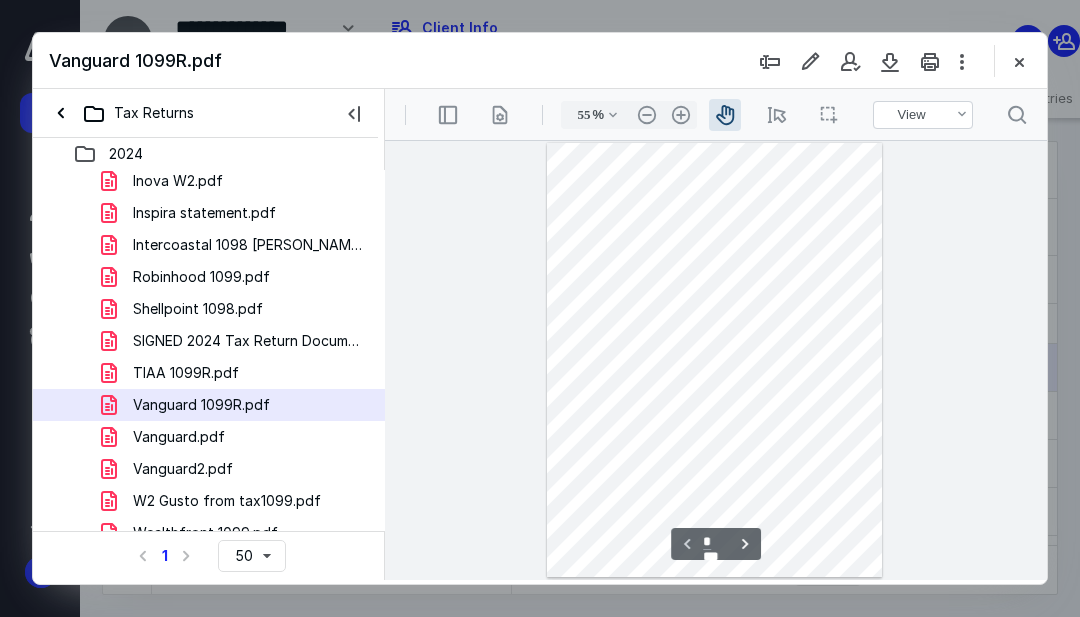 click on "TIAA 1099R.pdf" at bounding box center (186, 373) 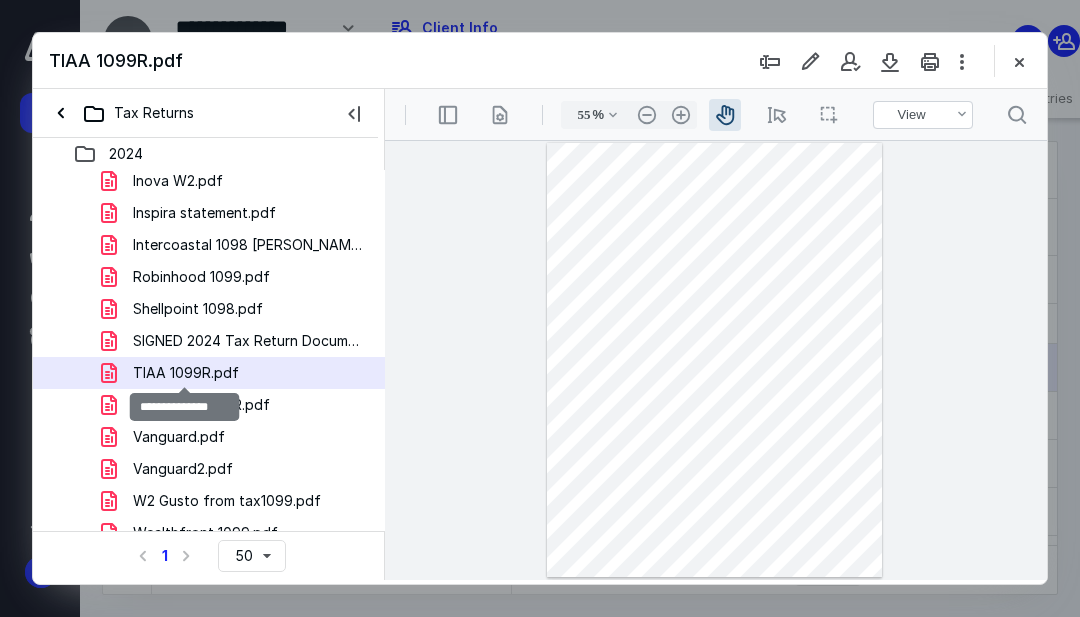 click on ".cls-1{fill:#abb0c4;} icon - header - zoom - in - line" at bounding box center [681, 115] 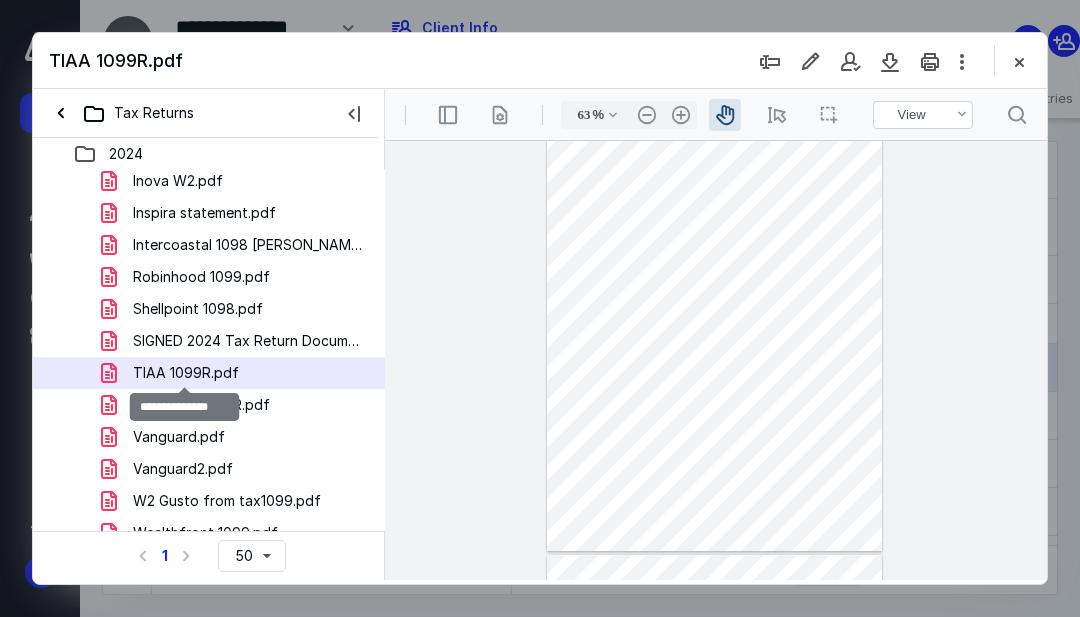 click on ".cls-1{fill:#abb0c4;} icon - header - zoom - in - line" at bounding box center [681, 115] 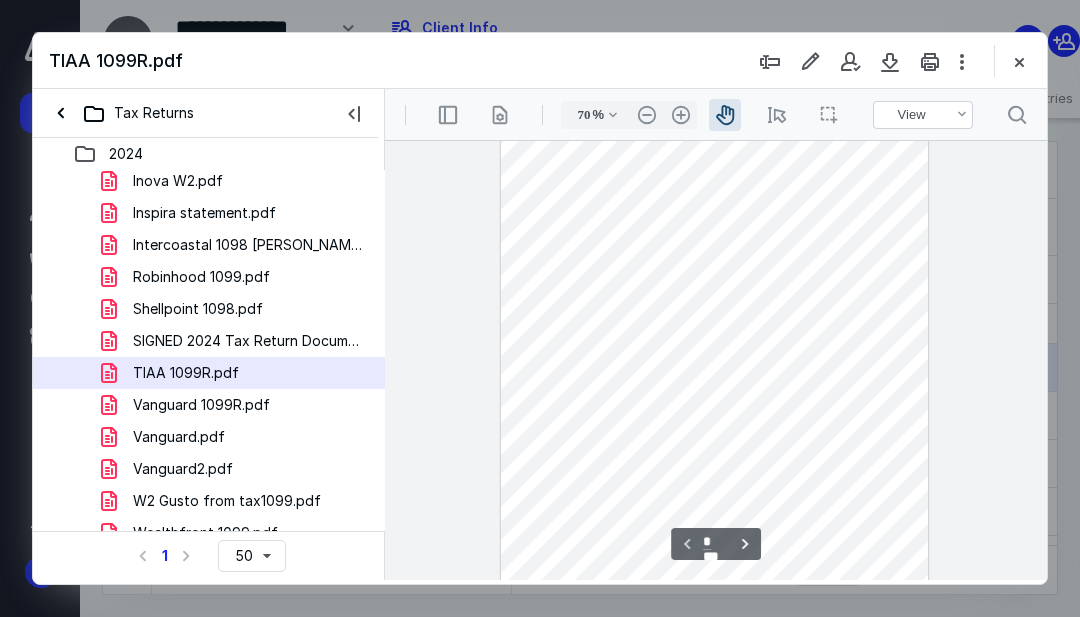 click on ".cls-1{fill:#abb0c4;} icon - header - zoom - in - line" at bounding box center [681, 115] 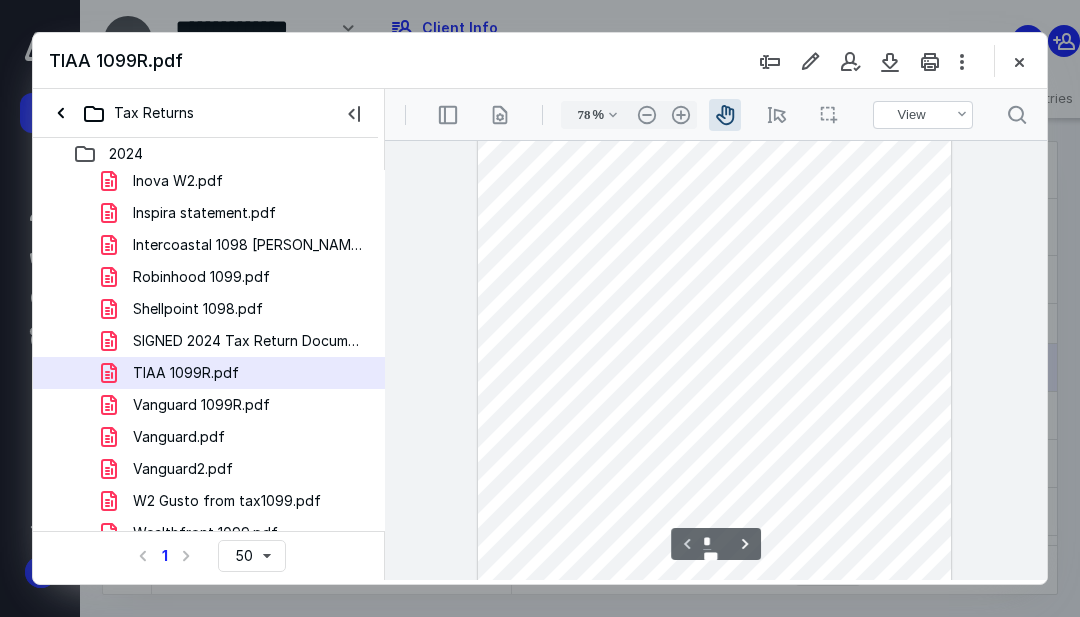 scroll, scrollTop: 0, scrollLeft: 0, axis: both 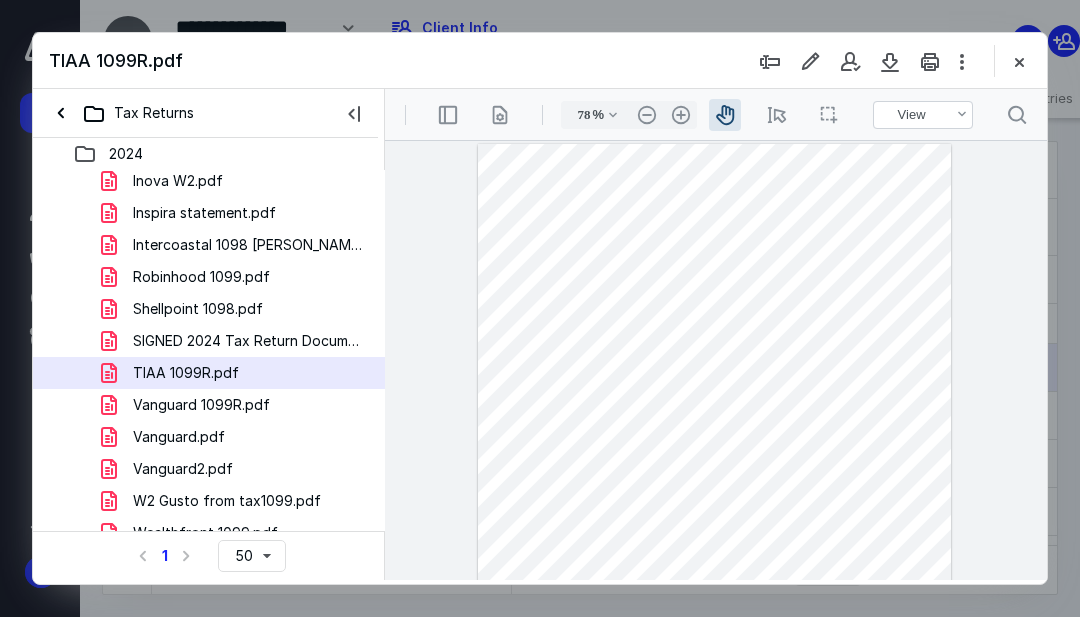 click on ".cls-1{fill:#abb0c4;} icon - header - zoom - in - line" at bounding box center [681, 115] 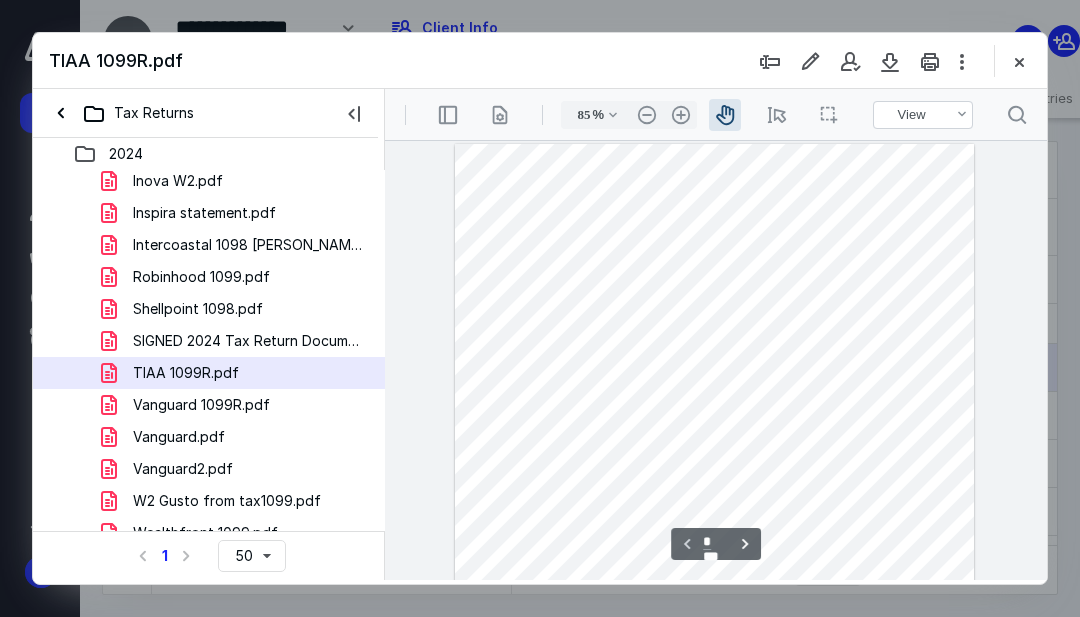 click on ".cls-1{fill:#abb0c4;} icon - header - zoom - in - line" at bounding box center (681, 115) 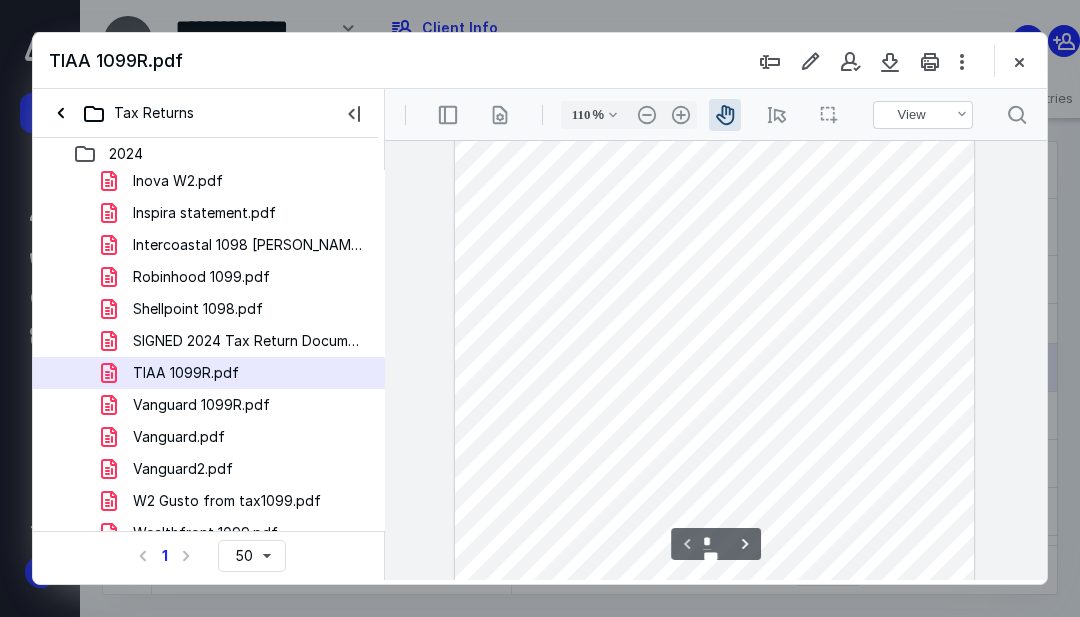 click on ".cls-1{fill:#abb0c4;} icon - header - zoom - in - line" at bounding box center (681, 115) 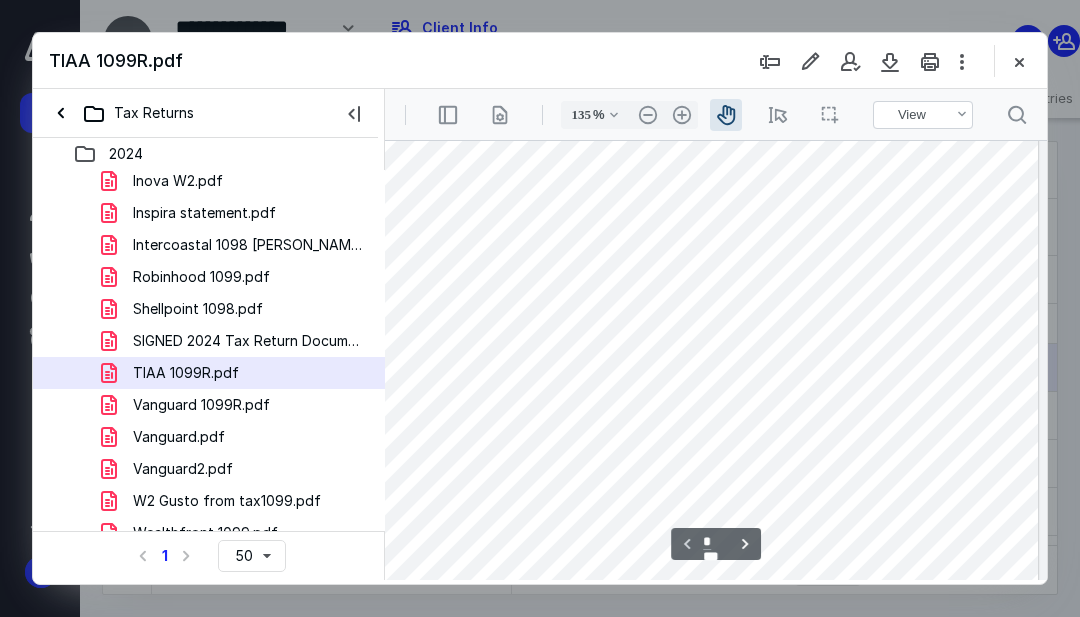 scroll, scrollTop: 20, scrollLeft: 177, axis: both 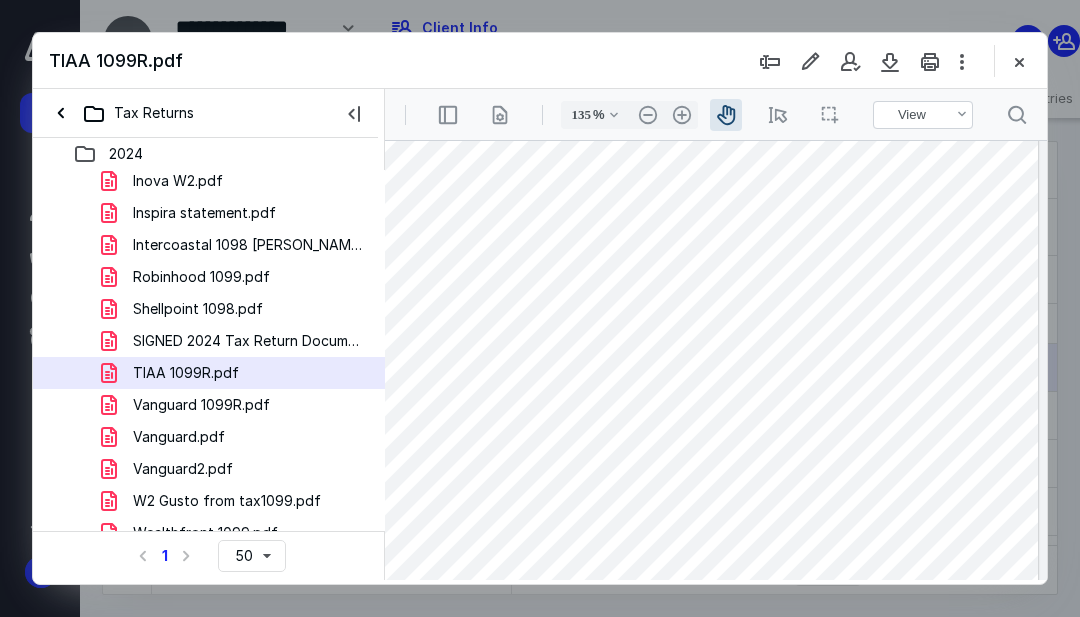 click on "Vanguard 1099R.pdf" at bounding box center (201, 405) 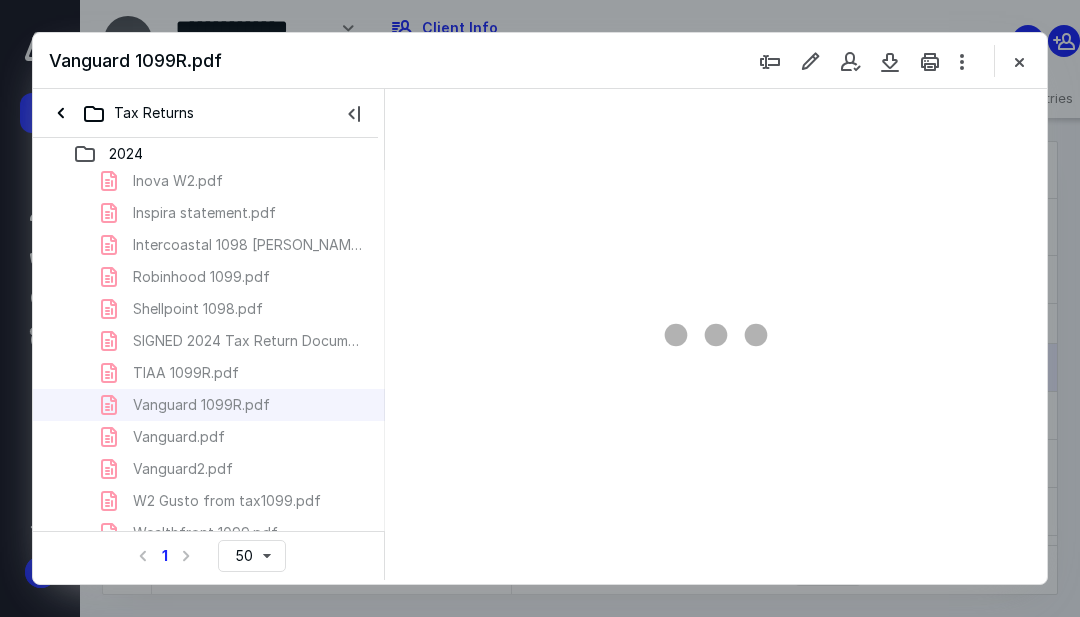 scroll, scrollTop: 0, scrollLeft: 0, axis: both 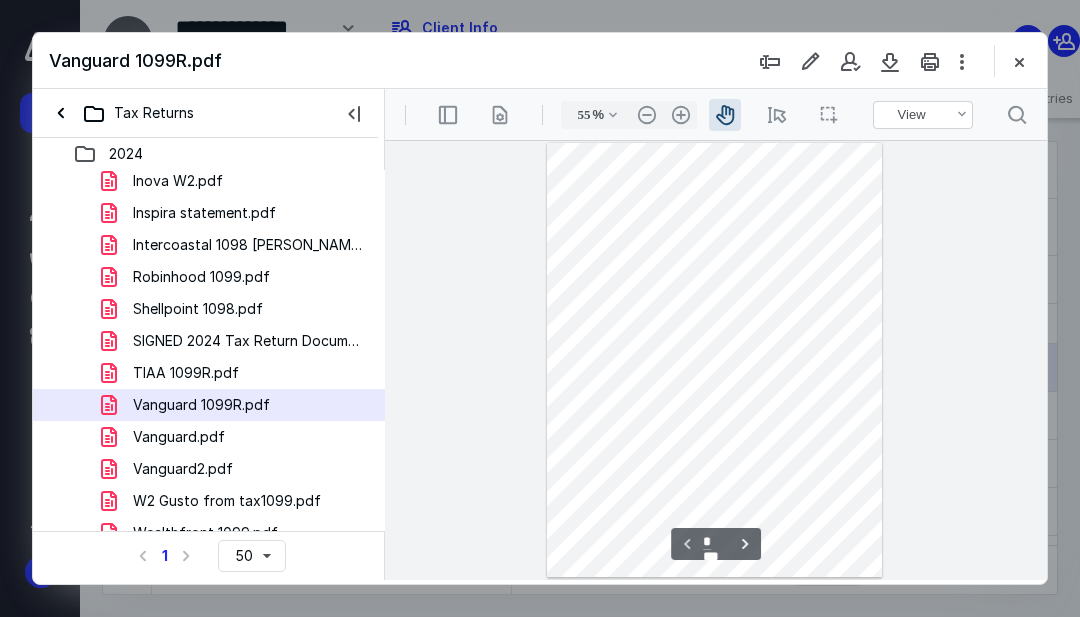 click on "TIAA 1099R.pdf" at bounding box center (186, 373) 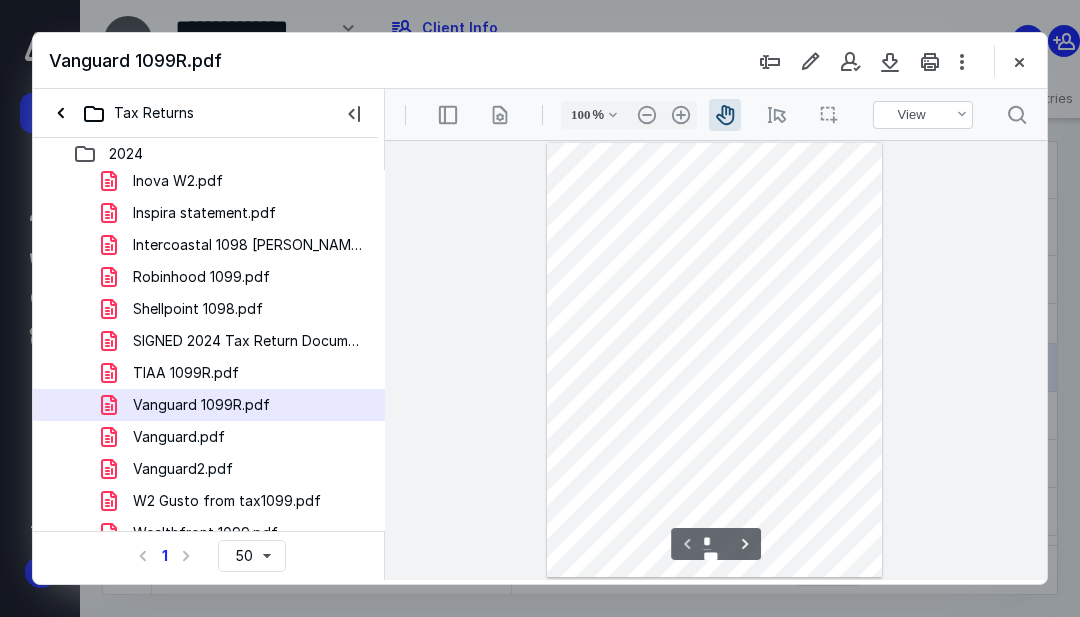 type on "55" 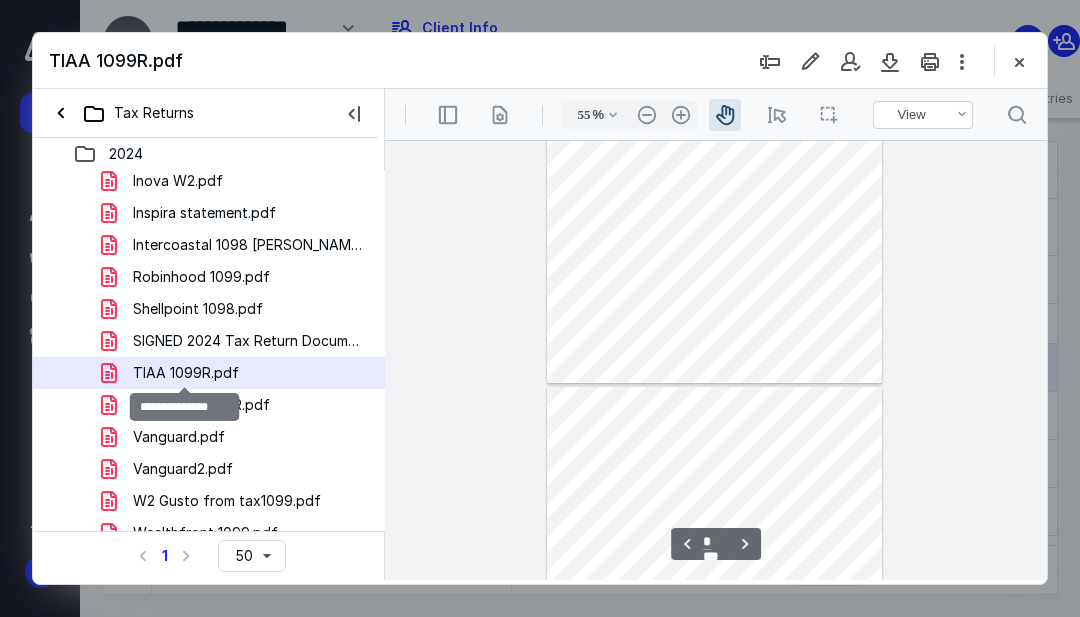 type on "*" 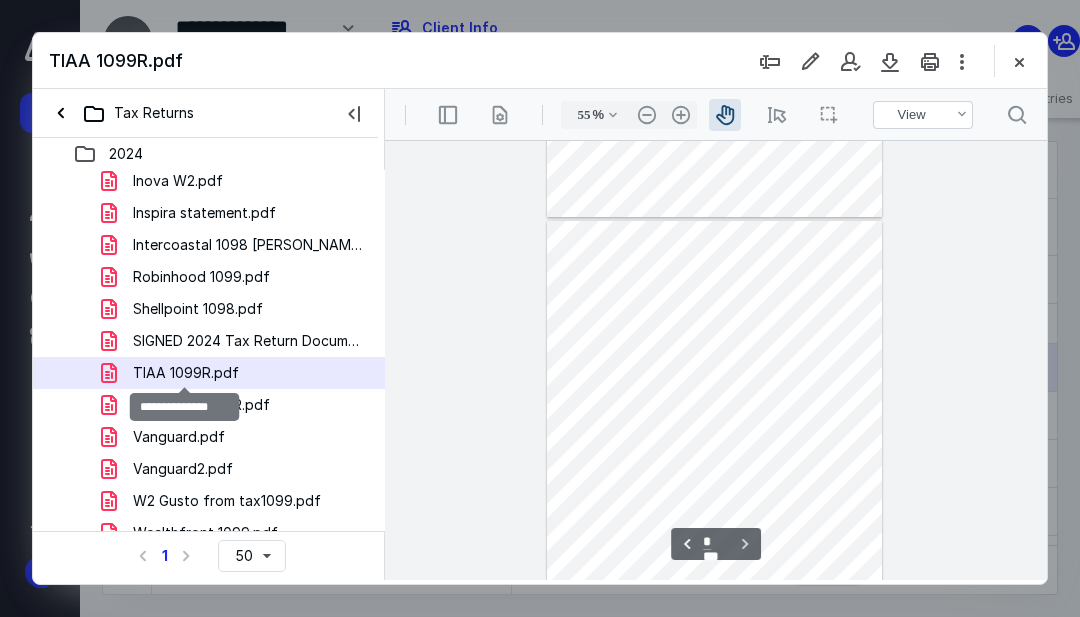 scroll, scrollTop: 875, scrollLeft: 0, axis: vertical 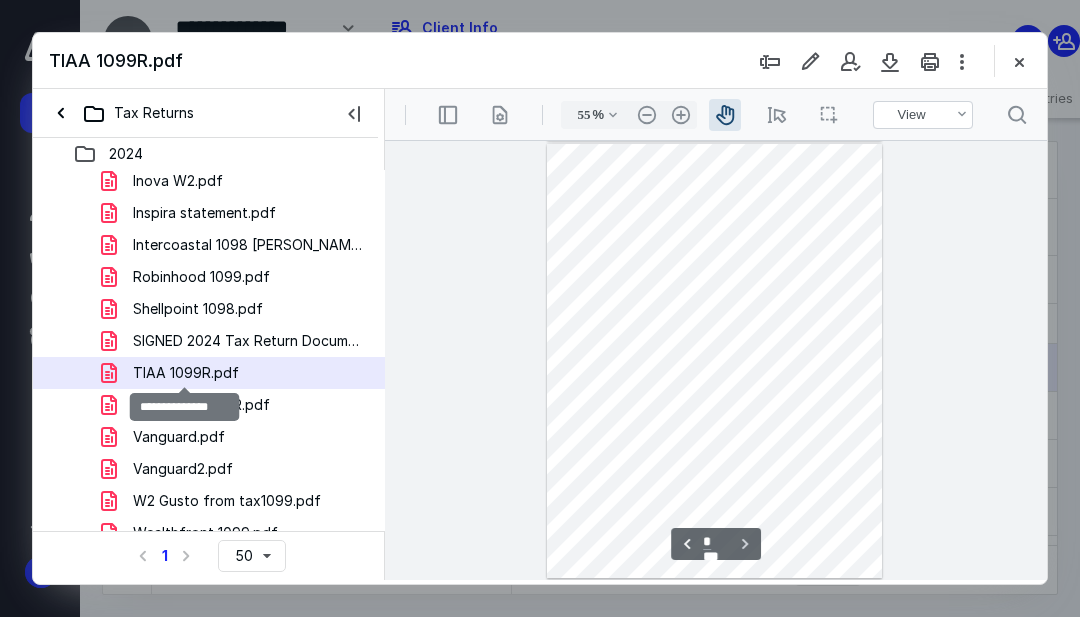 click on "Vanguard 1099R.pdf" at bounding box center (209, 405) 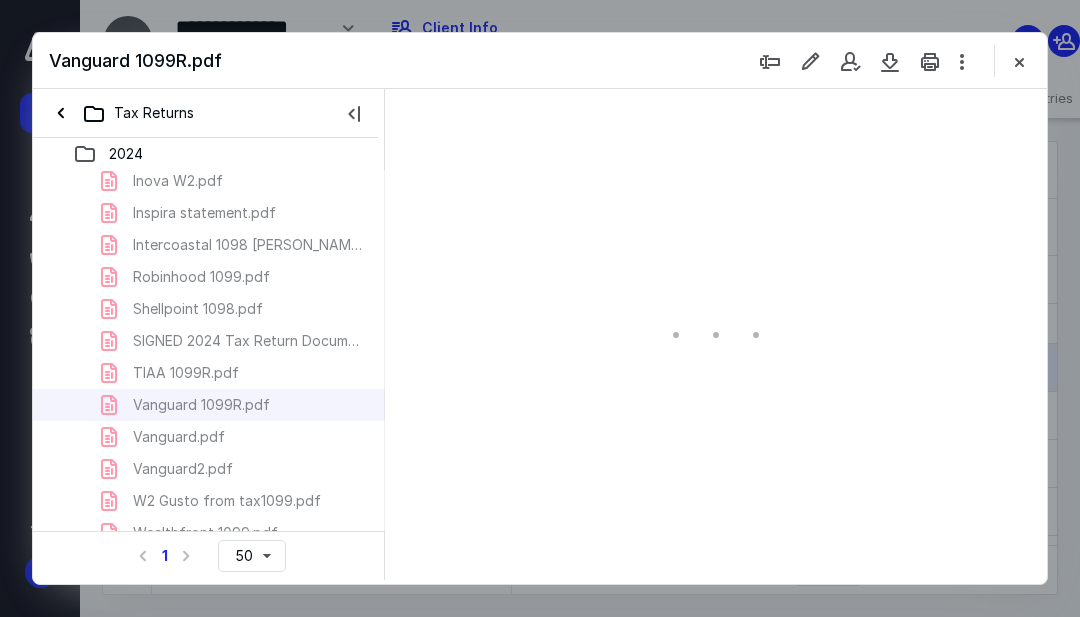 type on "55" 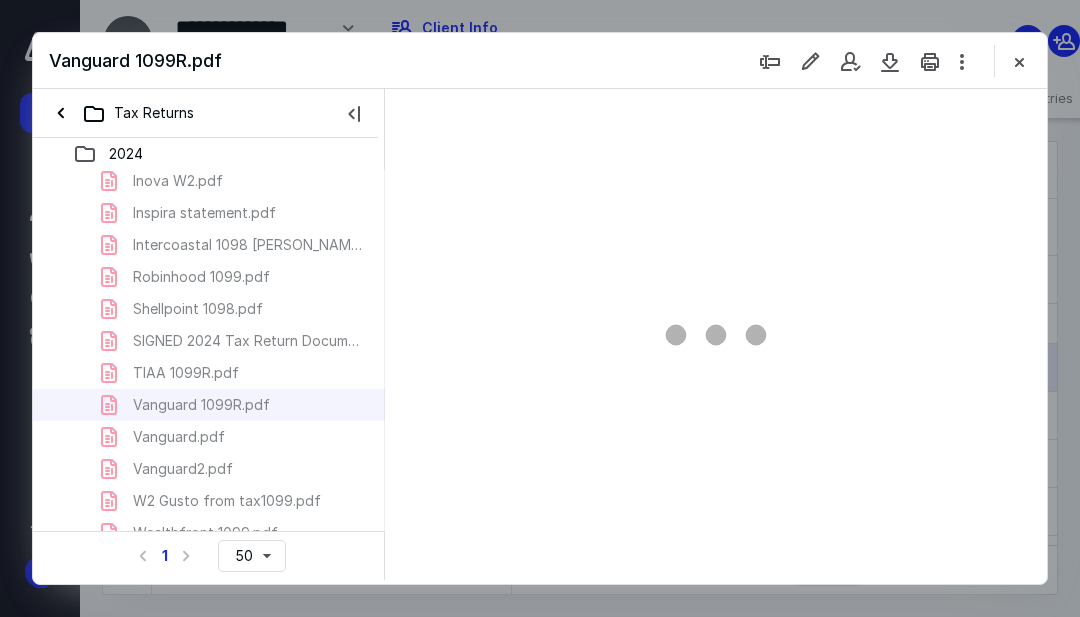 type on "*" 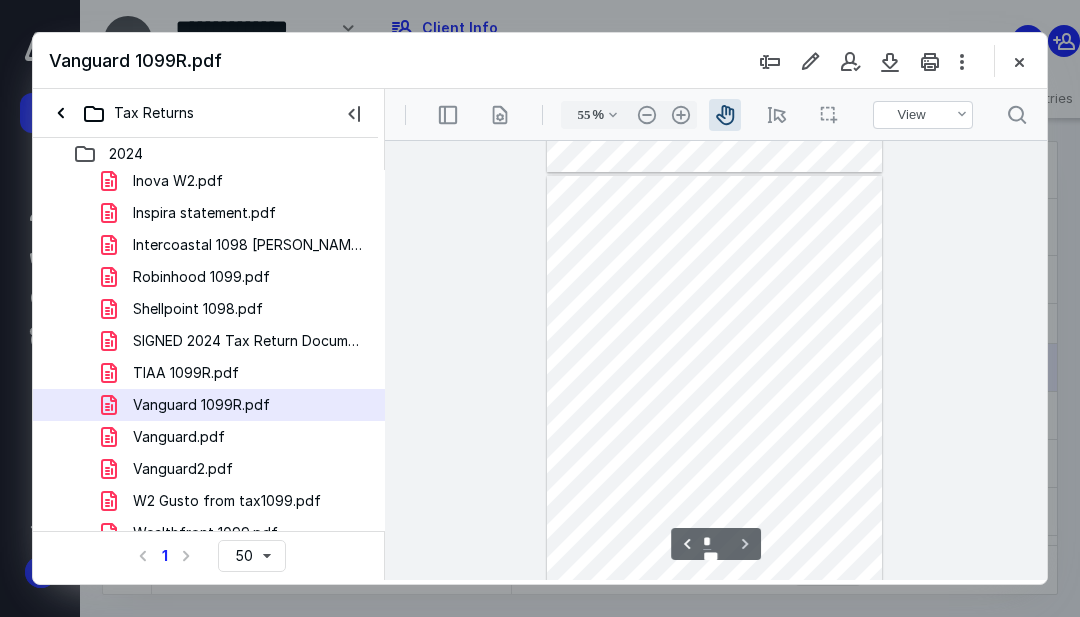 scroll, scrollTop: 2163, scrollLeft: 0, axis: vertical 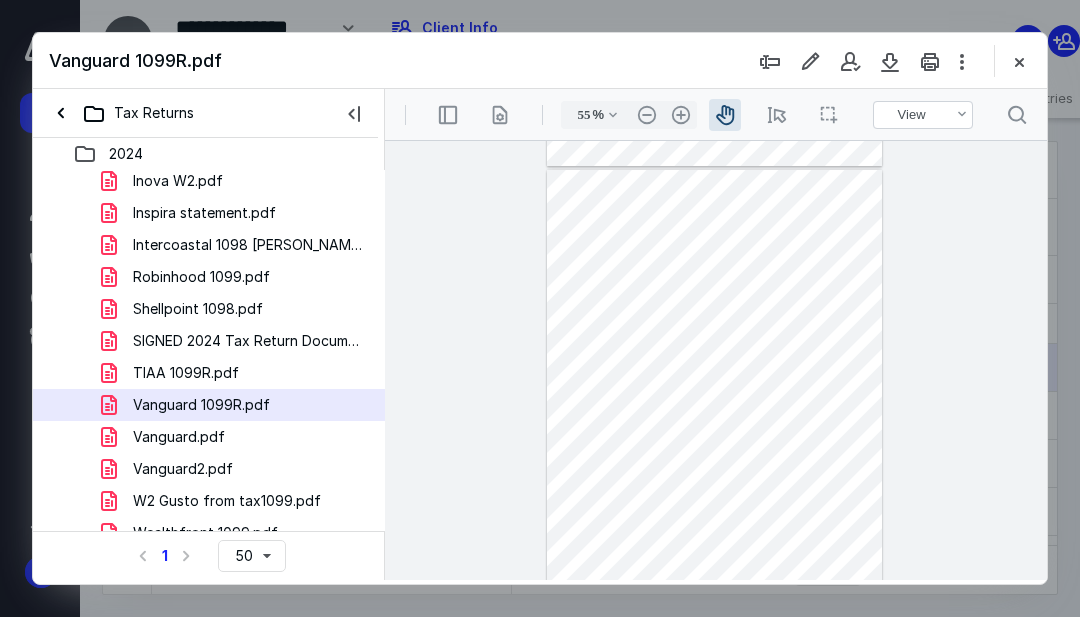 click on "TIAA 1099R.pdf" at bounding box center [186, 373] 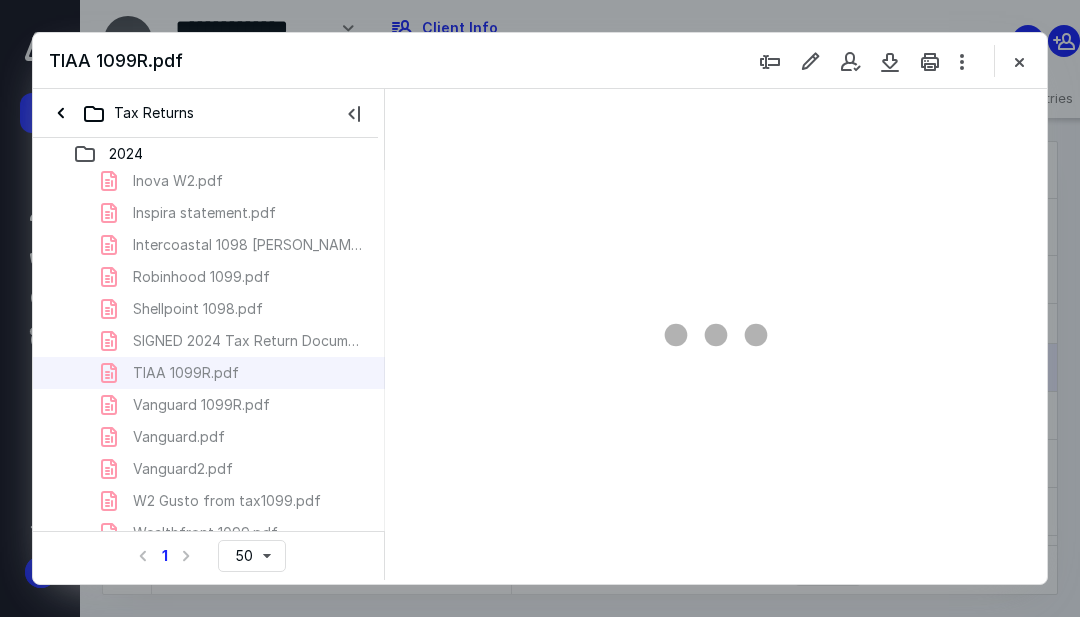 scroll, scrollTop: 0, scrollLeft: 0, axis: both 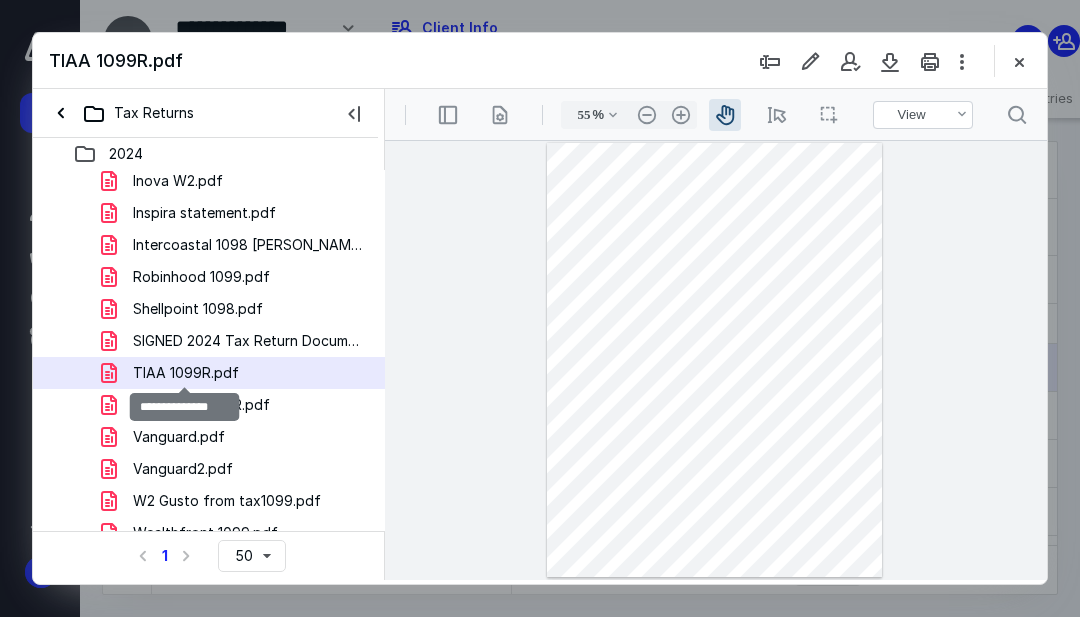 click on "Vanguard 1099R.pdf" at bounding box center [237, 405] 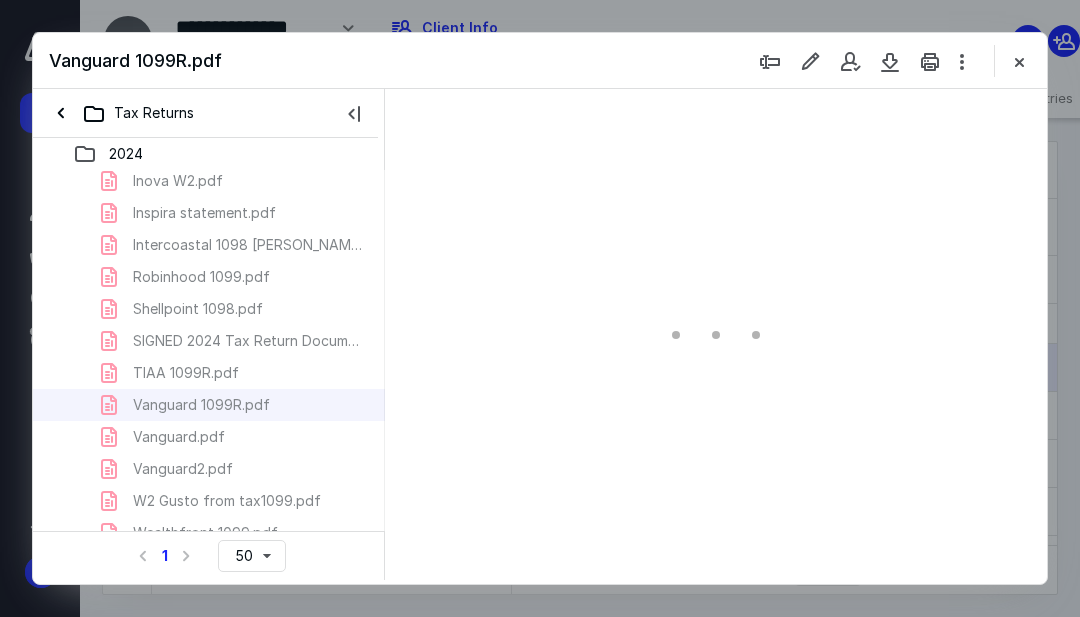 type on "55" 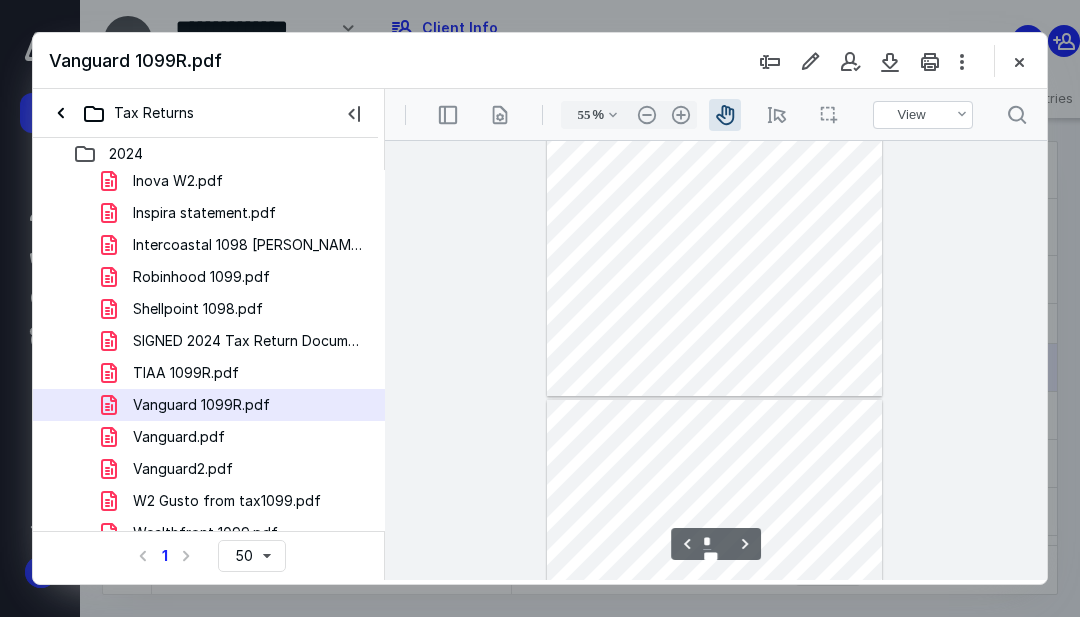 type on "*" 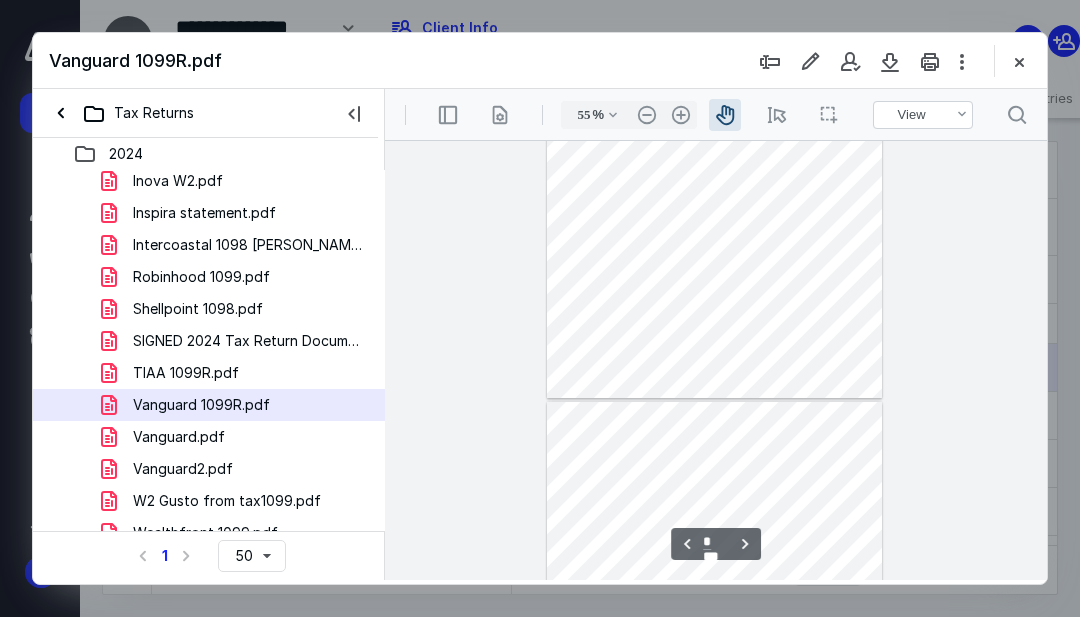 click on ".cls-1{fill:#abb0c4;} icon - header - zoom - in - line" at bounding box center (681, 115) 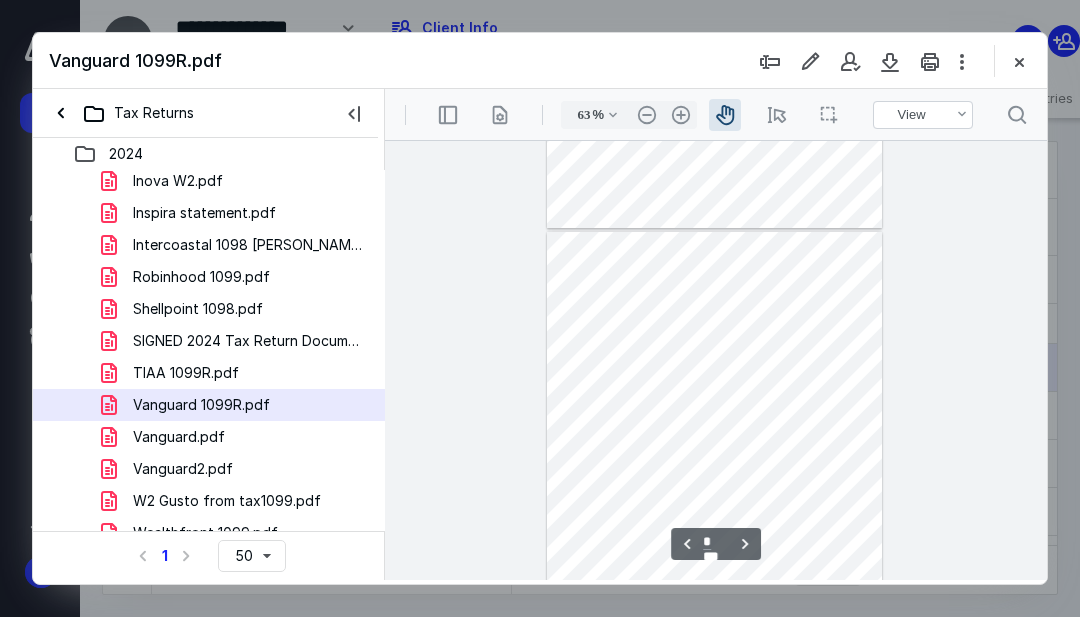 click on ".cls-1{fill:#abb0c4;} icon - header - sidebar - line .cls-1{fill:#abb0c4;} icon - header - page manipulation - line 63 % .cls-1{fill:#abb0c4;} icon - chevron - down .cls-1{fill:#abb0c4;} icon - header - zoom - out - line Current zoom is   55 % .cls-1{fill:#abb0c4;} icon - header - zoom - in - line icon-header-pan20 .cls-1{fill:#abb0c4;} icon - header - select - line icon / operation / multi select View Annotate Shapes View .cls-1{fill:#abb0c4;} icon - chevron - down View Annotate Shapes .cls-1{fill:#abb0c4;} icon - header - search" at bounding box center (716, 114) 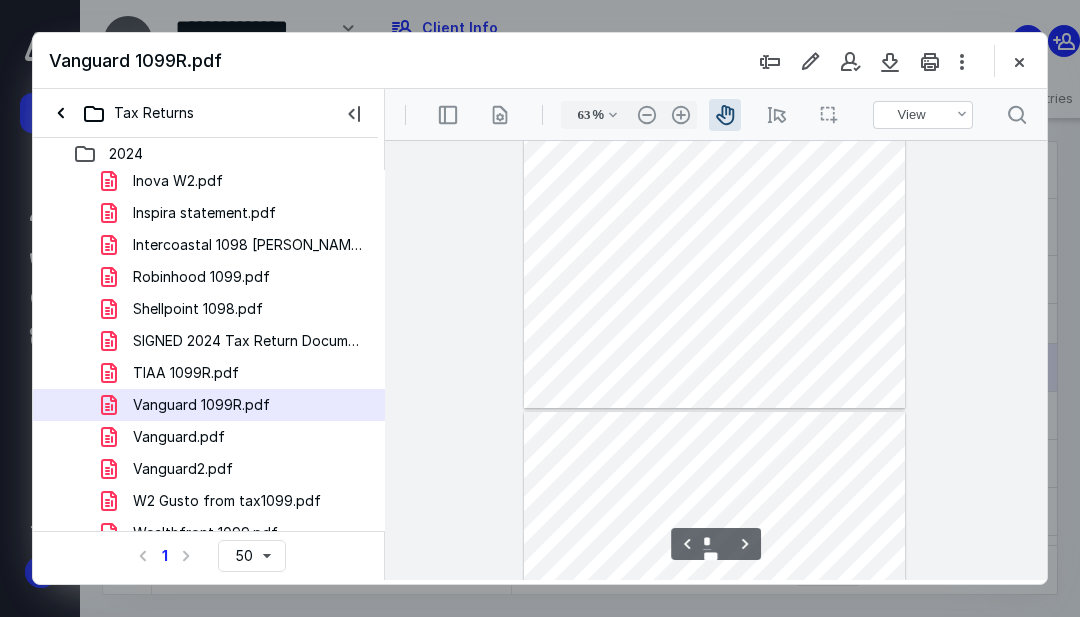 click on ".cls-1{fill:#abb0c4;} icon - header - zoom - in - line" at bounding box center (681, 115) 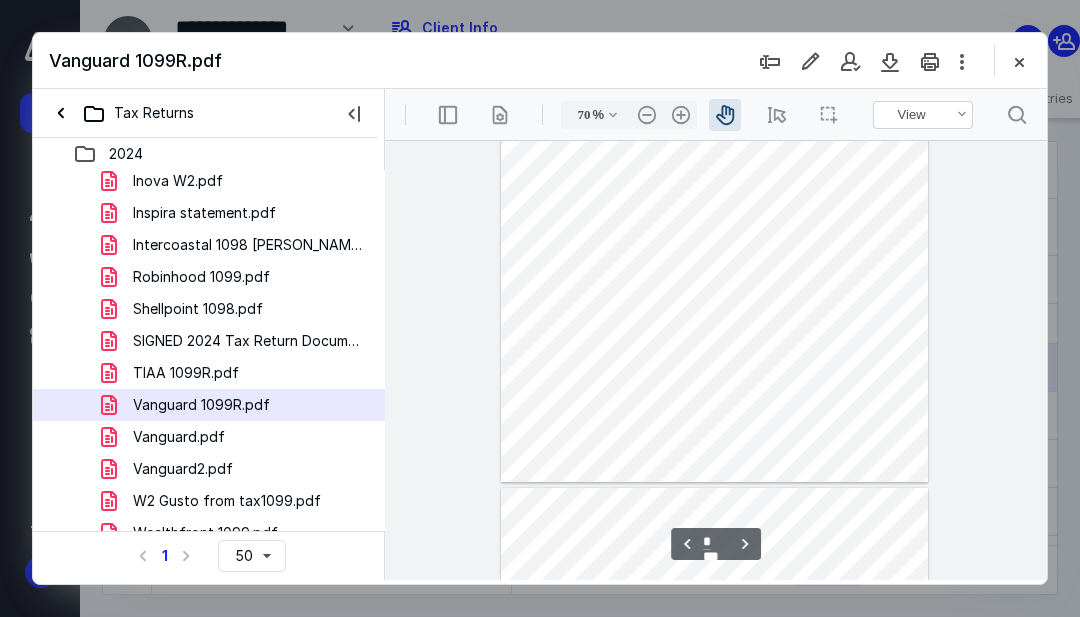 scroll, scrollTop: 1332, scrollLeft: 0, axis: vertical 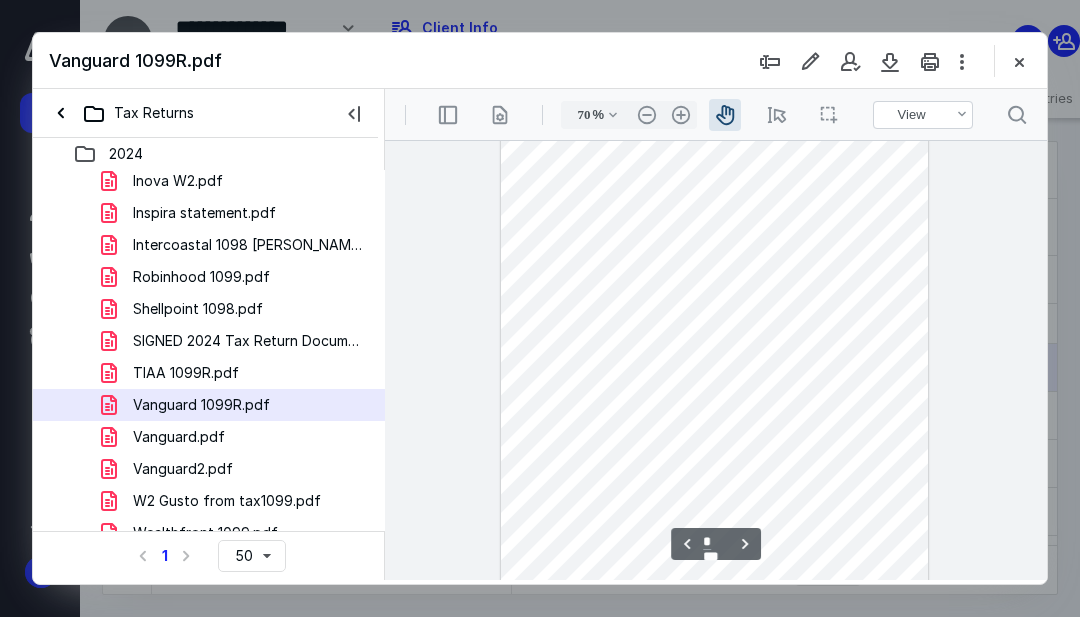 click at bounding box center (715, 341) 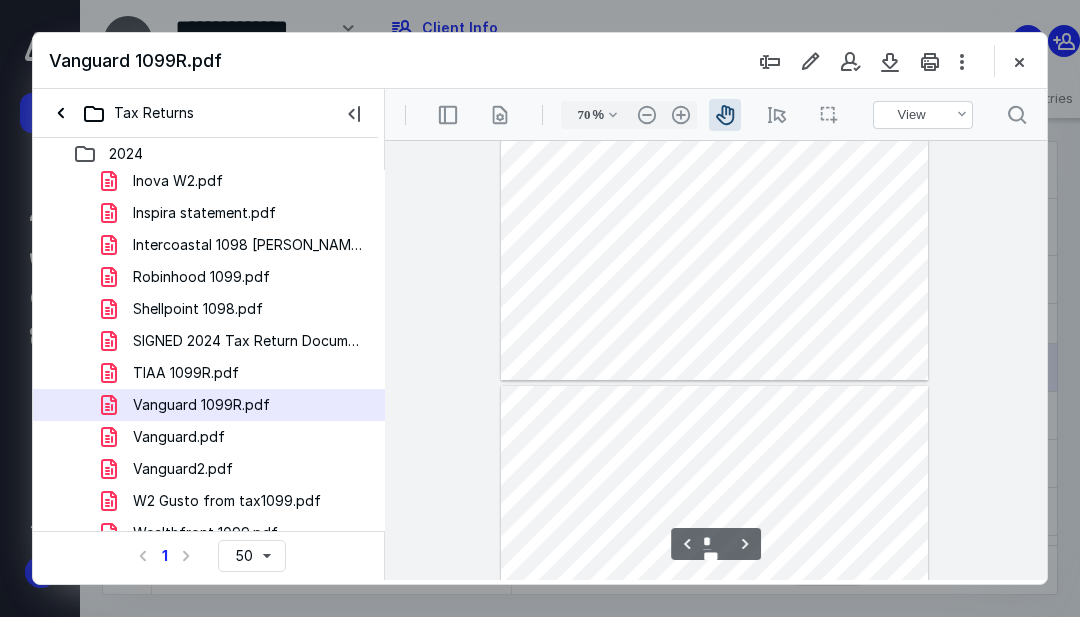 scroll, scrollTop: 2575, scrollLeft: 0, axis: vertical 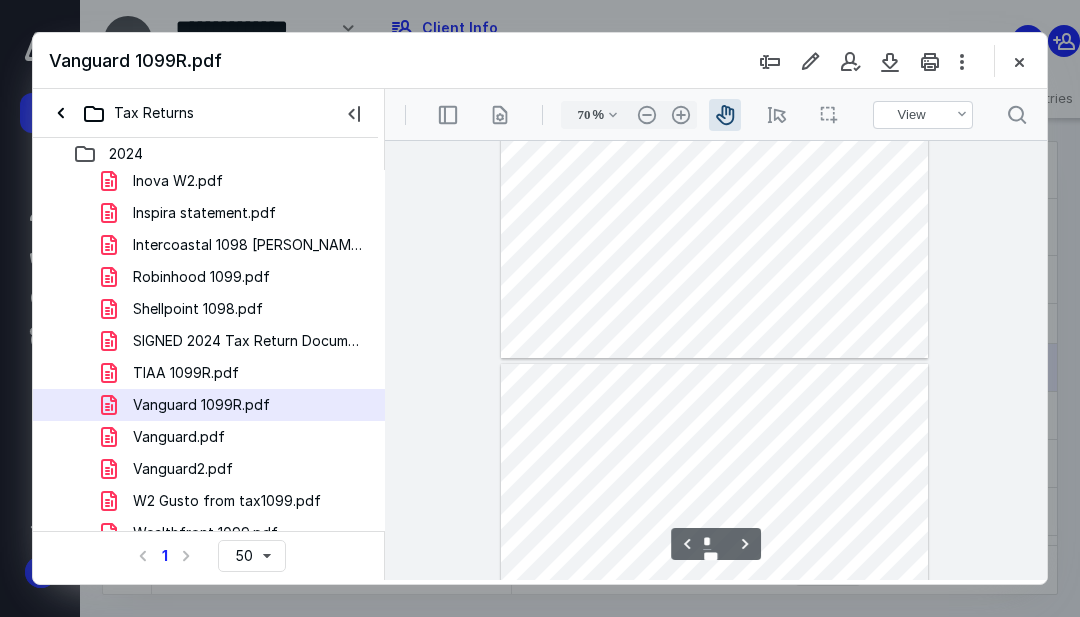 click at bounding box center (715, 640) 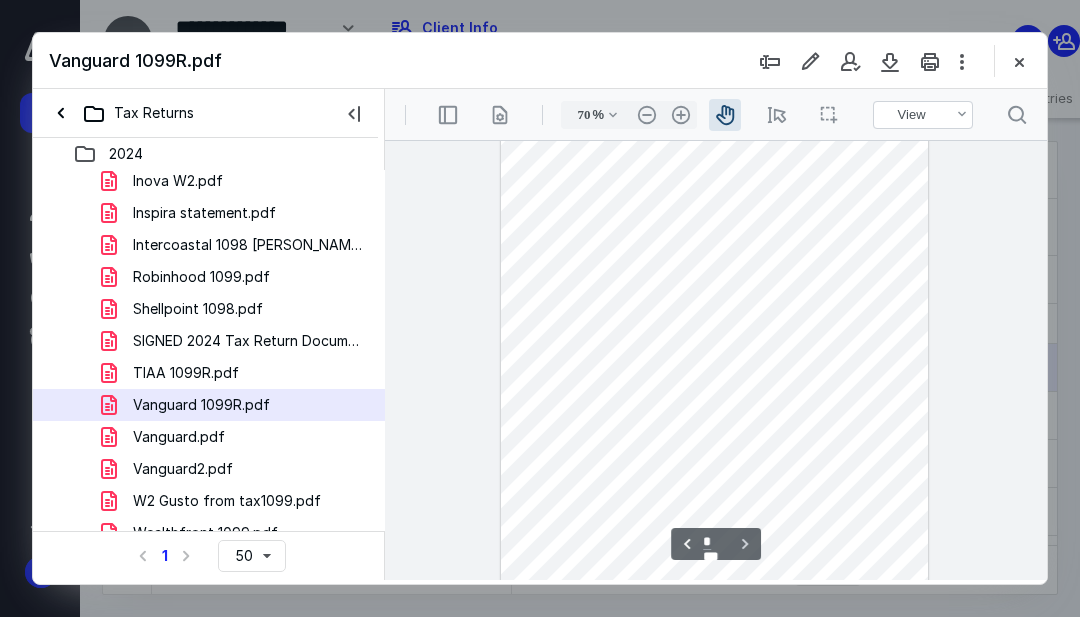 scroll, scrollTop: 2915, scrollLeft: 0, axis: vertical 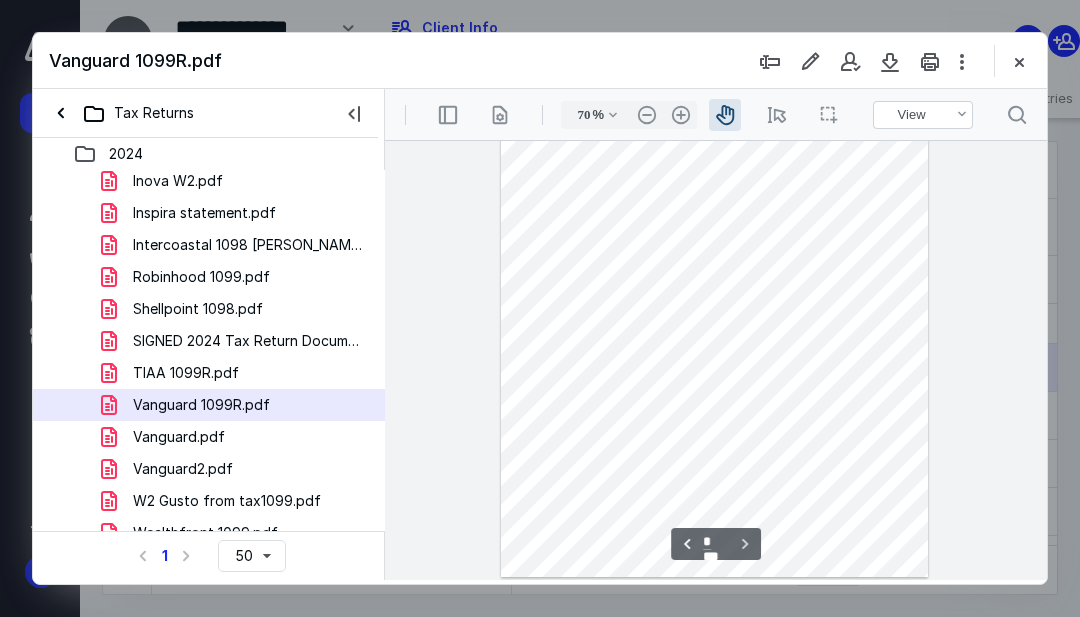 click on "Vanguard.pdf" at bounding box center (209, 437) 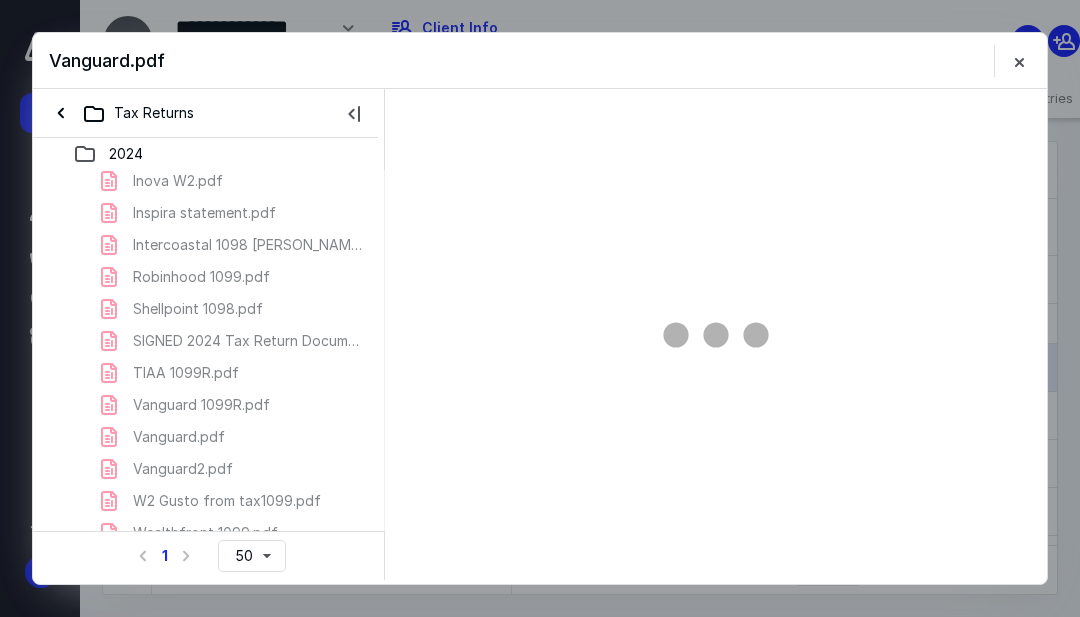 scroll, scrollTop: 0, scrollLeft: 0, axis: both 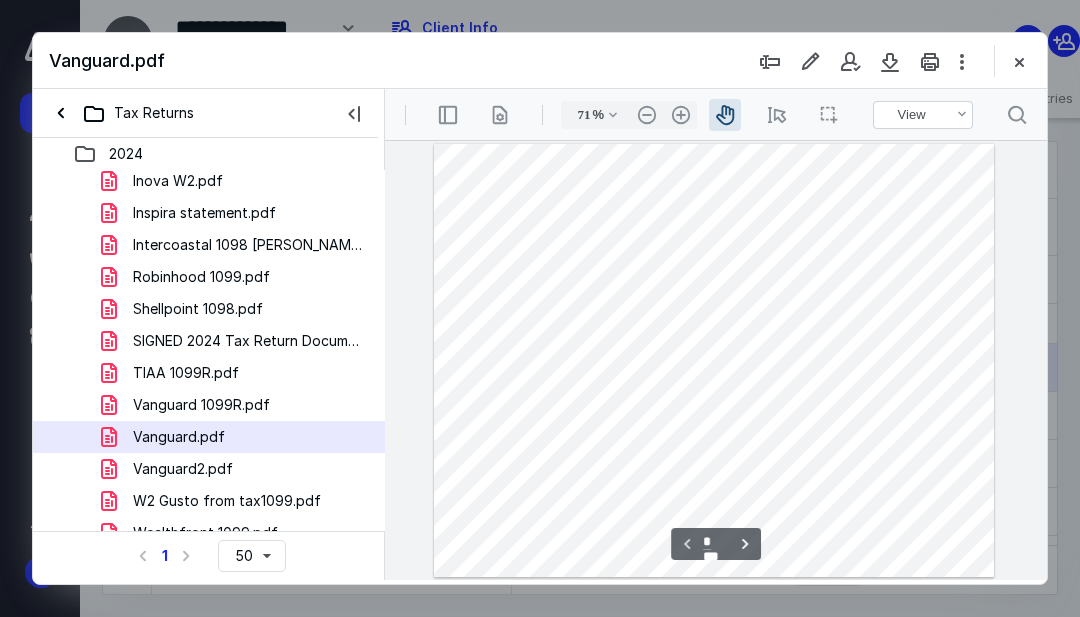 click on ".cls-1{fill:#abb0c4;} icon - header - page manipulation - line" at bounding box center [500, 115] 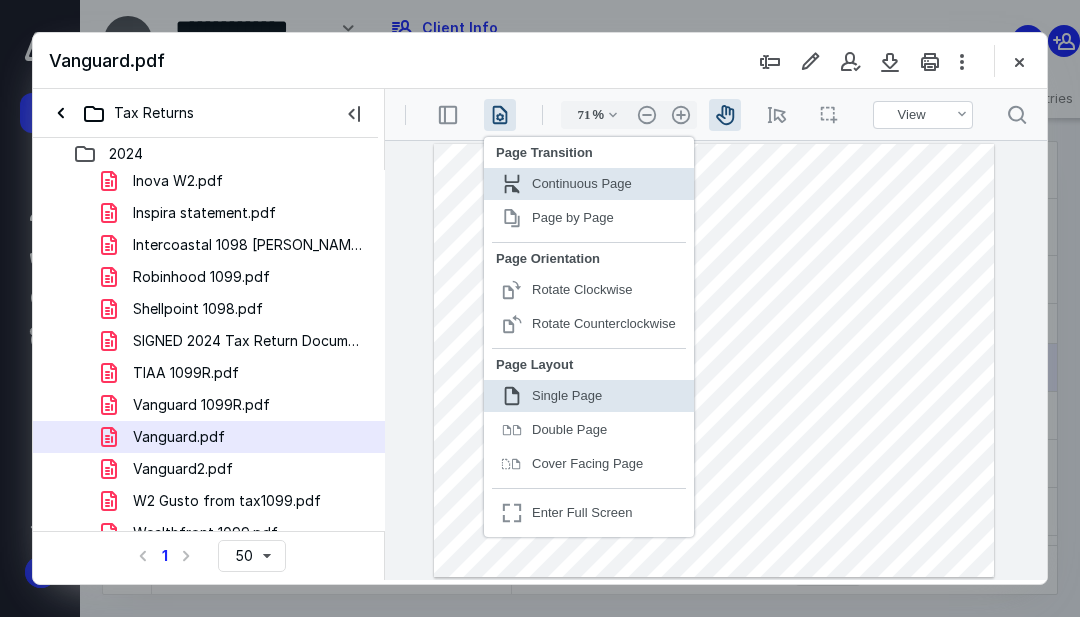 click on "Rotate Counterclockwise" at bounding box center (604, 323) 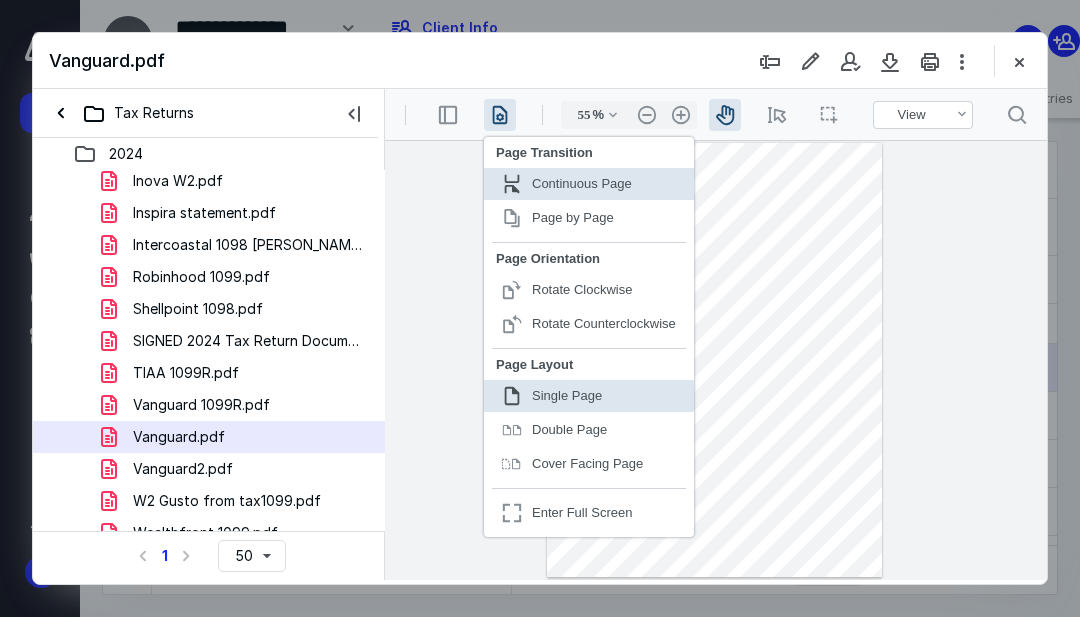 click on "Rotate Counterclockwise" at bounding box center (604, 323) 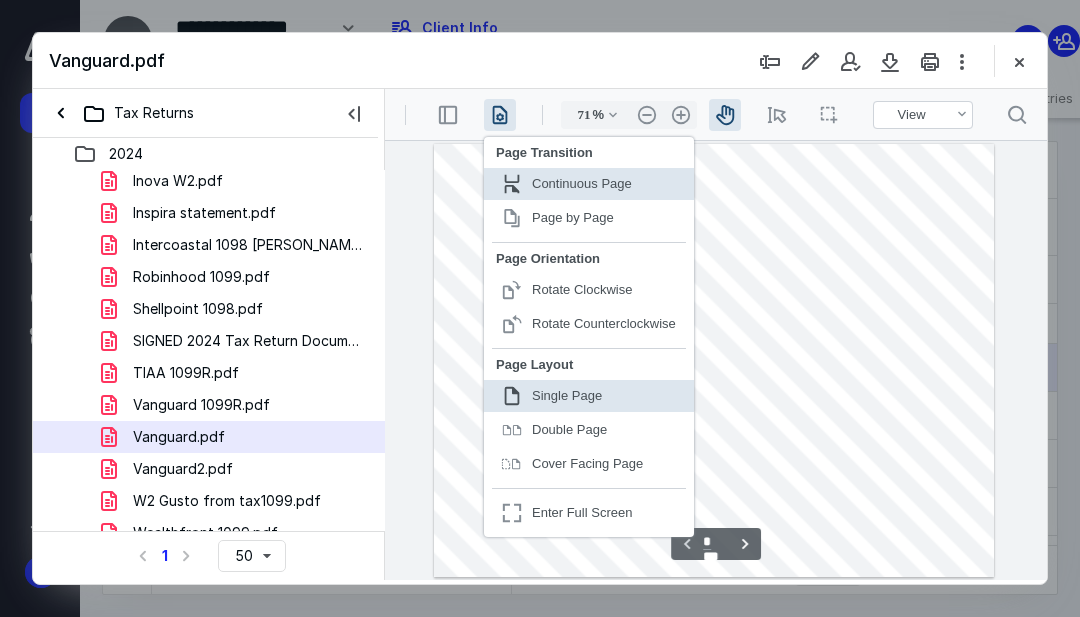 scroll, scrollTop: 1, scrollLeft: 0, axis: vertical 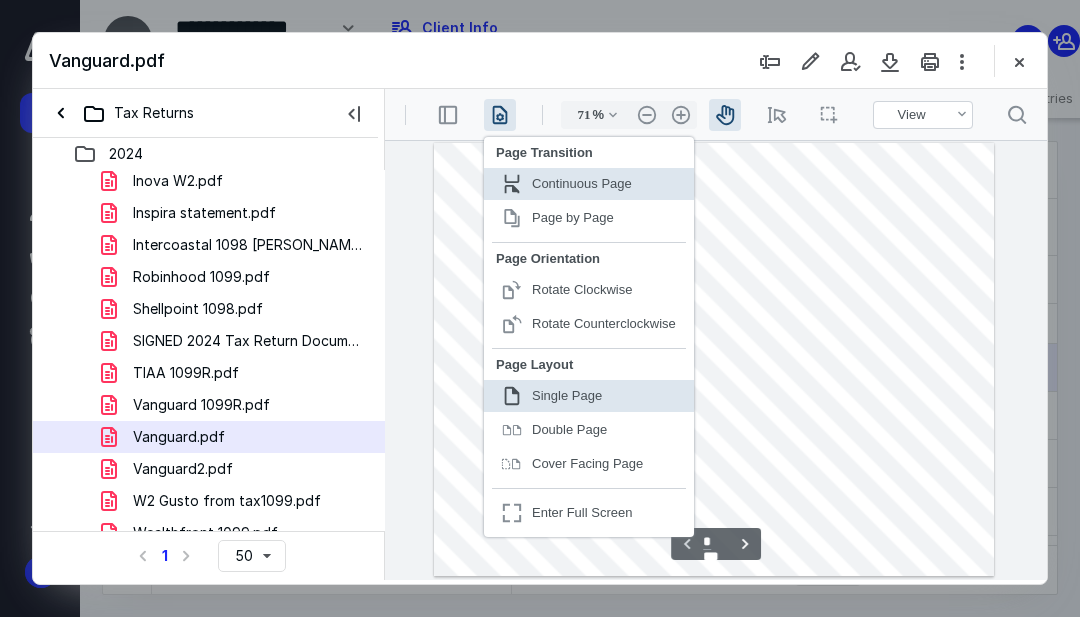 click on "Rotate Counterclockwise" at bounding box center [604, 323] 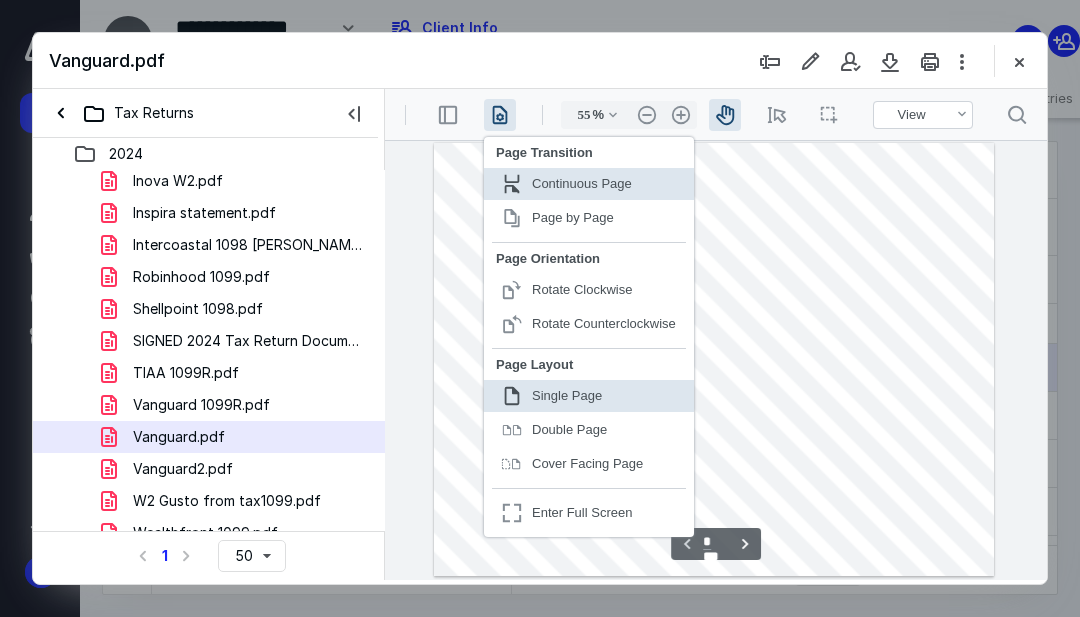 scroll, scrollTop: 0, scrollLeft: 0, axis: both 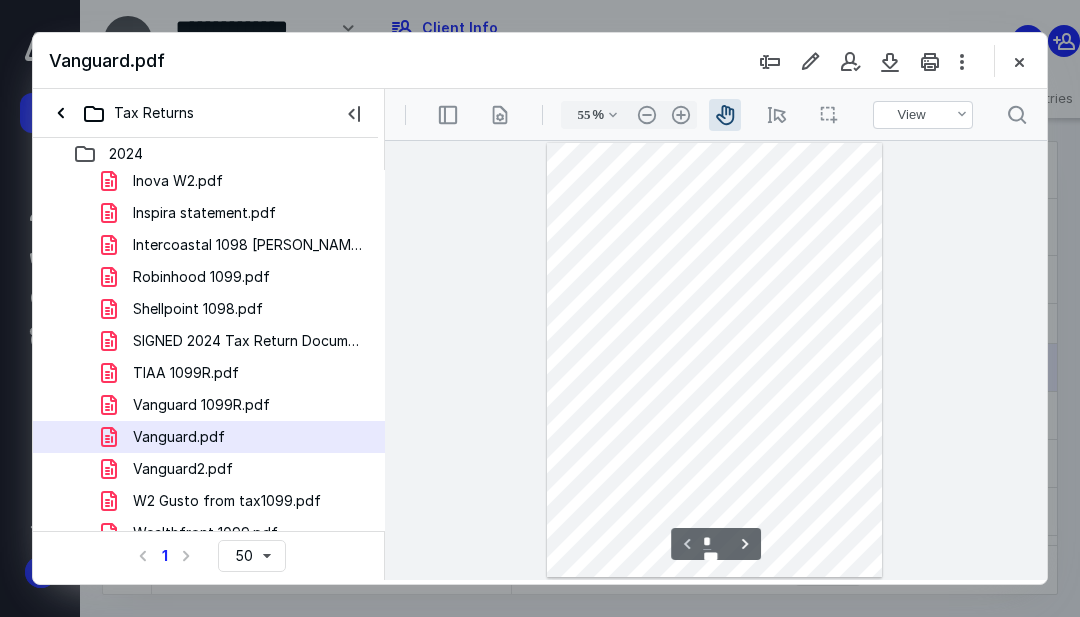 click at bounding box center [715, 360] 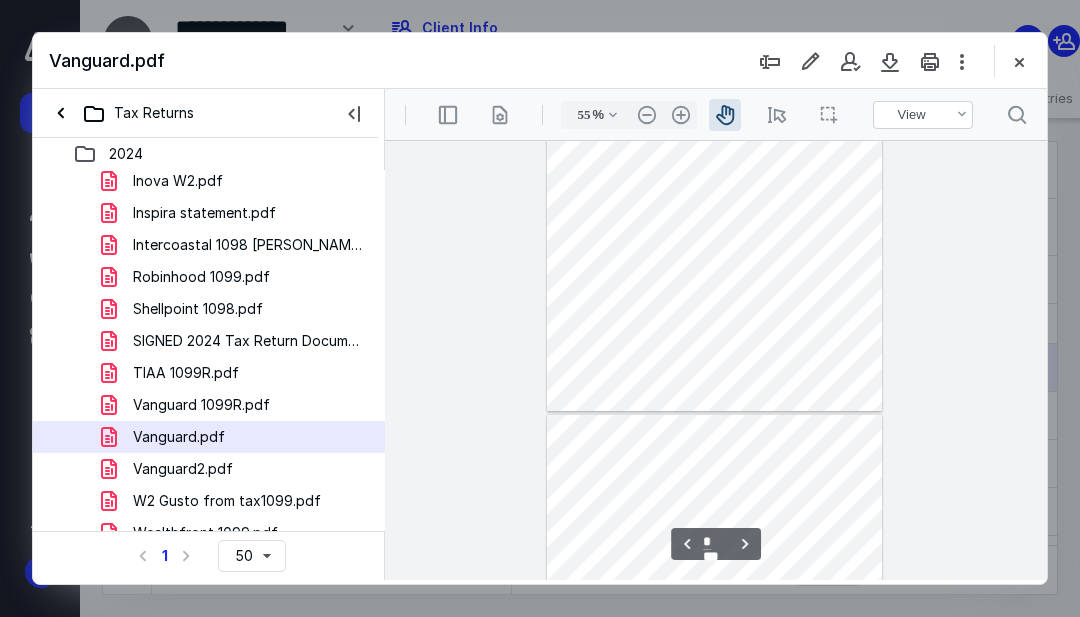type on "*" 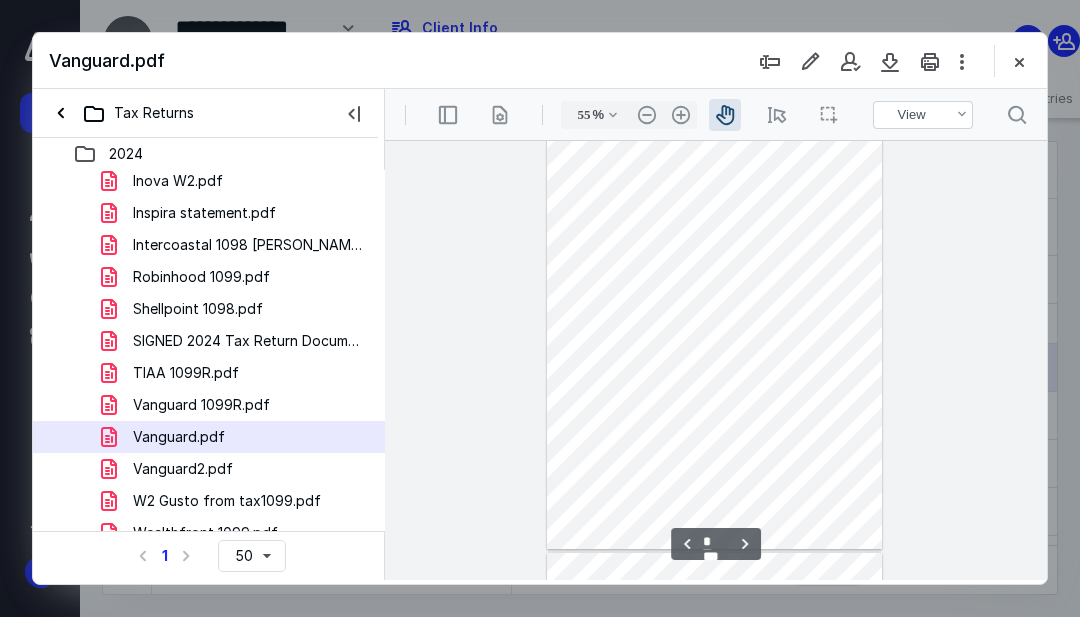 click on ".cls-1{fill:#abb0c4;} icon - header - sidebar - line" at bounding box center [448, 115] 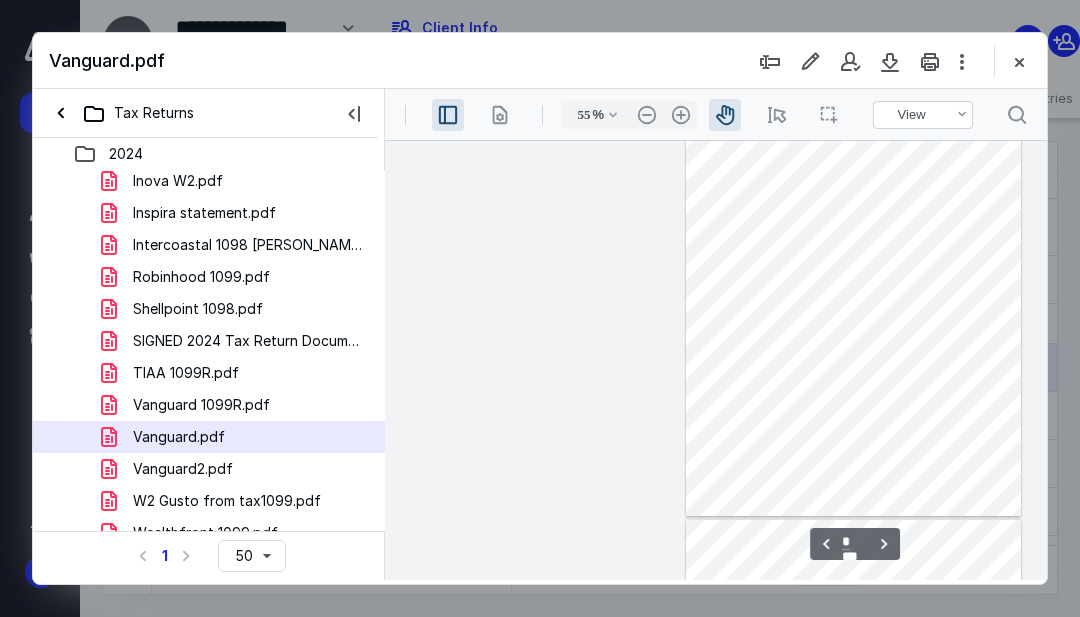 click on ".cls-1{fill:#abb0c4;} icon - header - sidebar - line .cls-1{fill:#abb0c4;} icon - header - page manipulation - line 55 % .cls-1{fill:#abb0c4;} icon - chevron - down .cls-1{fill:#abb0c4;} icon - header - zoom - out - line Current zoom is   55 % .cls-1{fill:#abb0c4;} icon - header - zoom - in - line icon-header-pan20 .cls-1{fill:#abb0c4;} icon - header - select - line icon / operation / multi select View Annotate Shapes View .cls-1{fill:#abb0c4;} icon - chevron - down View Annotate Shapes .cls-1{fill:#abb0c4;} icon - header - search" at bounding box center (716, 114) 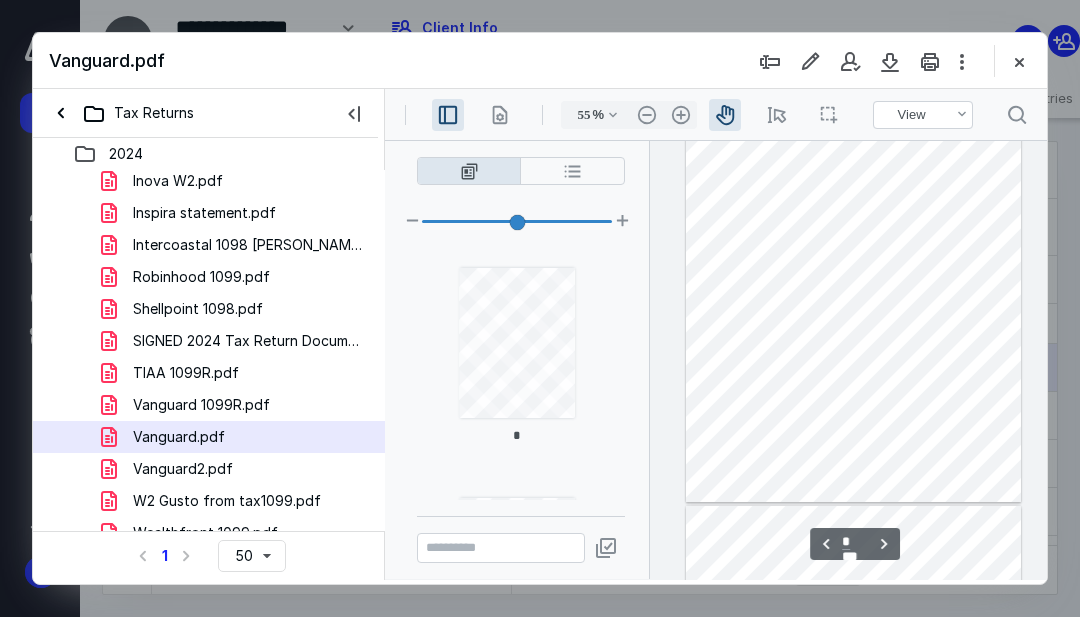 scroll, scrollTop: 959, scrollLeft: 0, axis: vertical 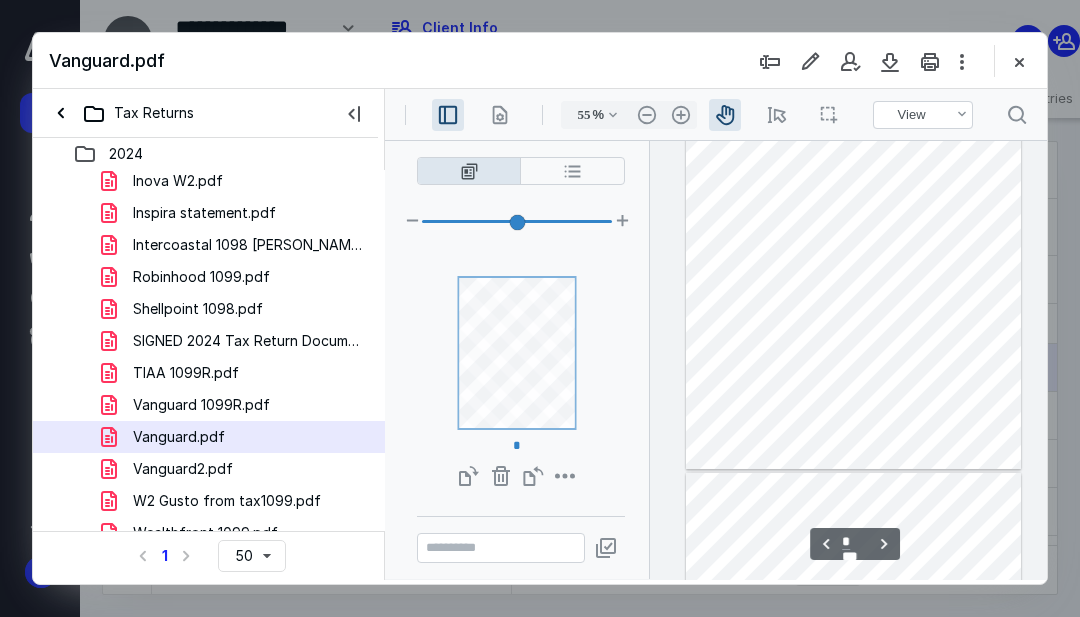 click on ".cls-1{fill:#abb0c4;} icon - header - page manipulation - line" at bounding box center [500, 115] 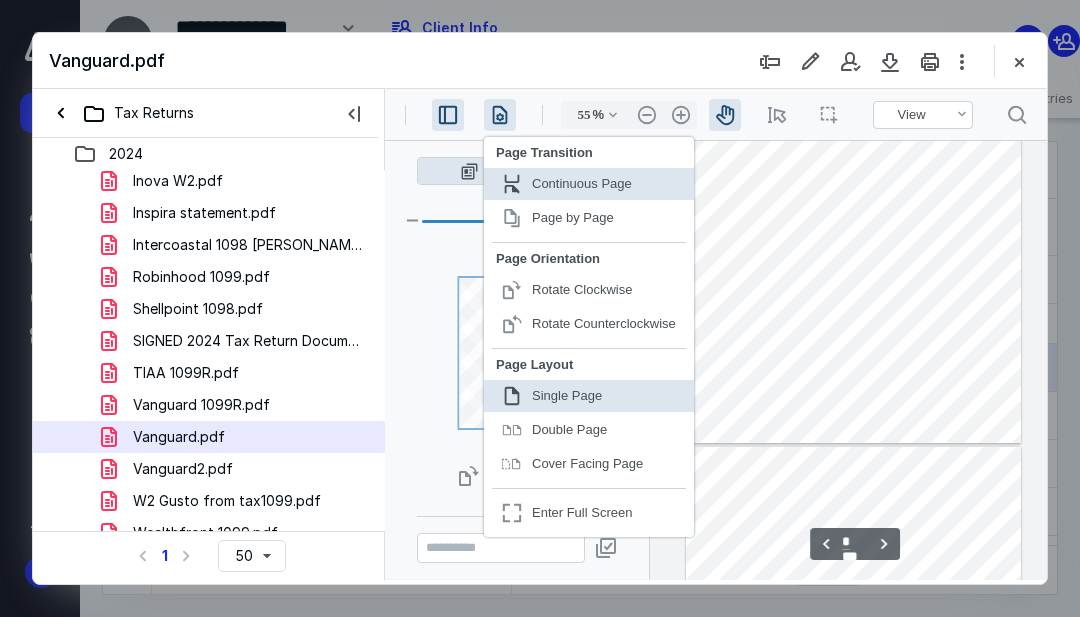 click on "Rotate Clockwise" at bounding box center (582, 289) 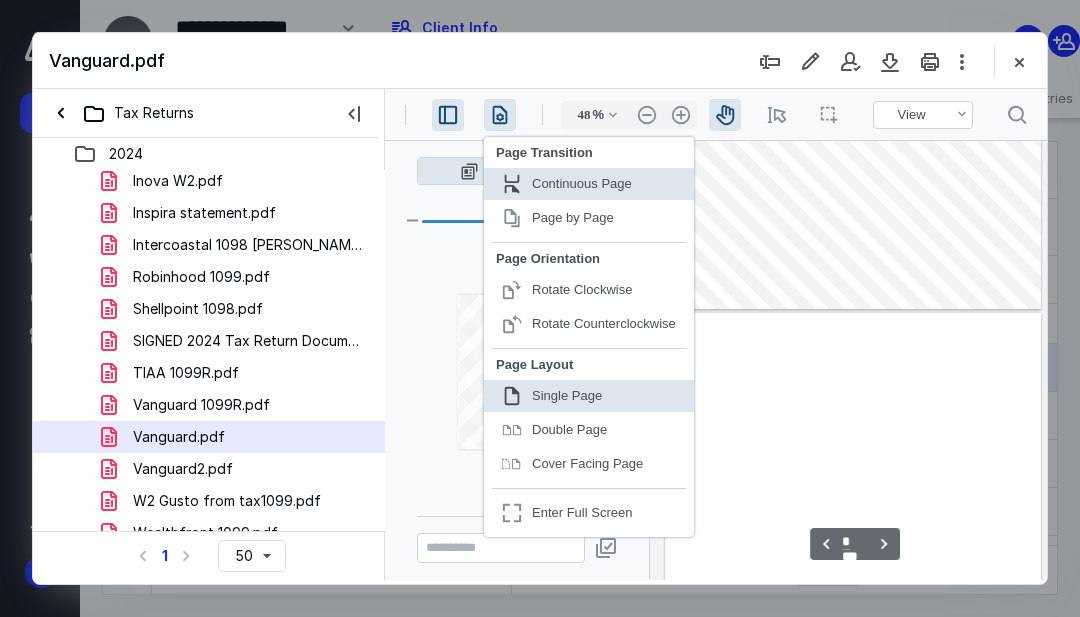 type on "*" 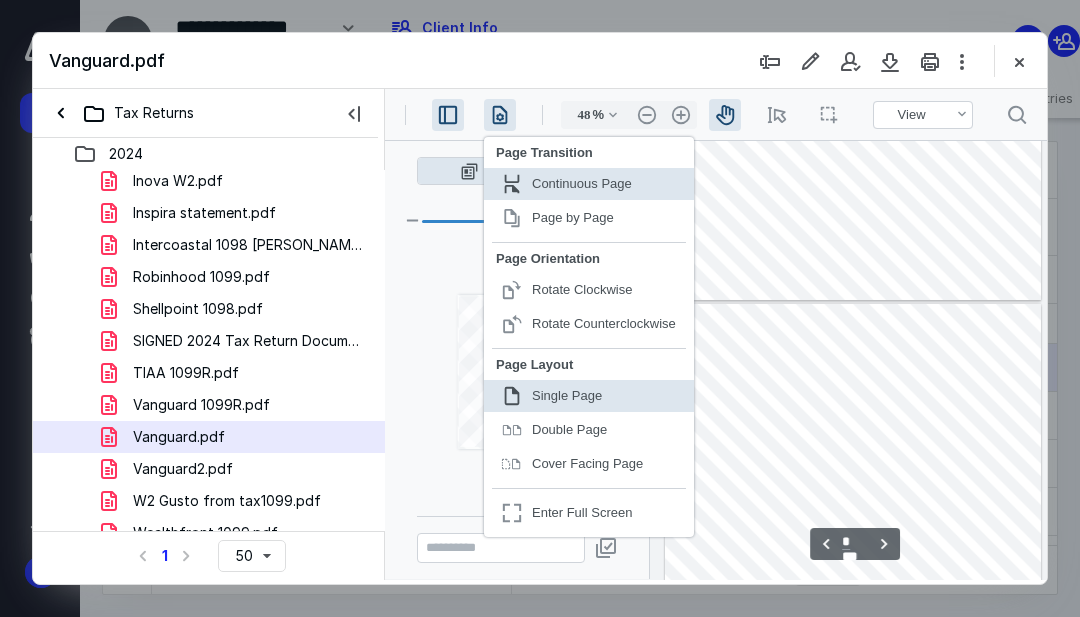 scroll, scrollTop: 661, scrollLeft: 0, axis: vertical 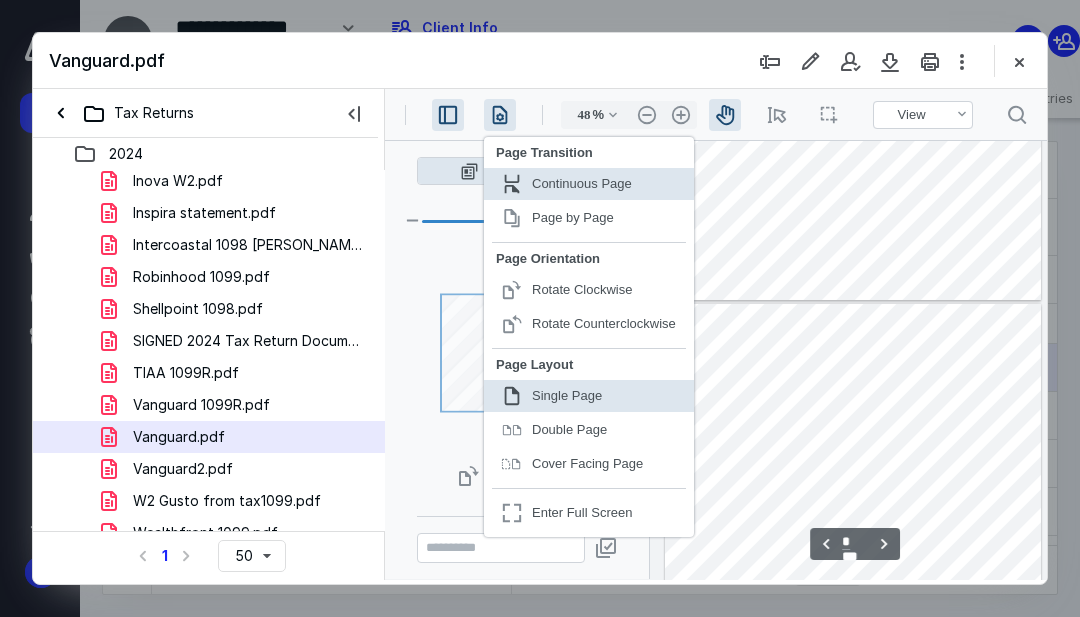 click on "Rotate Clockwise" at bounding box center (582, 289) 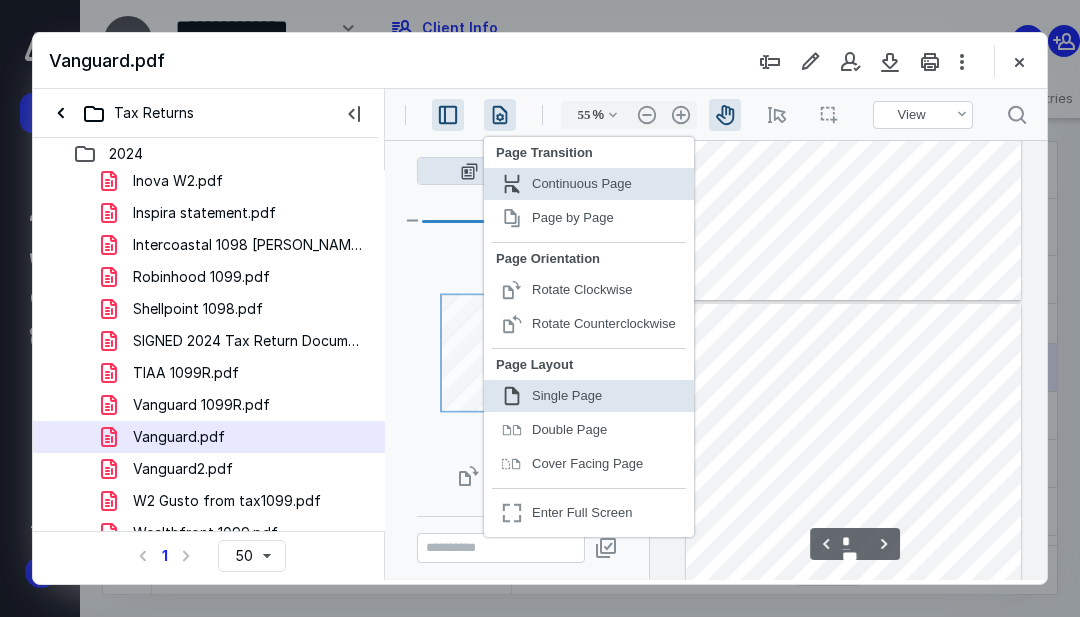 click on "Rotate Clockwise" at bounding box center (582, 289) 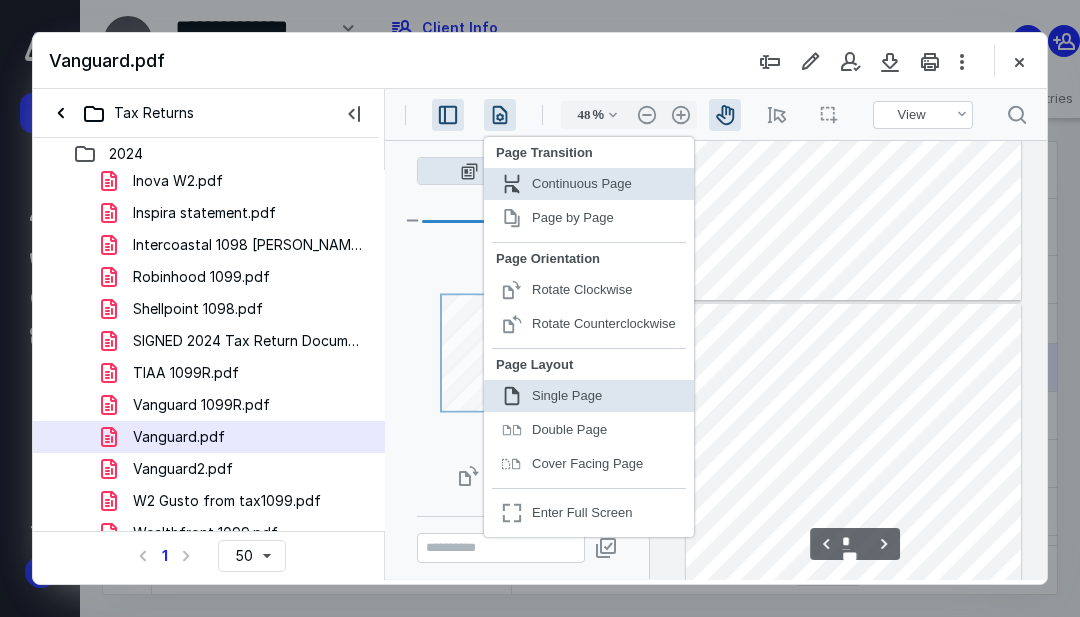 scroll, scrollTop: 724, scrollLeft: 0, axis: vertical 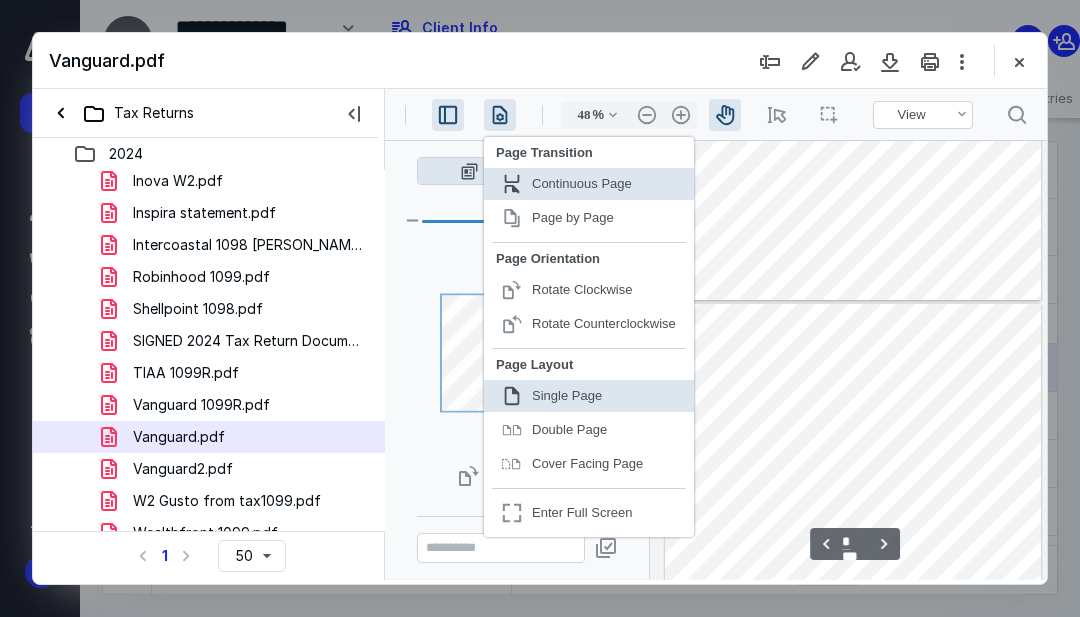 click on ".cls-1{fill:#abb0c4;} icon - header - page manipulation - line" at bounding box center (500, 115) 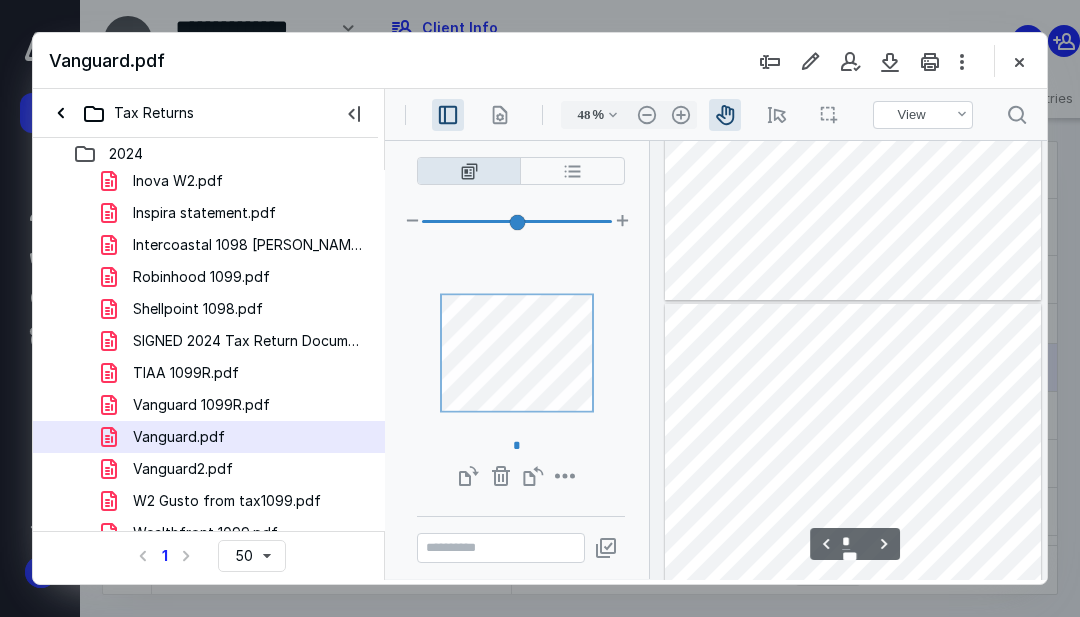 click on ".cls-1{fill:#abb0c4;} icon - header - sidebar - line" at bounding box center (448, 115) 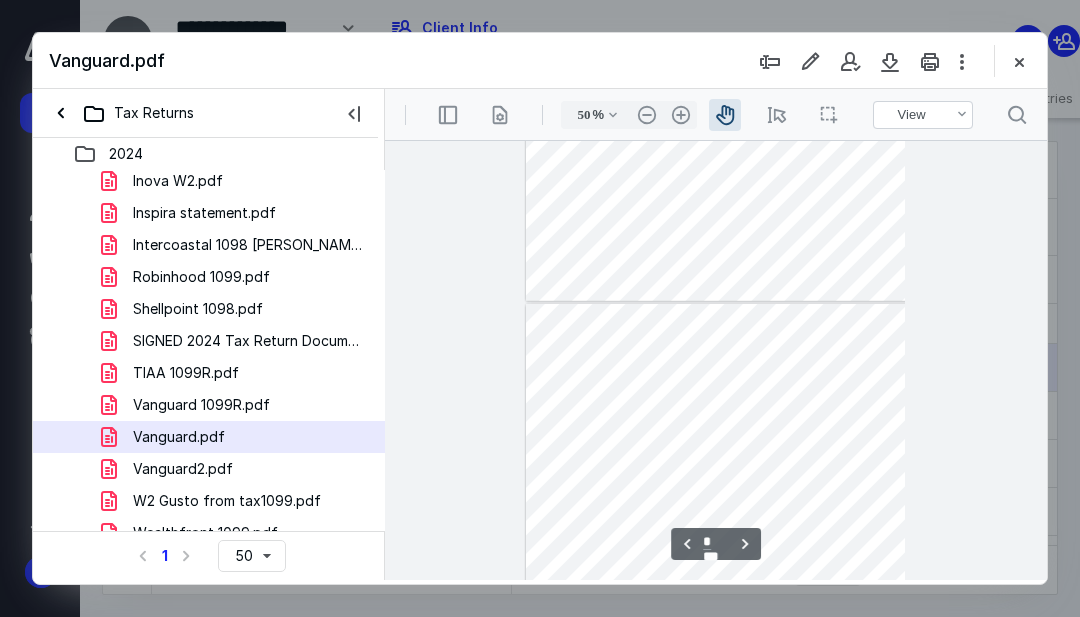 type on "71" 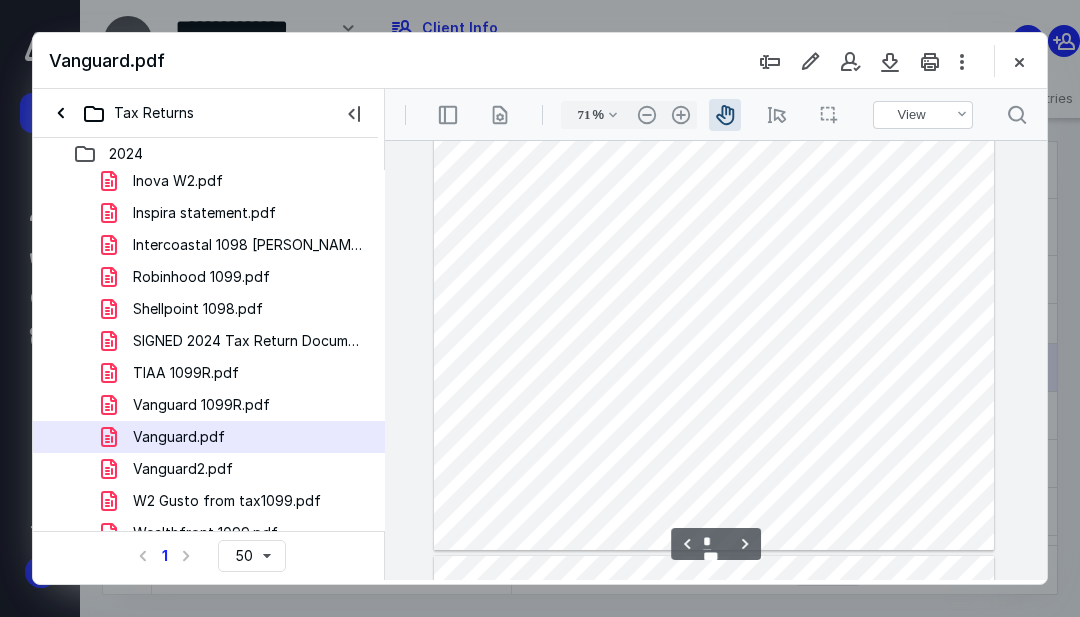 scroll, scrollTop: 903, scrollLeft: 0, axis: vertical 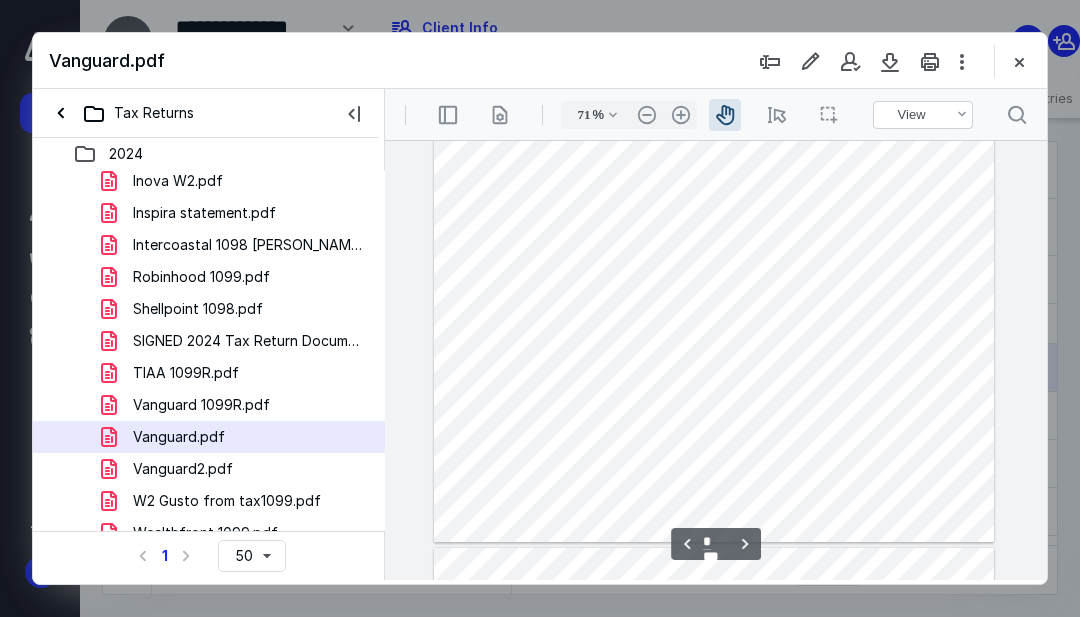 click at bounding box center (714, 325) 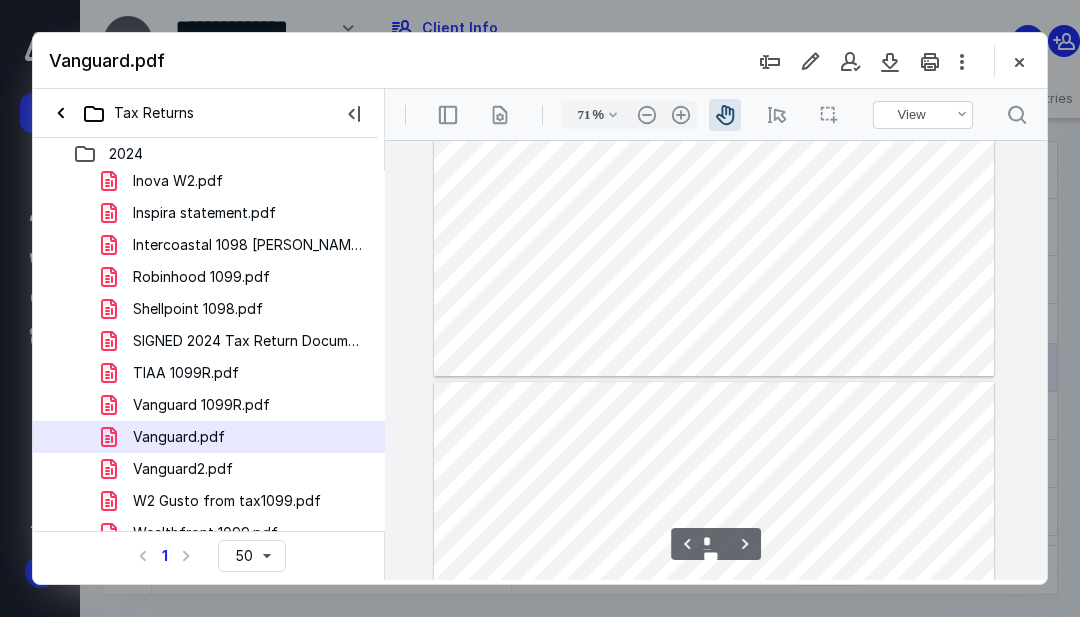type on "*" 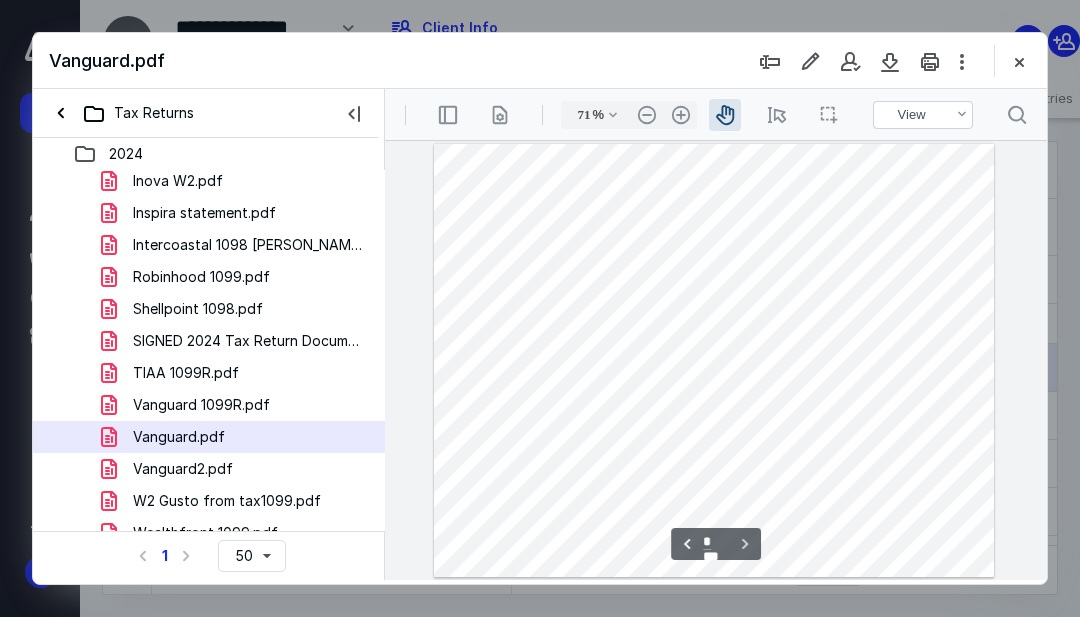 scroll, scrollTop: 3073, scrollLeft: 0, axis: vertical 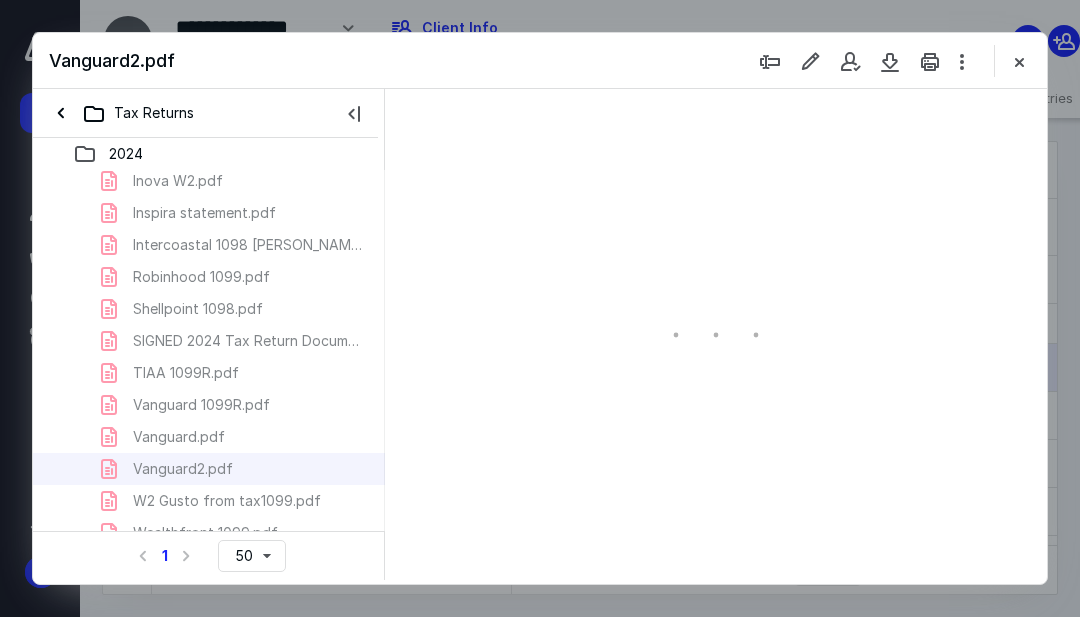type on "71" 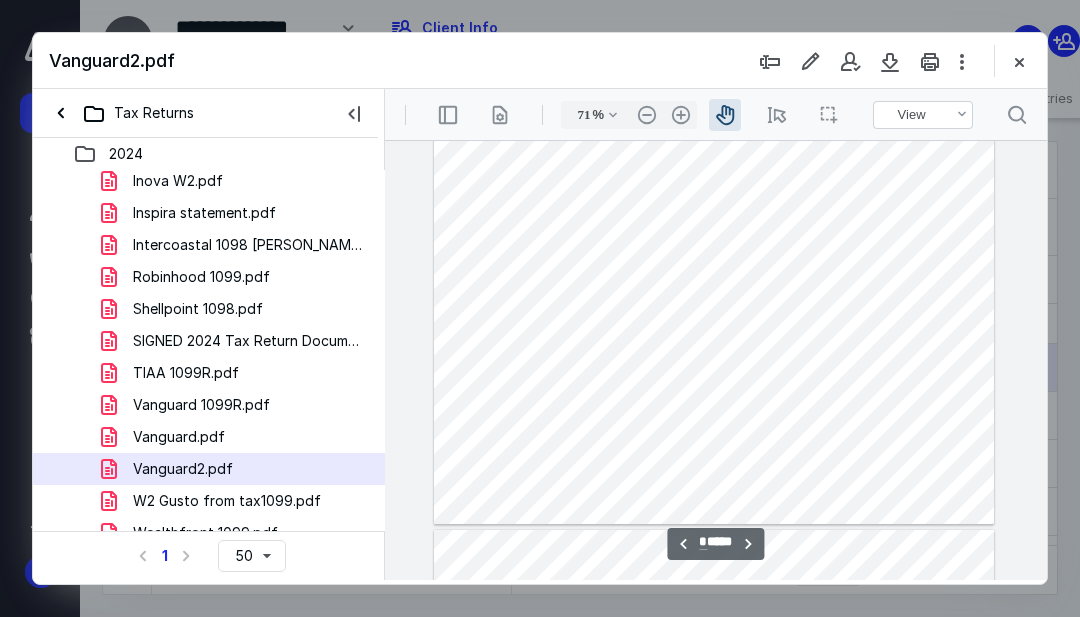 scroll, scrollTop: 885, scrollLeft: 0, axis: vertical 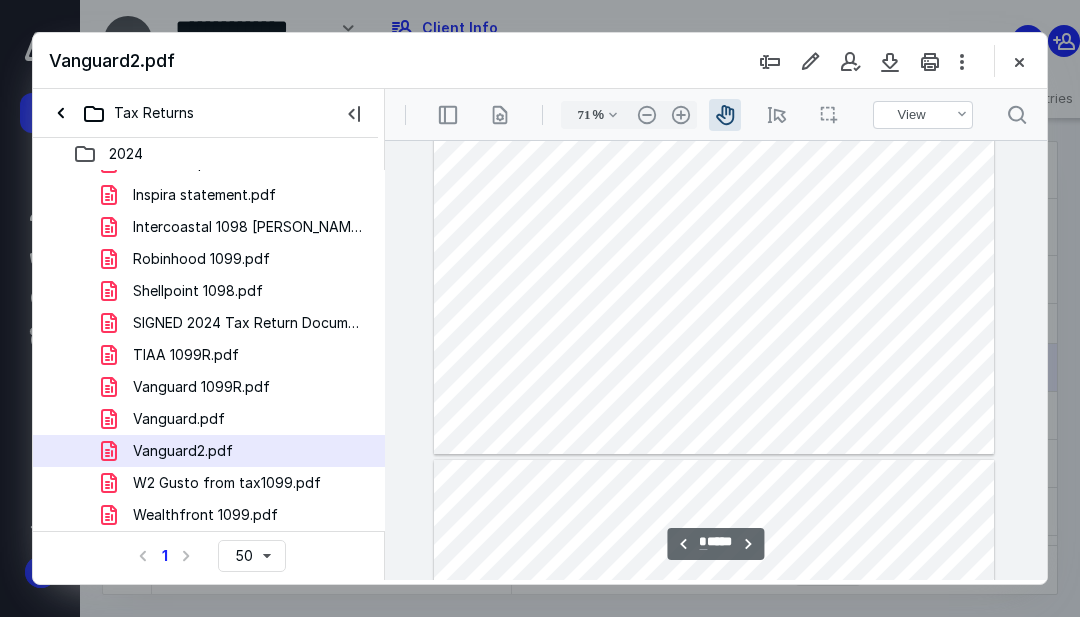 click at bounding box center (714, 237) 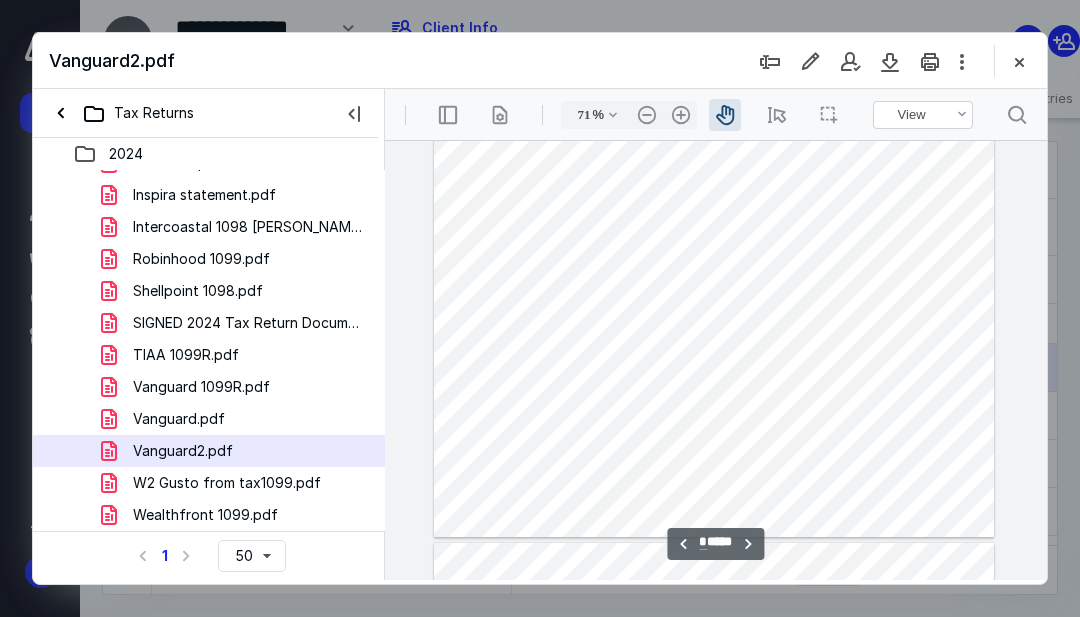 click at bounding box center (714, 320) 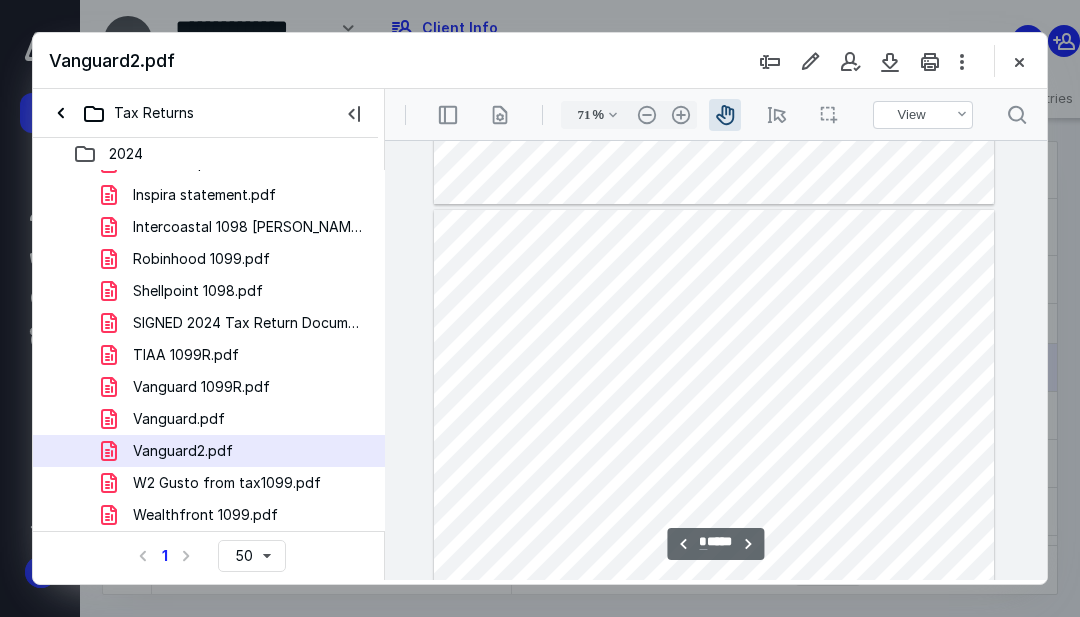 scroll, scrollTop: 3011, scrollLeft: 0, axis: vertical 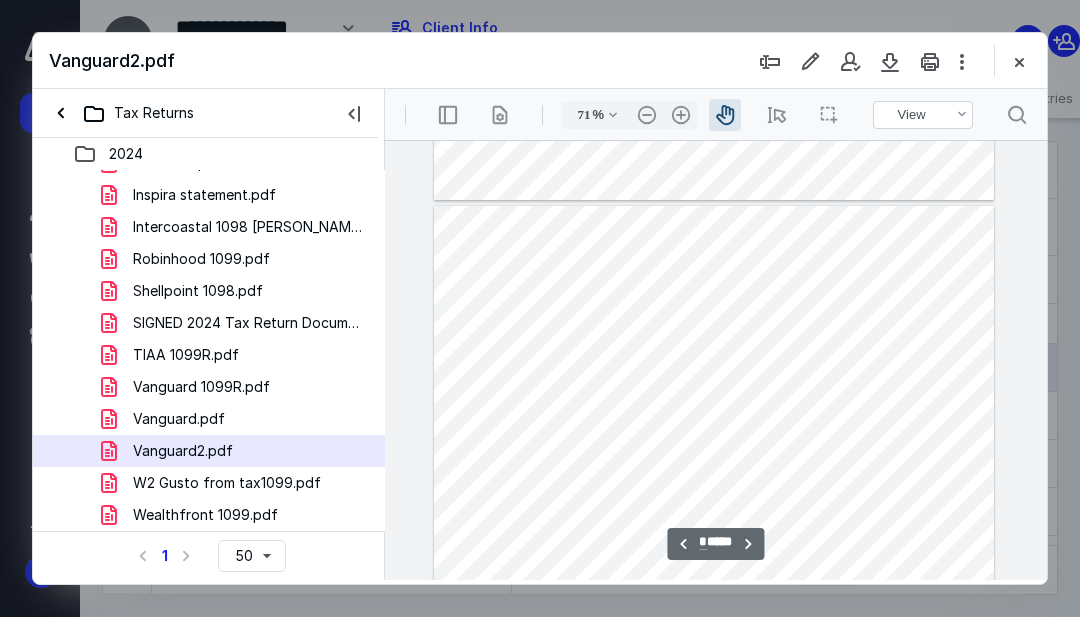 click at bounding box center (714, 422) 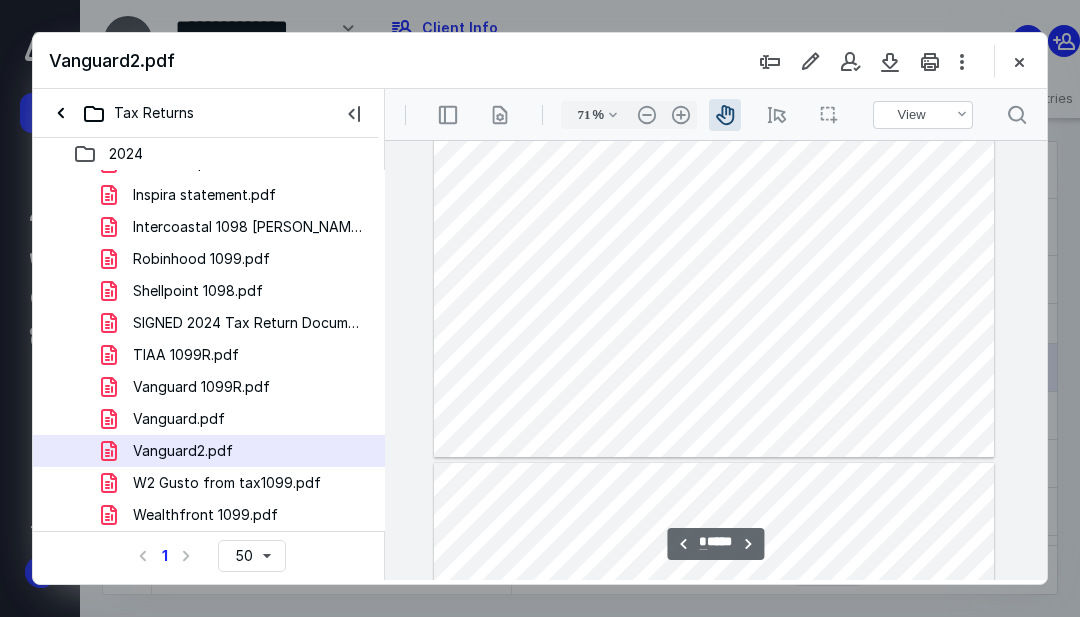 scroll, scrollTop: 3201, scrollLeft: 0, axis: vertical 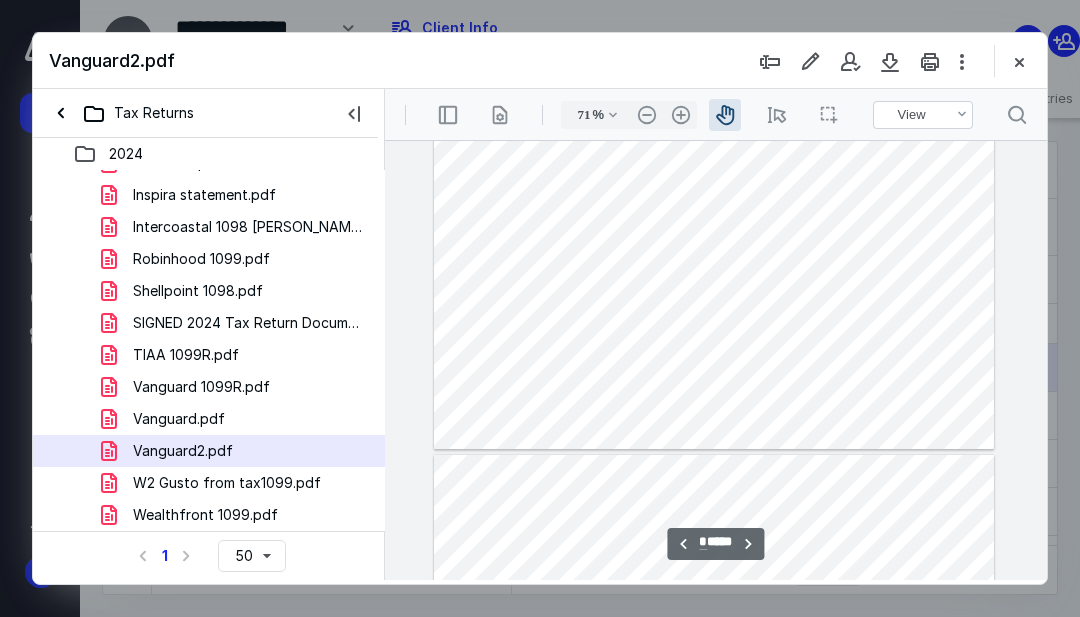 click at bounding box center (714, 232) 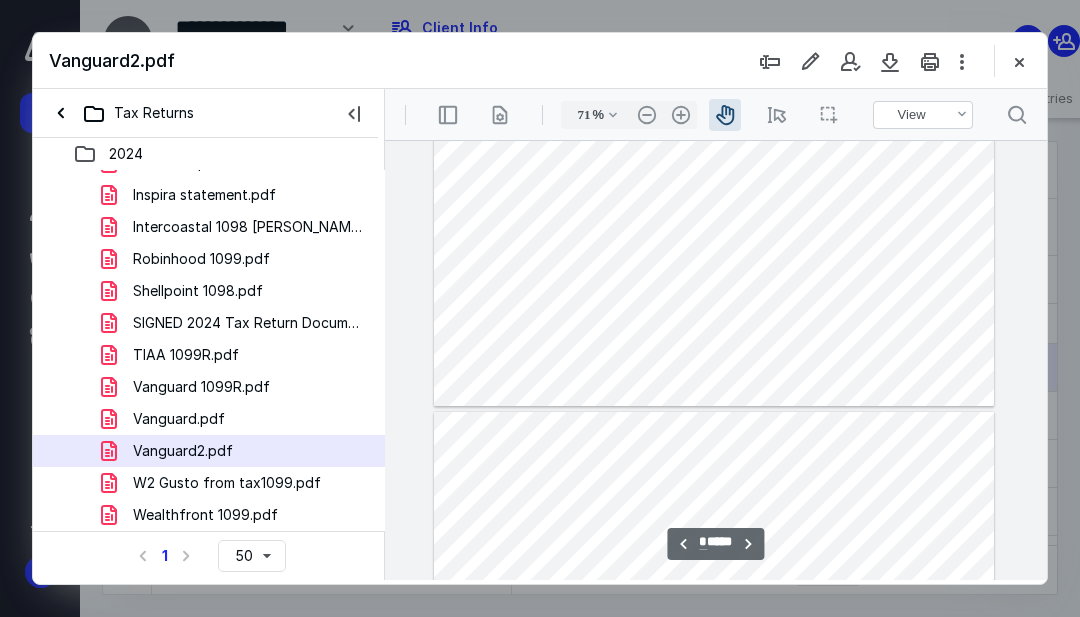 type on "**" 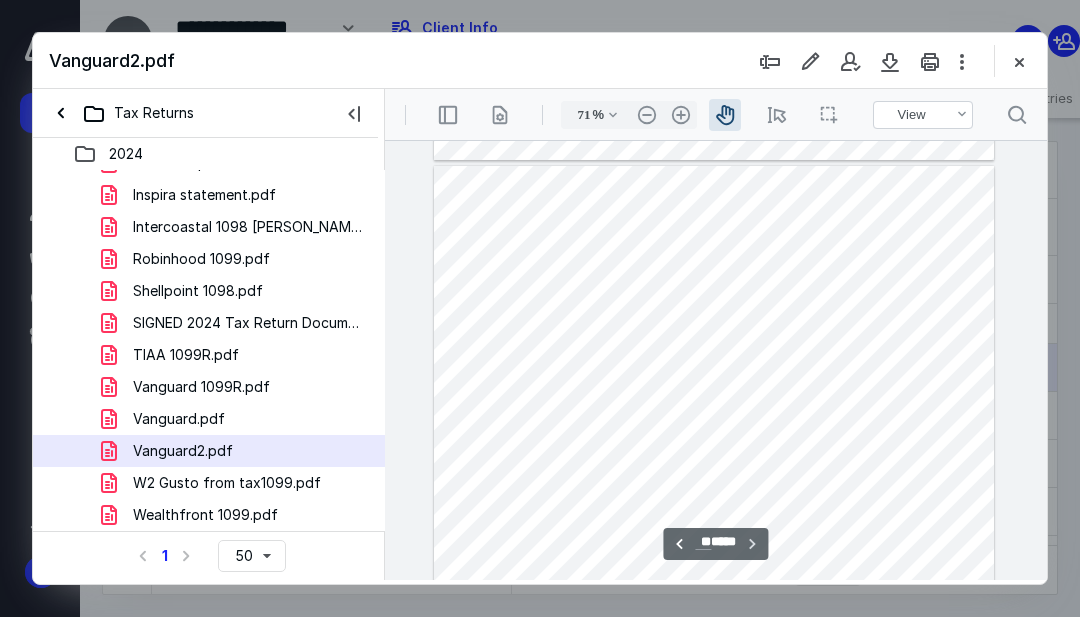 scroll, scrollTop: 3951, scrollLeft: 0, axis: vertical 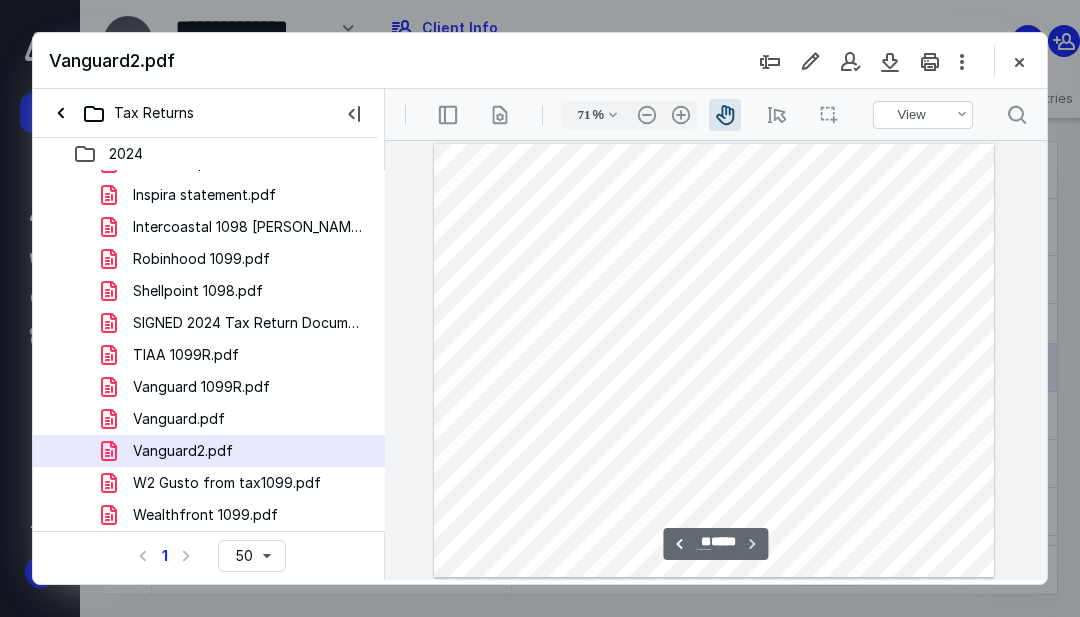 click on "W2 Gusto from tax1099.pdf" at bounding box center (227, 483) 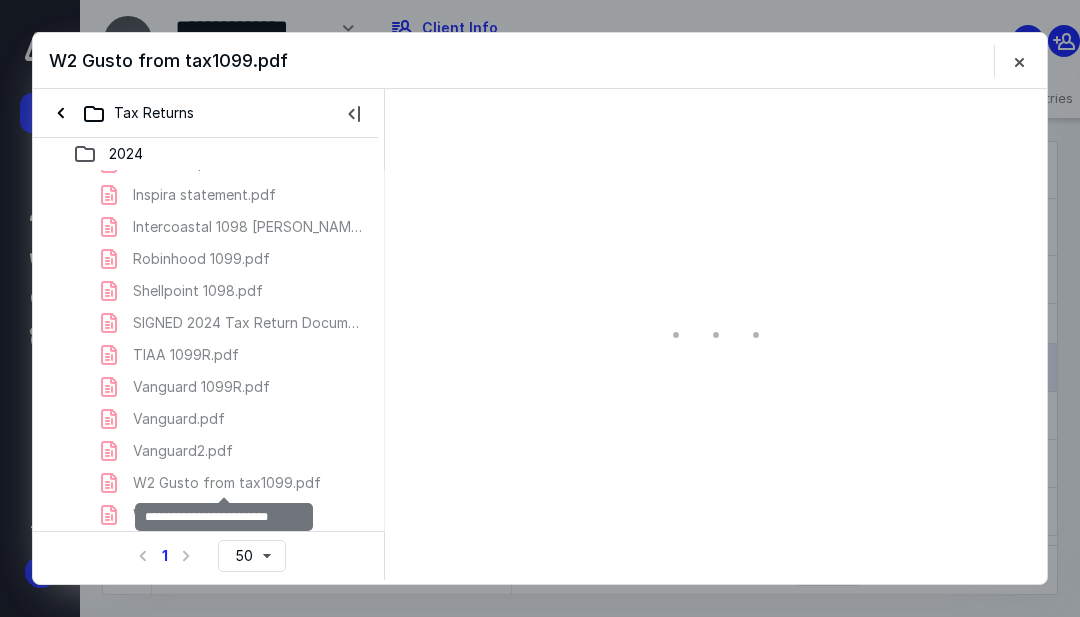 scroll, scrollTop: 0, scrollLeft: 0, axis: both 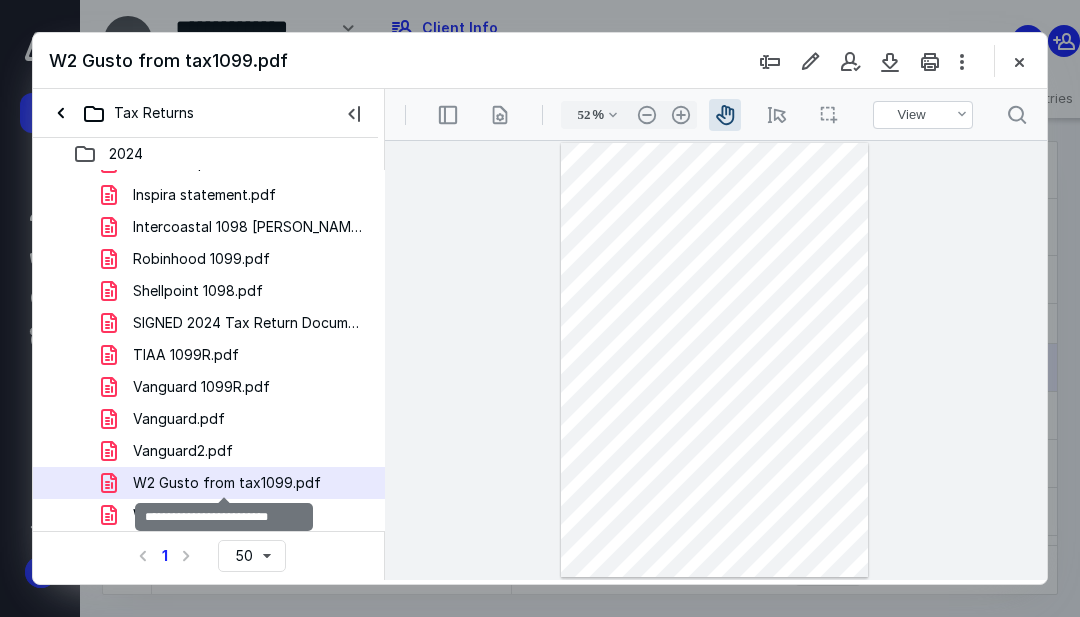 click on ".cls-1{fill:#abb0c4;} icon - header - zoom - in - line" at bounding box center (681, 115) 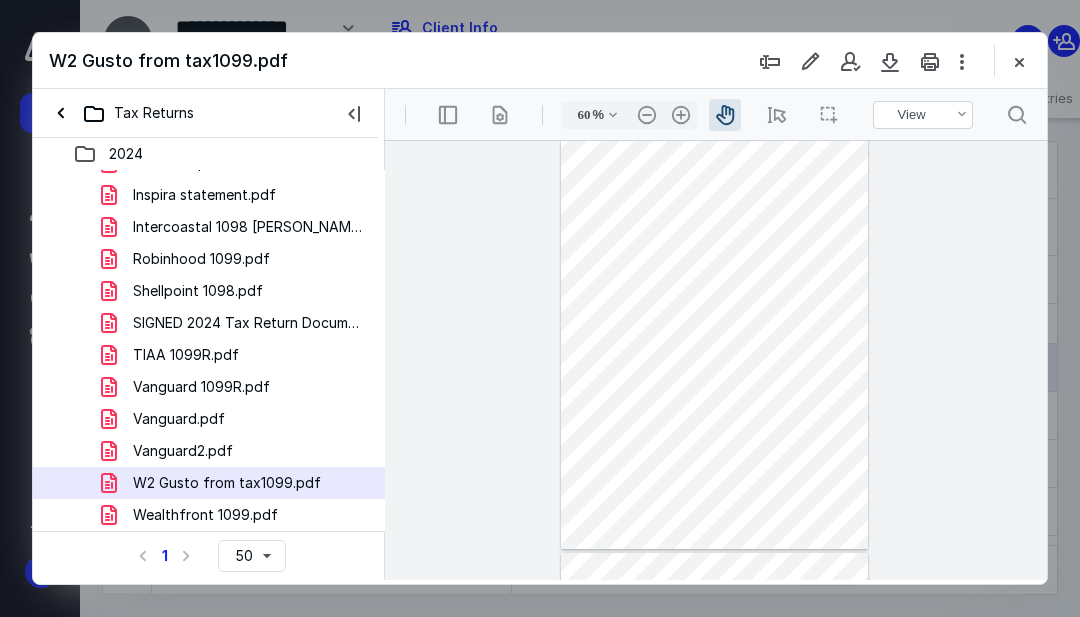 click on ".cls-1{fill:#abb0c4;} icon - header - zoom - in - line" at bounding box center (681, 115) 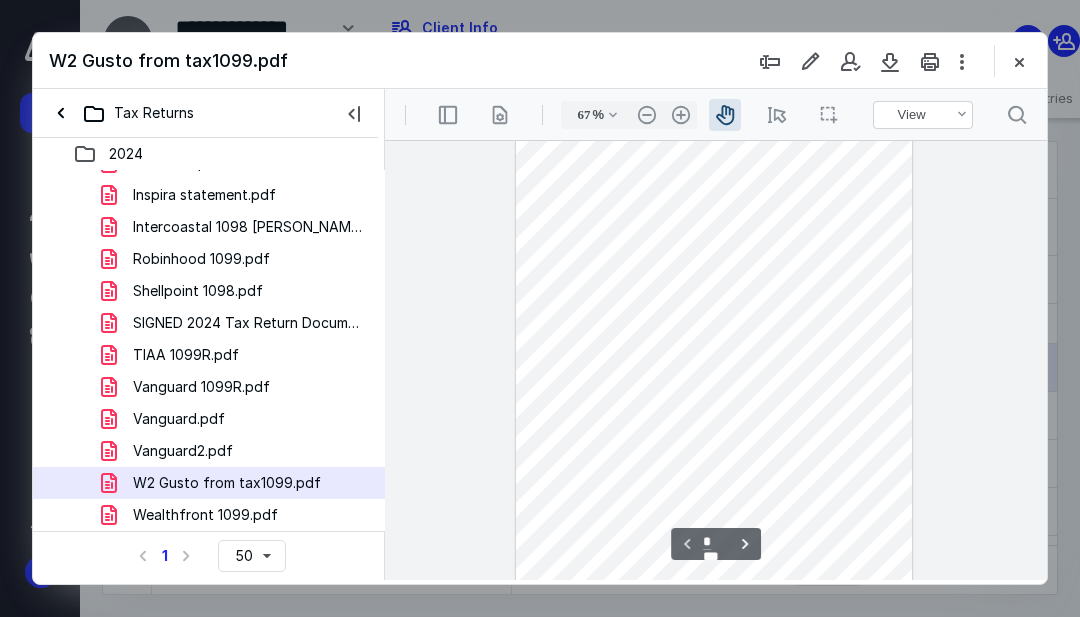 click on ".cls-1{fill:#abb0c4;} icon - header - zoom - in - line" at bounding box center [681, 115] 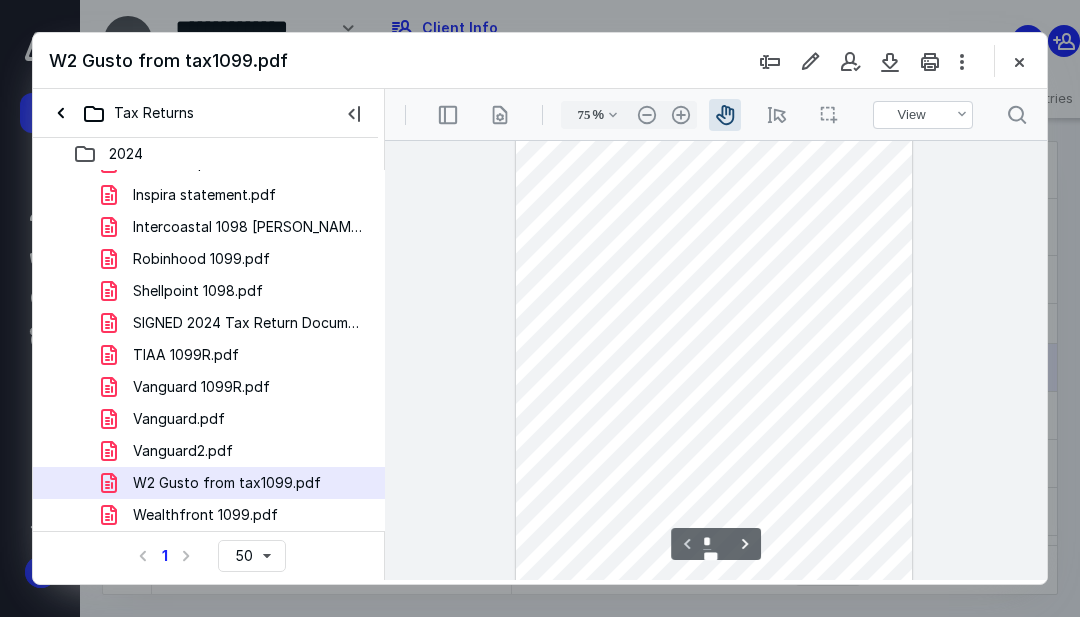 click on ".cls-1{fill:#abb0c4;} icon - header - zoom - in - line" at bounding box center [681, 115] 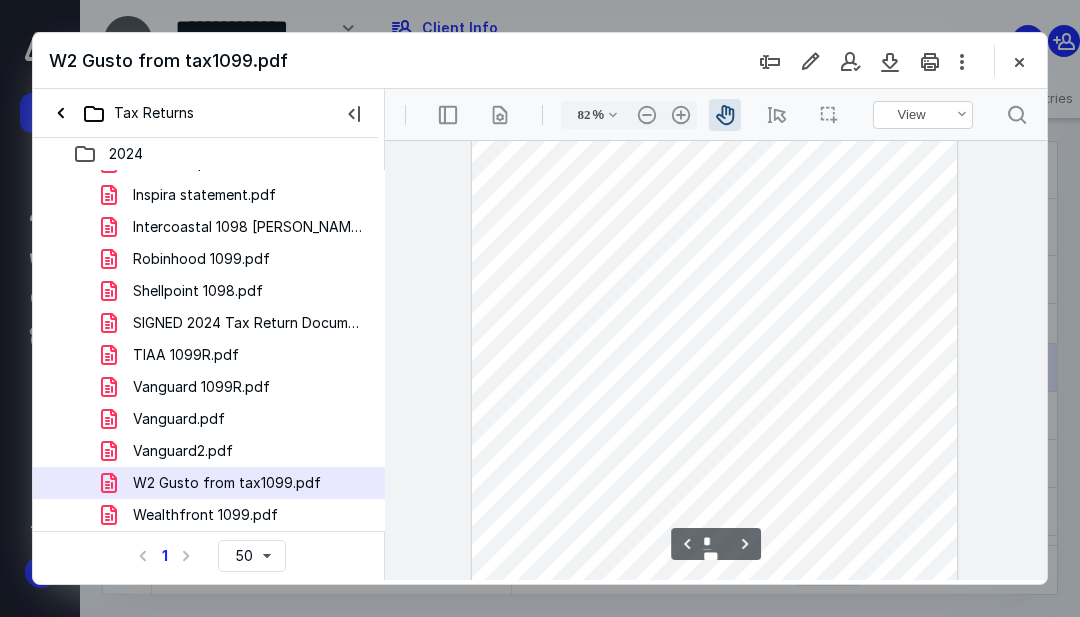 scroll, scrollTop: 2092, scrollLeft: 0, axis: vertical 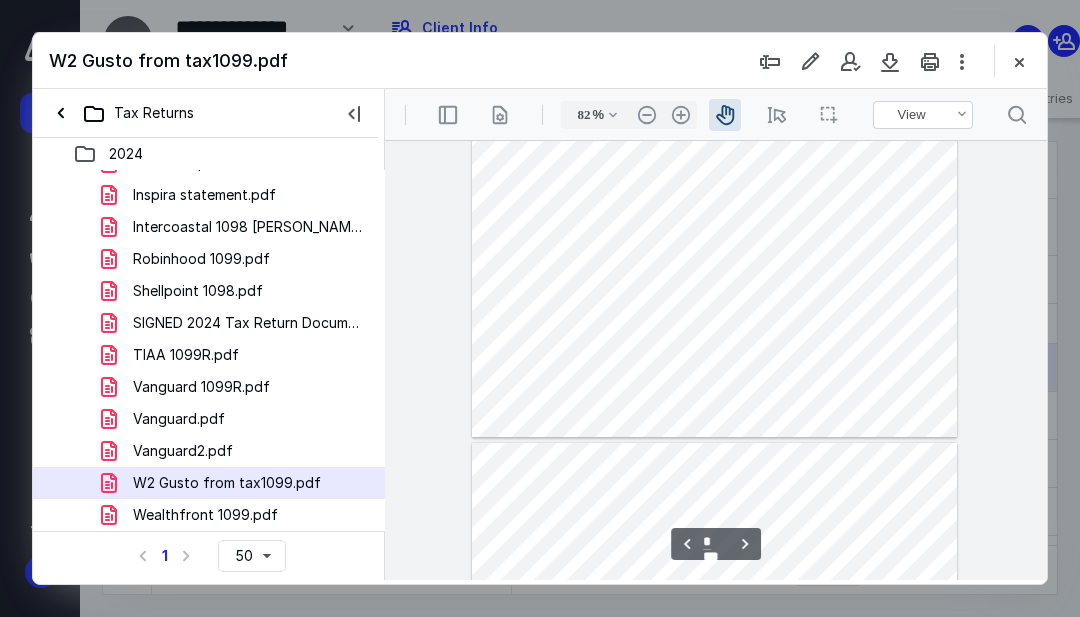 type on "*" 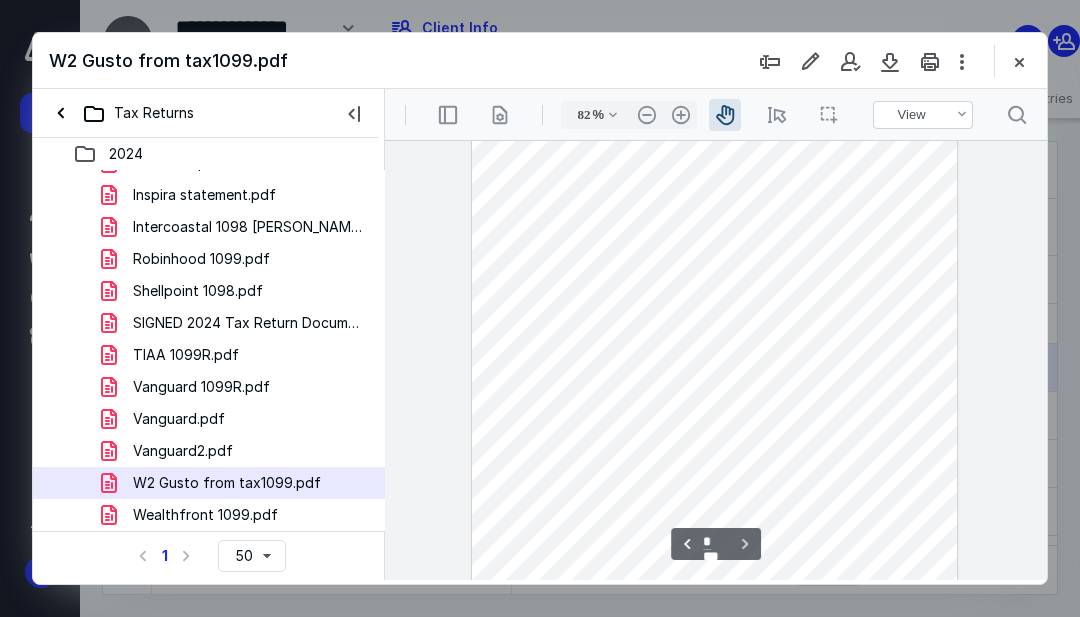 scroll, scrollTop: 3026, scrollLeft: 0, axis: vertical 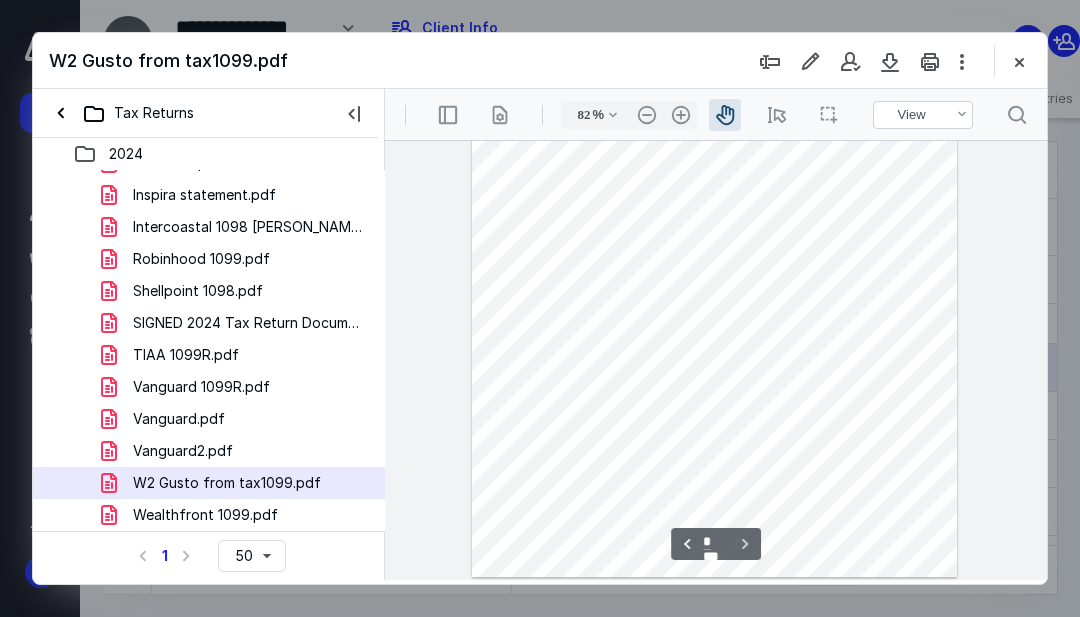 click on "Wealthfront 1099.pdf" at bounding box center [237, 515] 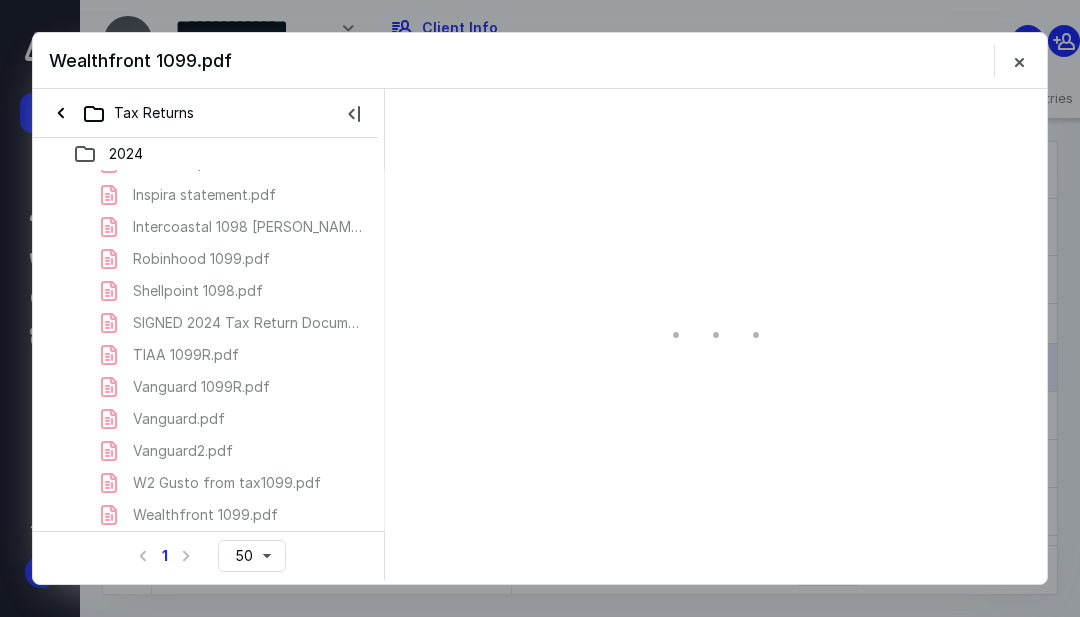 scroll, scrollTop: 0, scrollLeft: 0, axis: both 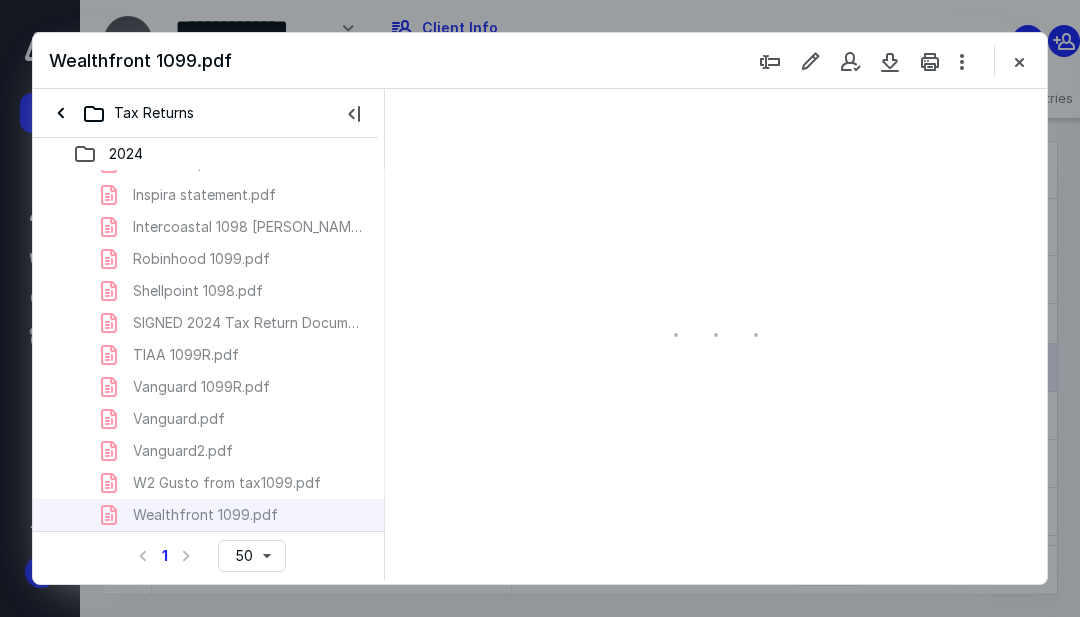 type on "71" 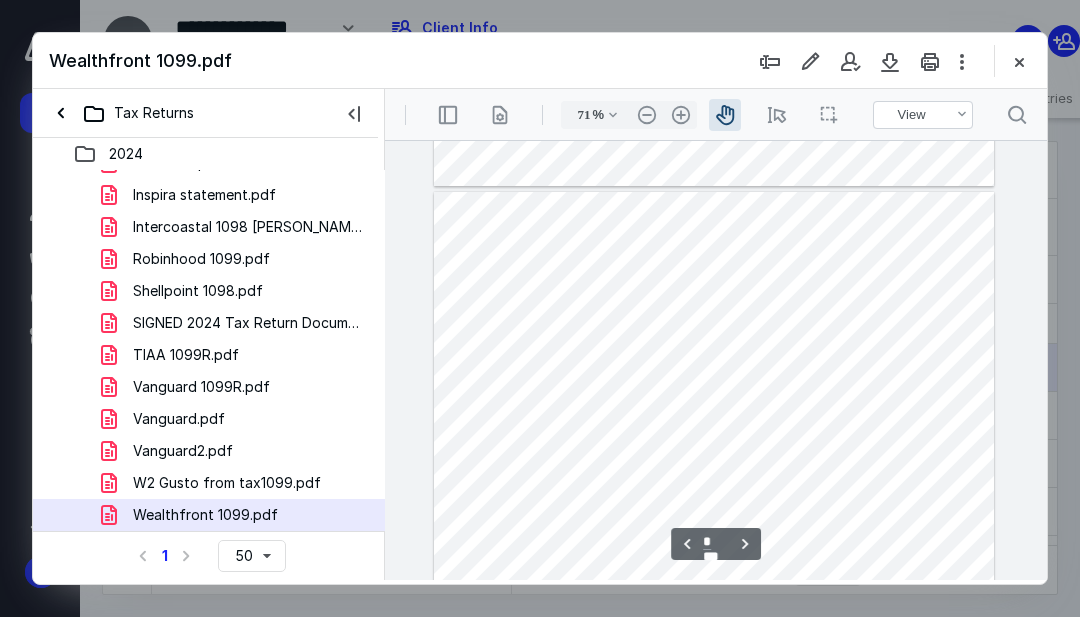scroll, scrollTop: 393, scrollLeft: 0, axis: vertical 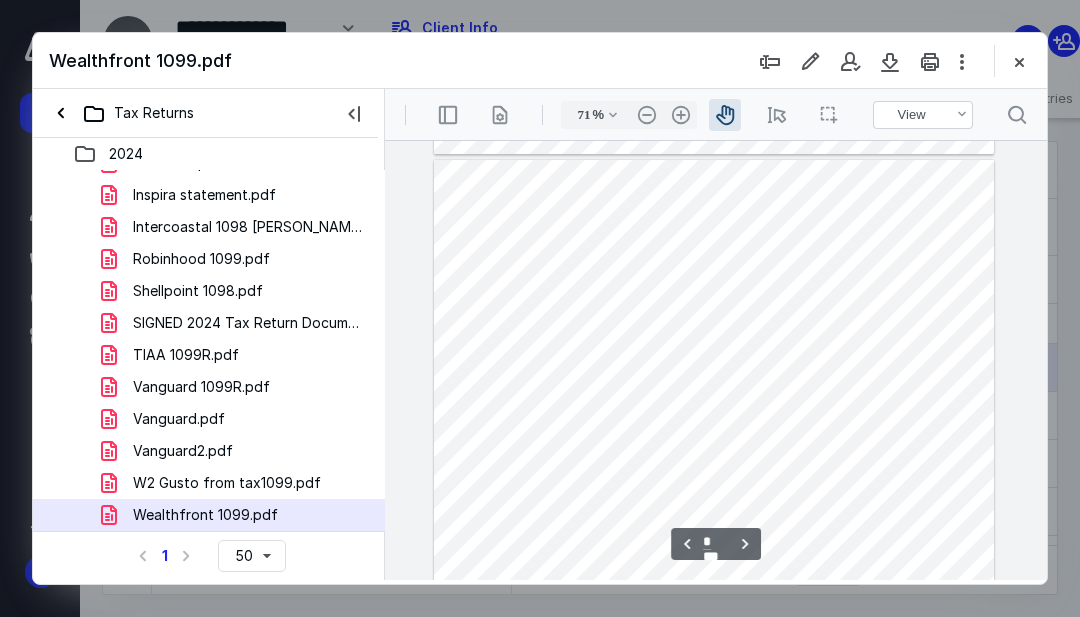 click at bounding box center (714, 376) 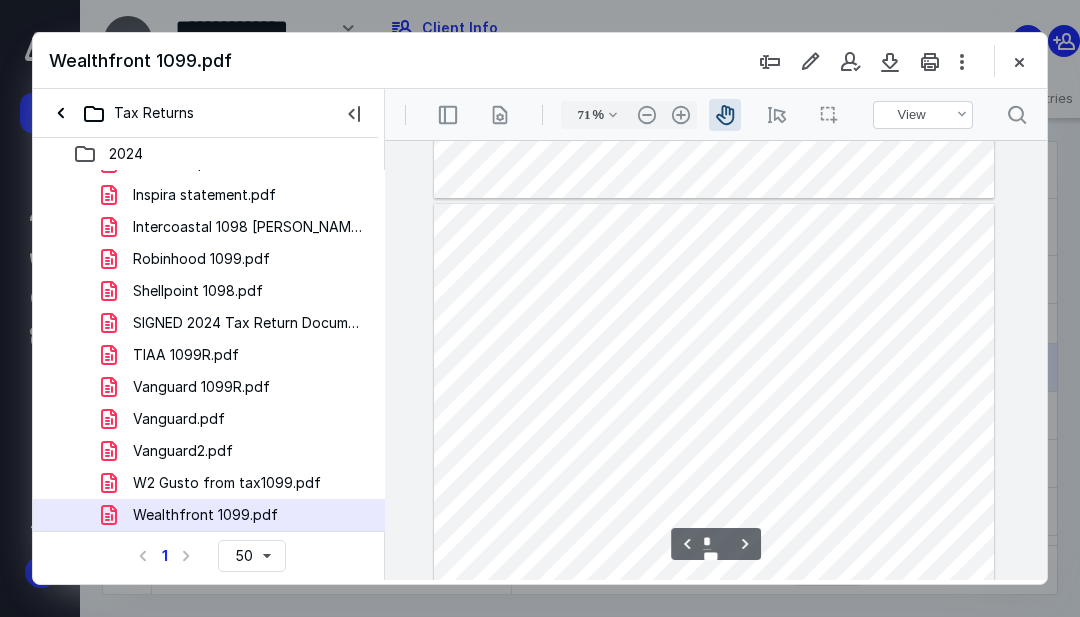 scroll, scrollTop: 1718, scrollLeft: 0, axis: vertical 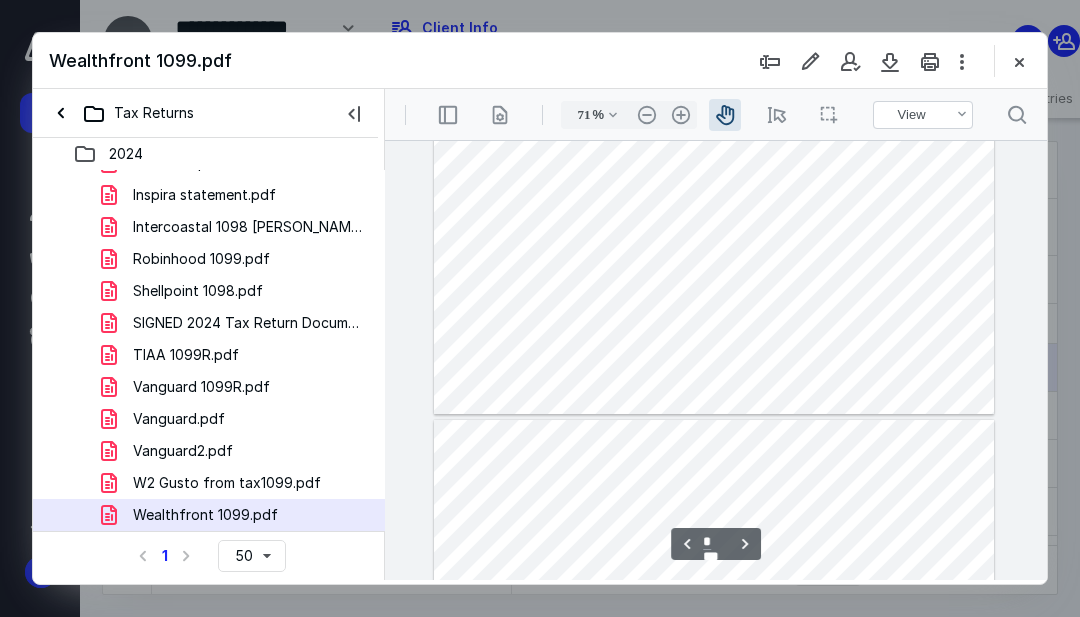 type on "*" 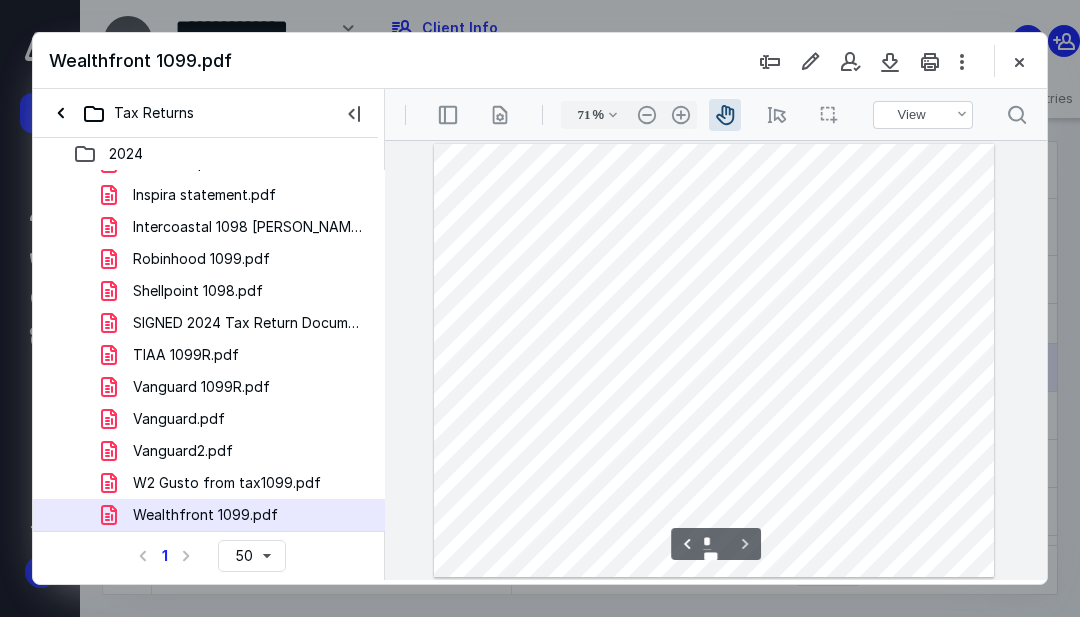 scroll, scrollTop: 2195, scrollLeft: 0, axis: vertical 